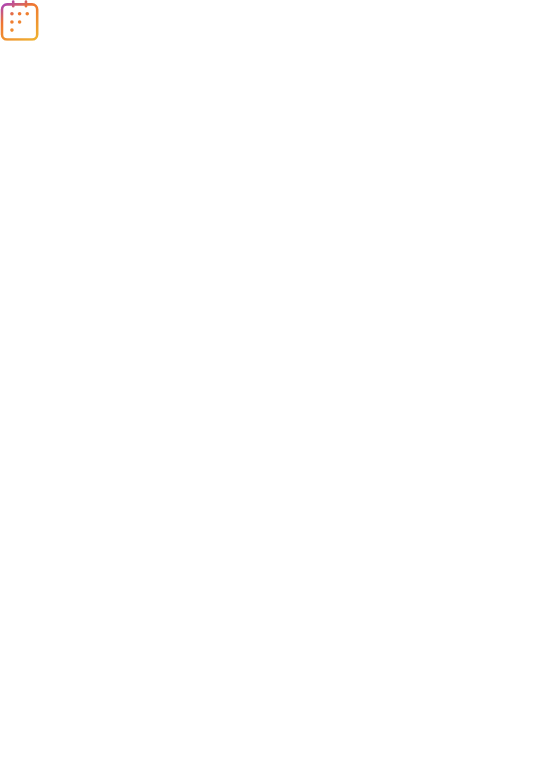 scroll, scrollTop: 0, scrollLeft: 0, axis: both 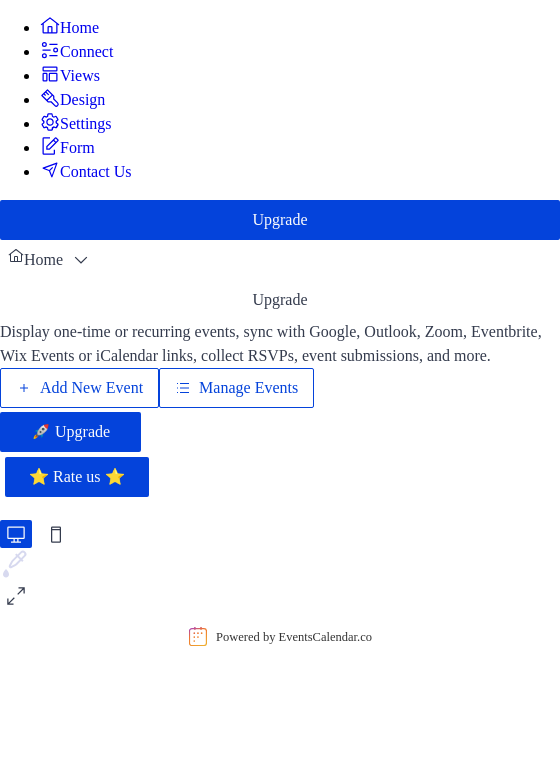 click on "Design" at bounding box center (82, 100) 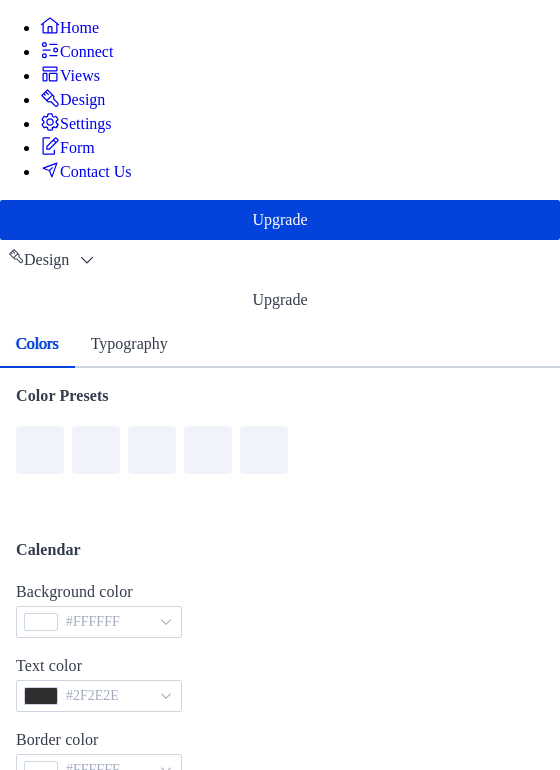 click on "Typography" at bounding box center (129, 344) 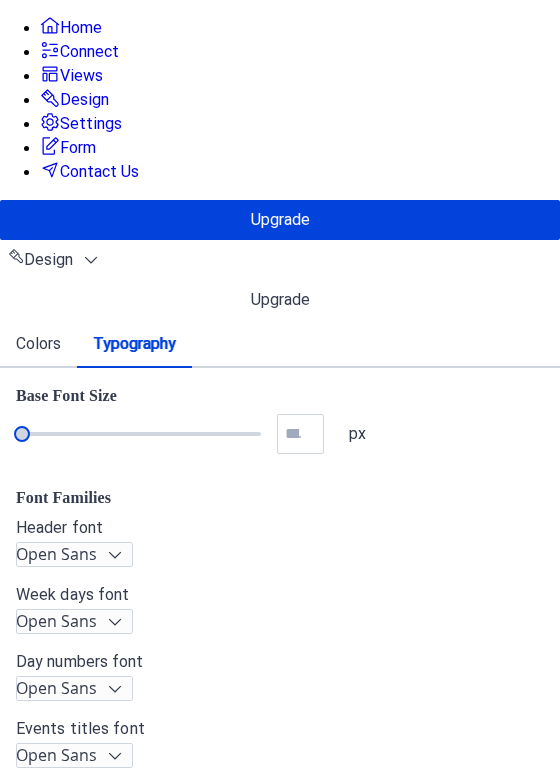 click on "Colors" at bounding box center (38, 344) 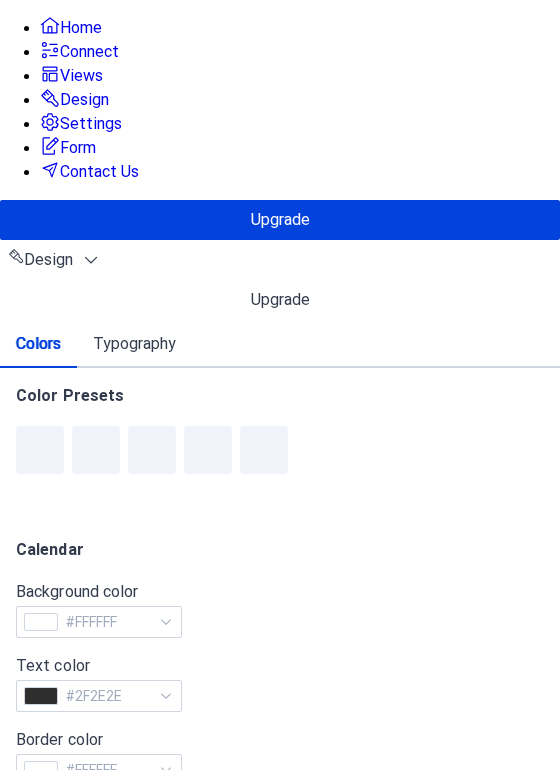 scroll, scrollTop: 856, scrollLeft: 0, axis: vertical 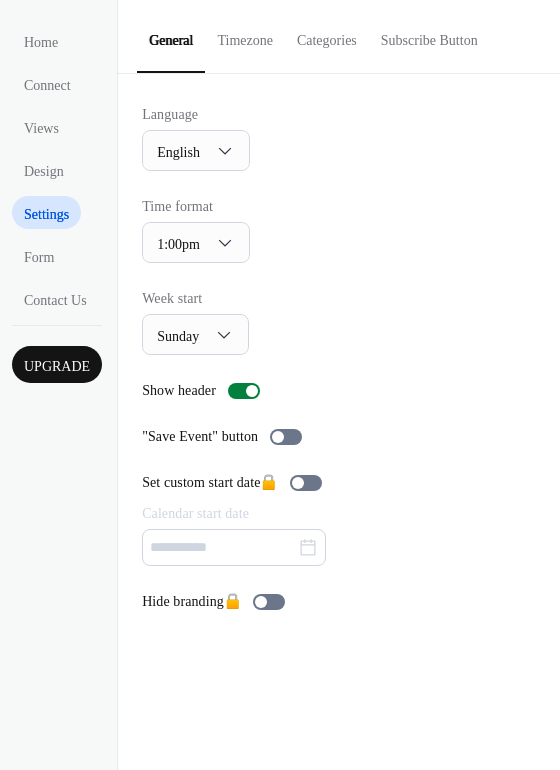 click on "Timezone" at bounding box center [244, 35] 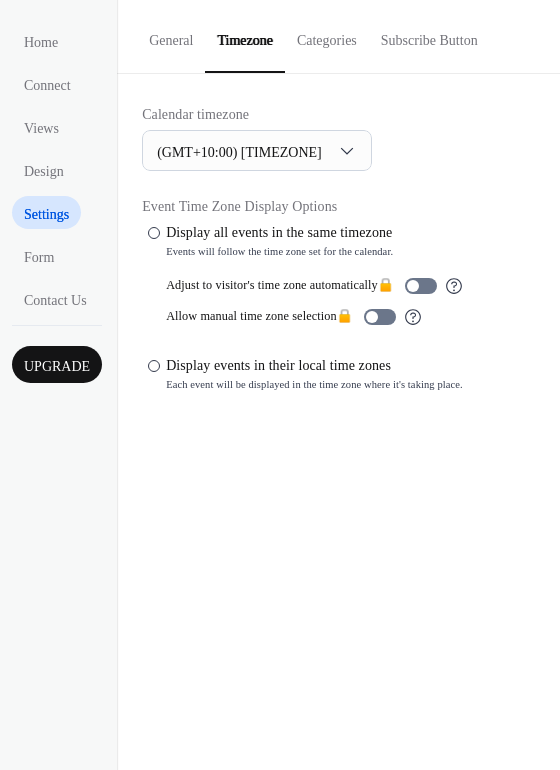 click on "Categories" at bounding box center [327, 35] 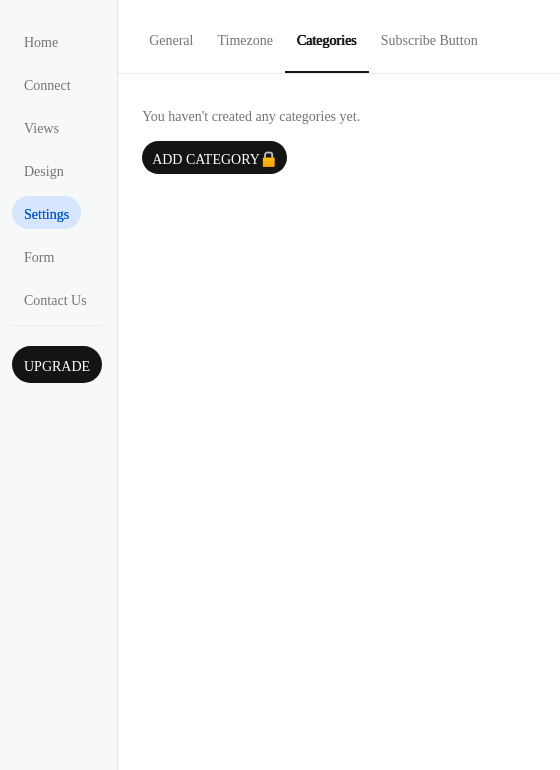 click on "Subscribe Button" at bounding box center [429, 35] 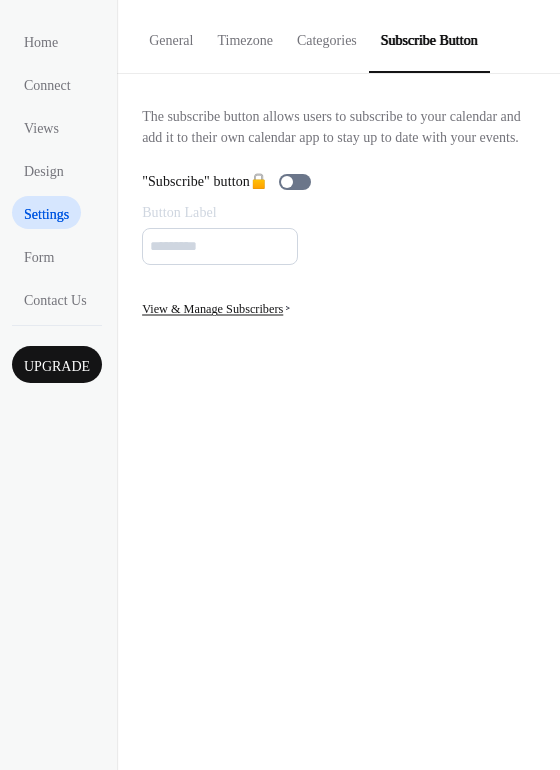 click on "General" at bounding box center (171, 35) 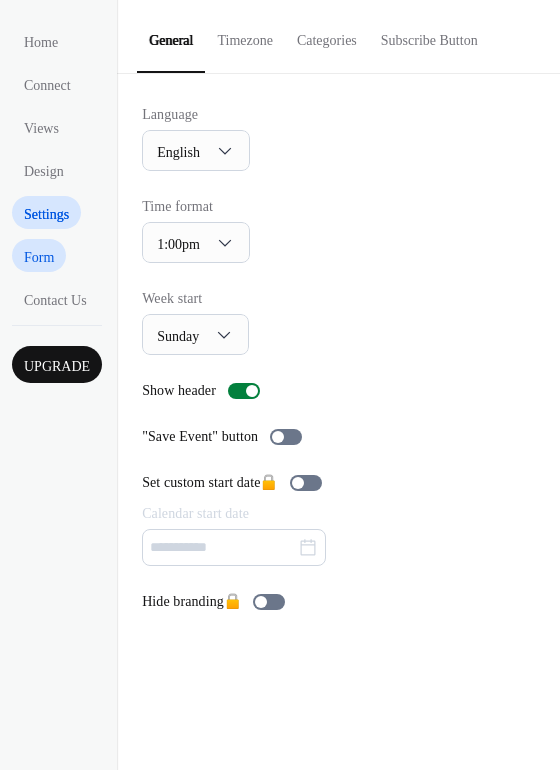 click on "Form" at bounding box center [39, 255] 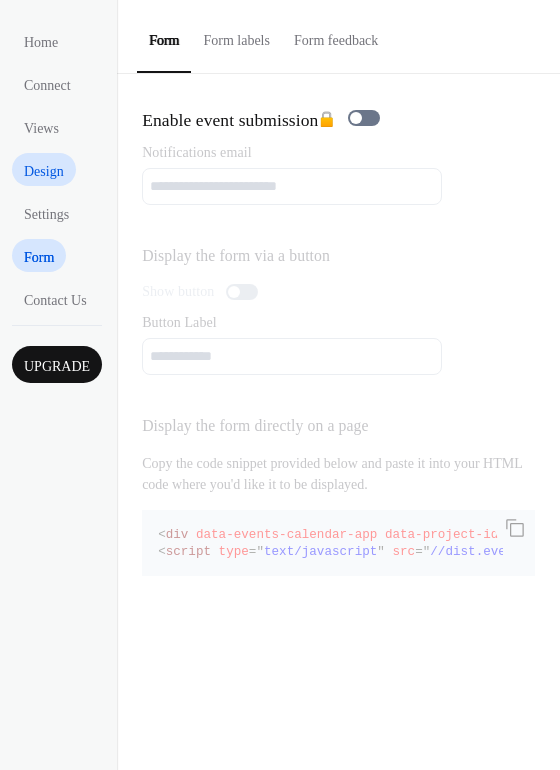 click on "Design" at bounding box center [44, 171] 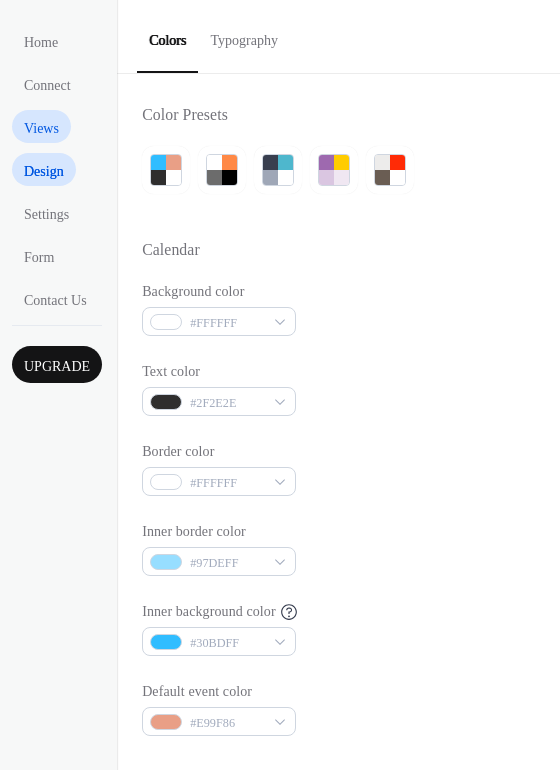 click on "Views" at bounding box center [41, 126] 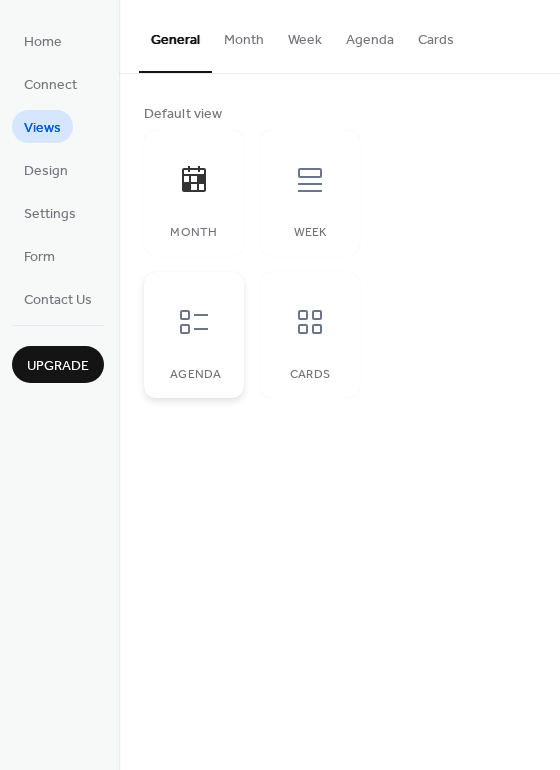 click at bounding box center [194, 322] 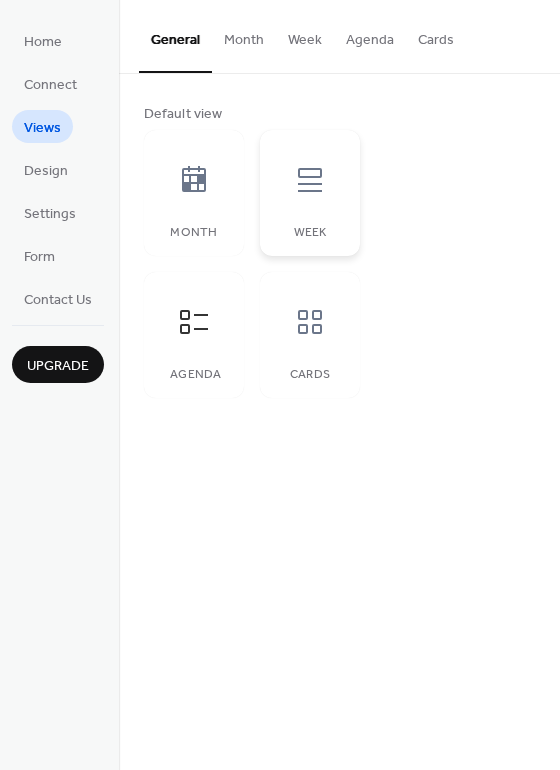 click on "Week" at bounding box center (310, 193) 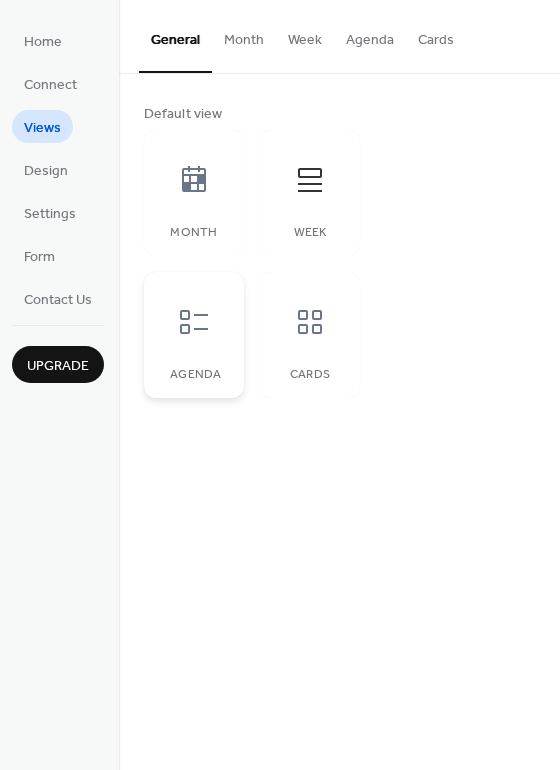 click at bounding box center [194, 322] 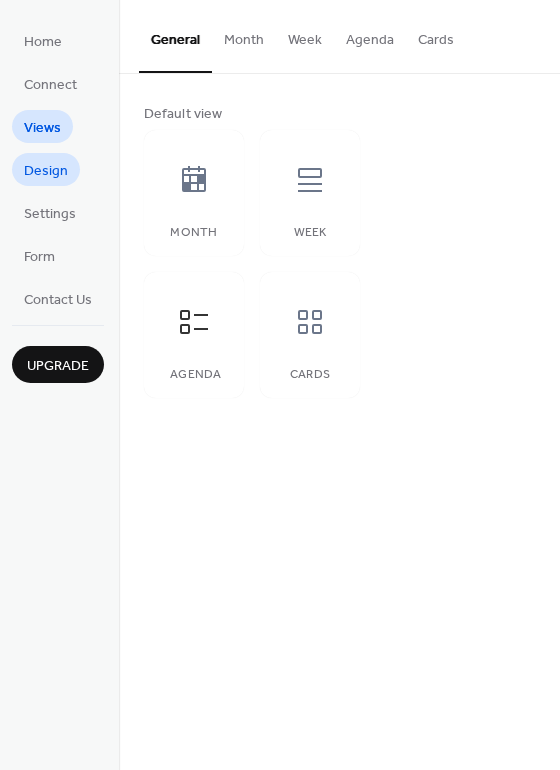 click on "Design" at bounding box center [46, 169] 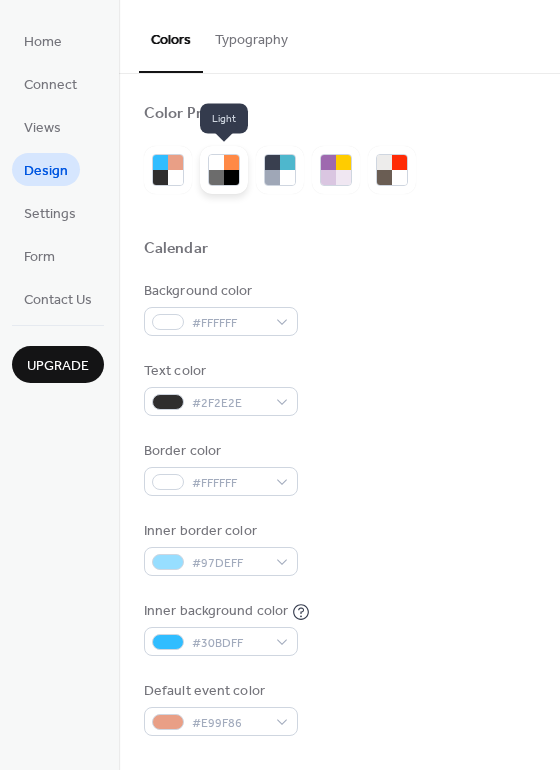 click at bounding box center [224, 170] 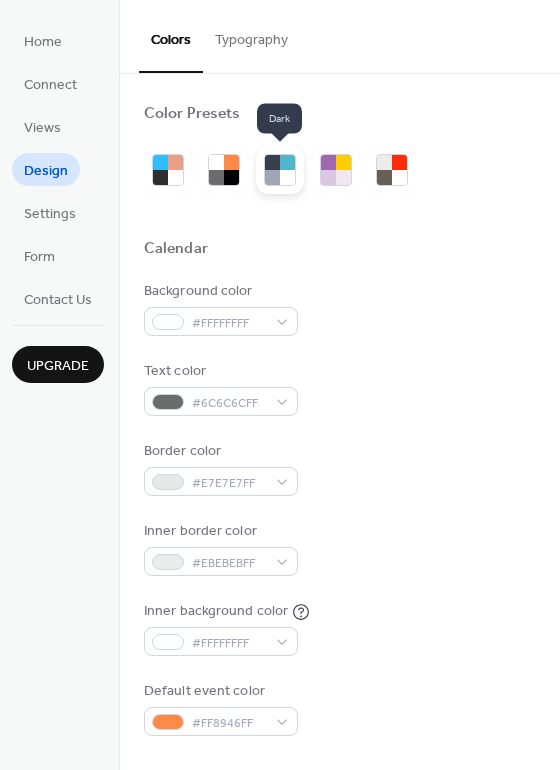 click at bounding box center [287, 177] 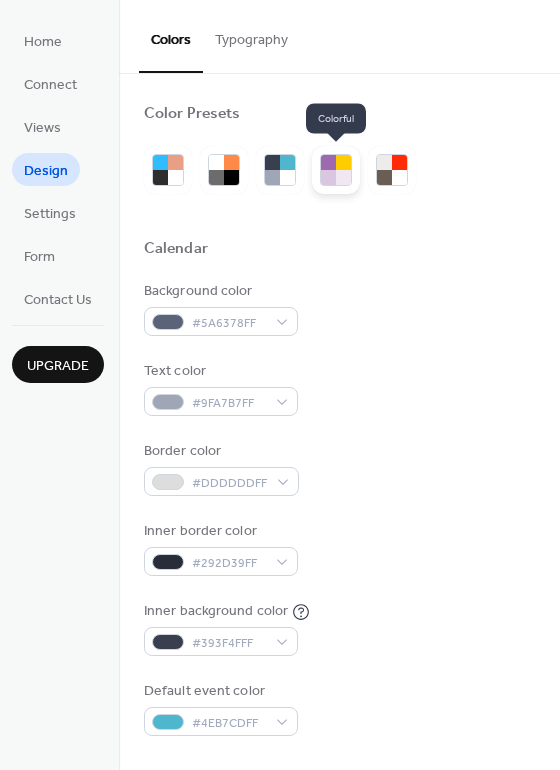 click at bounding box center [343, 177] 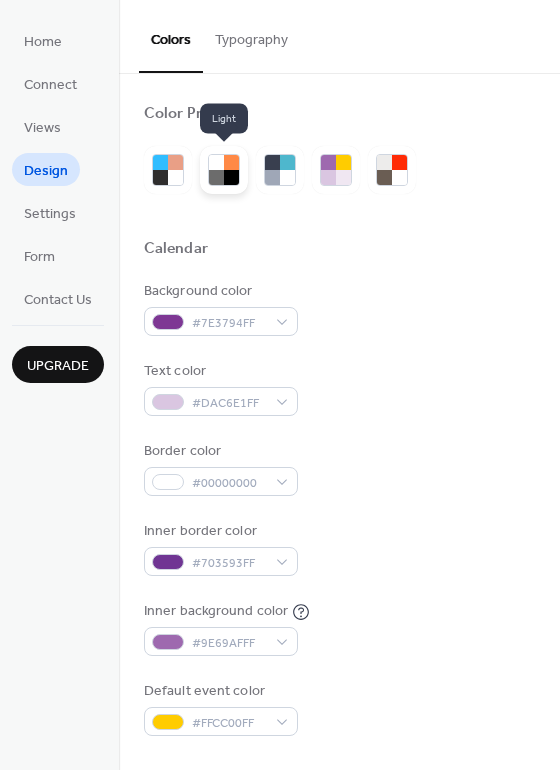 click at bounding box center [231, 177] 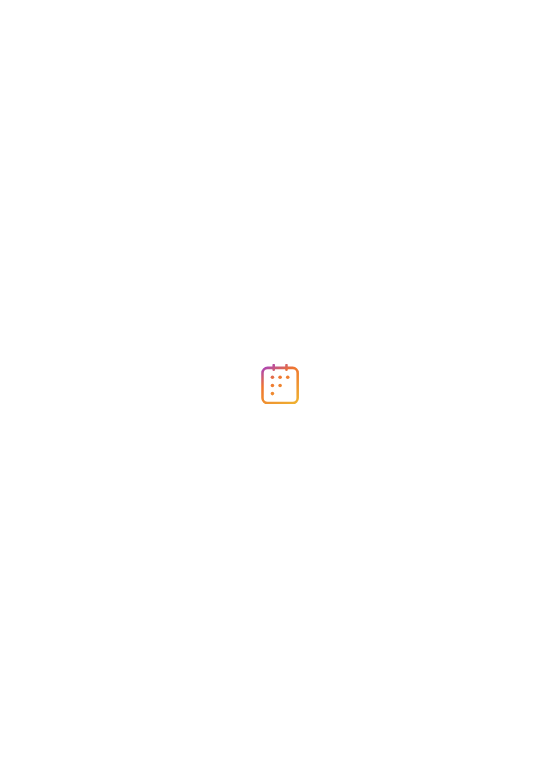 scroll, scrollTop: 0, scrollLeft: 0, axis: both 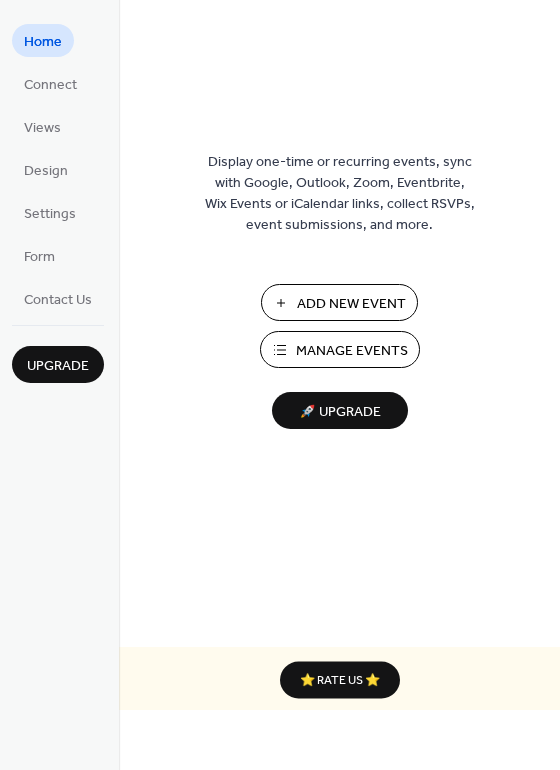 click on "Add New Event" at bounding box center [351, 304] 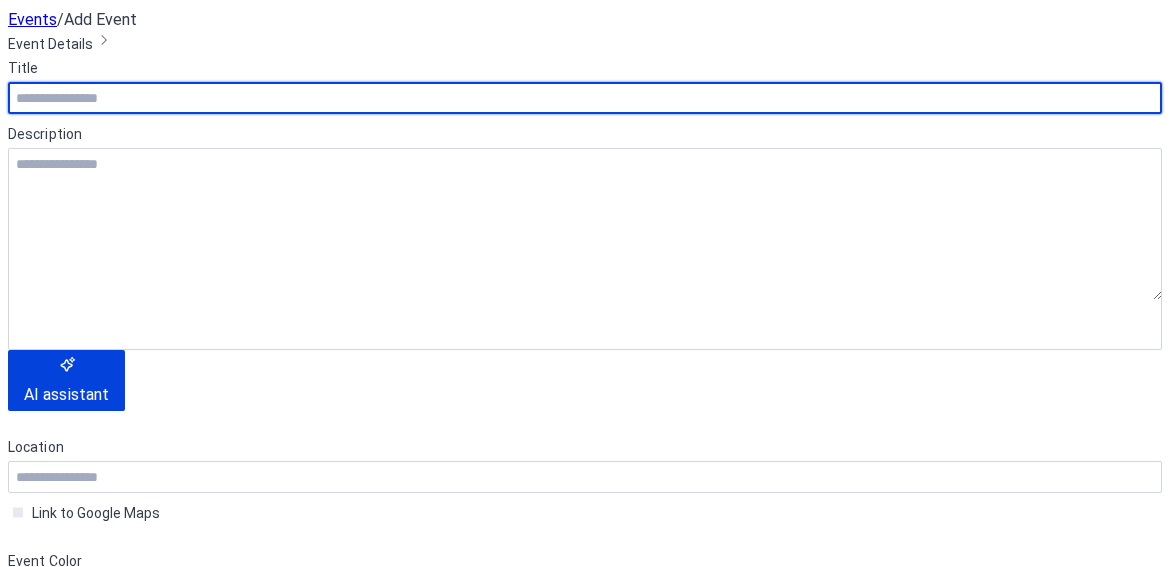 scroll, scrollTop: 0, scrollLeft: 0, axis: both 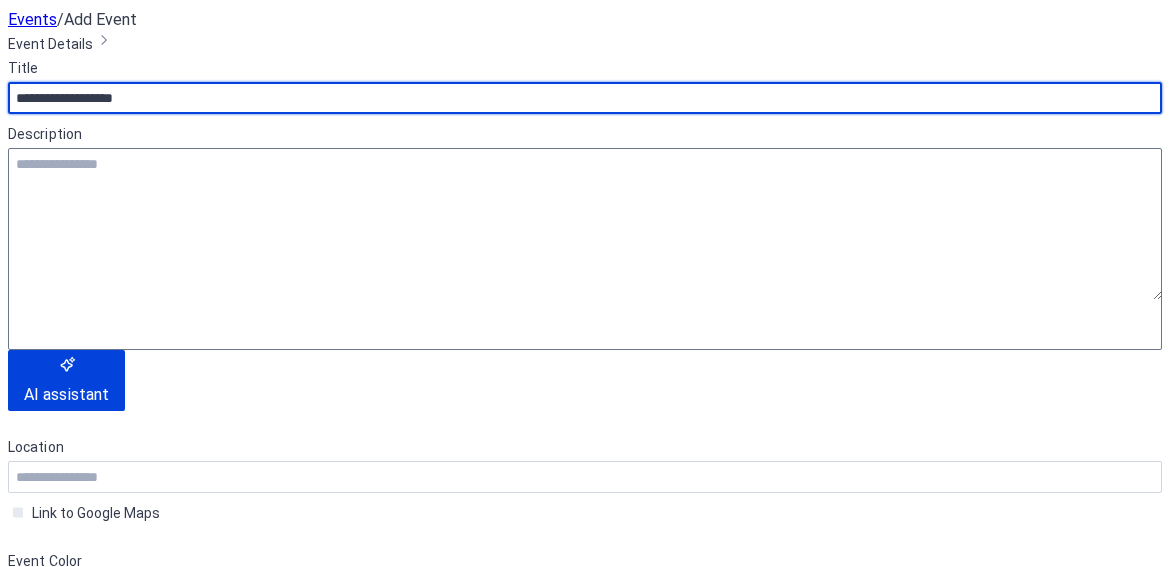 type on "**********" 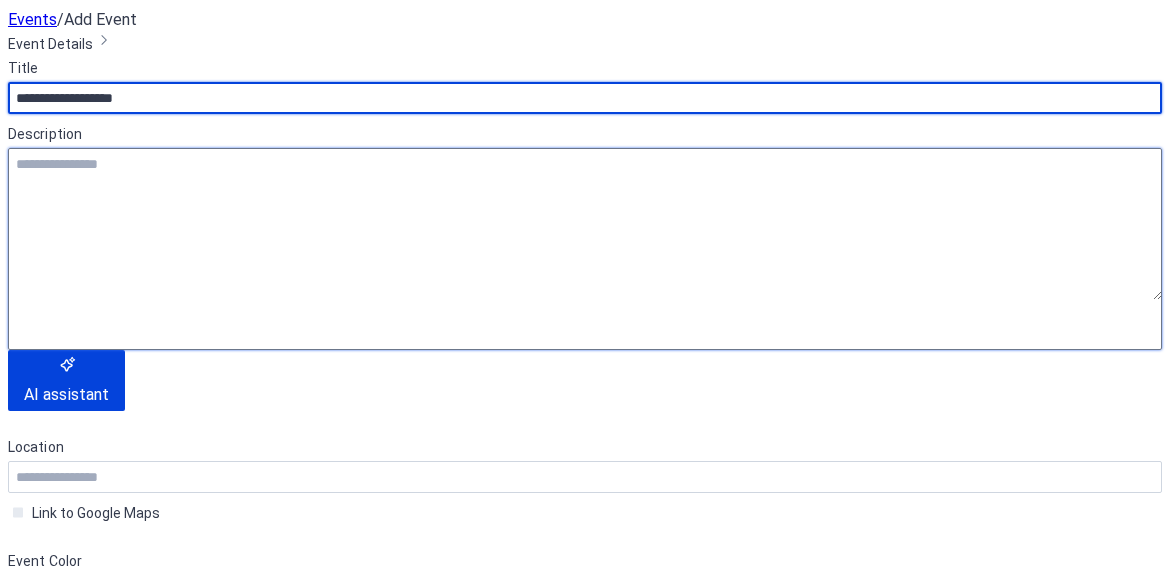 click at bounding box center [585, 224] 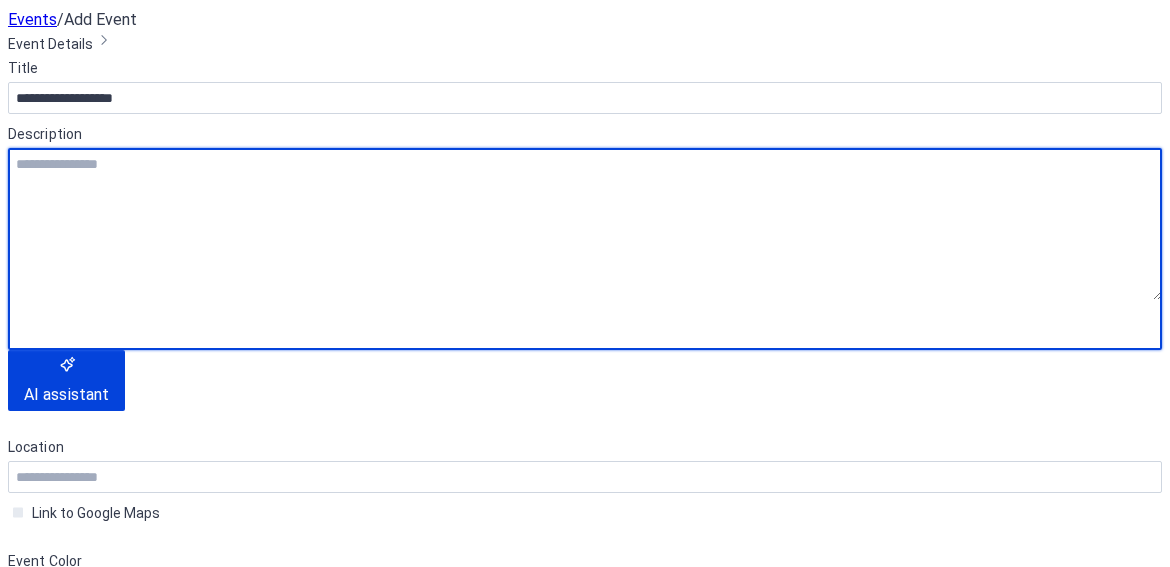 scroll, scrollTop: 418, scrollLeft: 0, axis: vertical 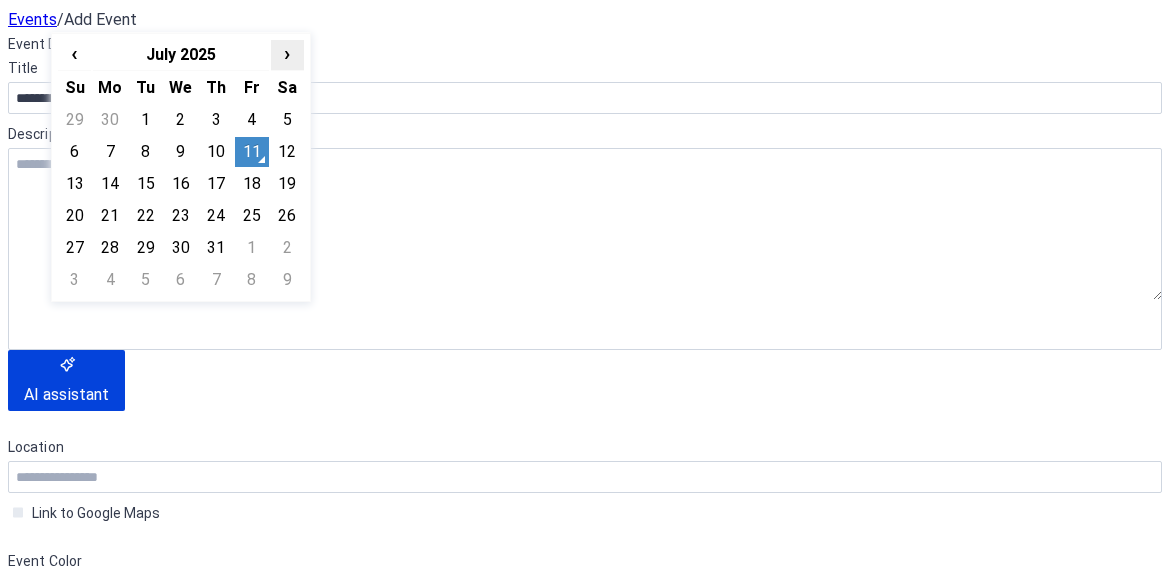 click on "›" at bounding box center [287, 53] 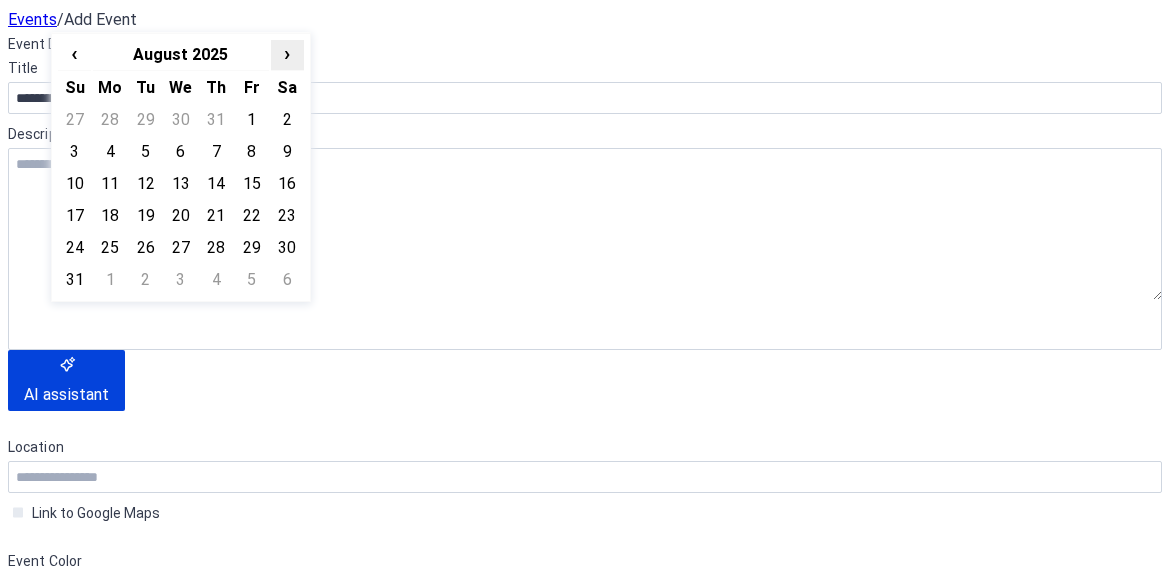 click on "›" at bounding box center [278, 53] 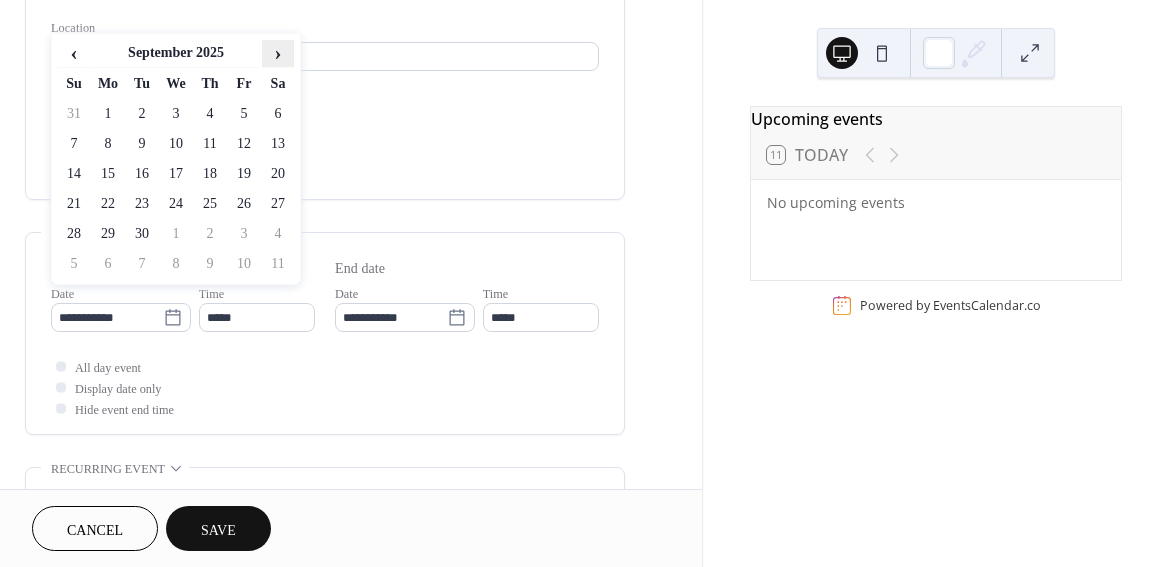 click on "›" at bounding box center [278, 53] 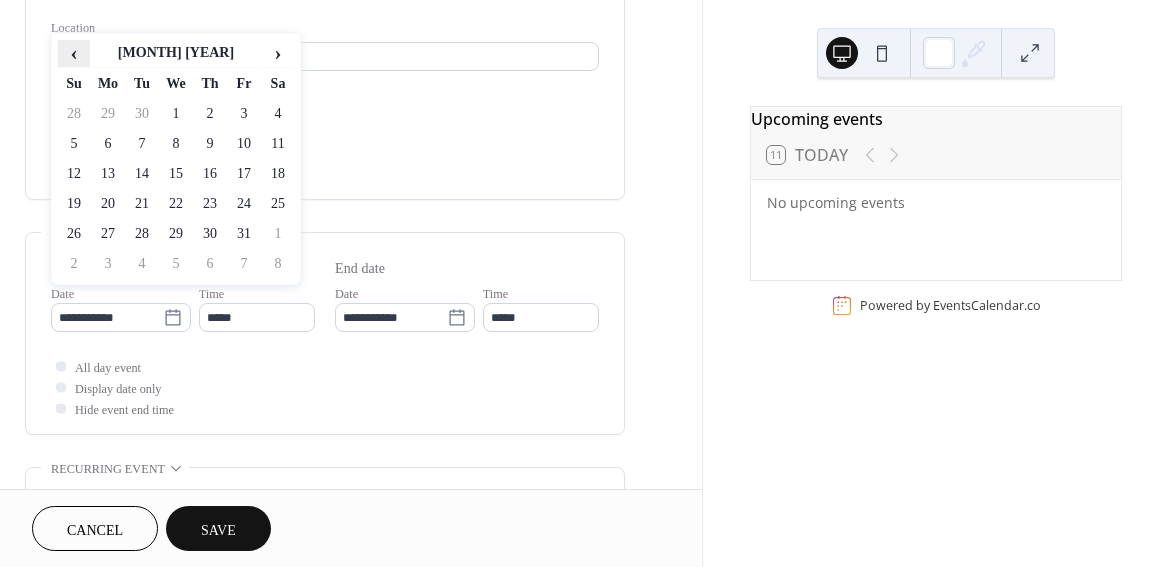 click on "‹" at bounding box center (74, 53) 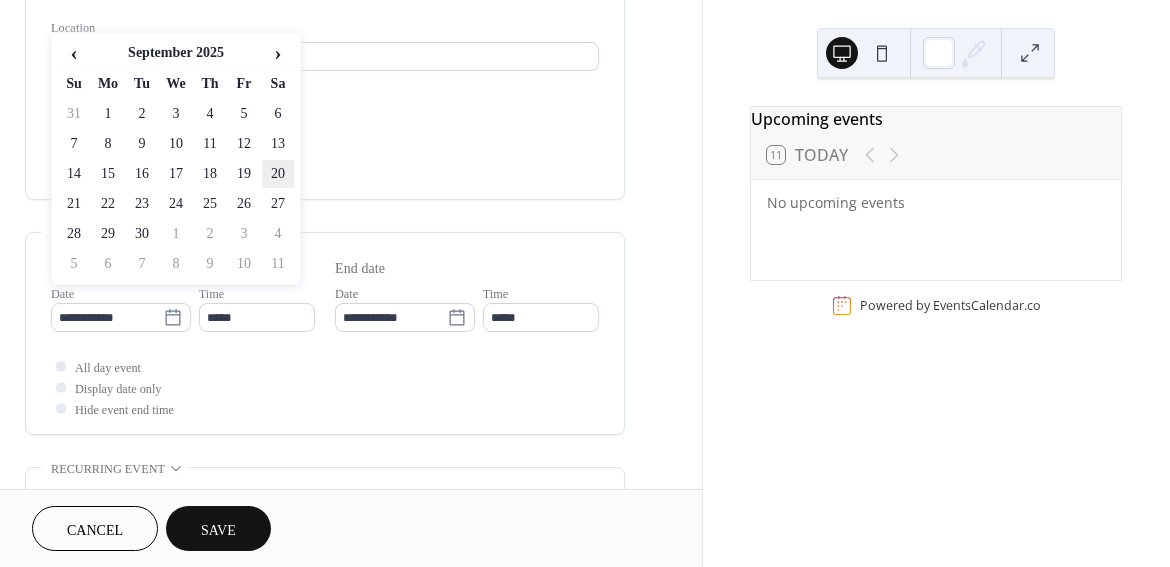click on "20" at bounding box center (278, 174) 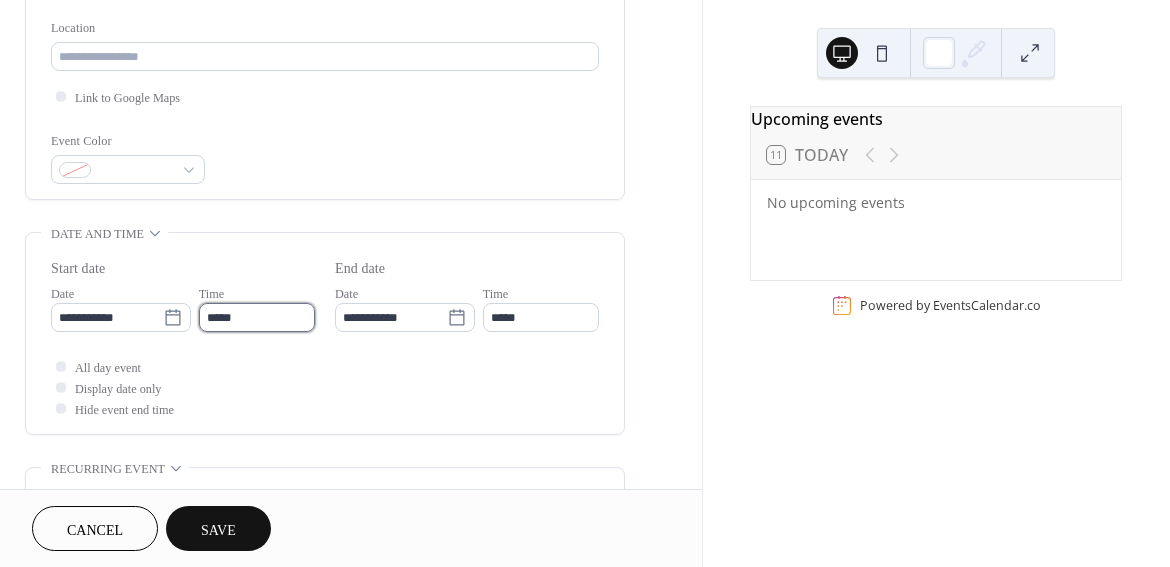 click on "*****" at bounding box center (257, 317) 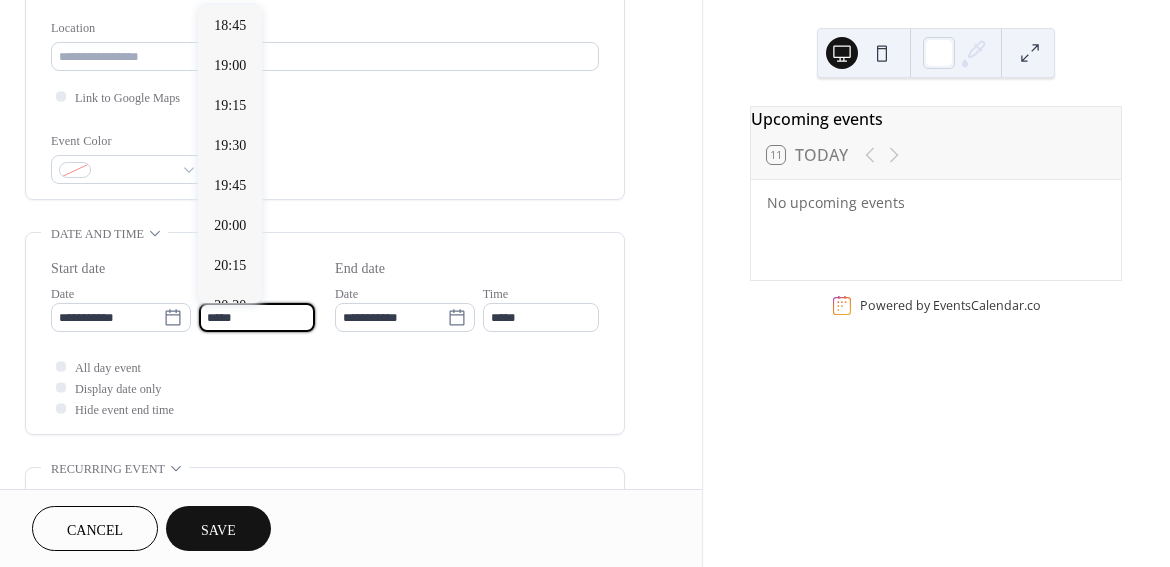 scroll, scrollTop: 3010, scrollLeft: 0, axis: vertical 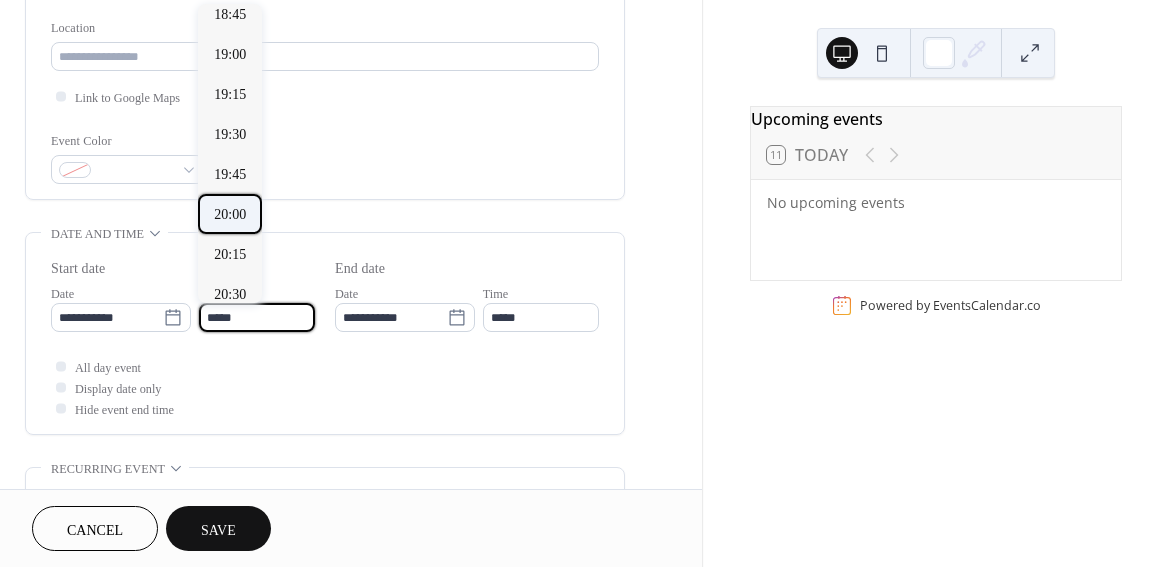 click on "20:00" at bounding box center [230, 214] 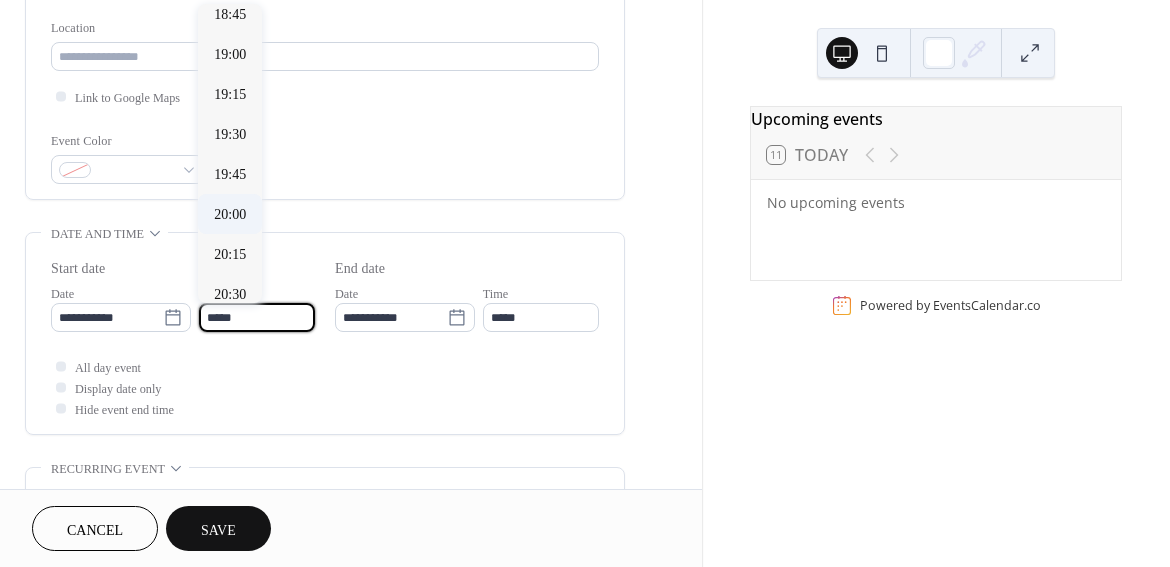 type on "*****" 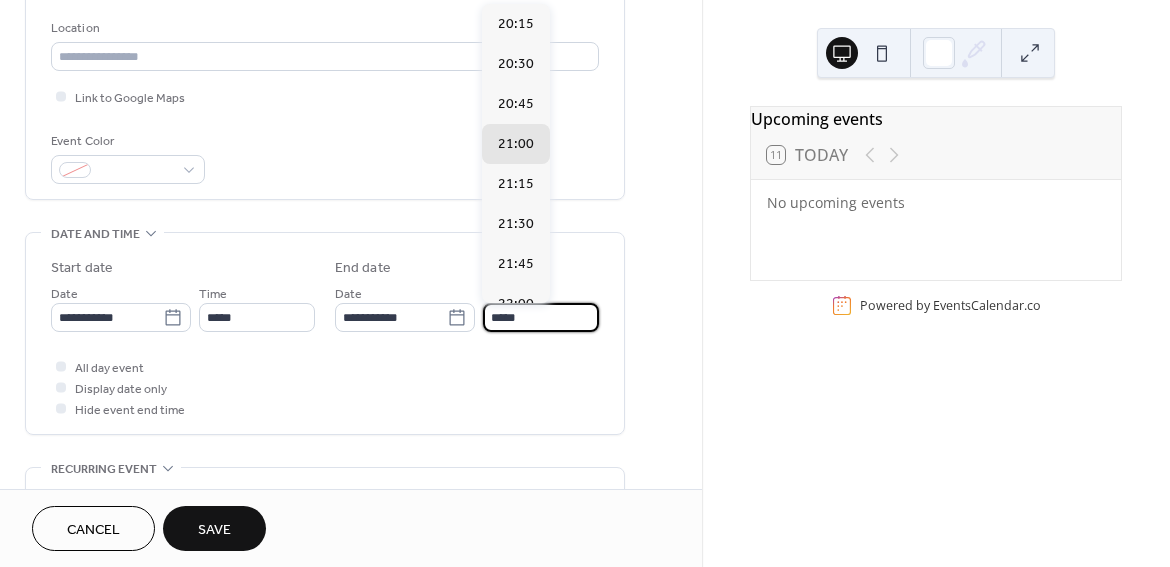 click on "*****" at bounding box center (541, 317) 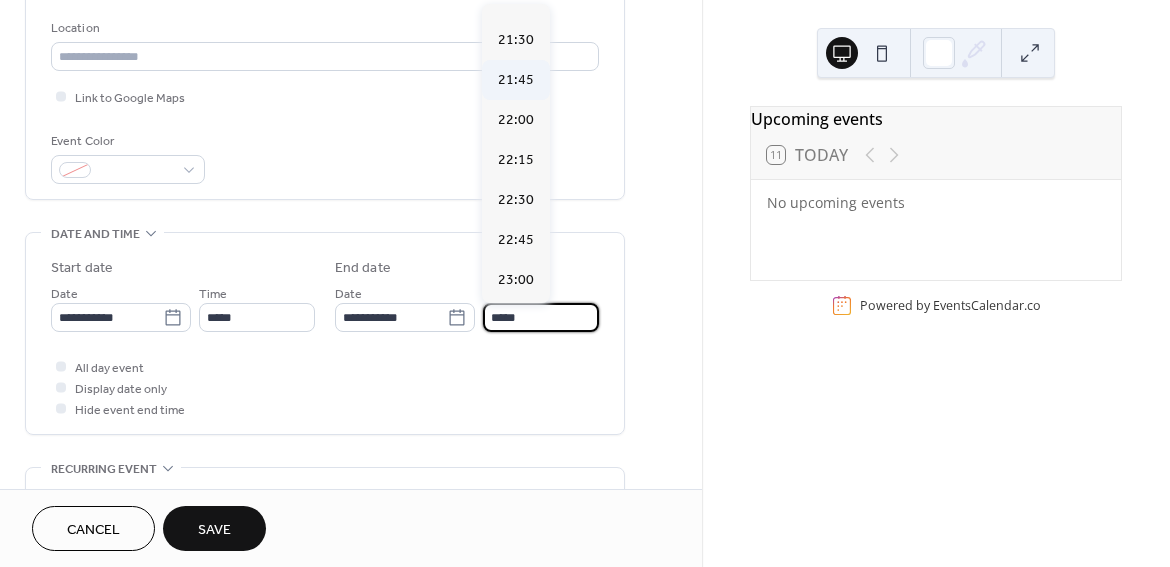 scroll, scrollTop: 190, scrollLeft: 0, axis: vertical 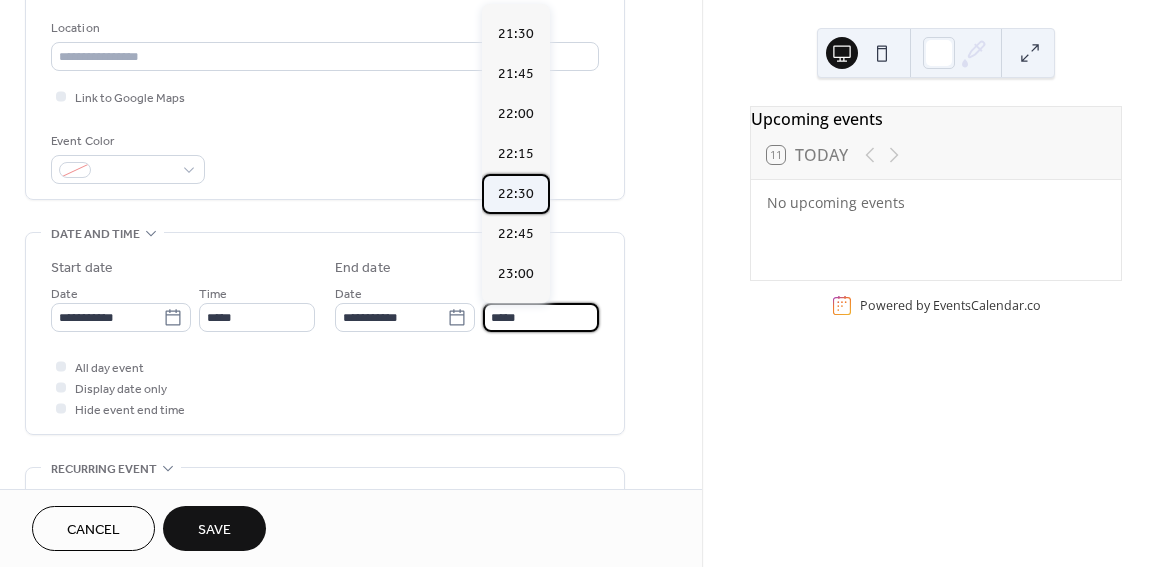 click on "22:30" at bounding box center (516, 194) 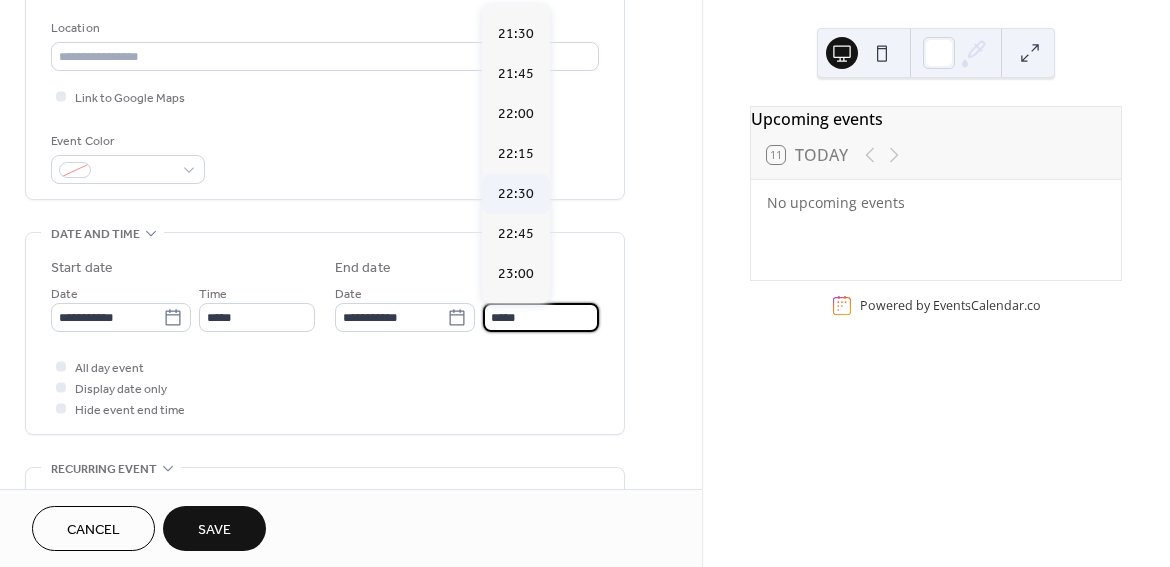 type on "*****" 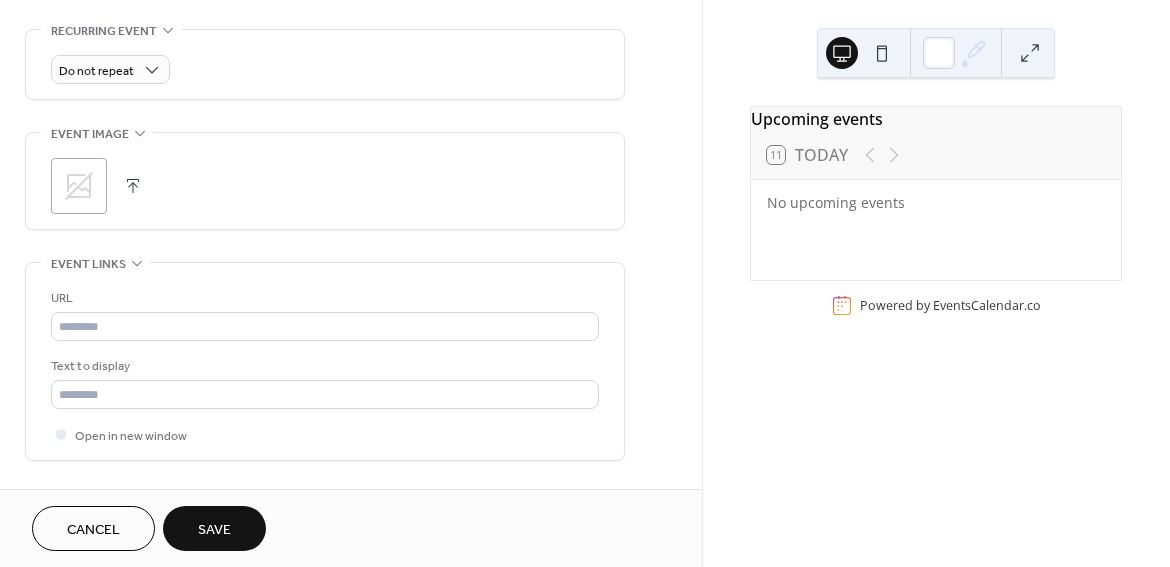 scroll, scrollTop: 869, scrollLeft: 0, axis: vertical 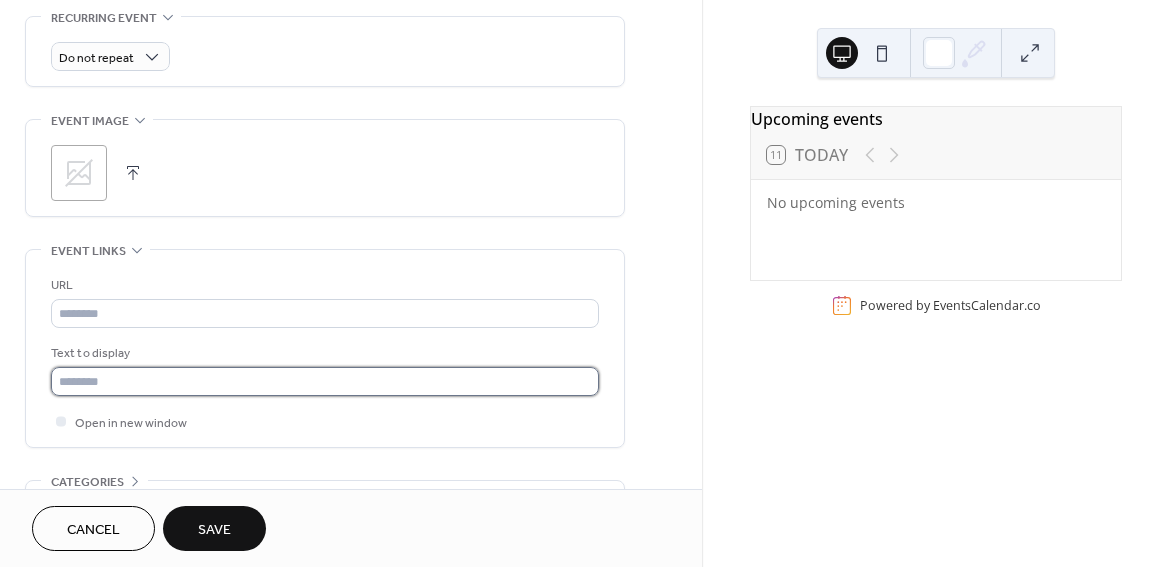 click at bounding box center (325, 381) 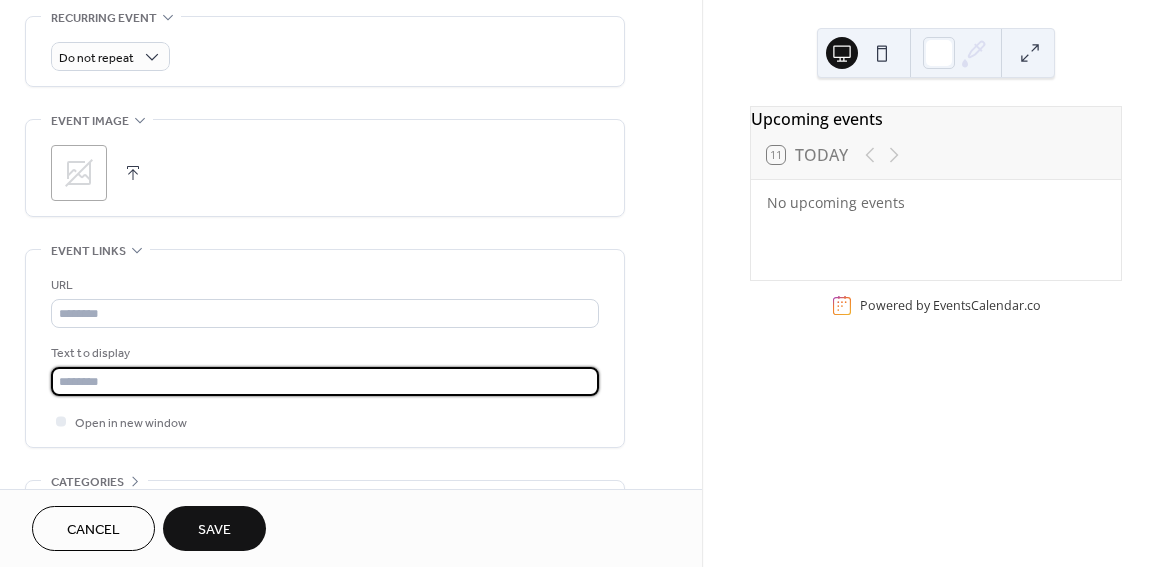 type on "*******" 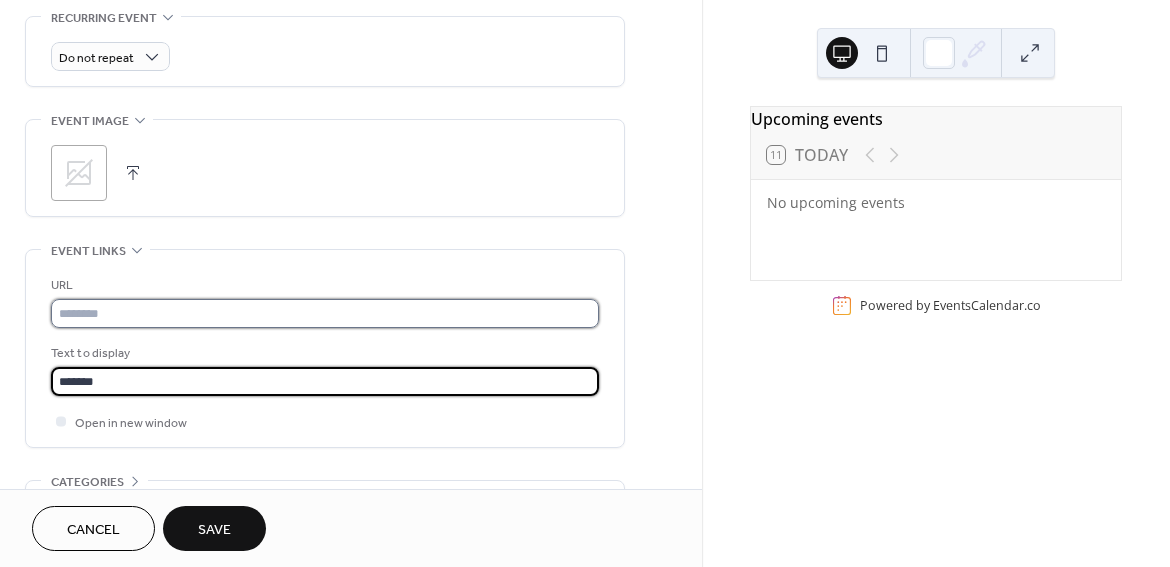 click at bounding box center (325, 313) 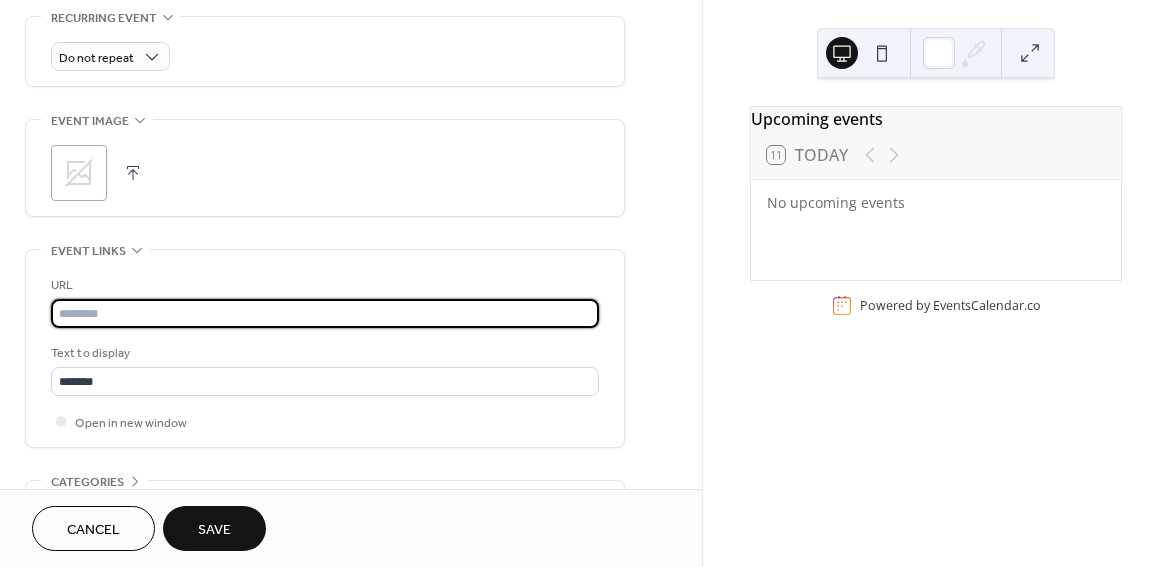 paste on "**********" 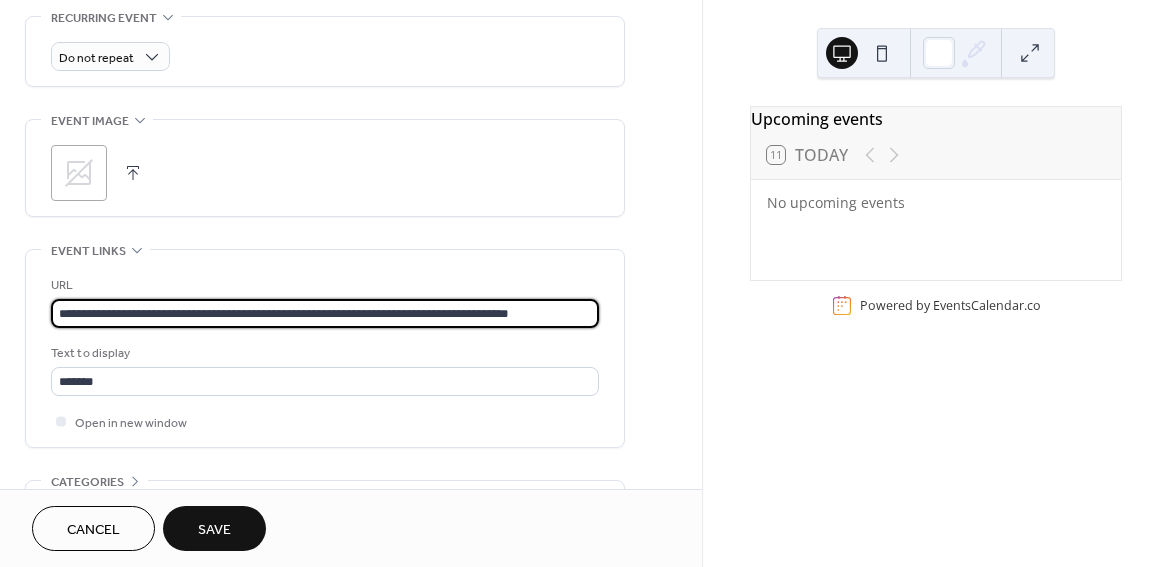 scroll, scrollTop: 0, scrollLeft: 0, axis: both 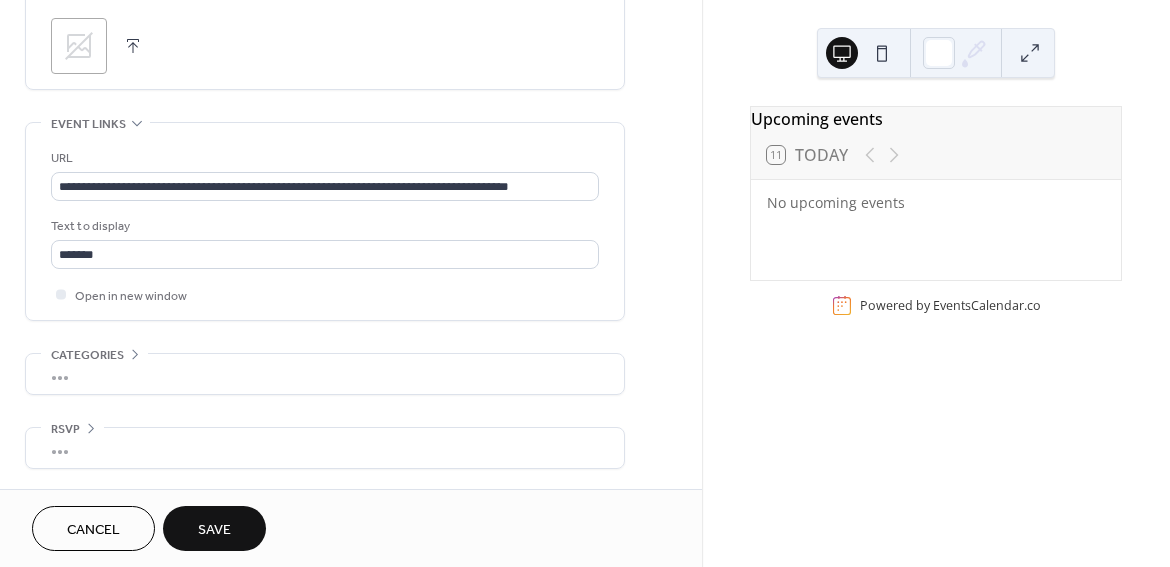 click on "Save" at bounding box center (214, 530) 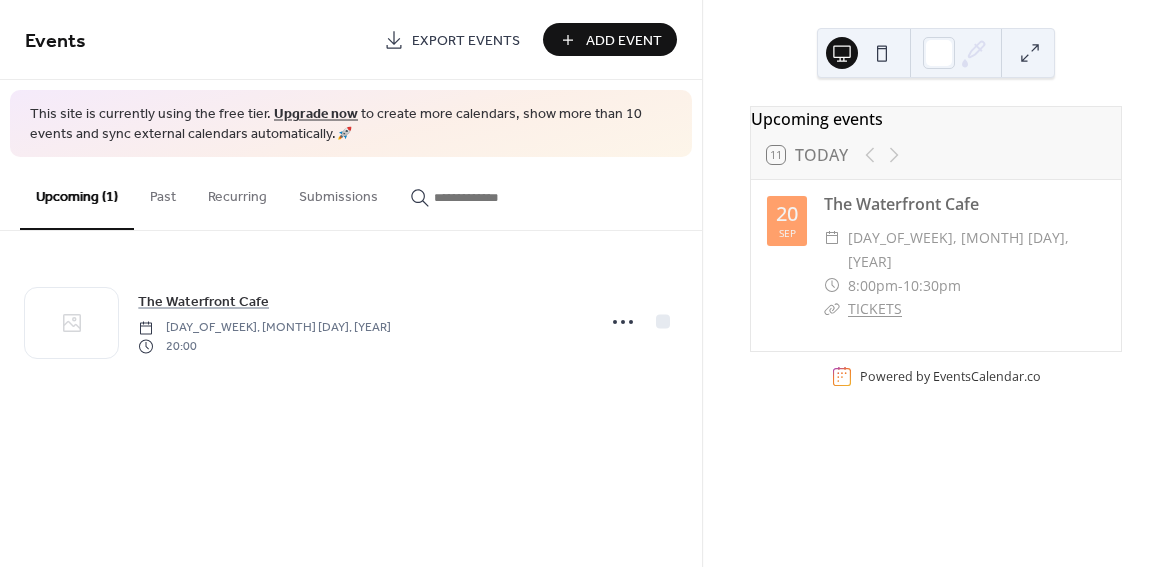 click on "Add Event" at bounding box center [624, 41] 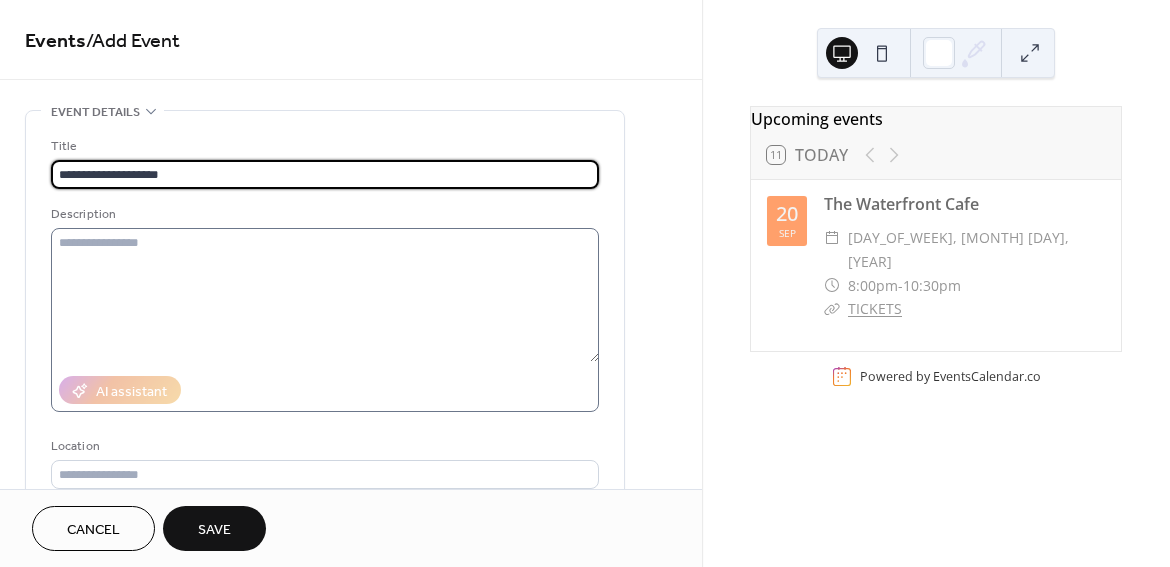 type on "**********" 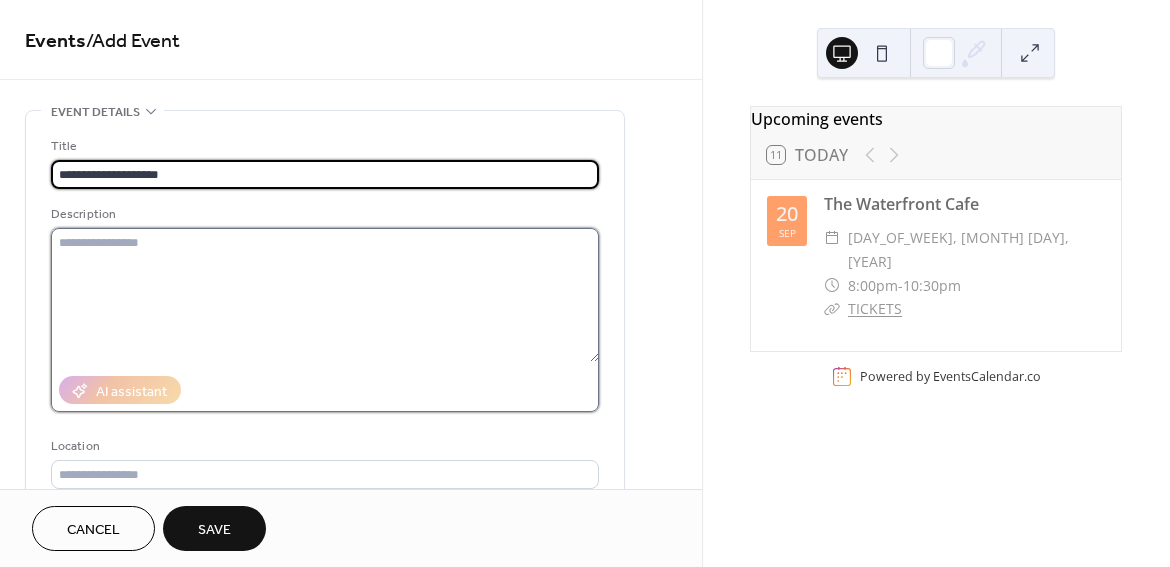 click at bounding box center [325, 295] 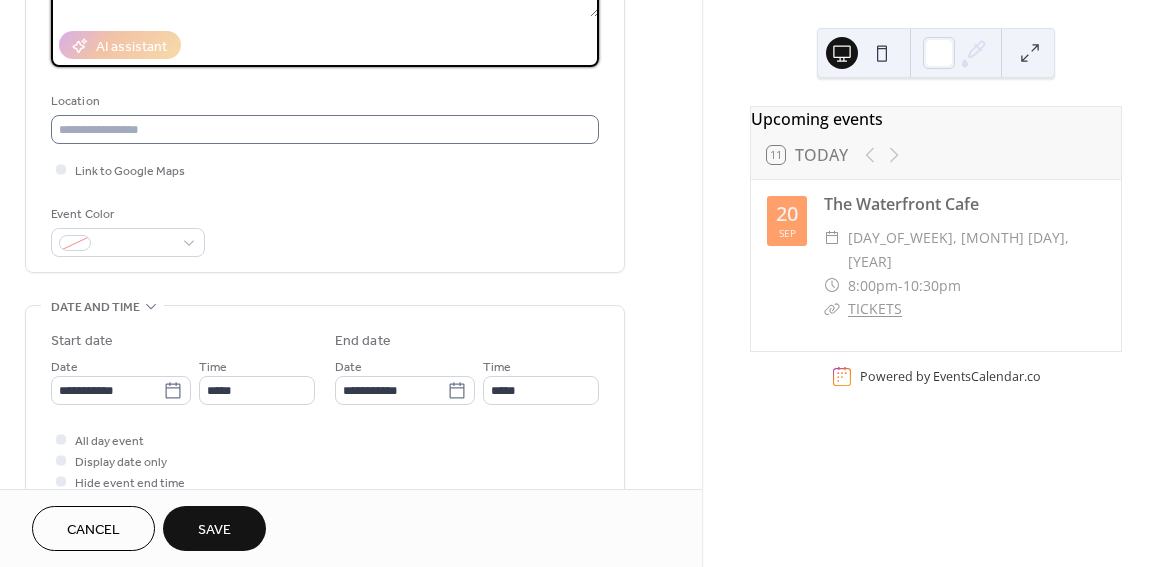 scroll, scrollTop: 404, scrollLeft: 0, axis: vertical 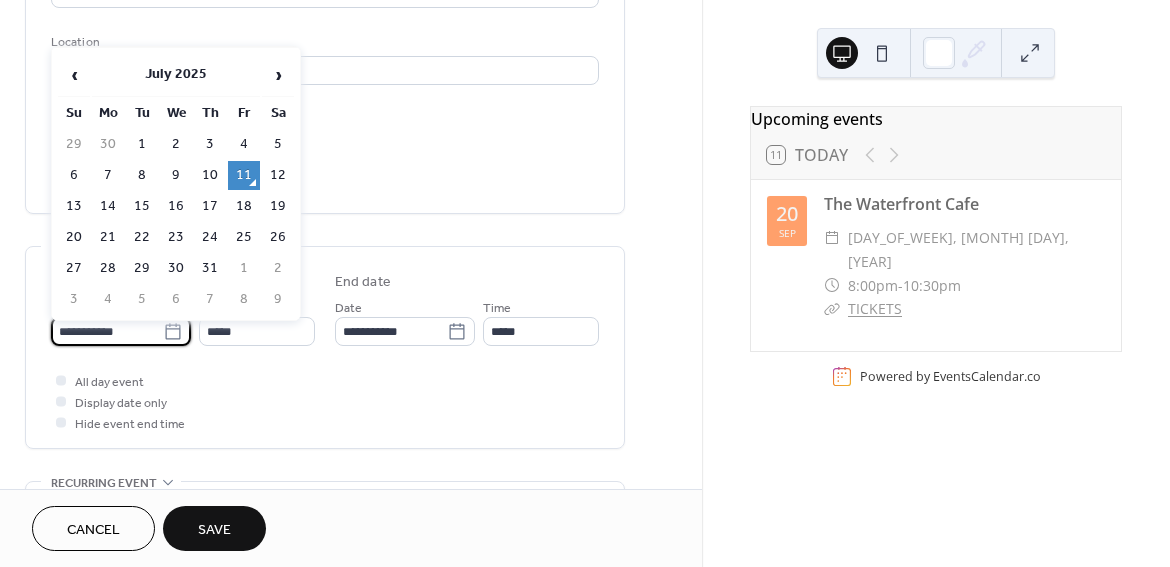 click on "**********" at bounding box center [107, 331] 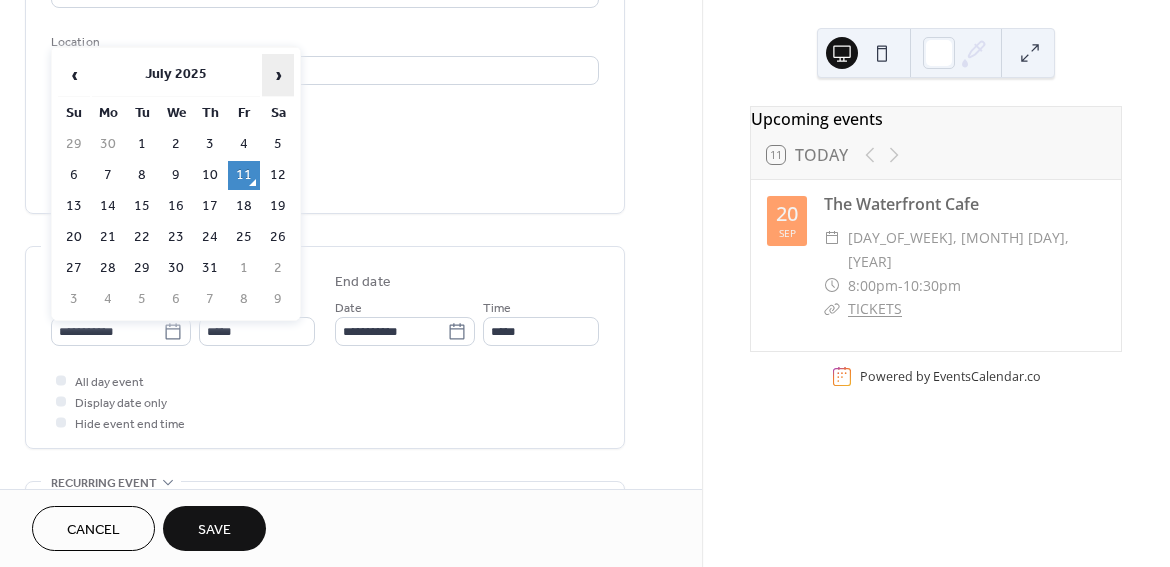 click on "›" at bounding box center (278, 75) 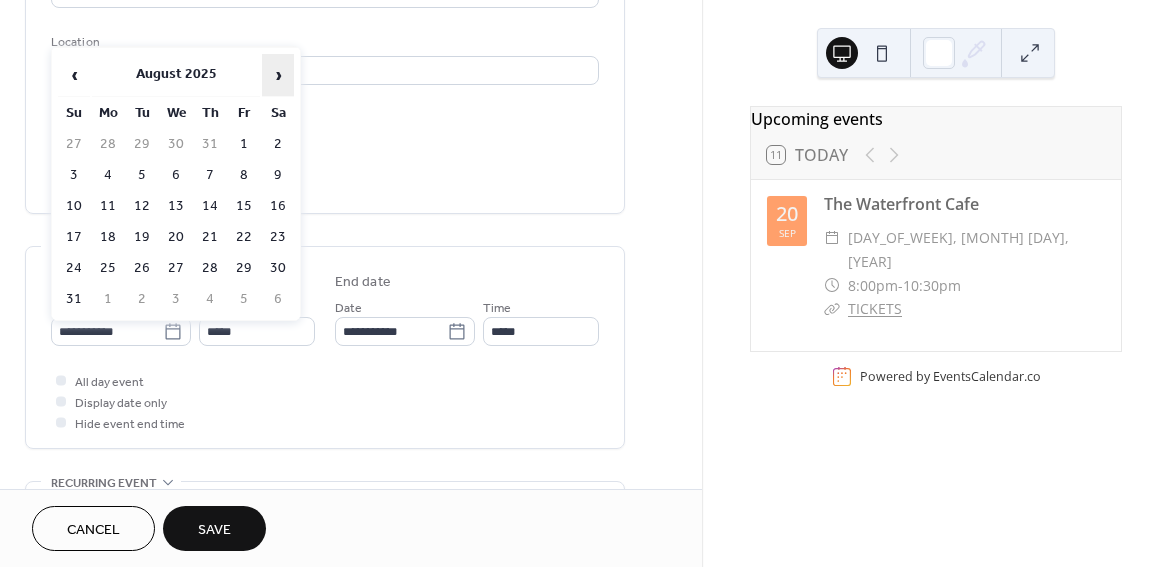 click on "›" at bounding box center [278, 75] 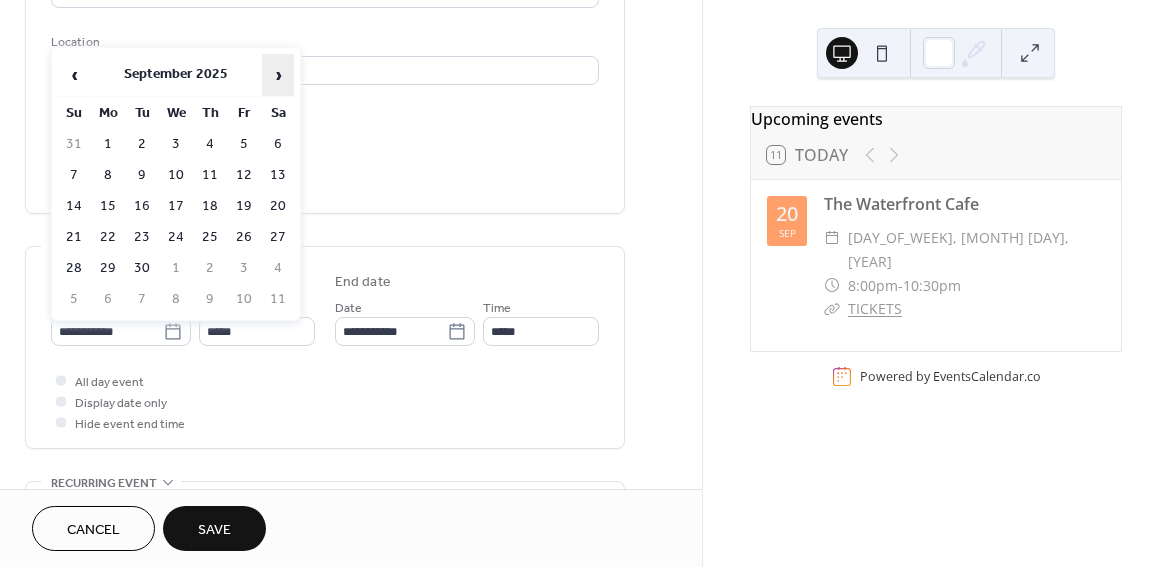 click on "›" at bounding box center [278, 75] 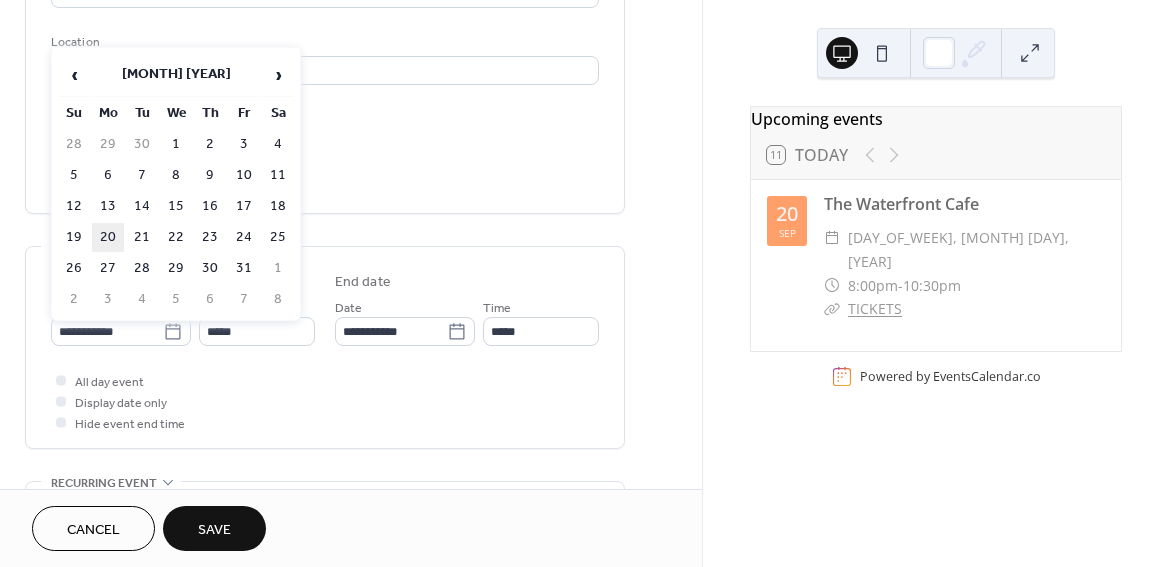 click on "20" at bounding box center [108, 237] 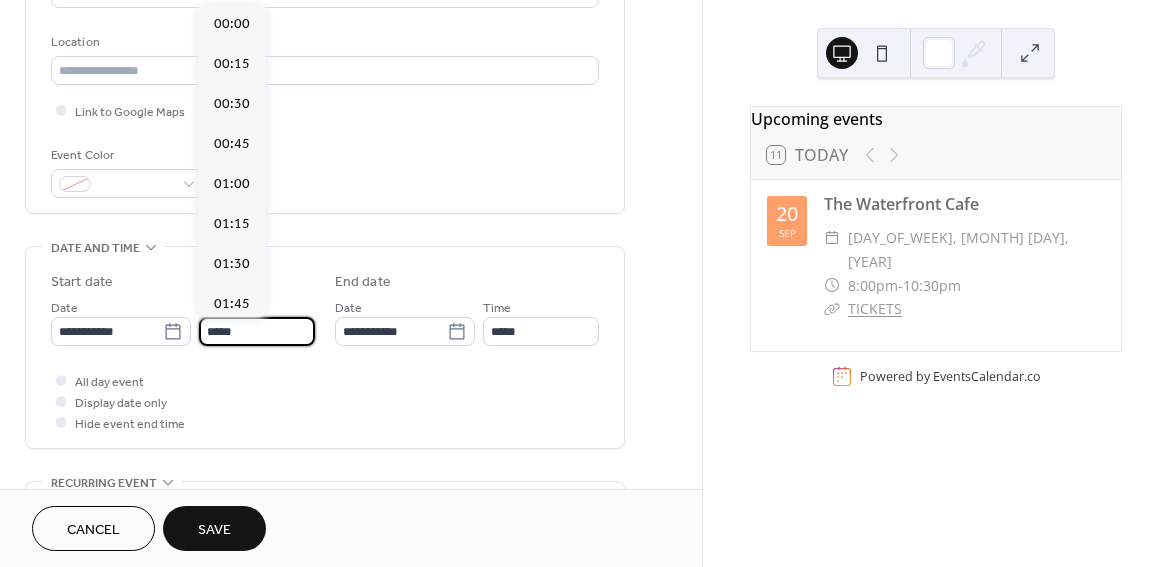 click on "*****" at bounding box center [257, 331] 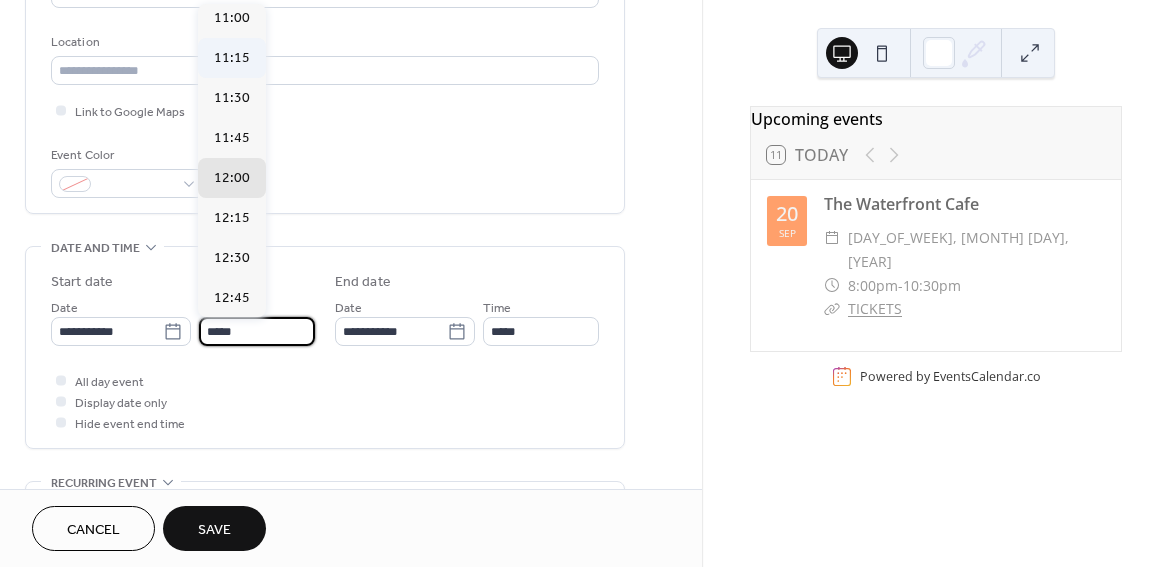 scroll, scrollTop: 1756, scrollLeft: 0, axis: vertical 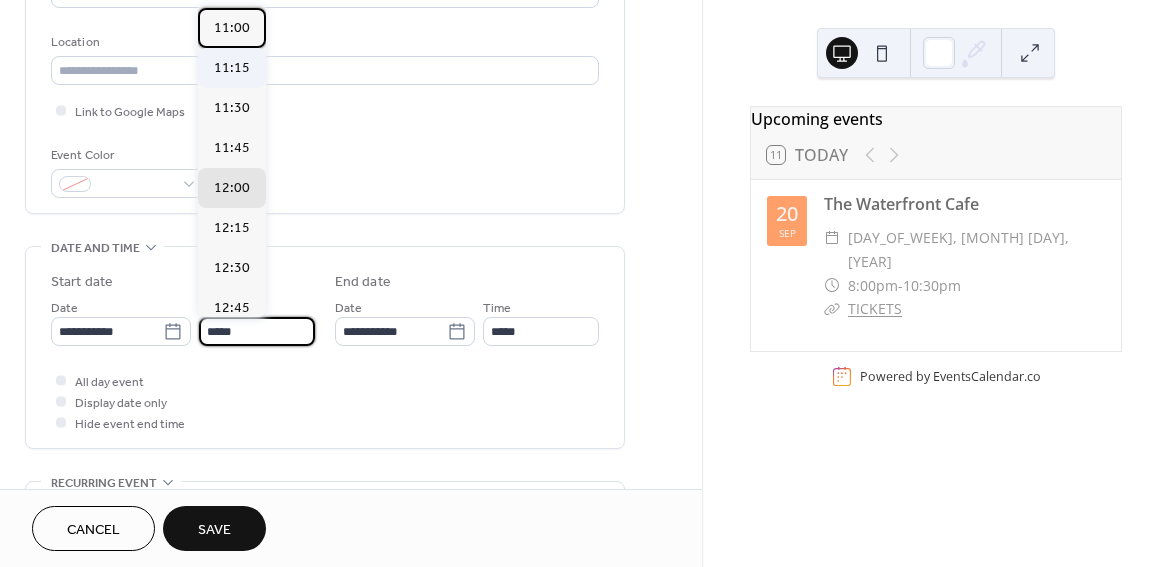 click on "11:00" at bounding box center [232, 28] 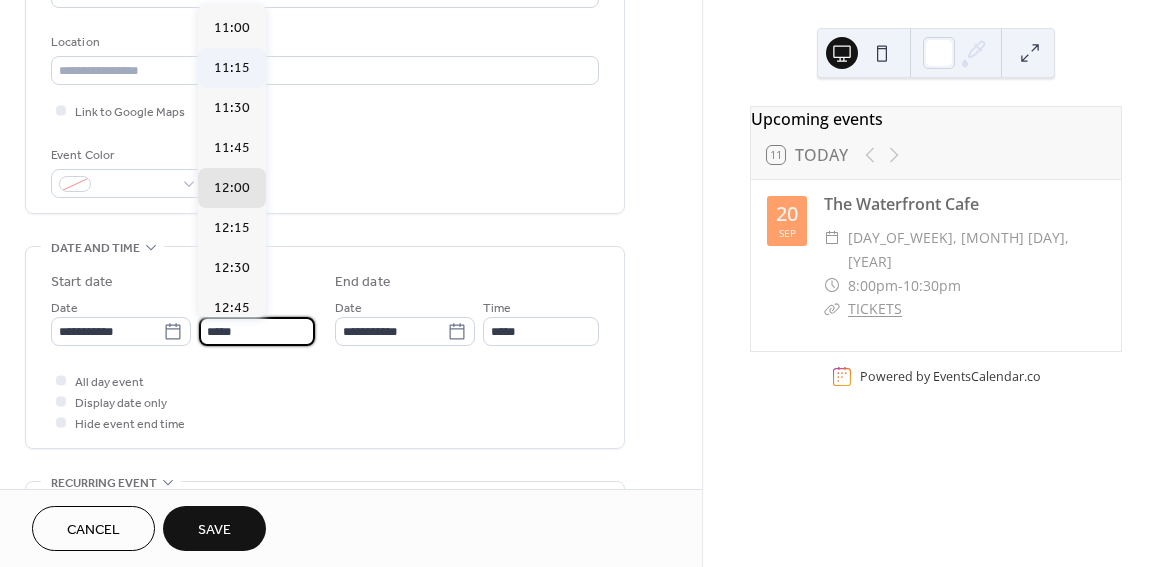 type on "*****" 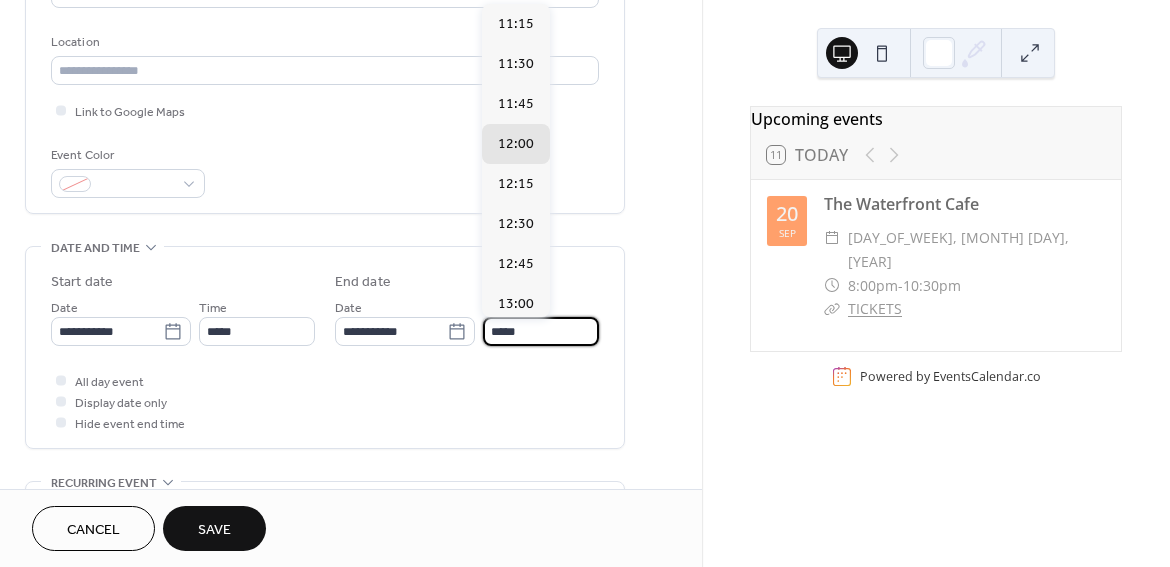 click on "*****" at bounding box center (541, 331) 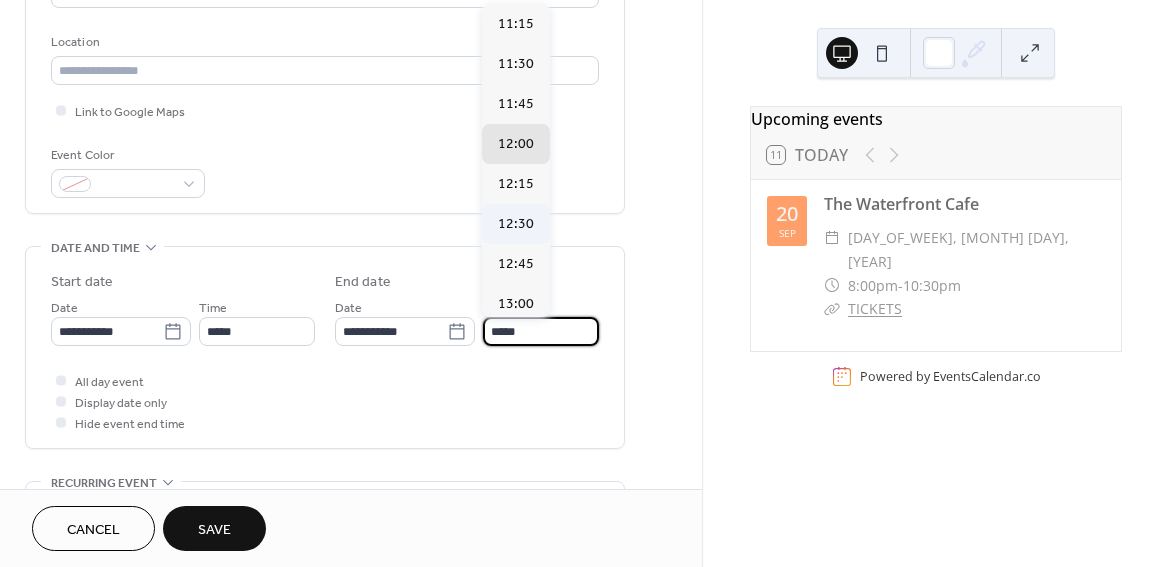 scroll, scrollTop: 7, scrollLeft: 0, axis: vertical 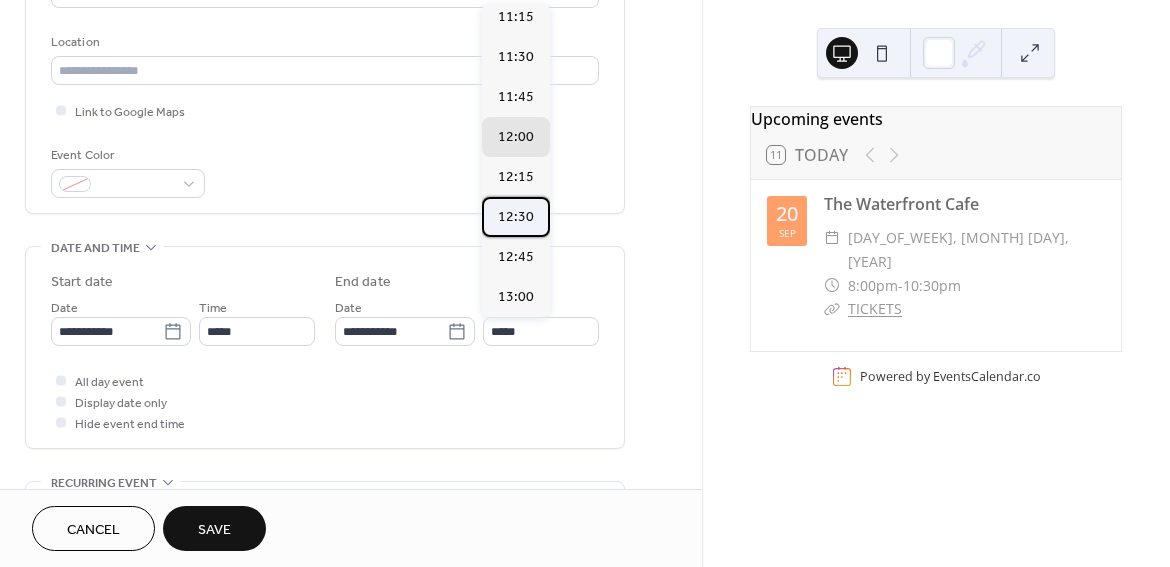 click on "12:30" at bounding box center [516, 217] 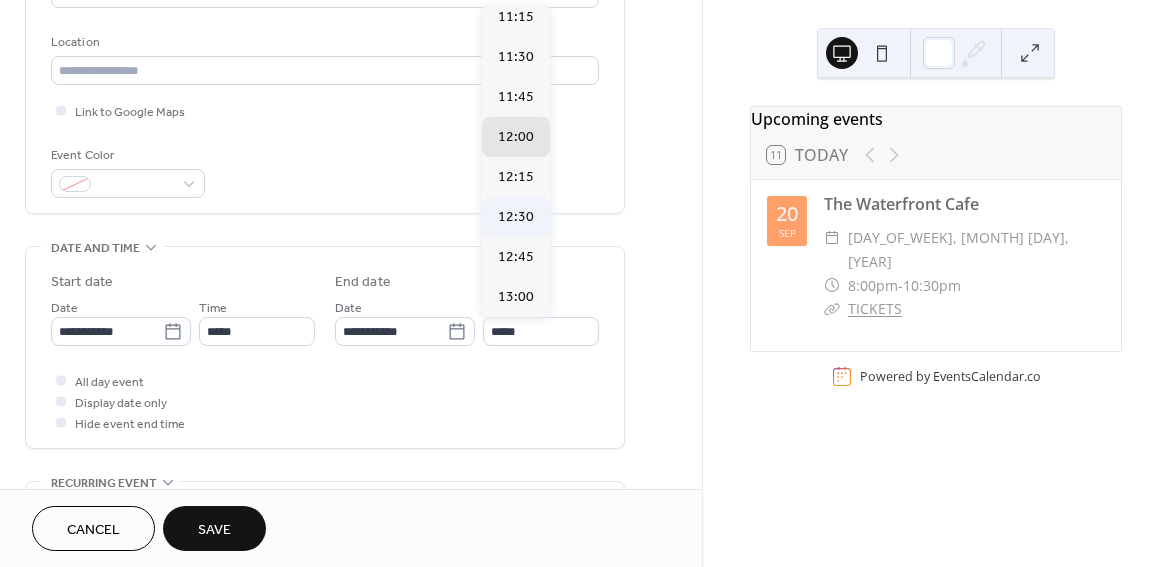 type on "*****" 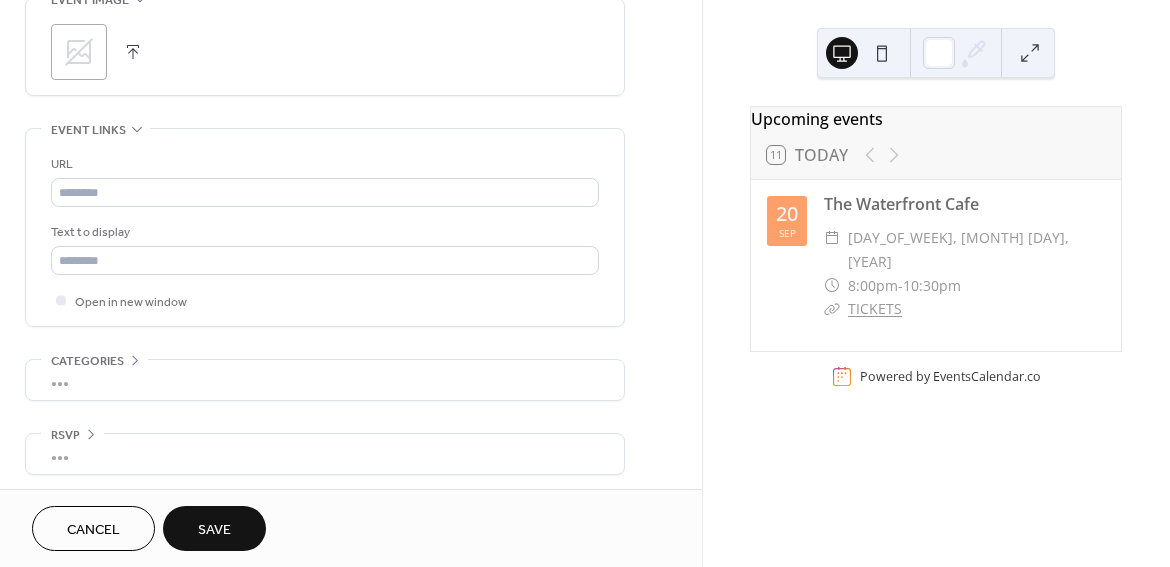 scroll, scrollTop: 996, scrollLeft: 0, axis: vertical 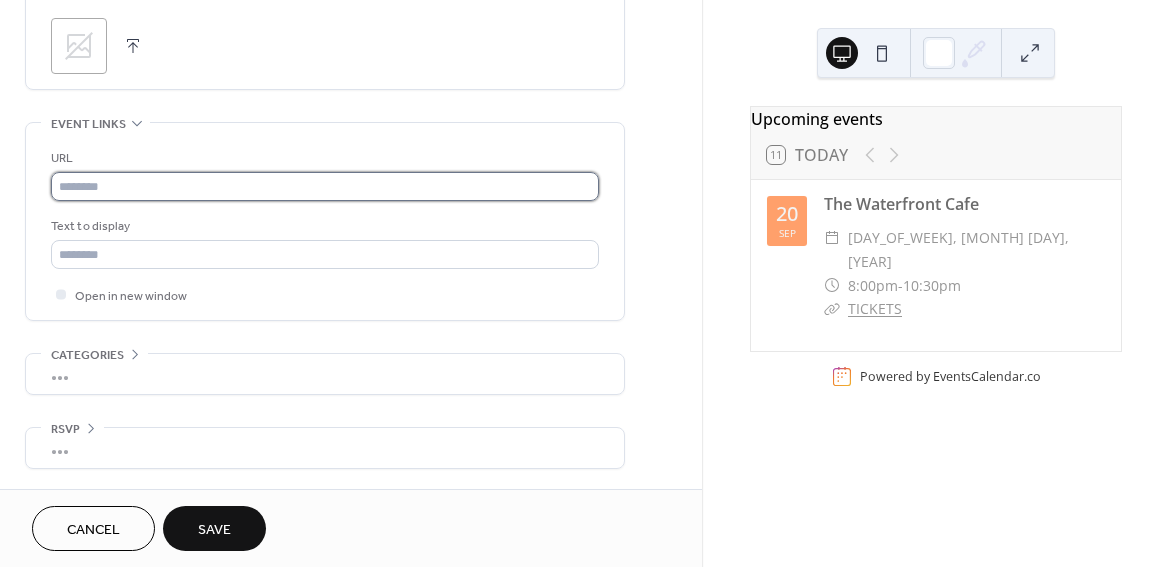 click at bounding box center (325, 186) 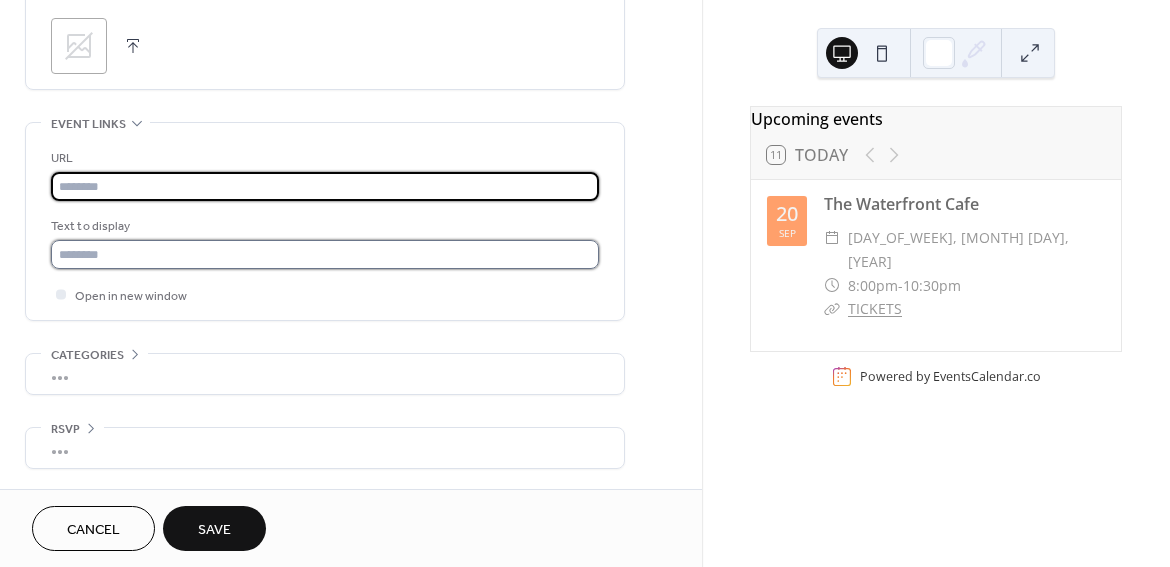 click at bounding box center (325, 254) 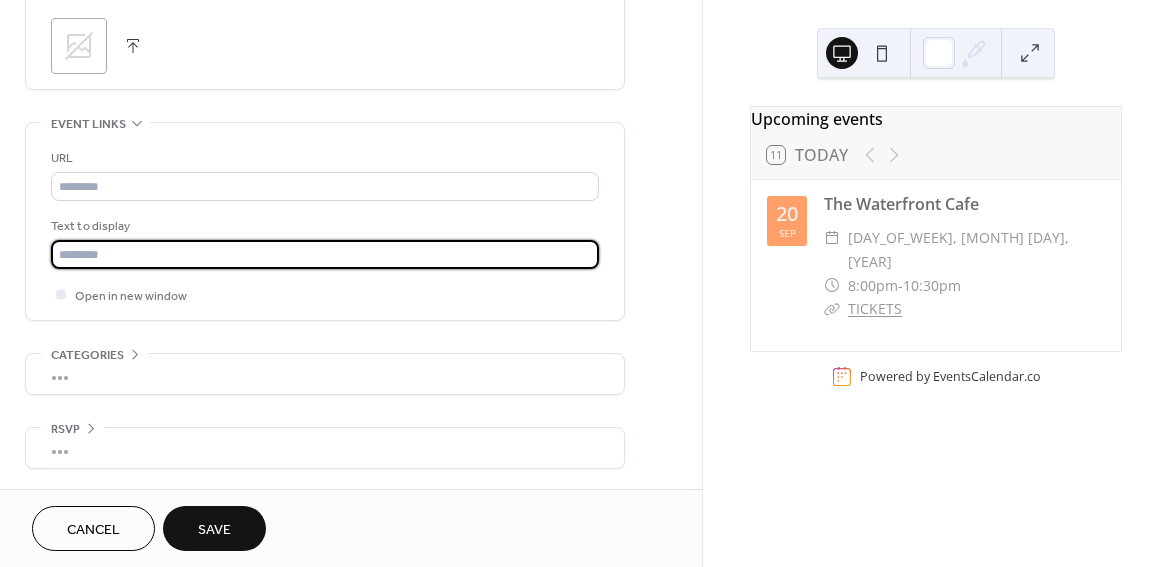 type on "*******" 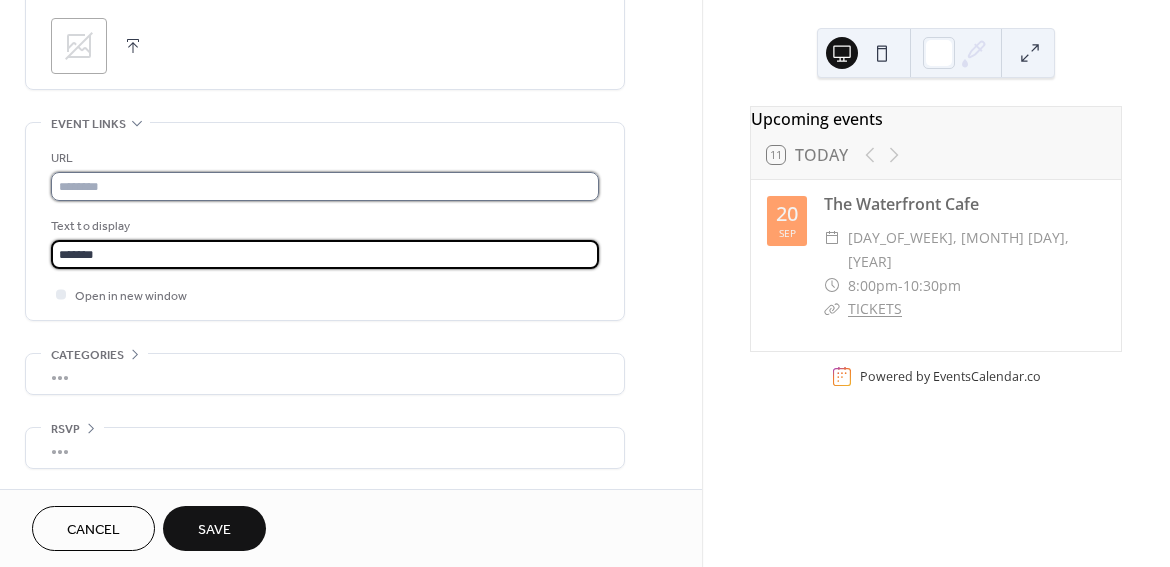 click at bounding box center (325, 186) 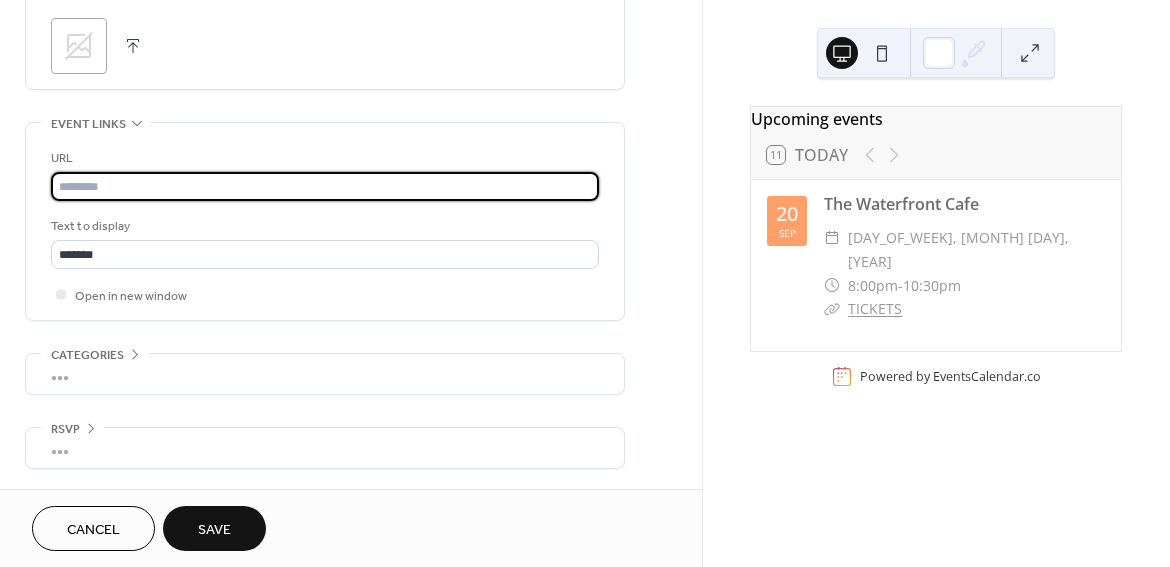 paste on "**********" 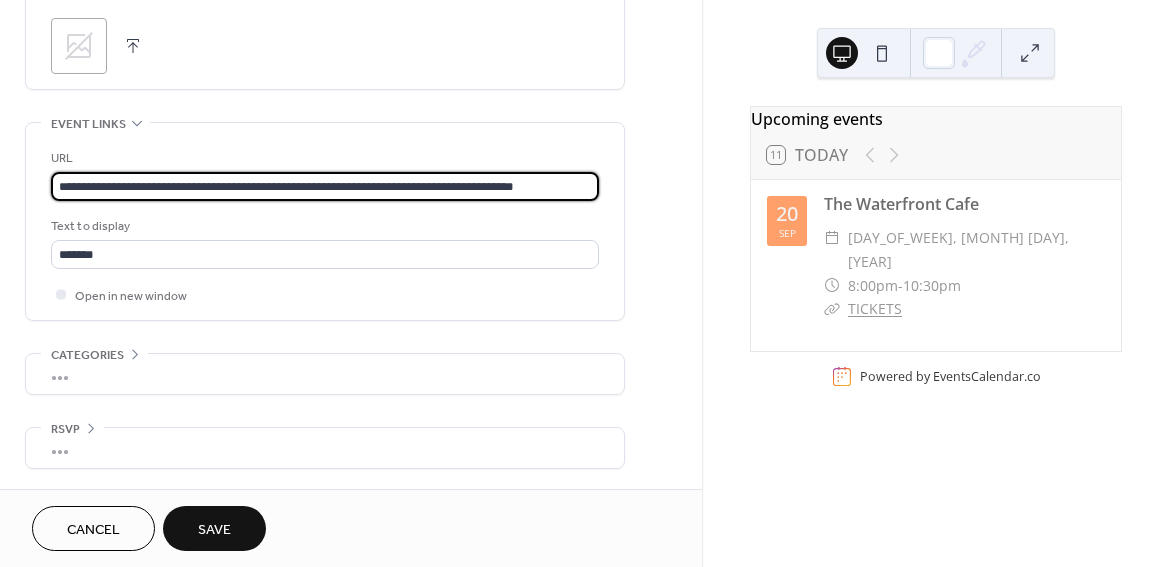 scroll, scrollTop: 0, scrollLeft: 6, axis: horizontal 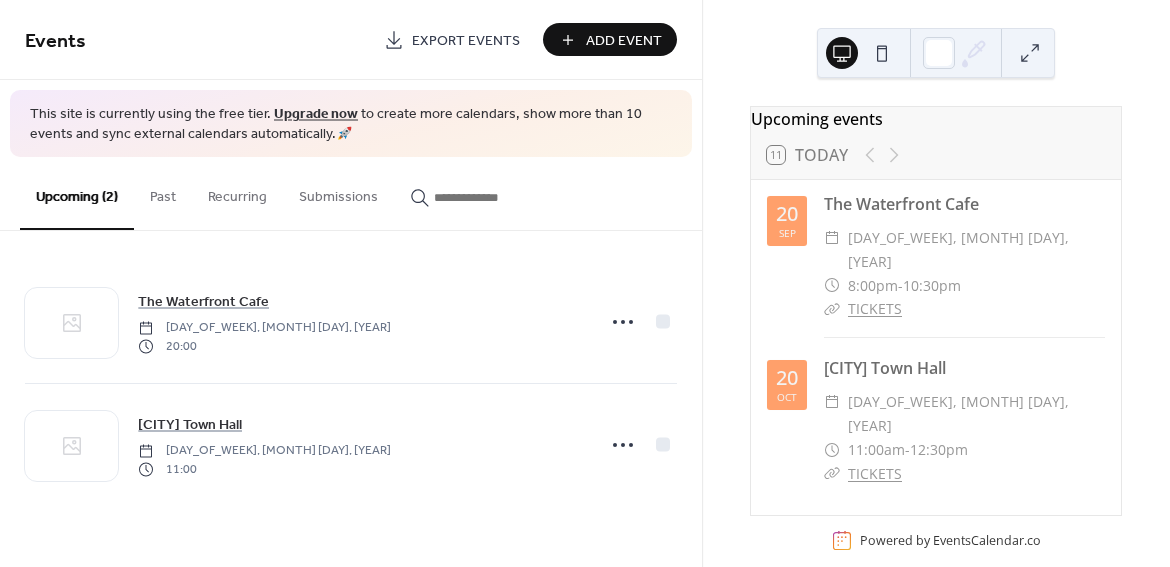 click on "Add Event" at bounding box center [624, 41] 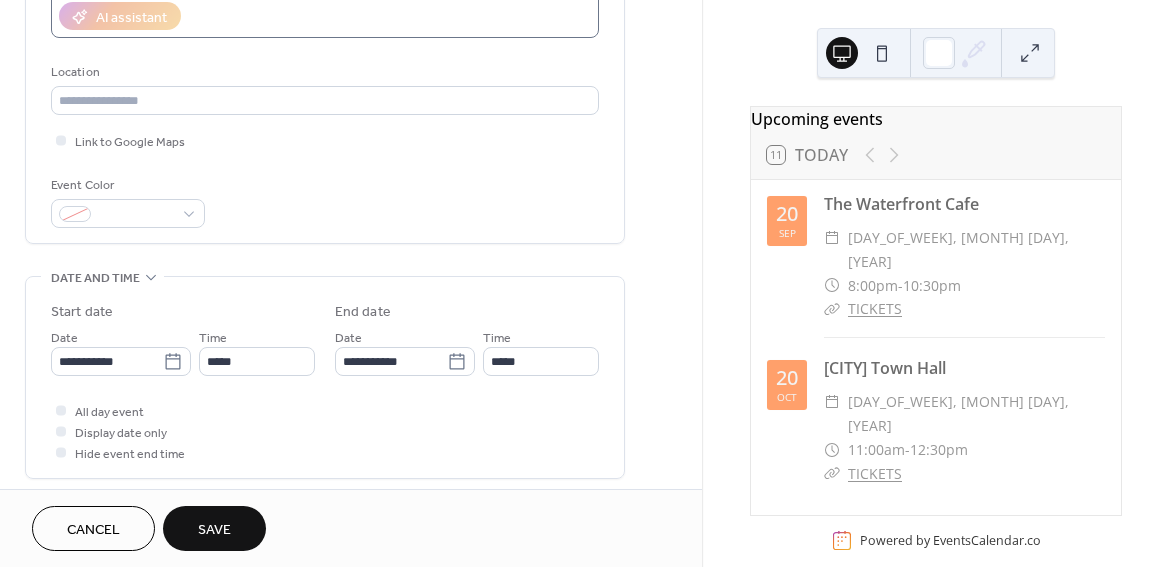 scroll, scrollTop: 412, scrollLeft: 0, axis: vertical 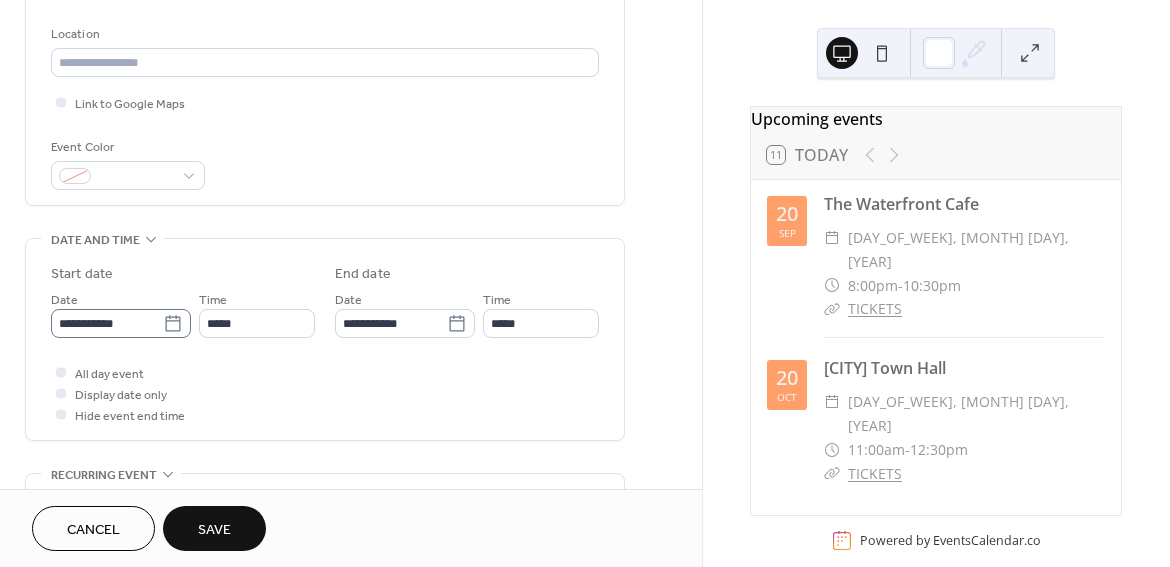 type on "**********" 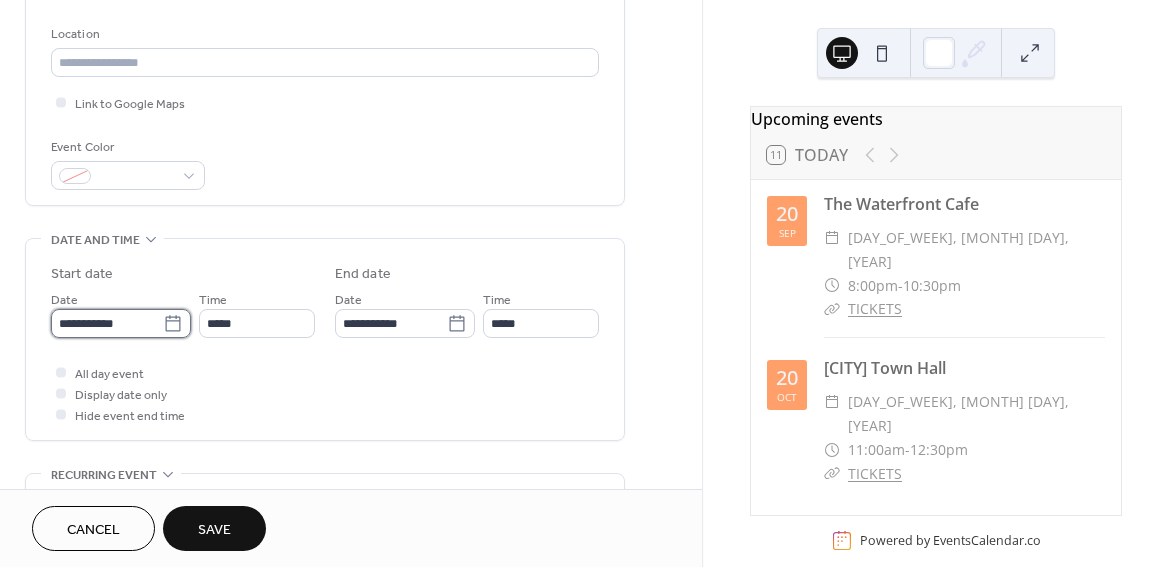click on "**********" at bounding box center [107, 323] 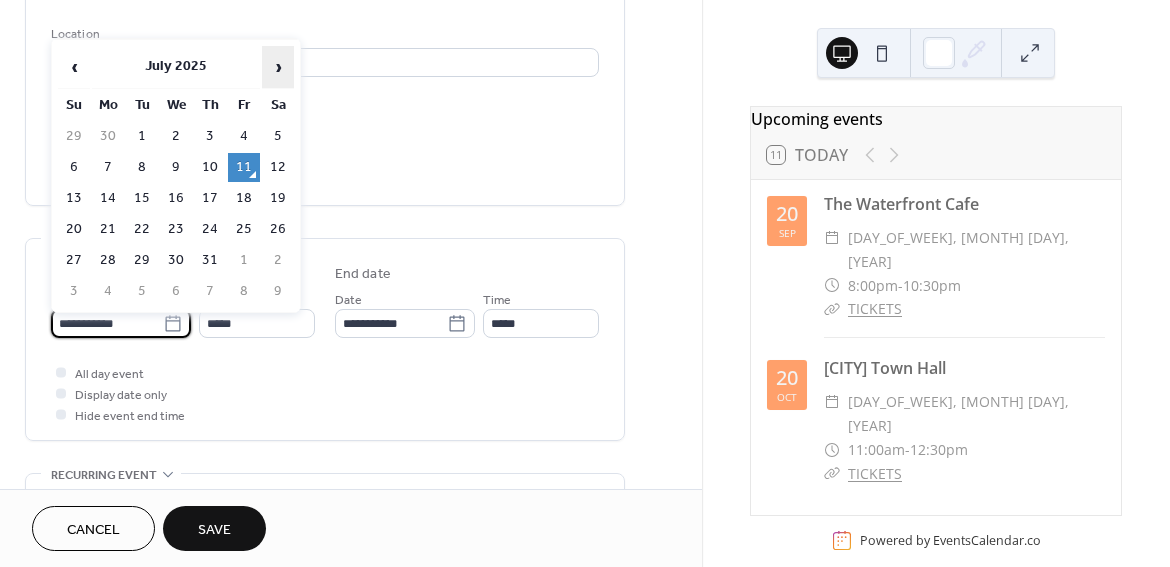 click on "›" at bounding box center (278, 67) 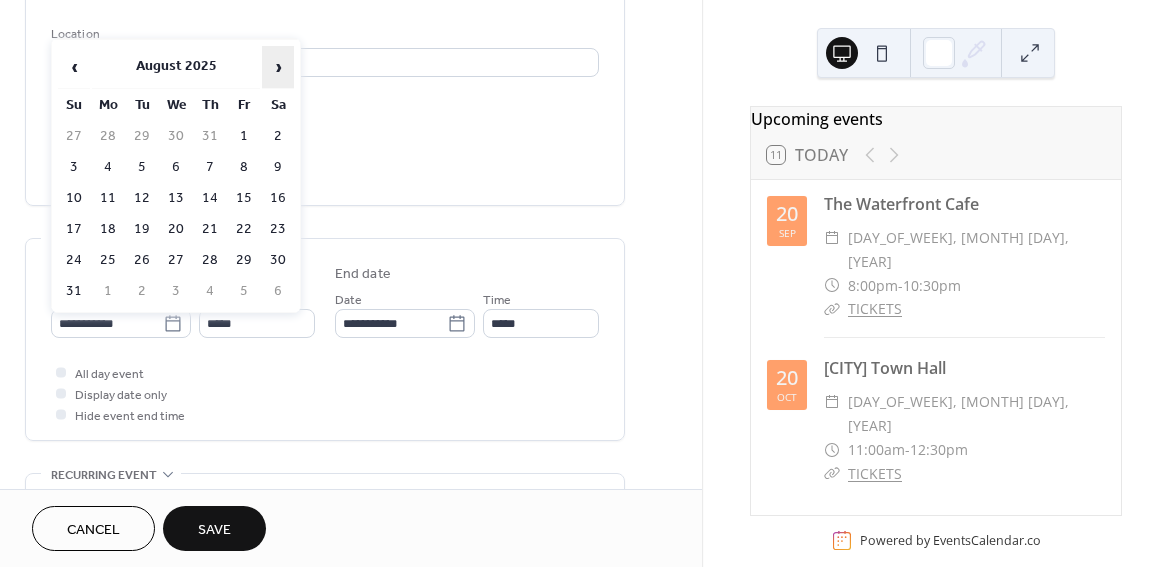 click on "›" at bounding box center [278, 67] 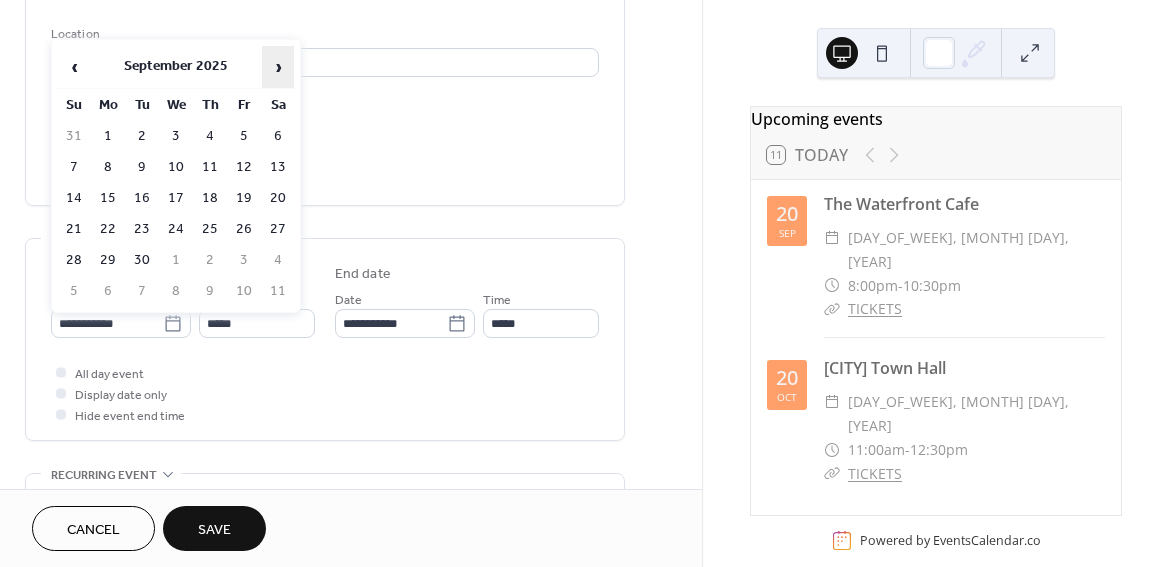 click on "›" at bounding box center (278, 67) 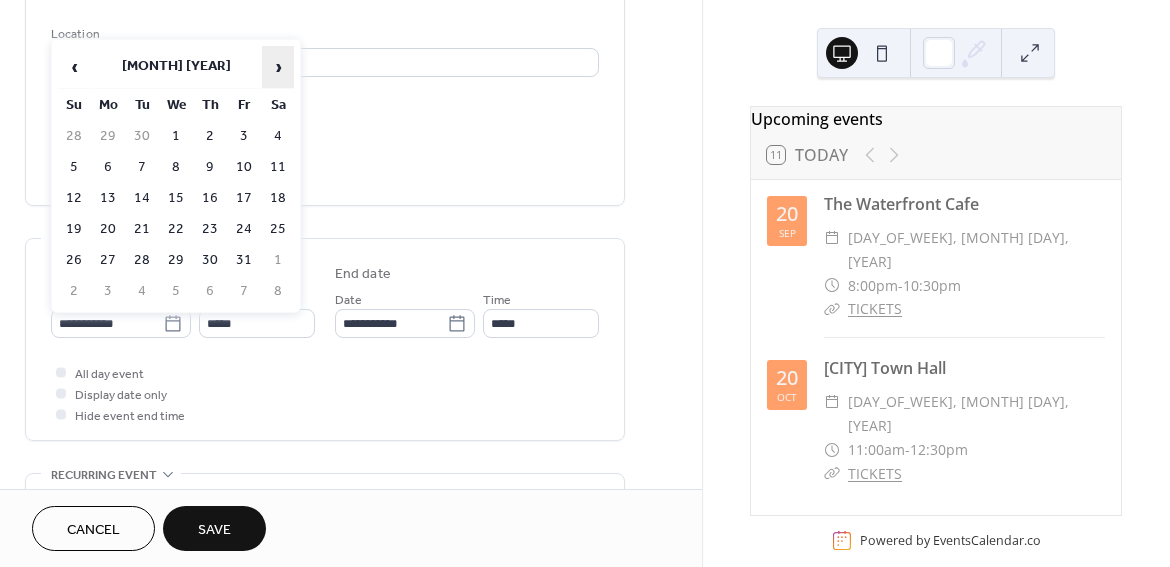 click on "›" at bounding box center (278, 67) 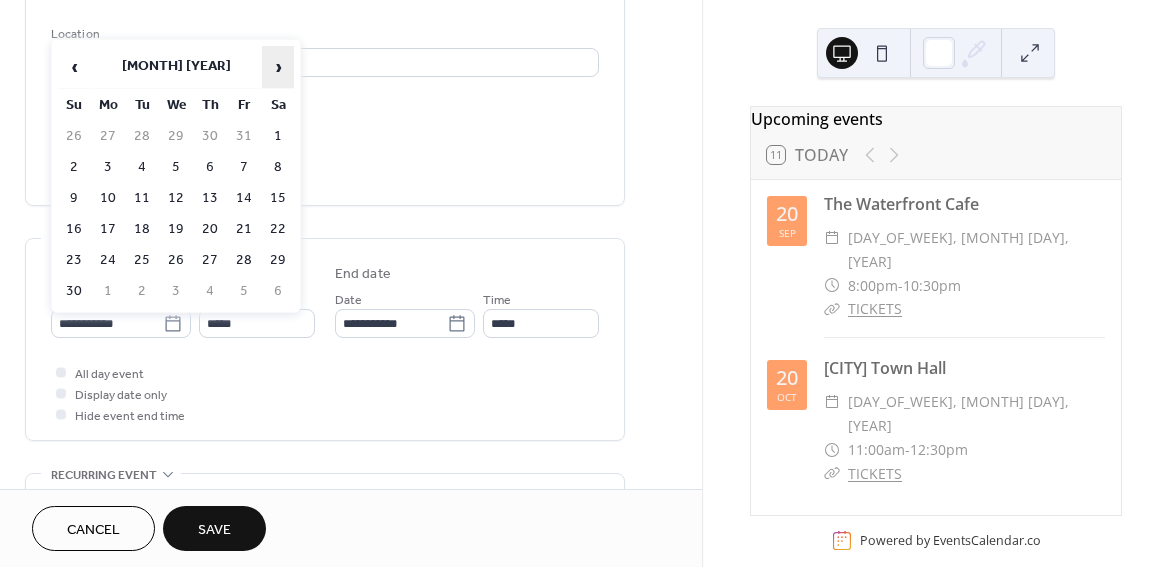 click on "›" at bounding box center (278, 67) 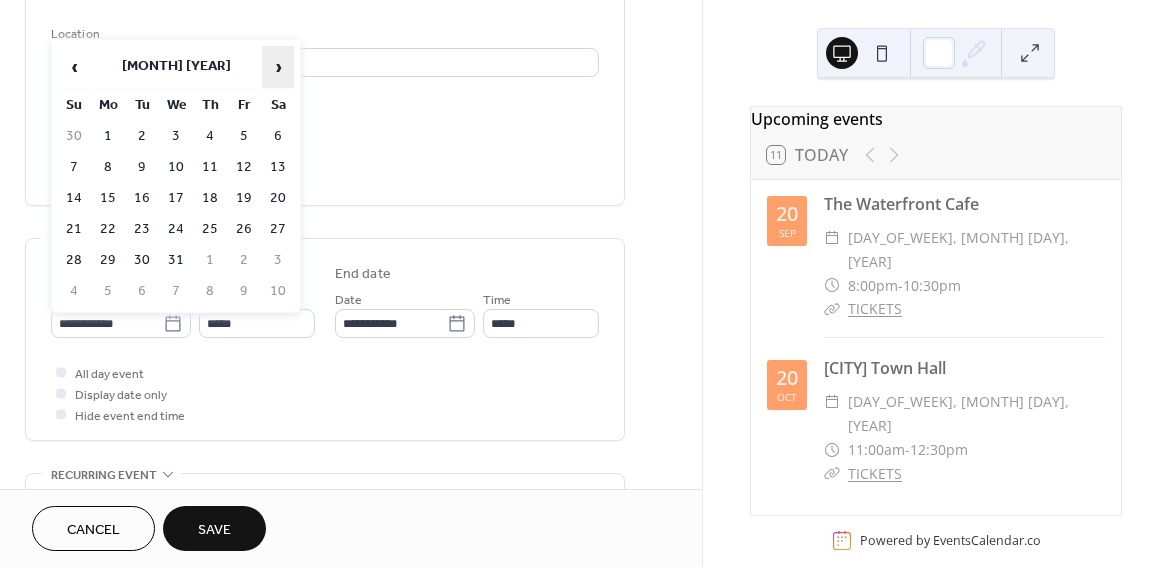 click on "›" at bounding box center [278, 67] 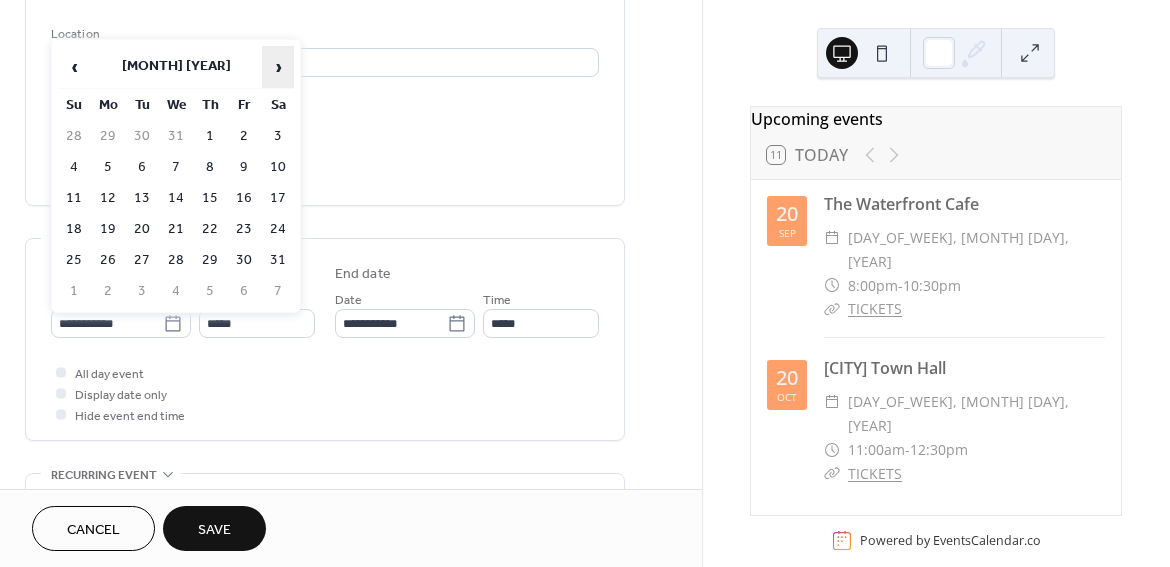click on "›" at bounding box center [278, 67] 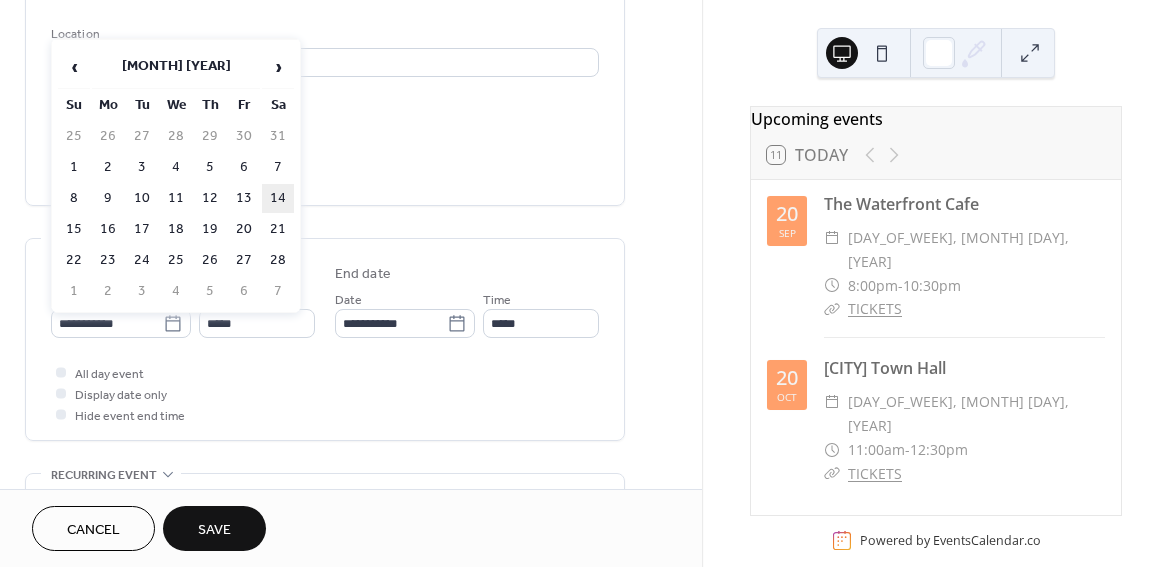 click on "14" at bounding box center [278, 198] 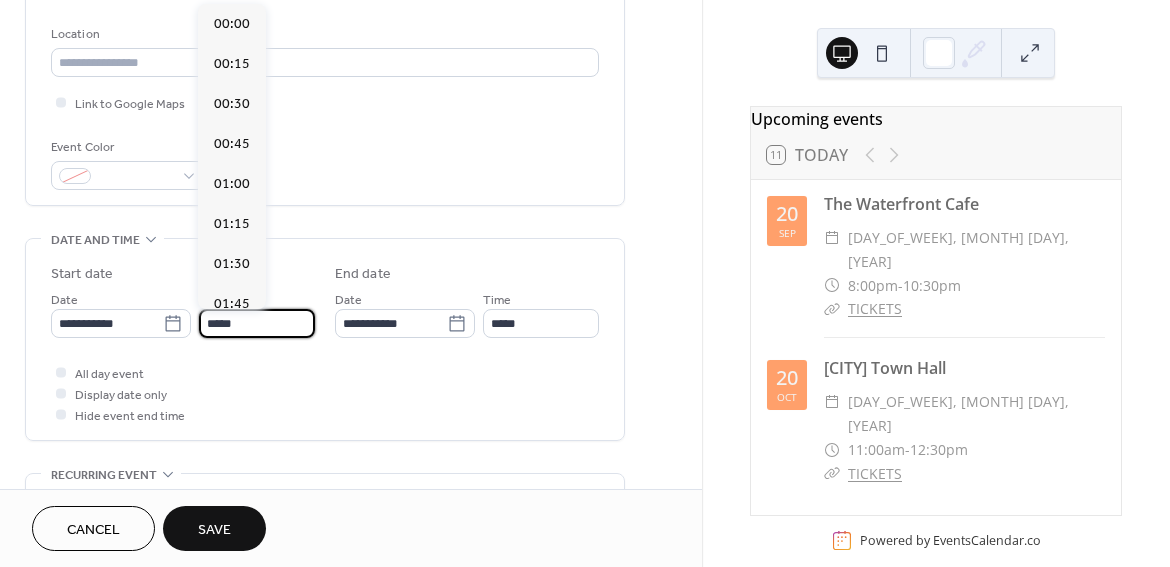 click on "*****" at bounding box center [257, 323] 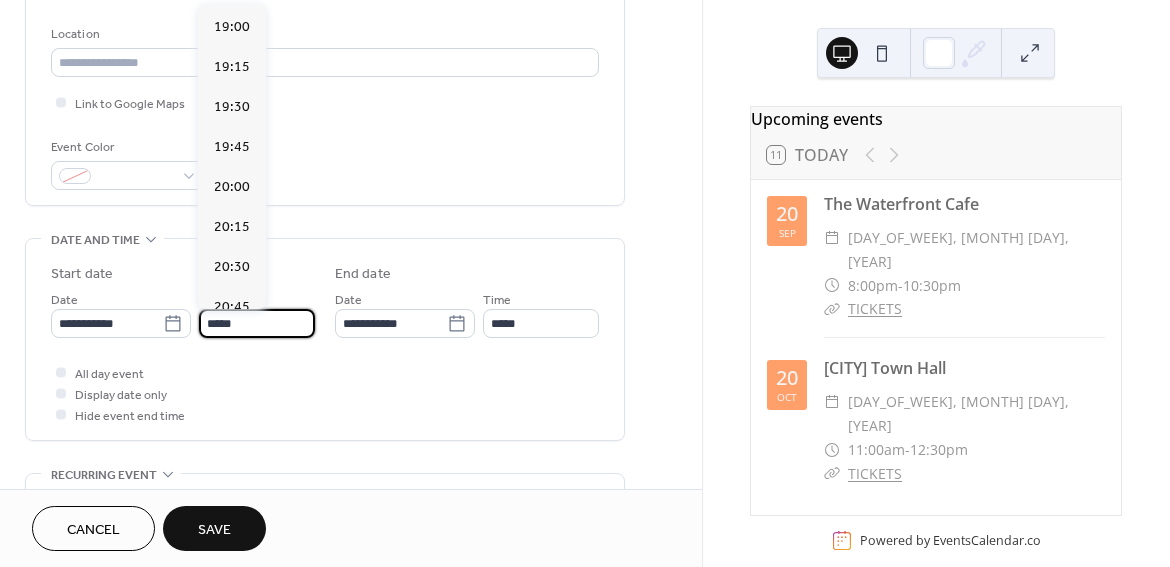 scroll, scrollTop: 3115, scrollLeft: 0, axis: vertical 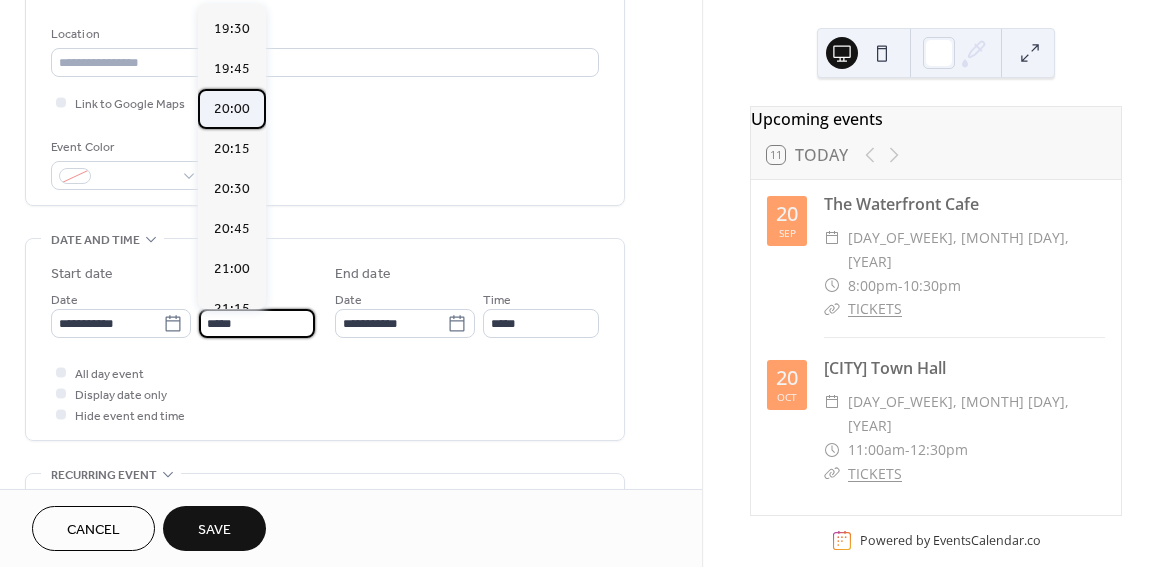 click on "20:00" at bounding box center (232, 109) 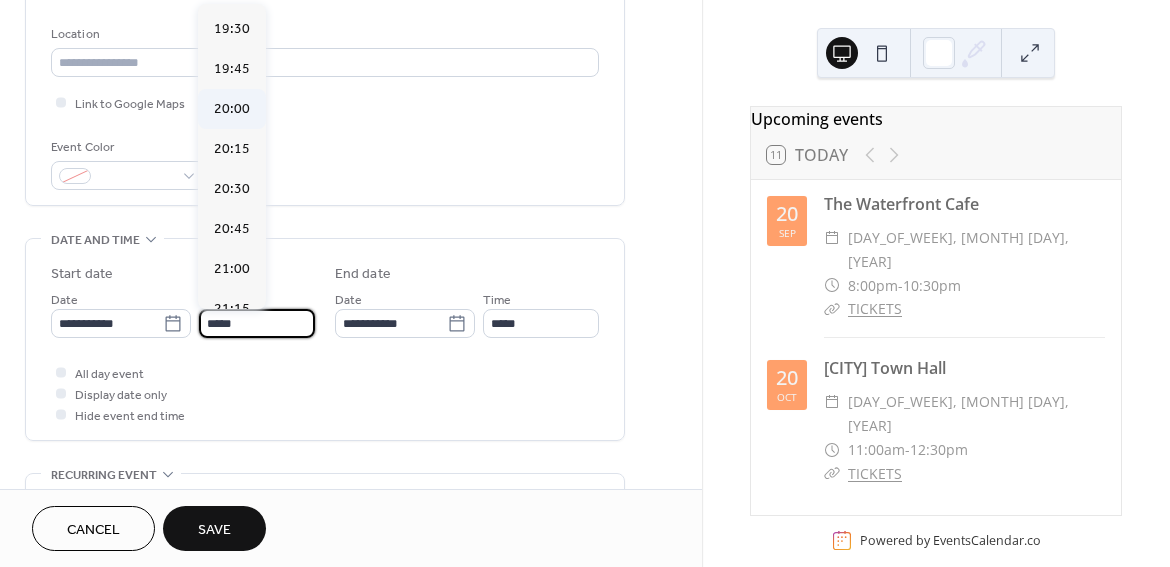type on "*****" 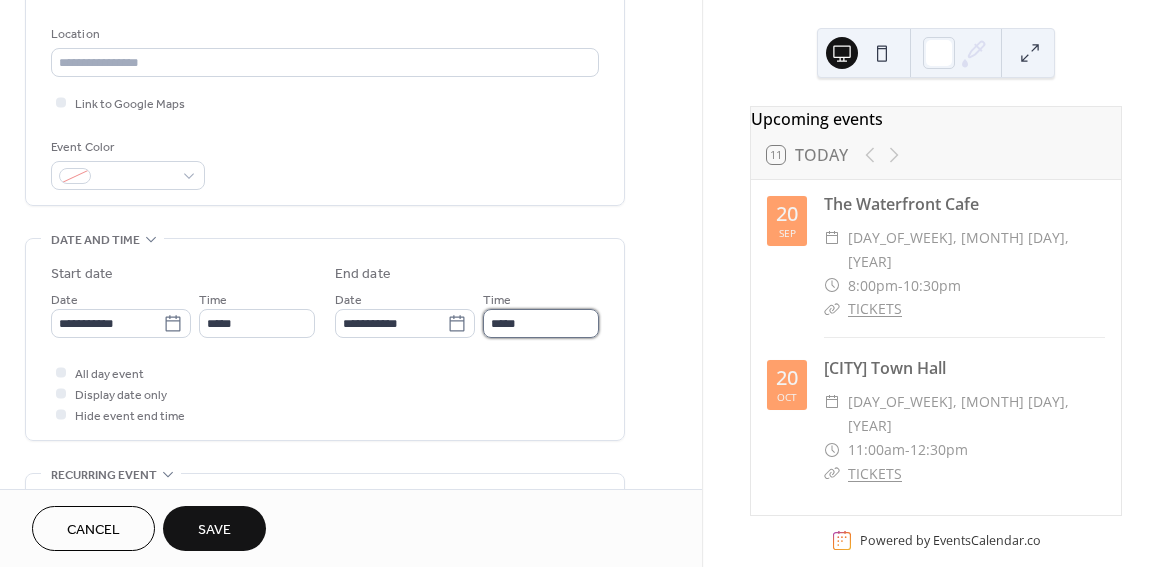 click on "*****" at bounding box center [541, 323] 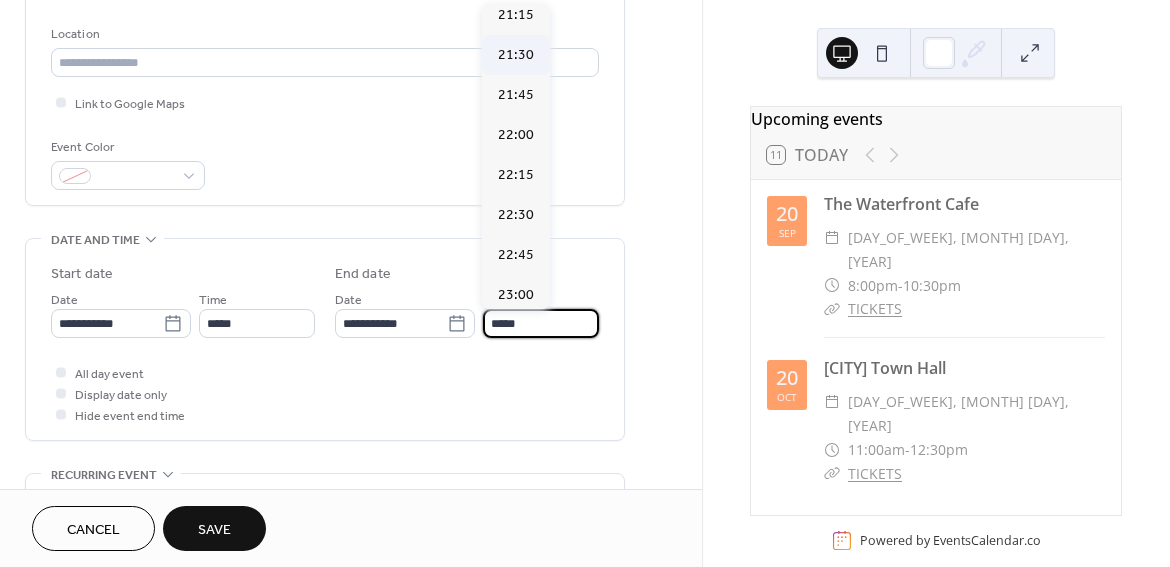 scroll, scrollTop: 256, scrollLeft: 0, axis: vertical 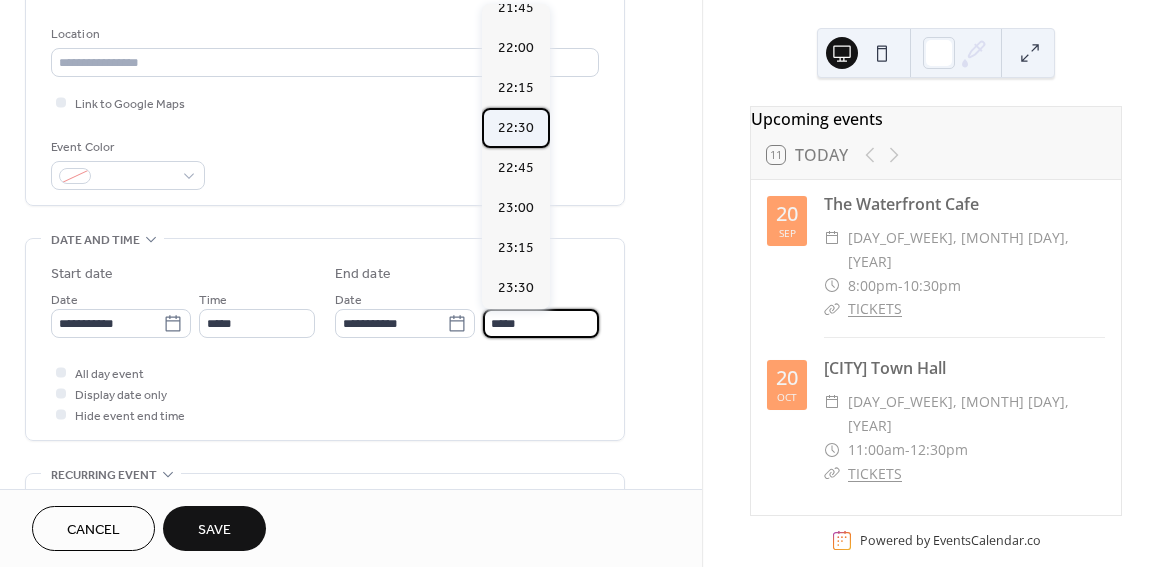 click on "22:30" at bounding box center (516, 128) 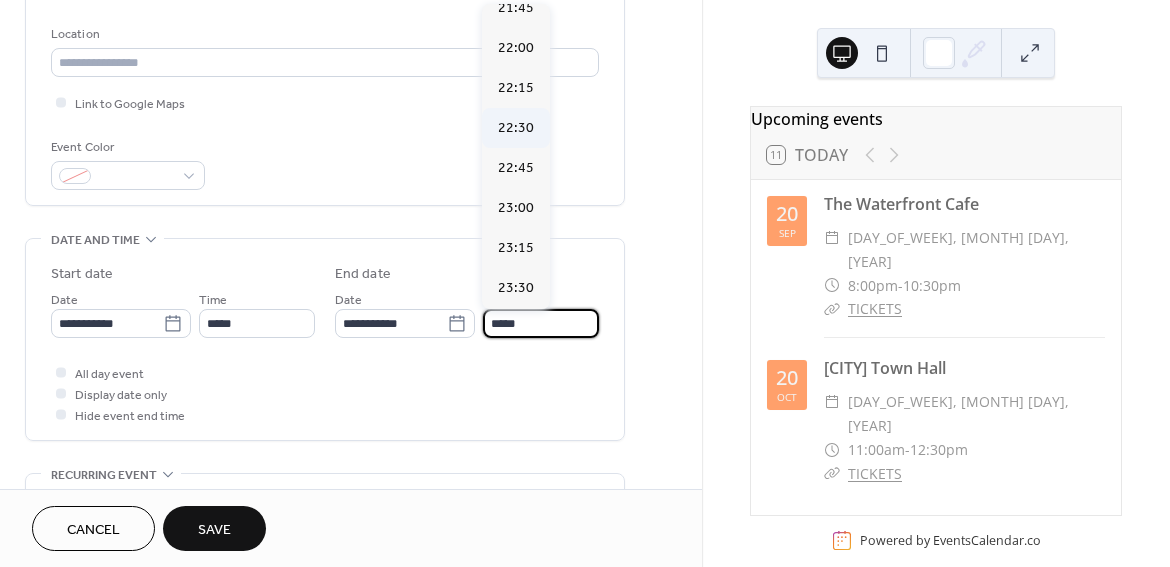 type on "*****" 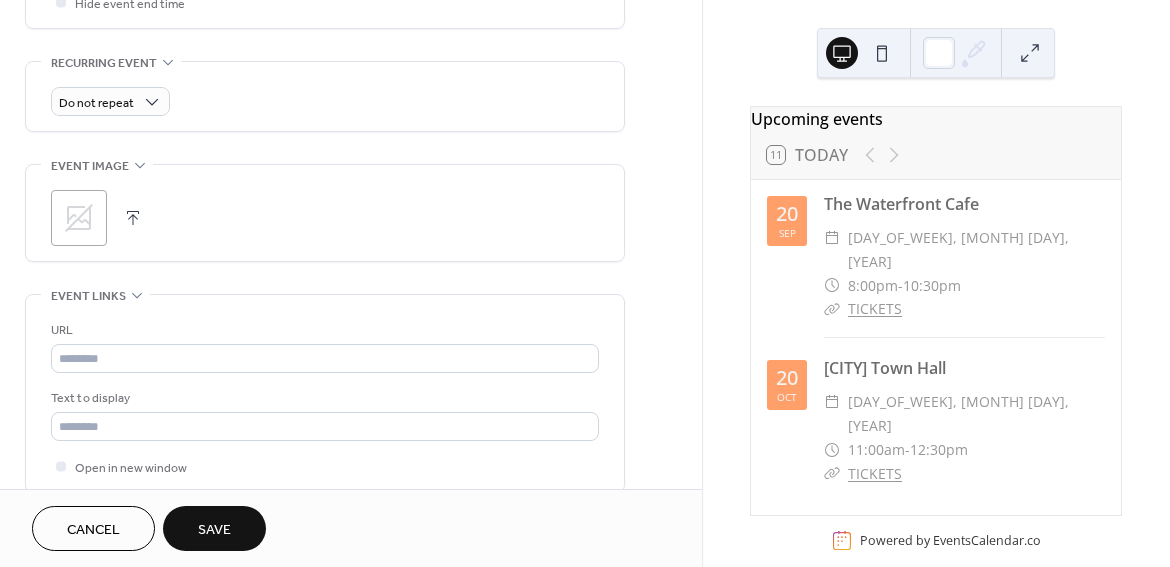 scroll, scrollTop: 851, scrollLeft: 0, axis: vertical 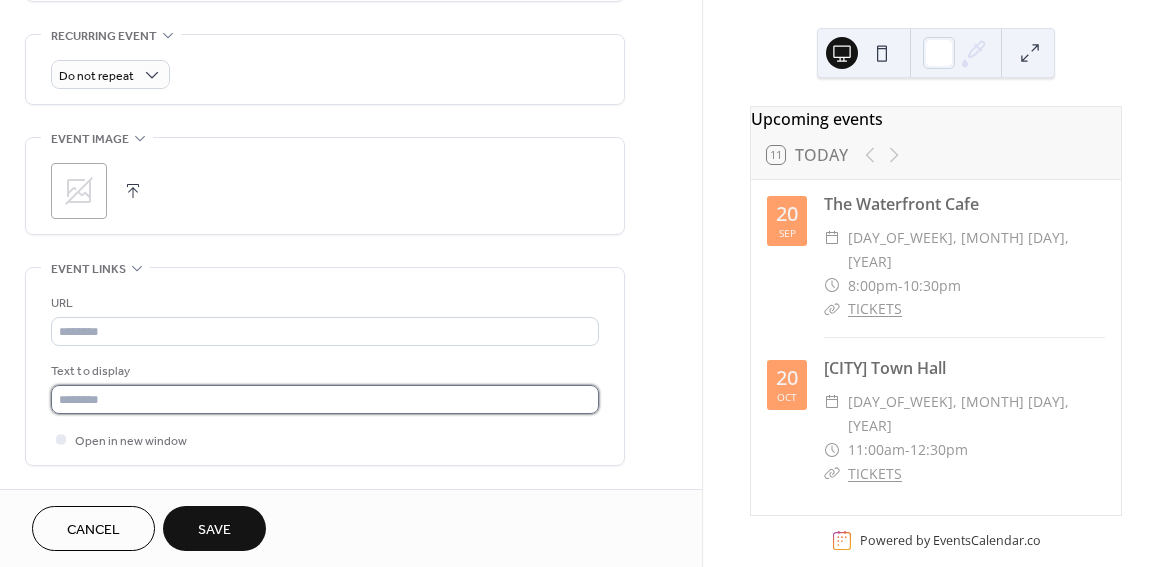 click at bounding box center (325, 399) 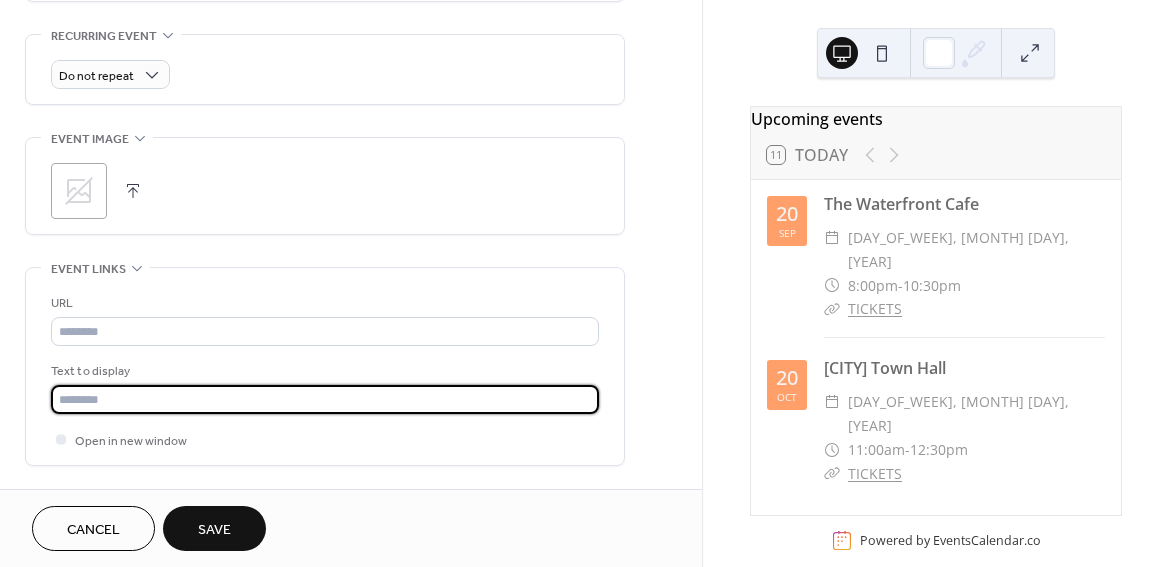 click at bounding box center [325, 399] 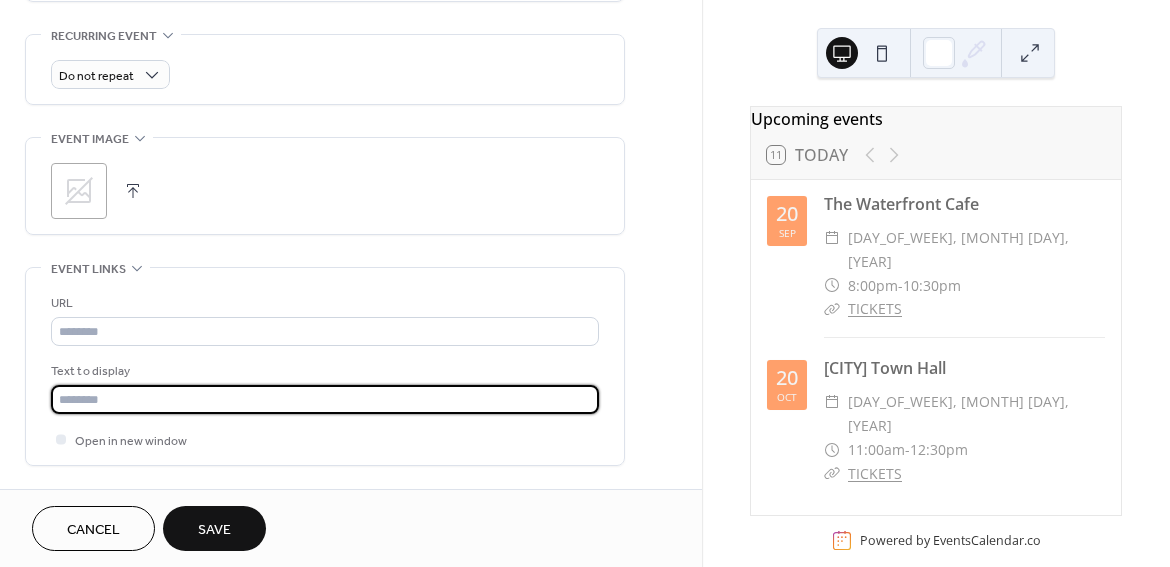 click at bounding box center (325, 399) 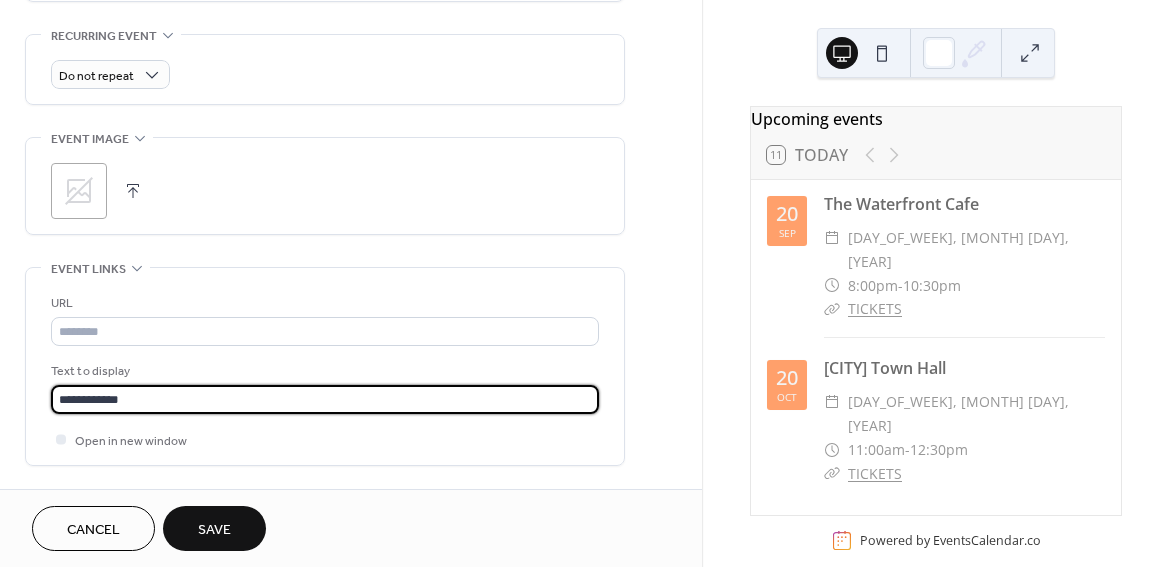 type on "**********" 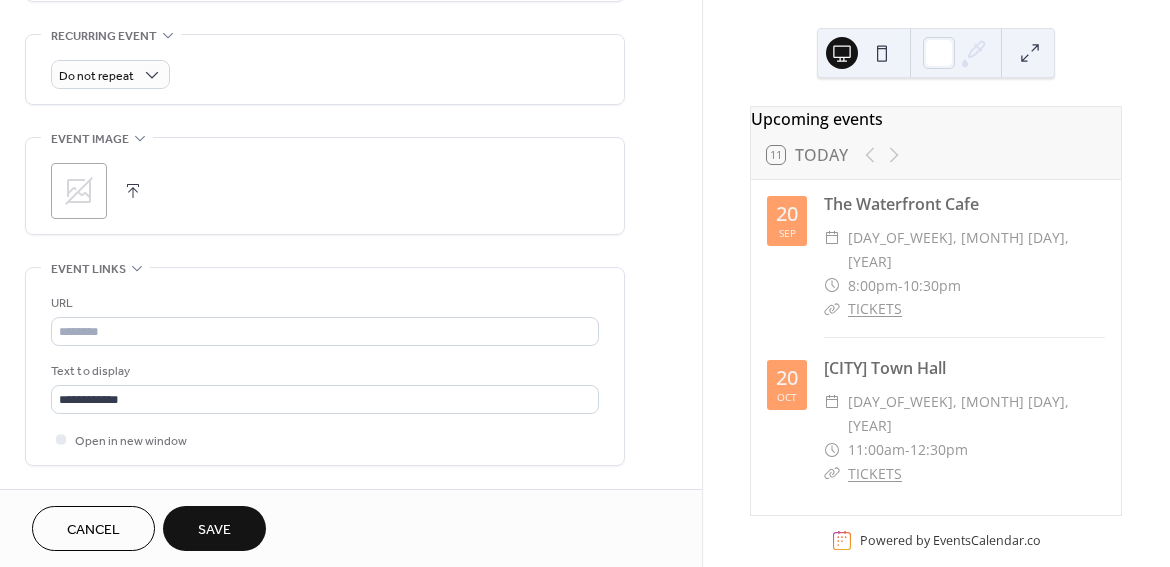 click on "Save" at bounding box center [214, 528] 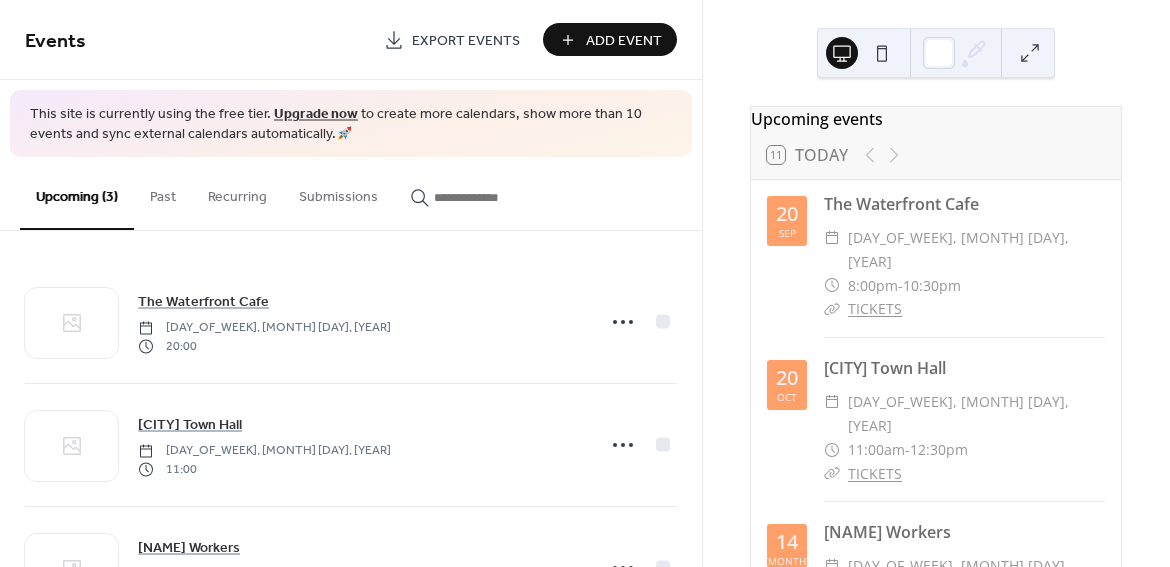 scroll, scrollTop: 131, scrollLeft: 0, axis: vertical 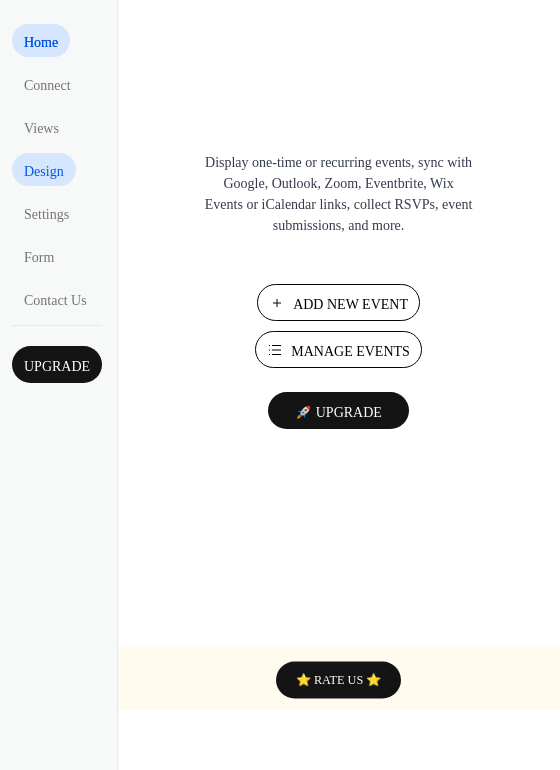 click on "Design" at bounding box center (44, 171) 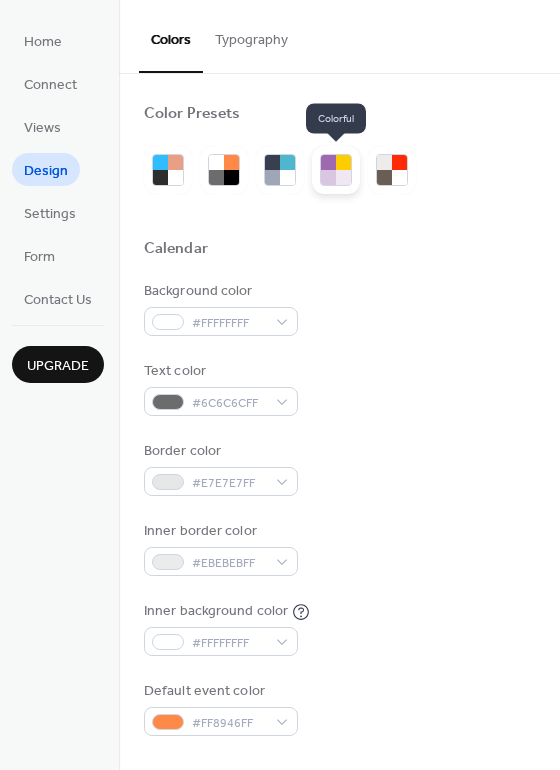 click at bounding box center (336, 170) 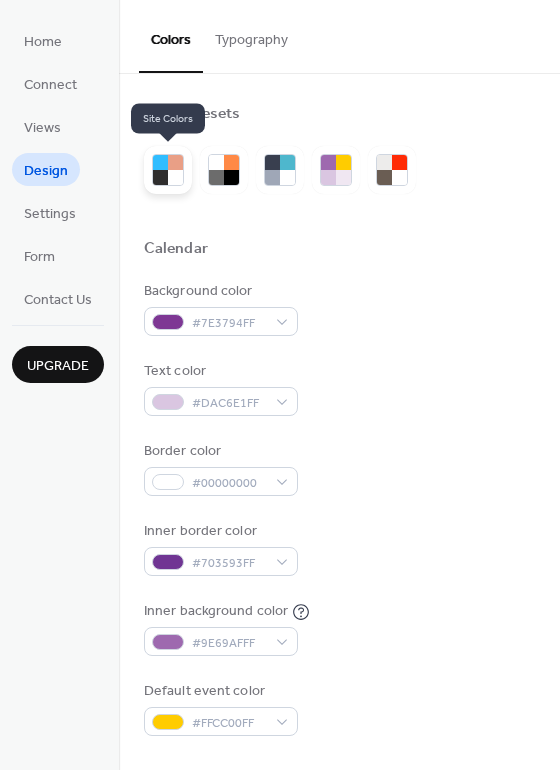 click at bounding box center (175, 177) 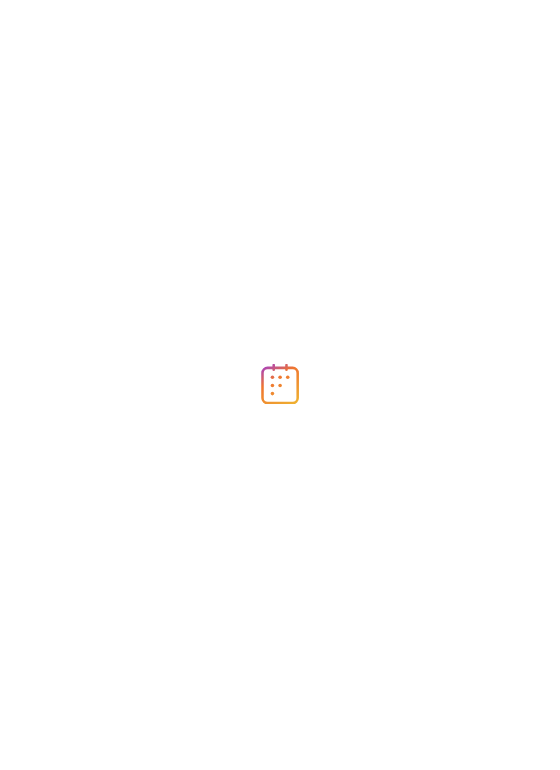scroll, scrollTop: 0, scrollLeft: 0, axis: both 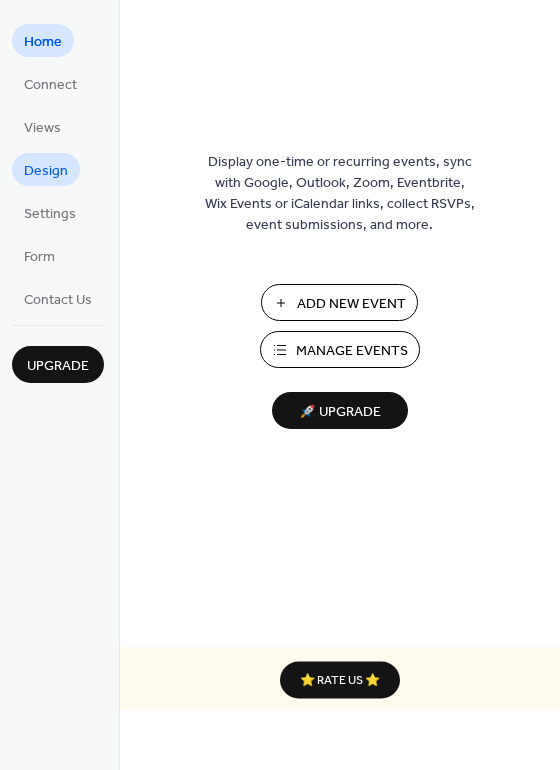 click on "Design" at bounding box center (46, 171) 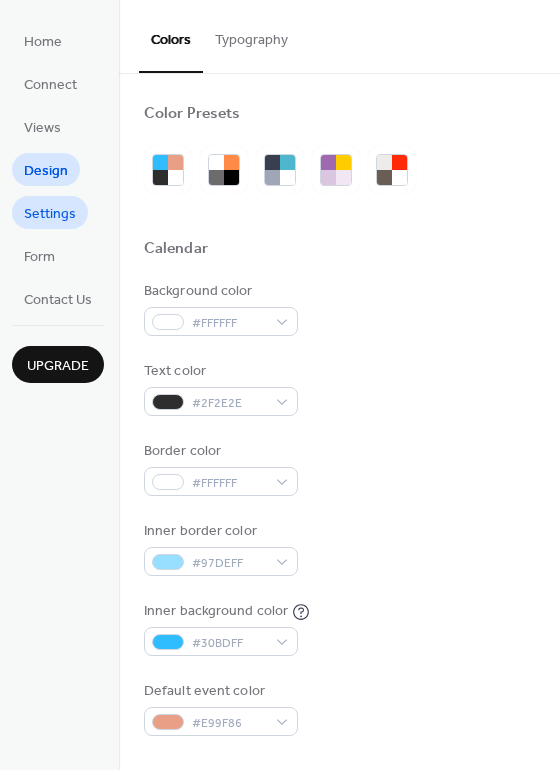 click on "Settings" at bounding box center [50, 214] 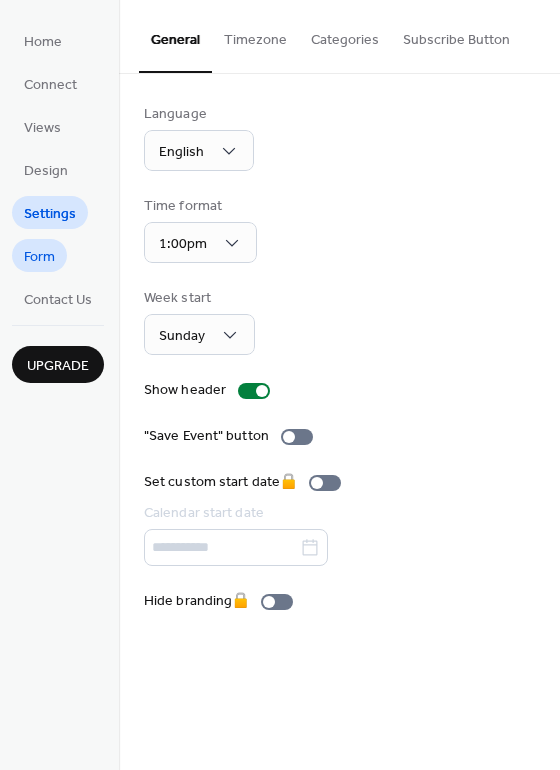 click on "Form" at bounding box center [39, 255] 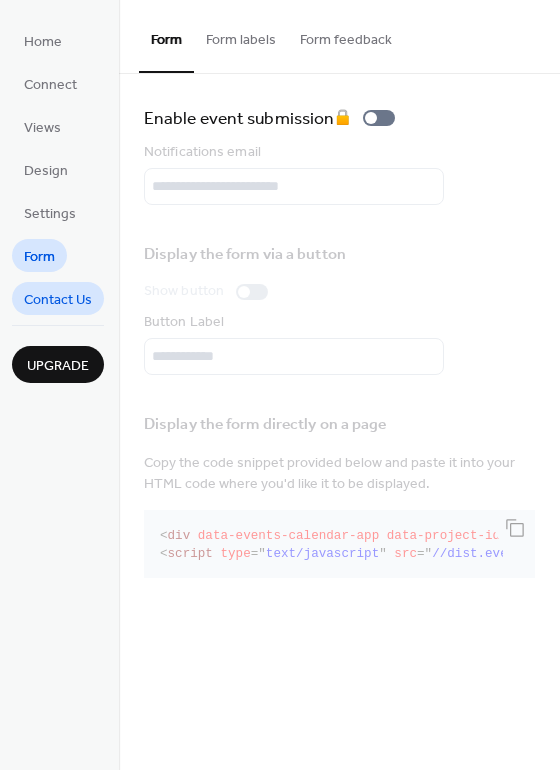 click on "Contact Us" at bounding box center (58, 300) 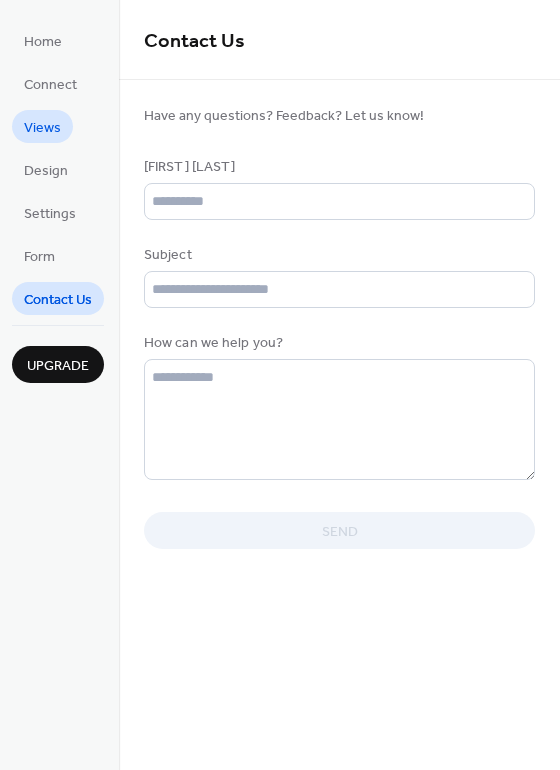 click on "Views" at bounding box center [42, 126] 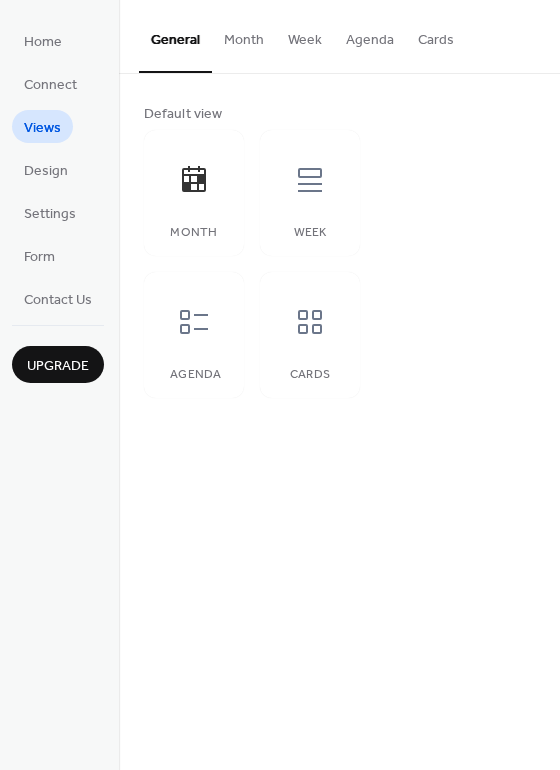 click on "Agenda" at bounding box center (370, 35) 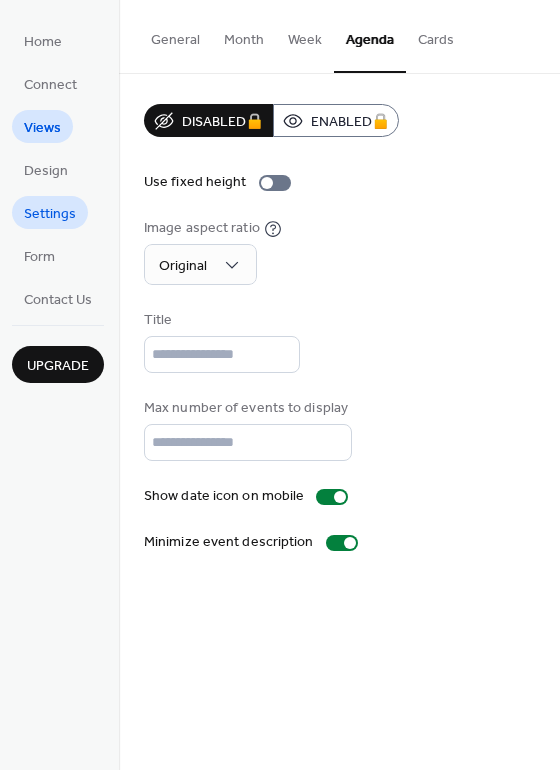 click on "Settings" at bounding box center (50, 214) 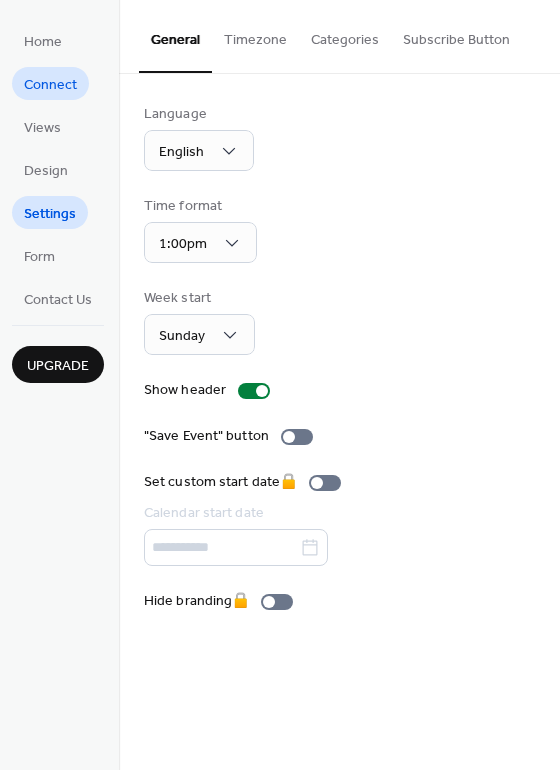 click on "Connect" at bounding box center (50, 85) 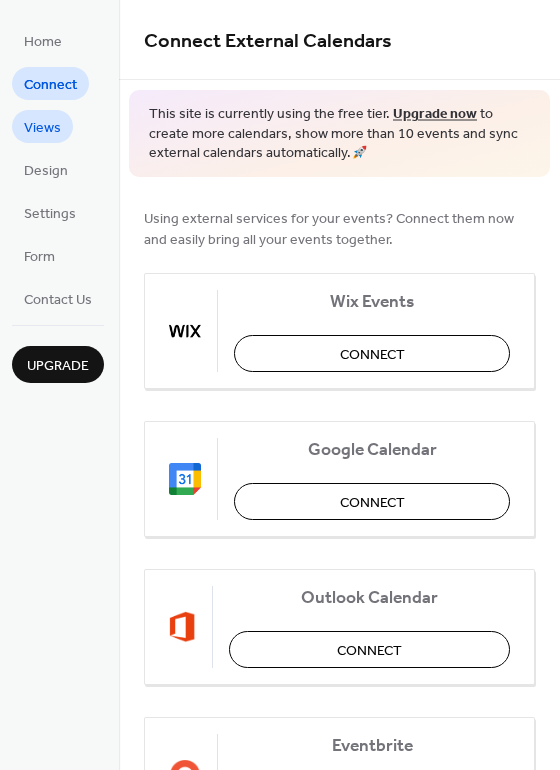 click on "Views" at bounding box center (42, 128) 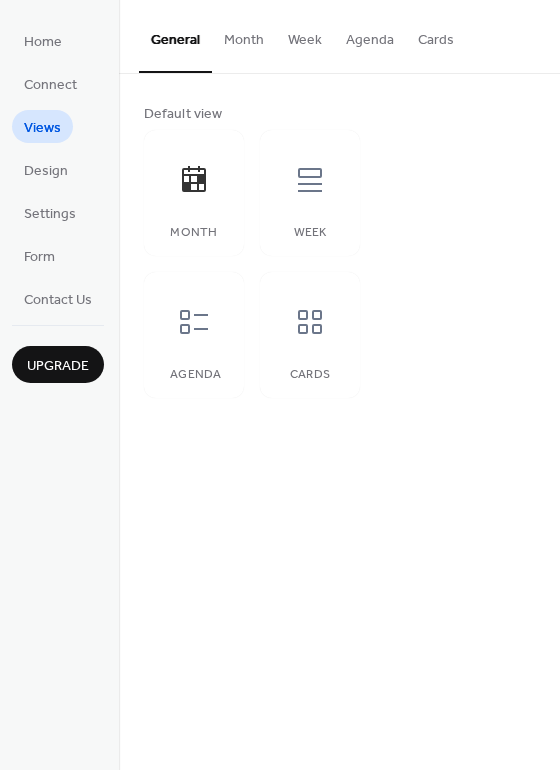 click on "Agenda" at bounding box center (370, 35) 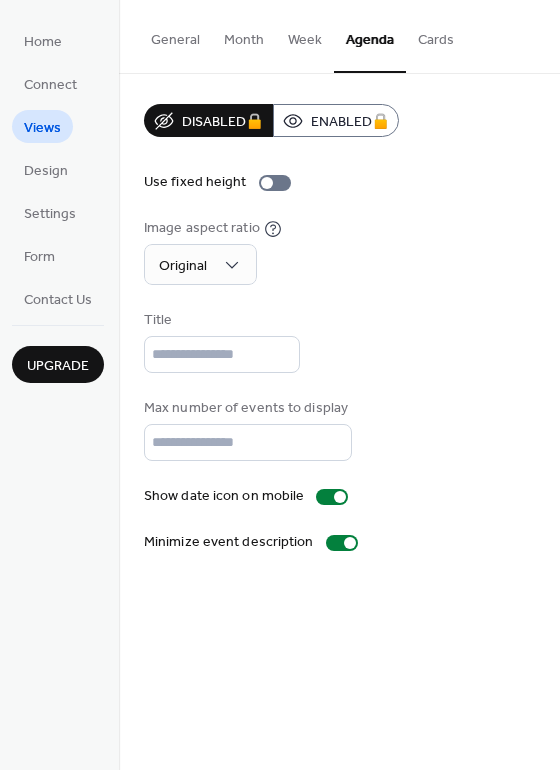 click on "Upgrade" at bounding box center (58, 366) 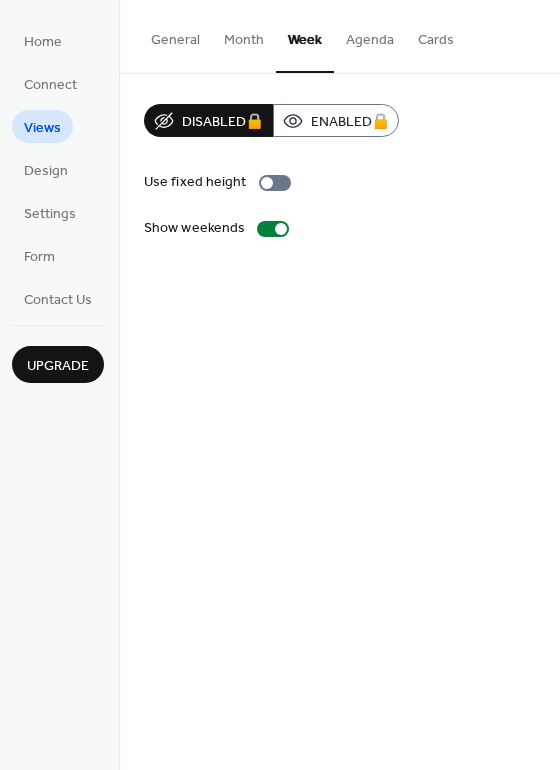click on "Month" at bounding box center [244, 35] 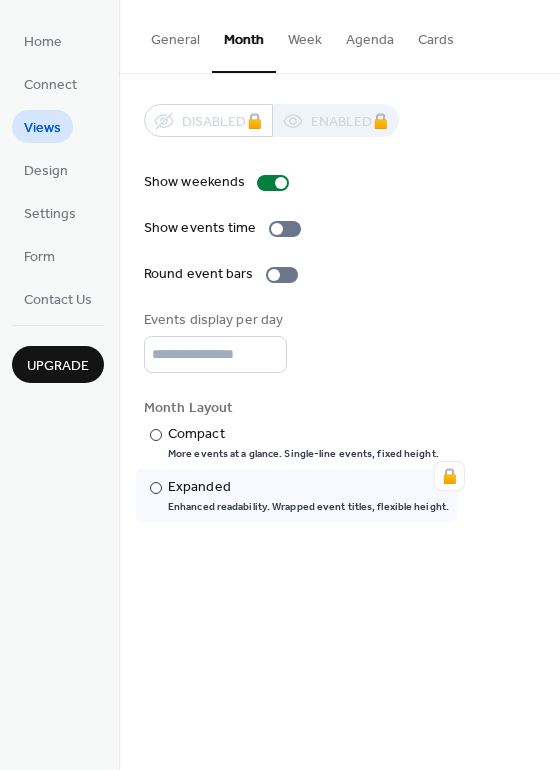click on "General" at bounding box center [175, 35] 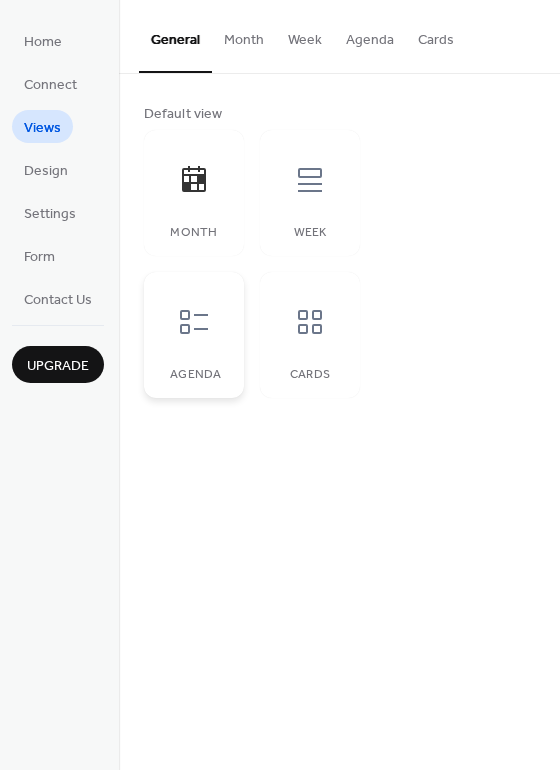 click at bounding box center (194, 322) 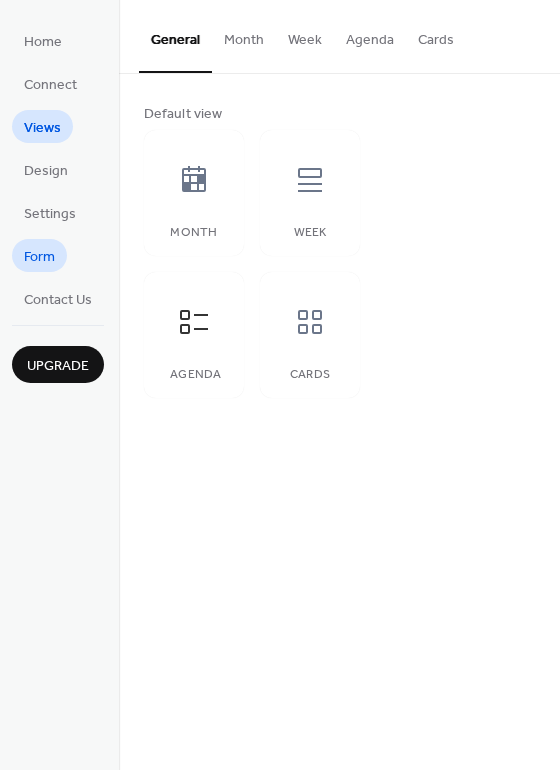 click on "Form" at bounding box center [39, 255] 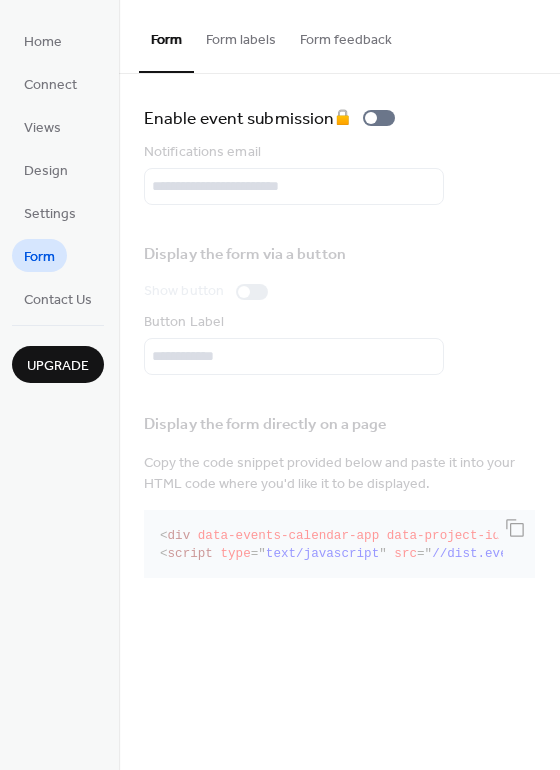 click on "Home Connect Views Design Settings Form Contact Us" at bounding box center [58, 169] 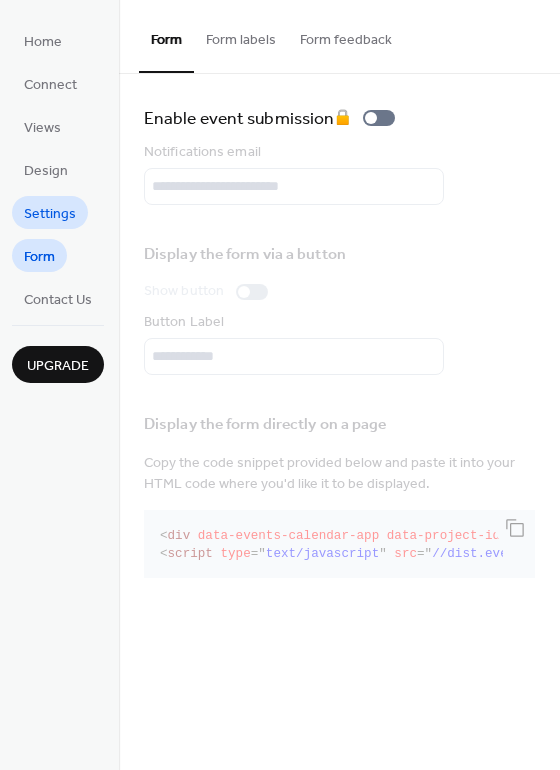 click on "Settings" at bounding box center (50, 214) 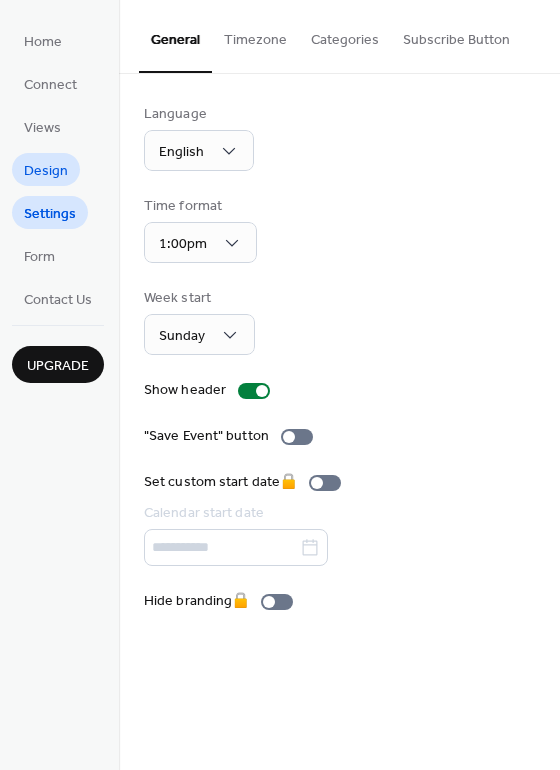 click on "Design" at bounding box center (46, 169) 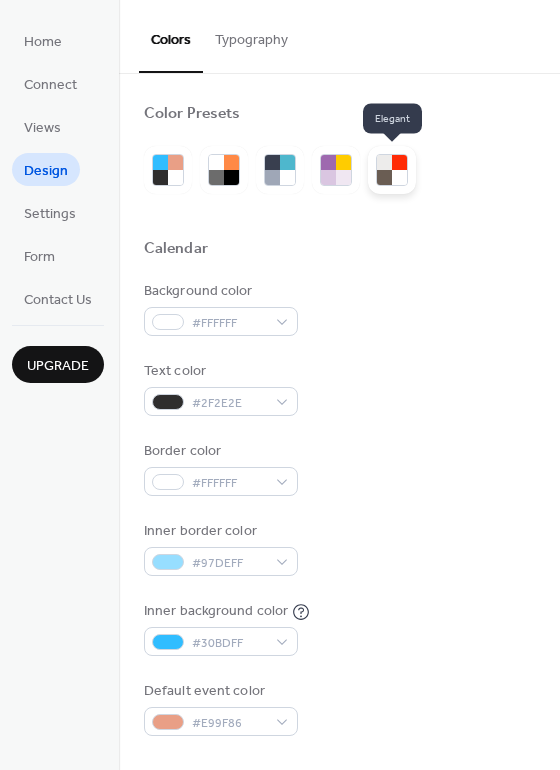 click at bounding box center (392, 170) 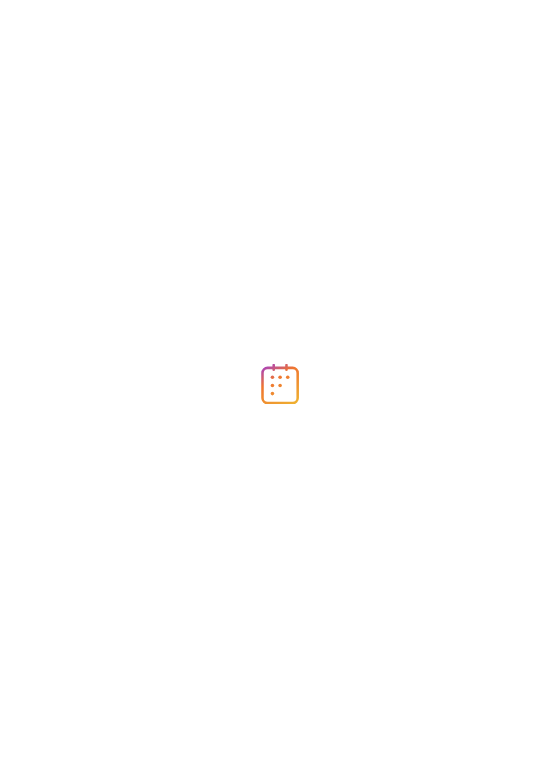 scroll, scrollTop: 0, scrollLeft: 0, axis: both 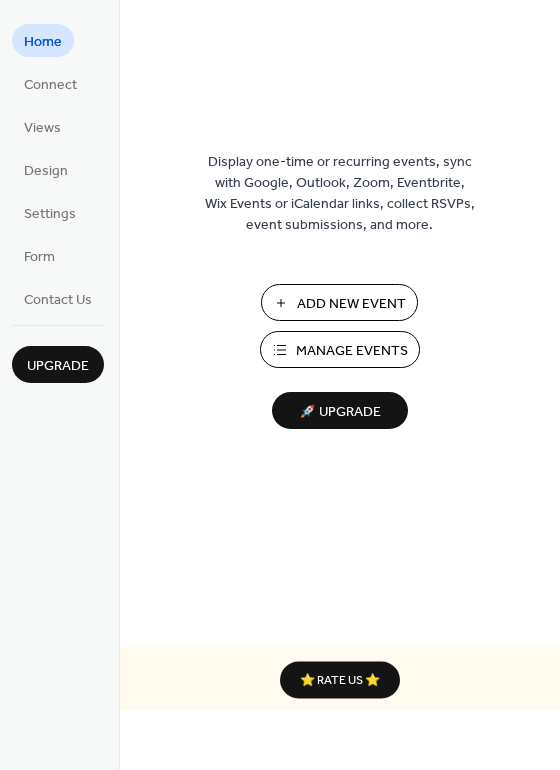 click on "Add New Event" at bounding box center [351, 304] 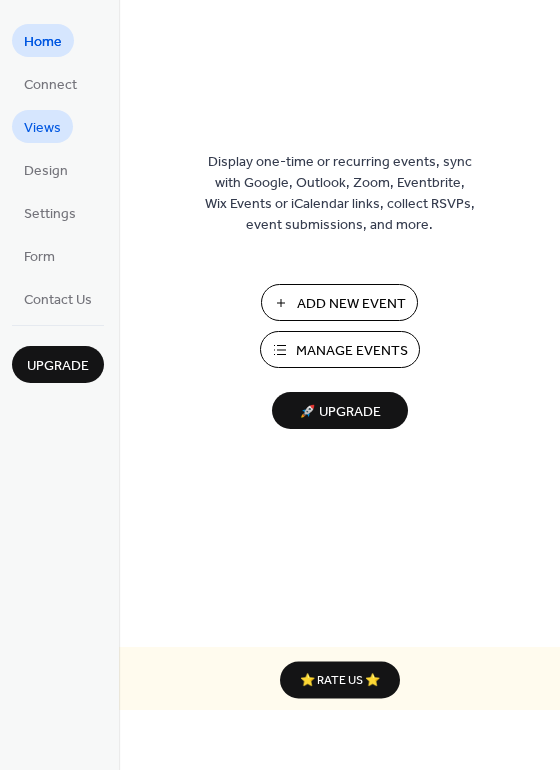 click on "Views" at bounding box center [42, 128] 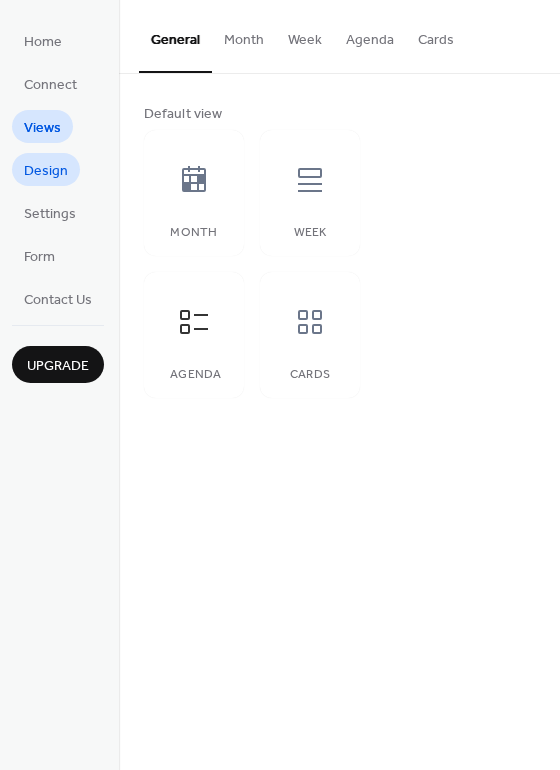 click on "Design" at bounding box center [46, 171] 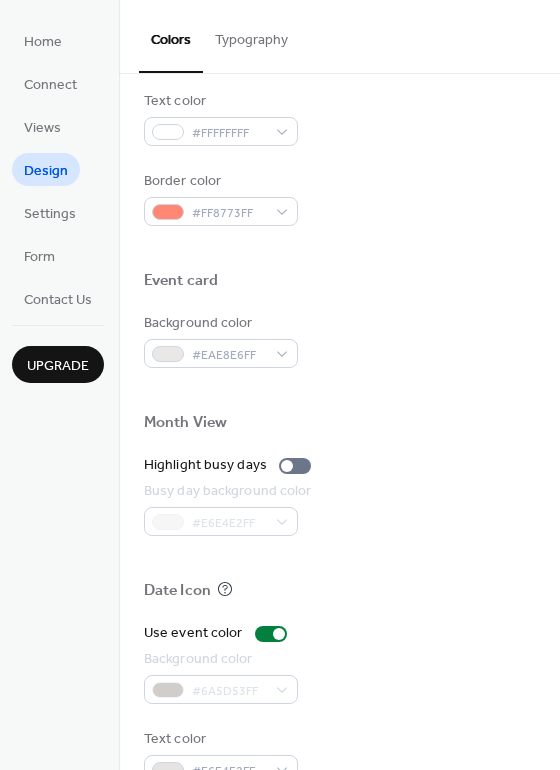 scroll, scrollTop: 856, scrollLeft: 0, axis: vertical 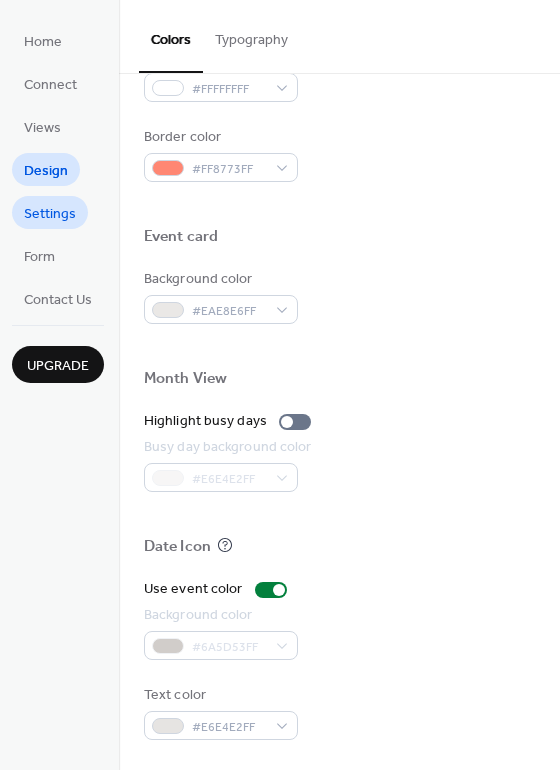 click on "Settings" at bounding box center [50, 214] 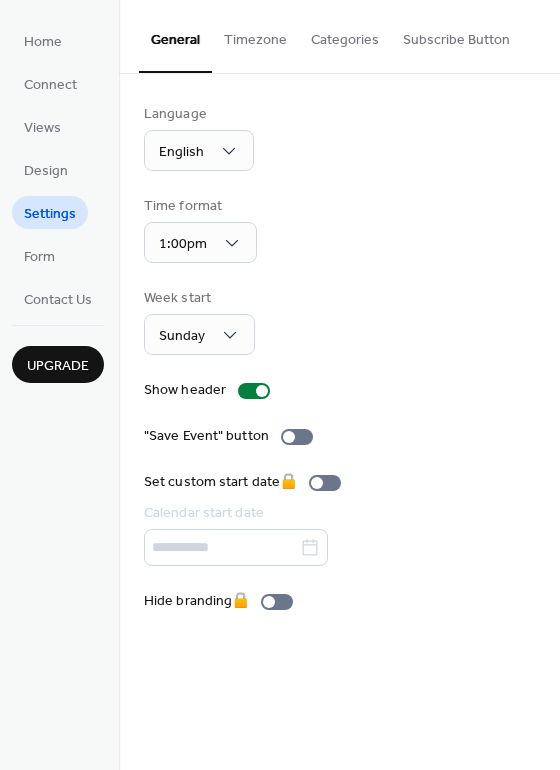 click on "Subscribe Button" at bounding box center [456, 35] 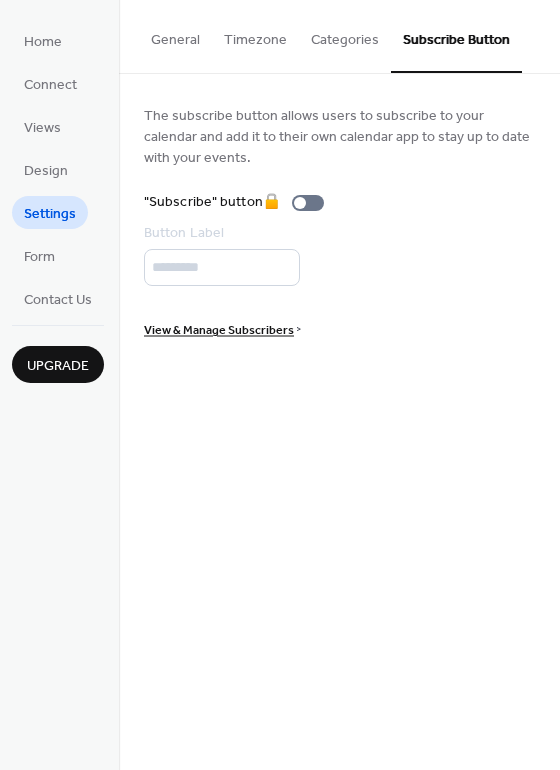 click on "Categories" at bounding box center (345, 35) 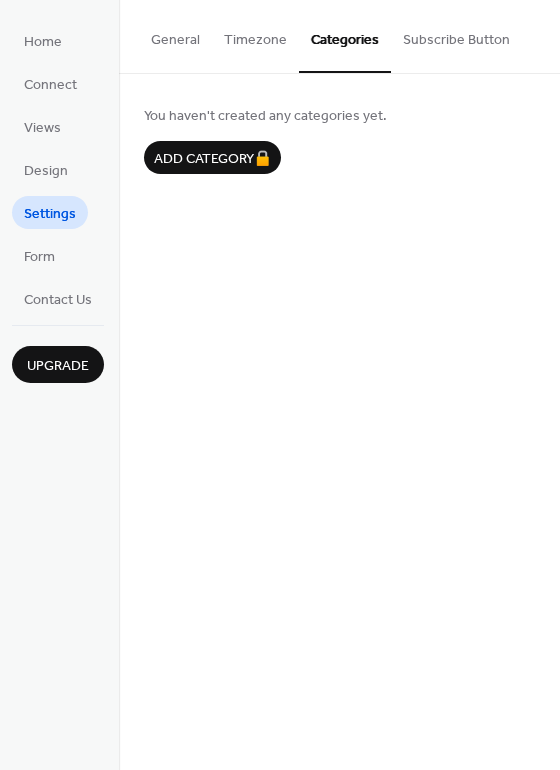 click on "Timezone" at bounding box center [255, 35] 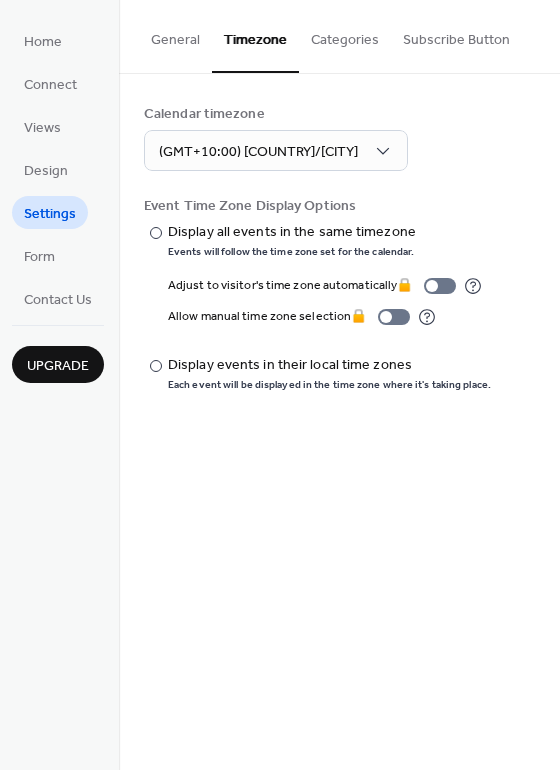 click on "General" at bounding box center [175, 35] 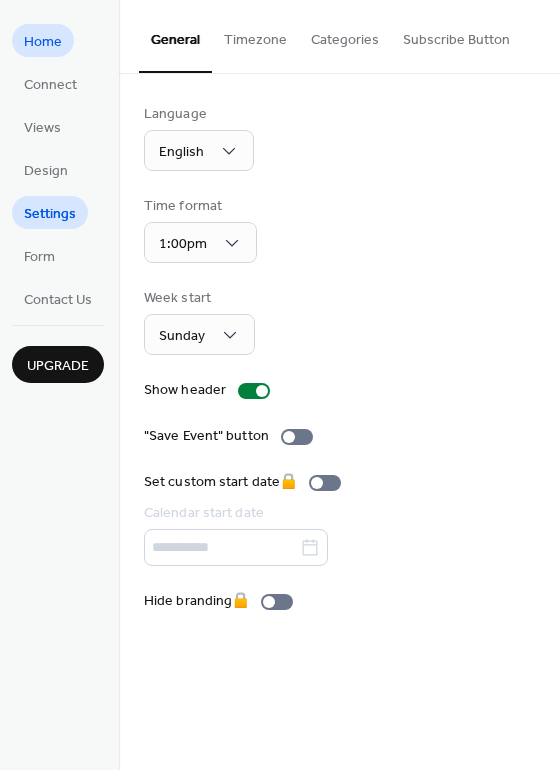 click on "Home" at bounding box center [43, 42] 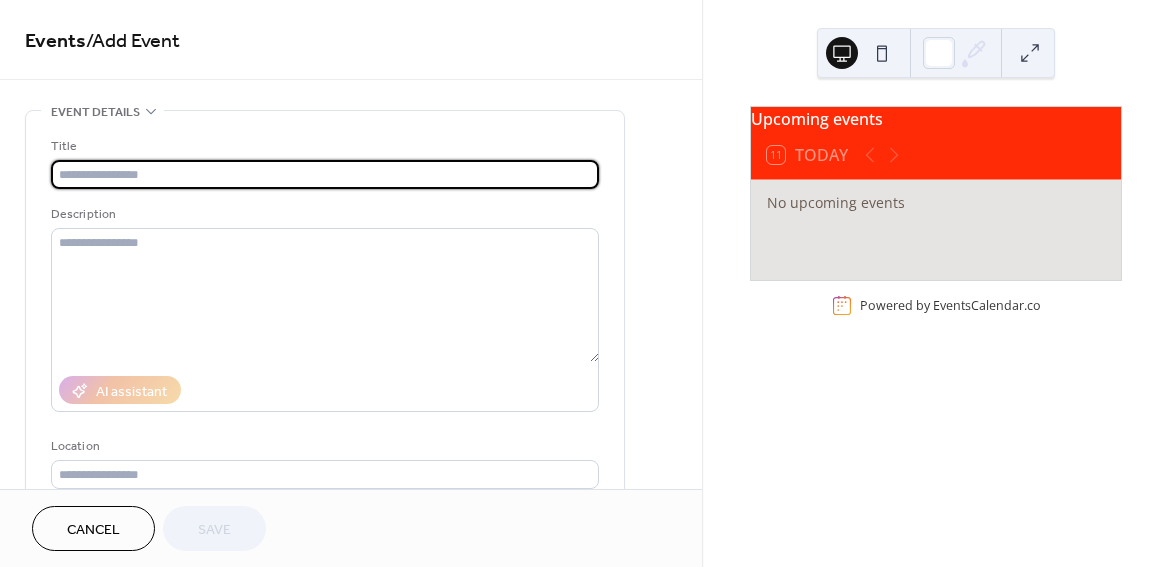 scroll, scrollTop: 0, scrollLeft: 0, axis: both 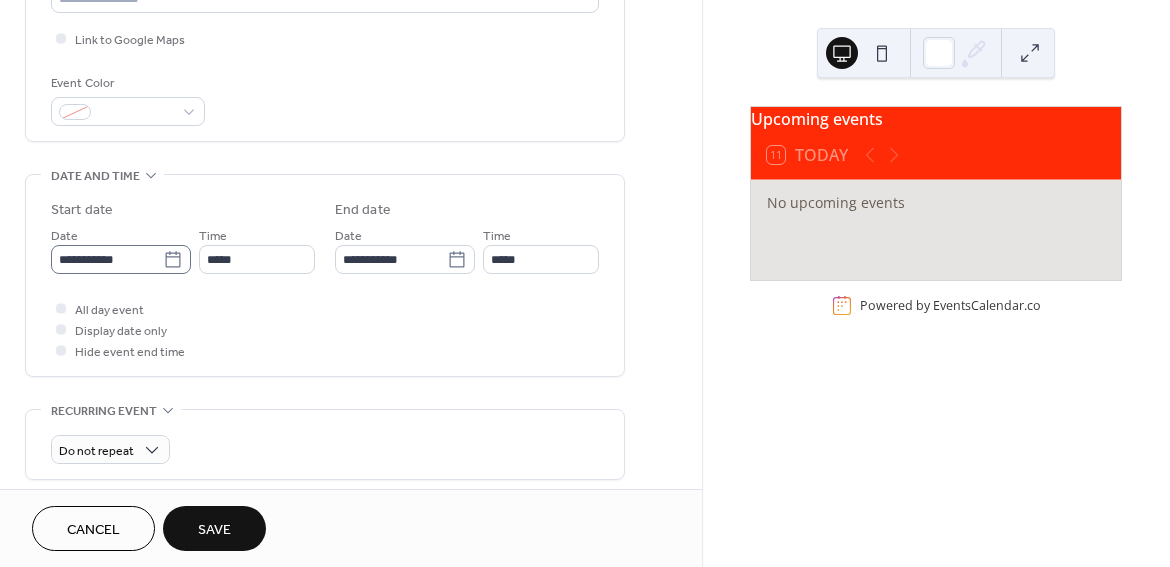 type on "**********" 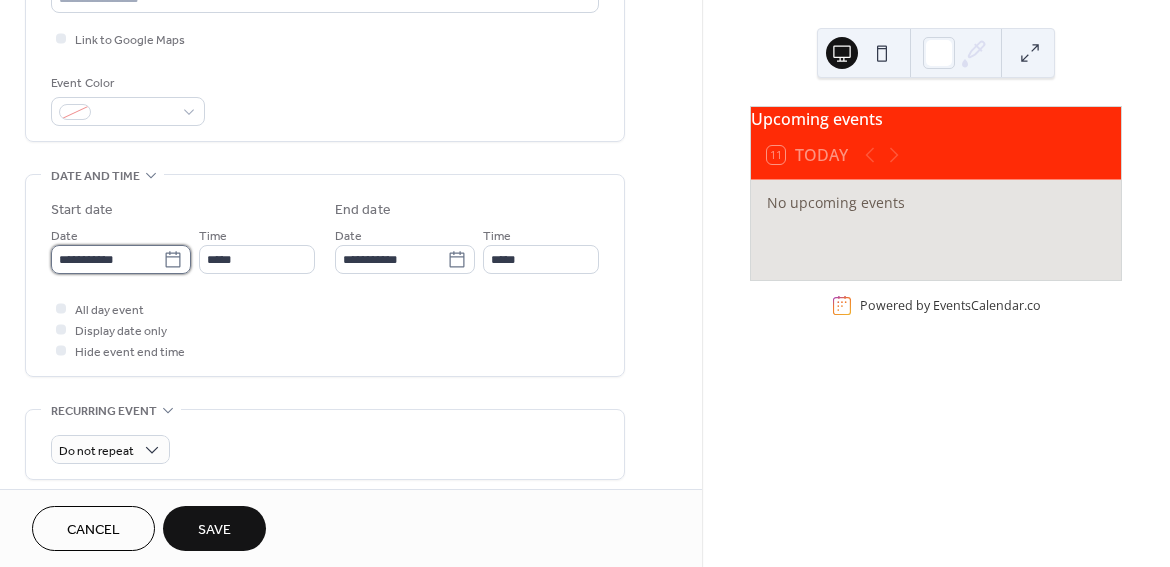 click on "**********" at bounding box center [107, 259] 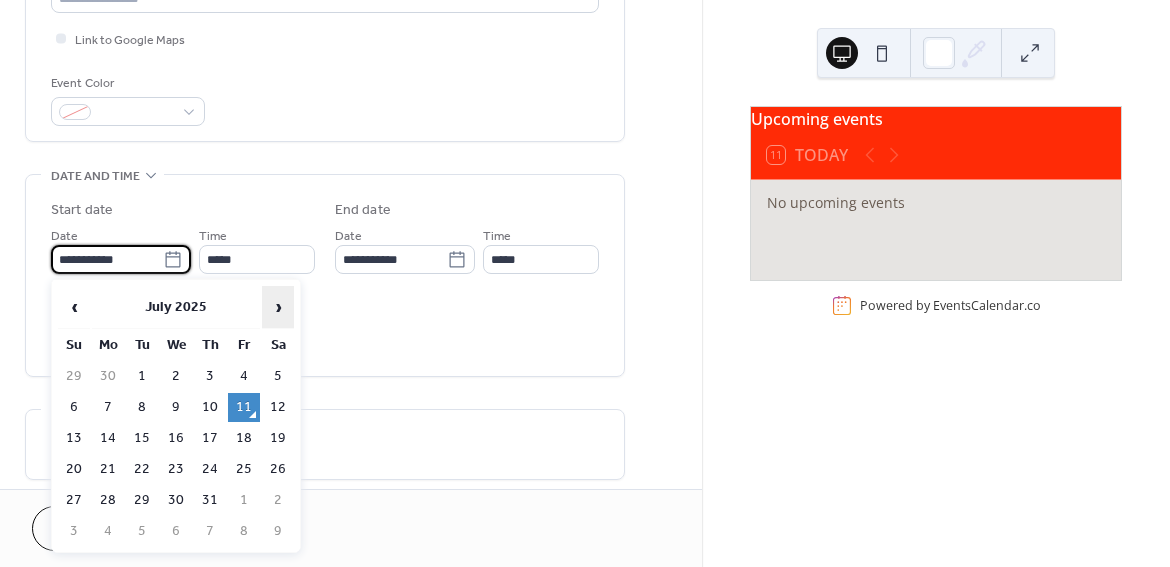 click on "›" at bounding box center [278, 307] 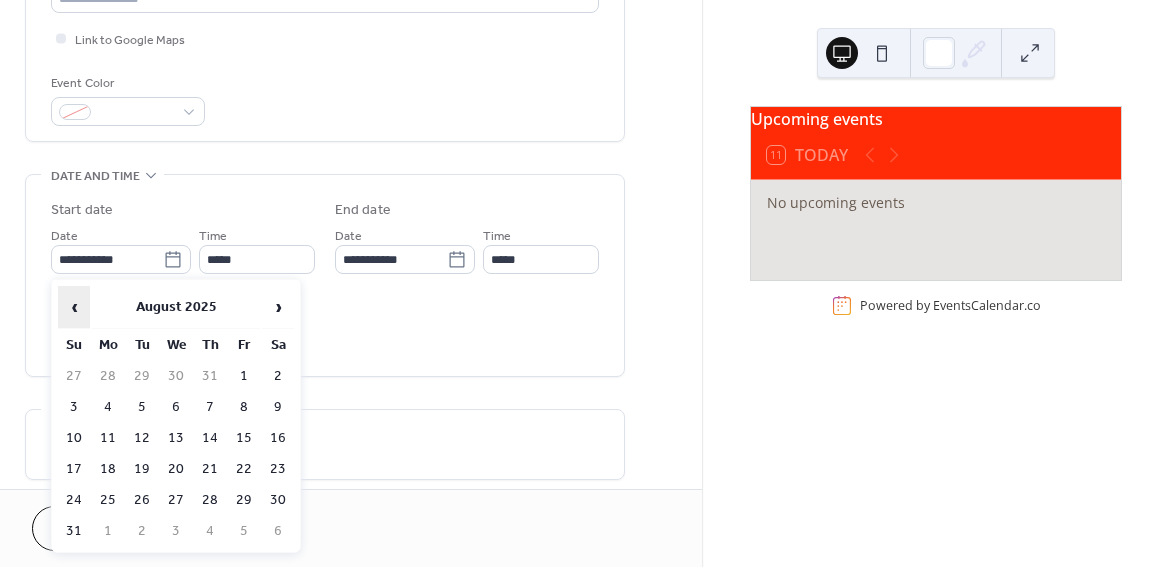 click on "‹" at bounding box center (74, 307) 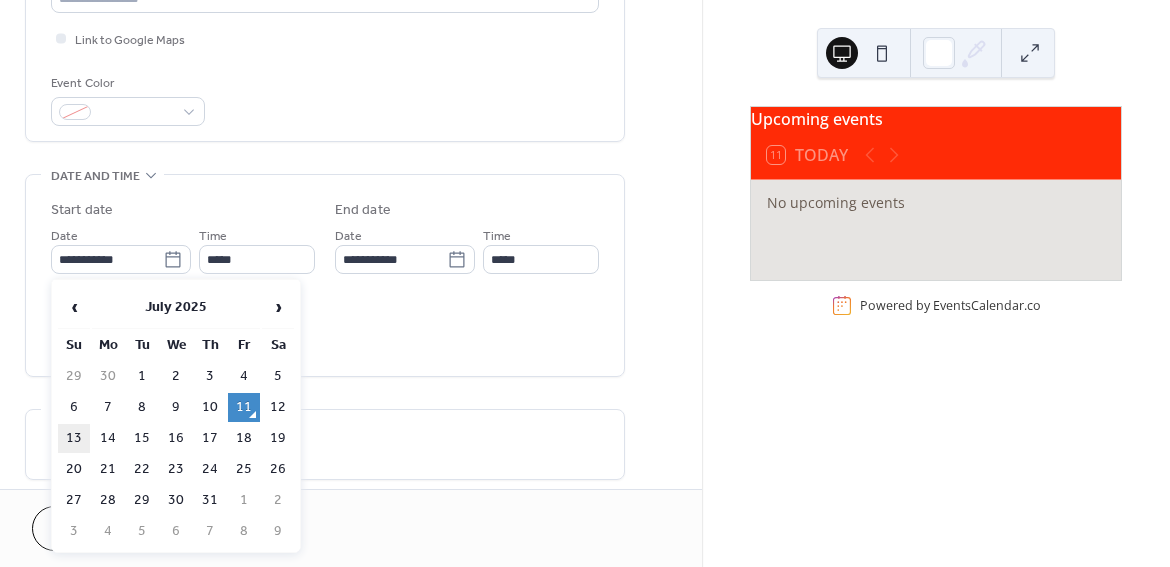 click on "13" at bounding box center [74, 438] 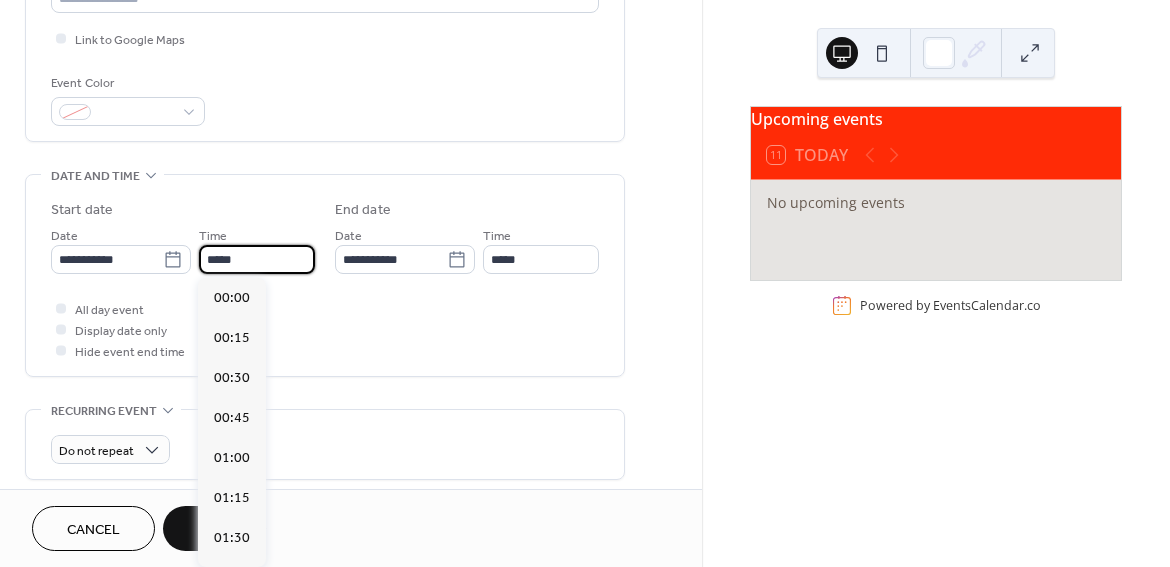 click on "*****" at bounding box center [257, 259] 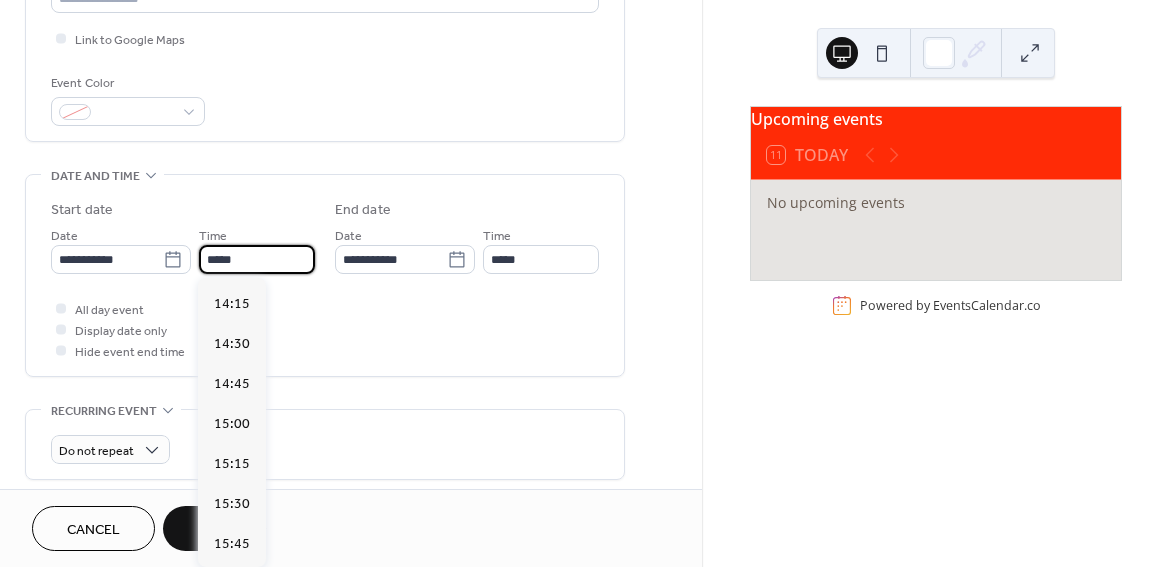 scroll, scrollTop: 2267, scrollLeft: 0, axis: vertical 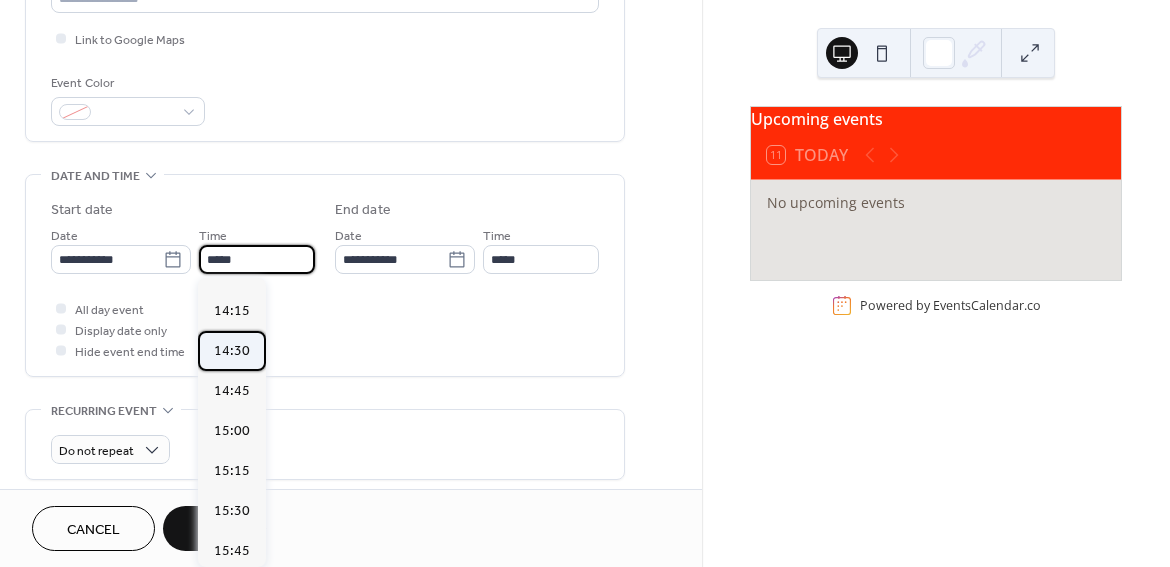 click on "14:30" at bounding box center (232, 351) 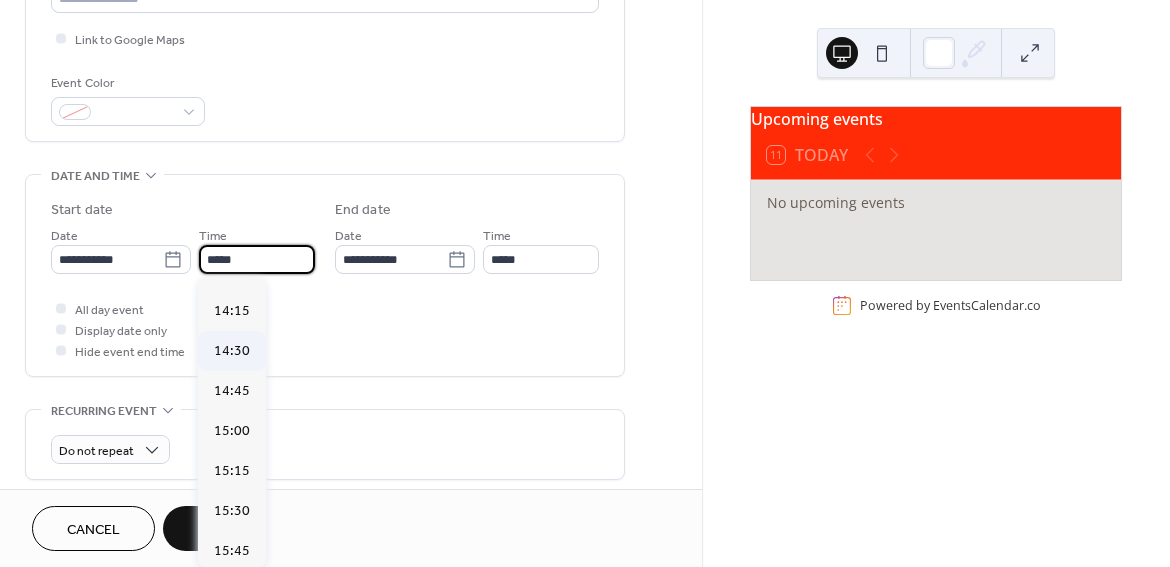 type on "*****" 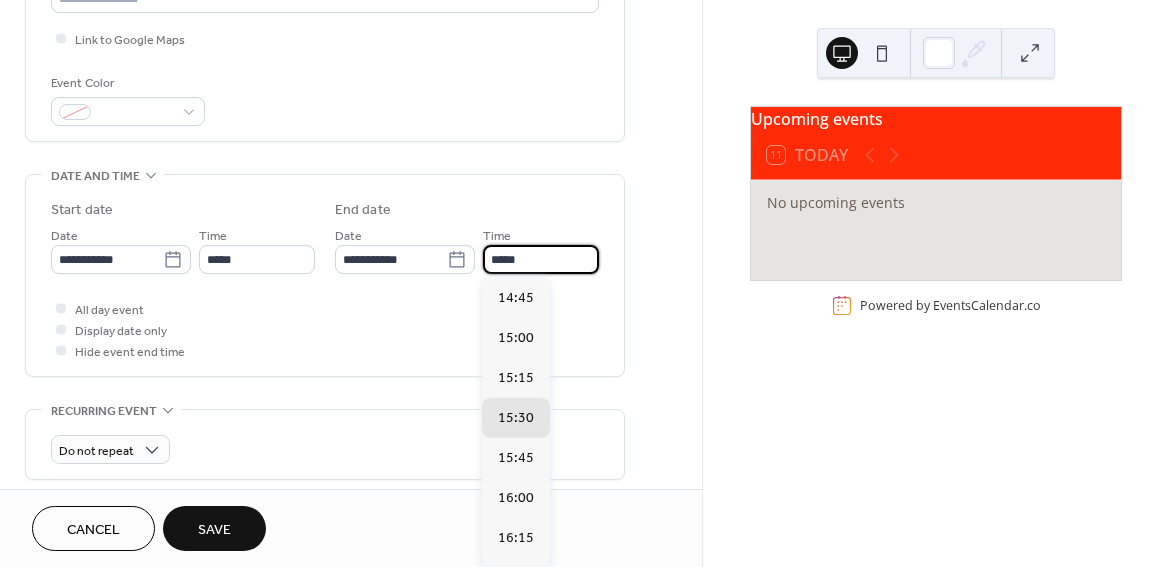 click on "*****" at bounding box center [541, 259] 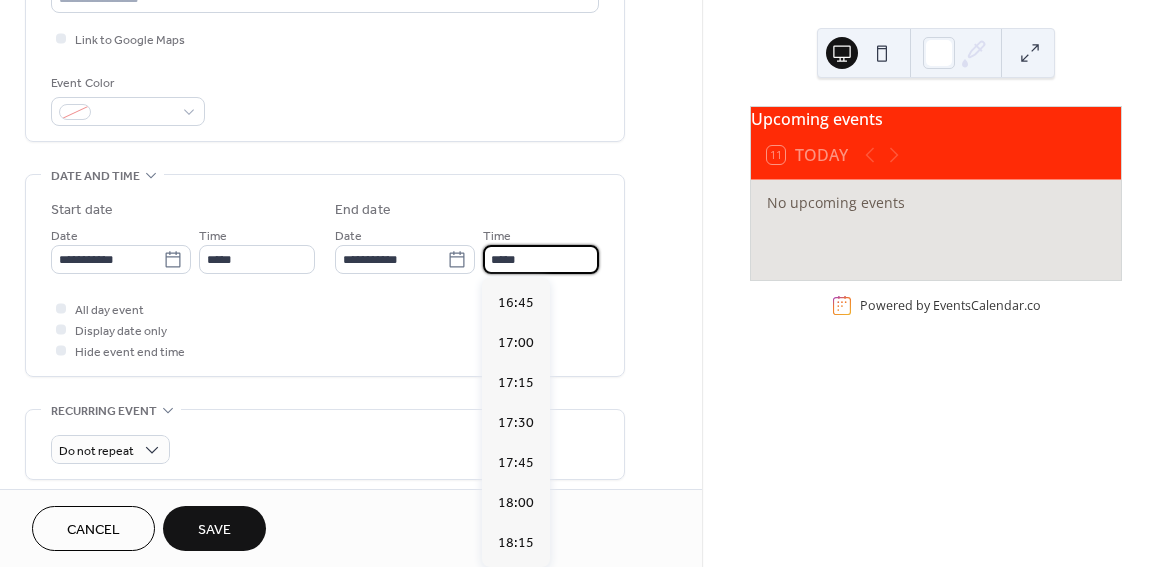 scroll, scrollTop: 361, scrollLeft: 0, axis: vertical 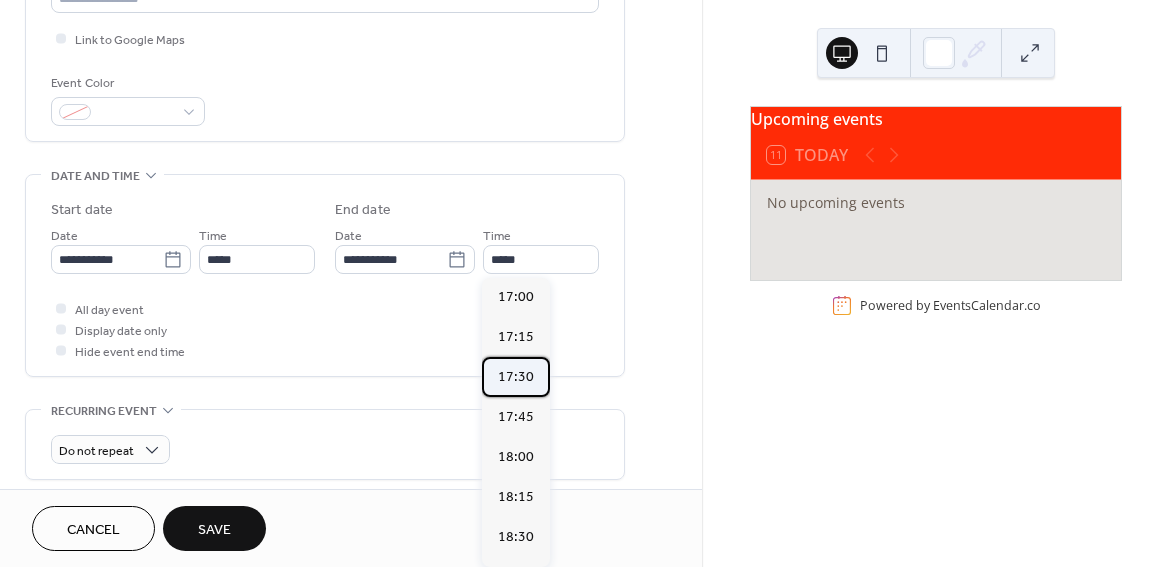 click on "17:30" at bounding box center [516, 377] 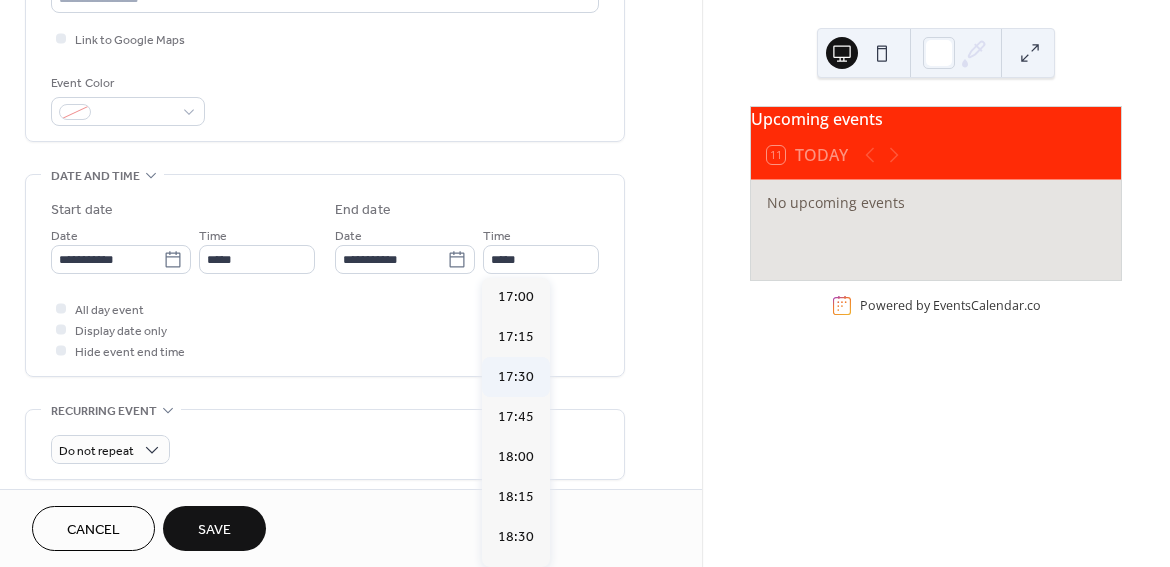 type on "*****" 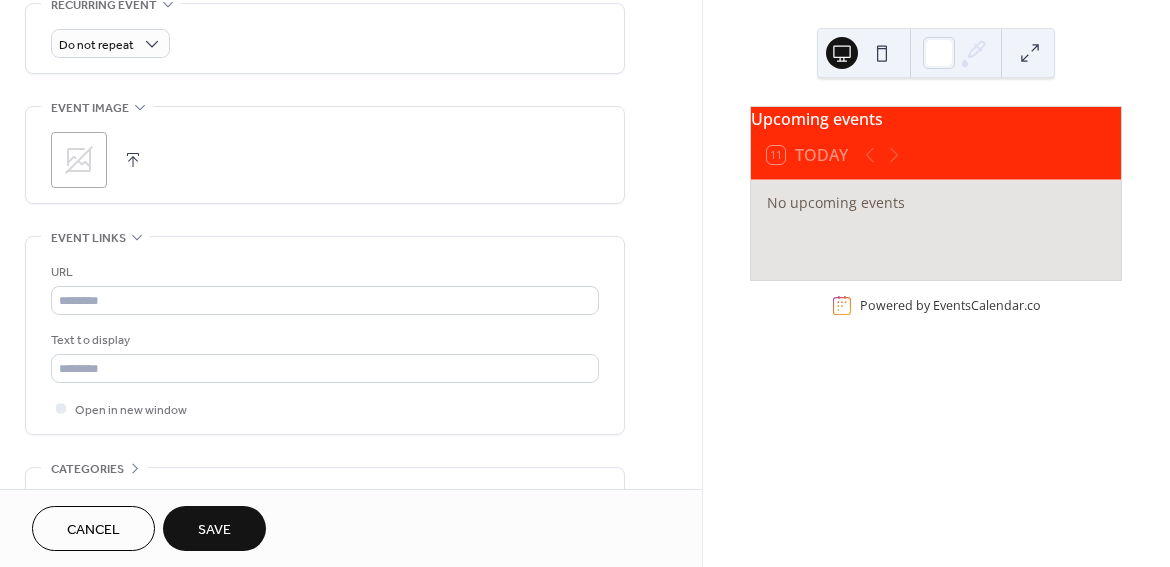 scroll, scrollTop: 946, scrollLeft: 0, axis: vertical 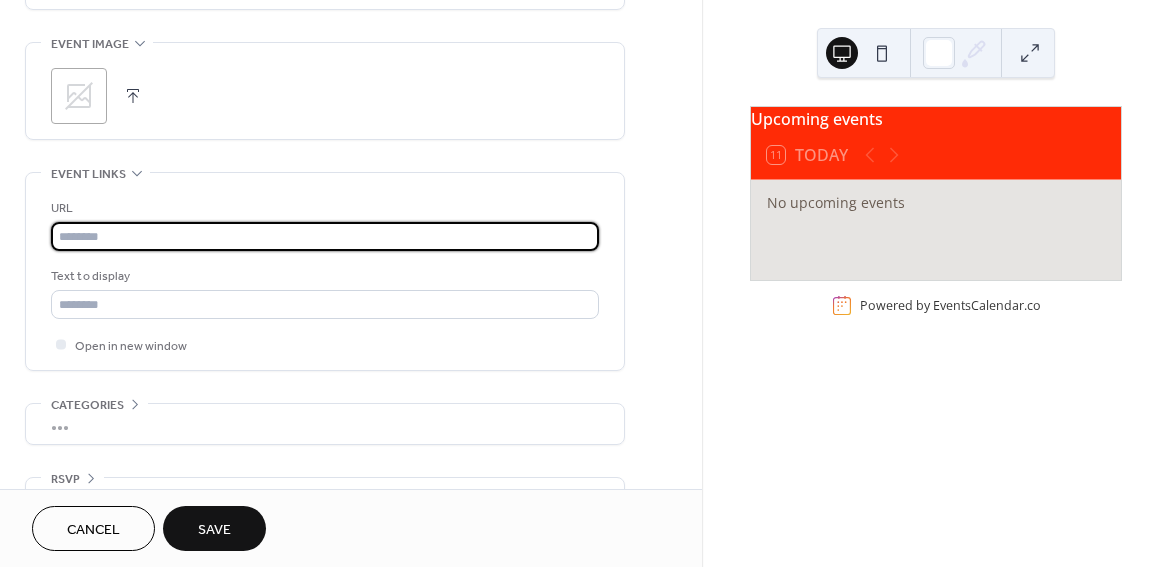click at bounding box center [325, 236] 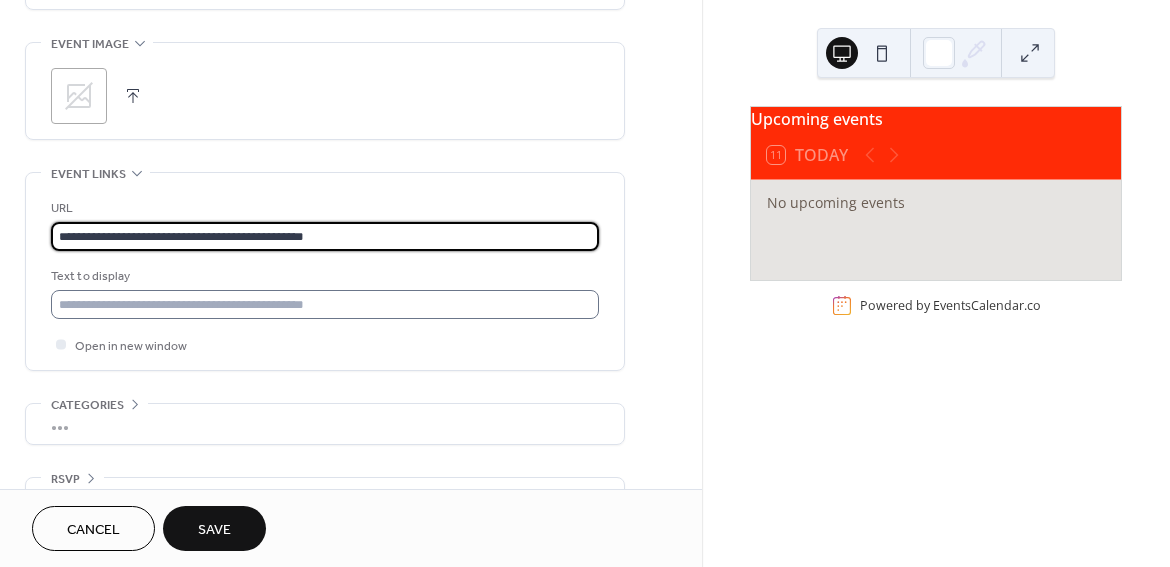type on "**********" 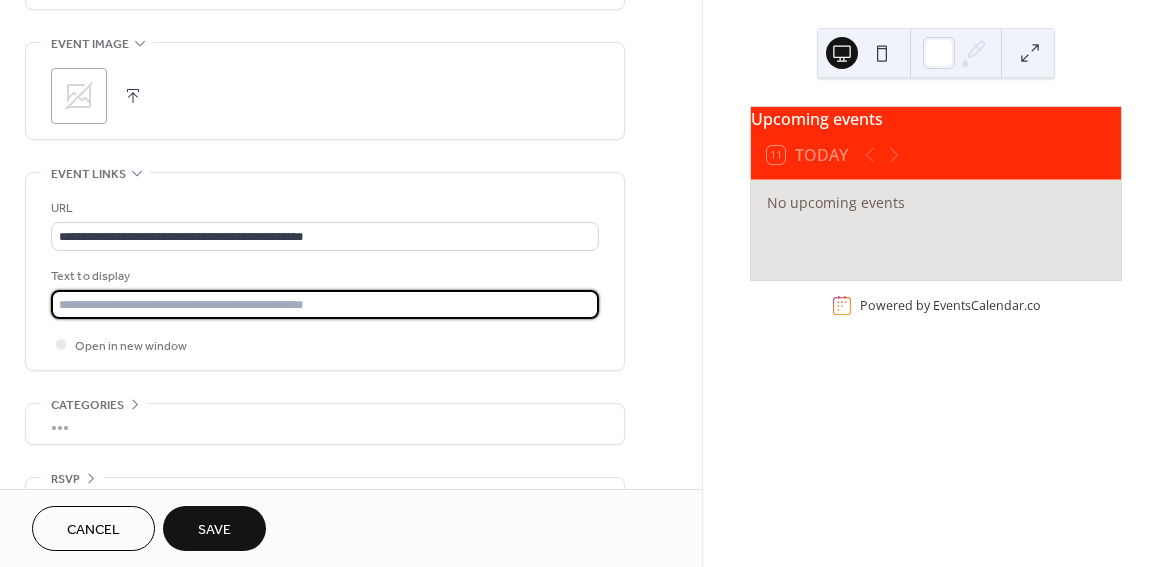 click at bounding box center [325, 304] 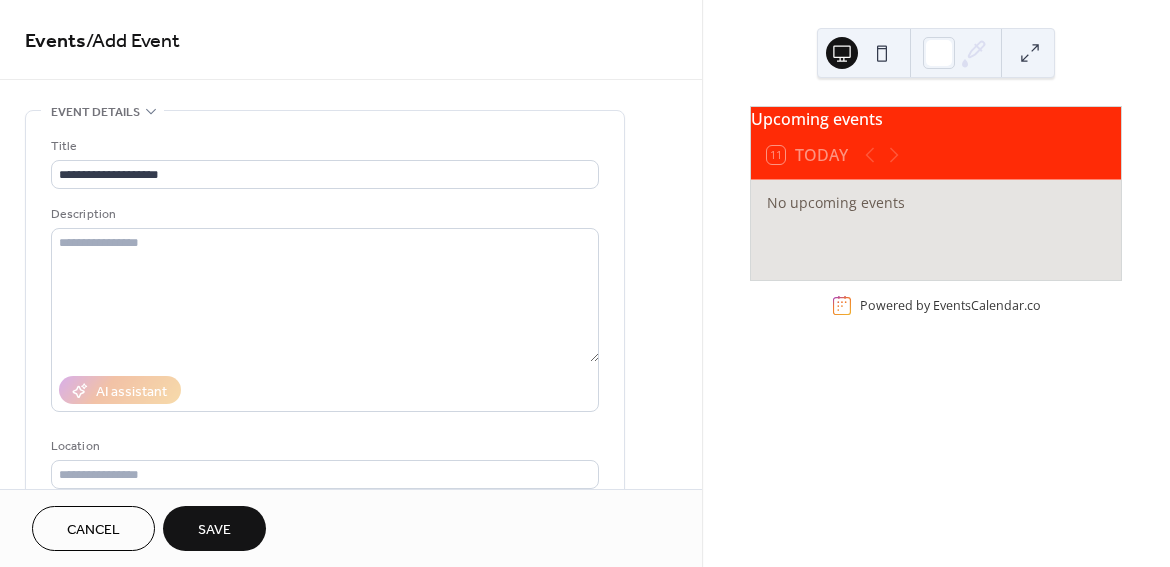 scroll, scrollTop: 140, scrollLeft: 0, axis: vertical 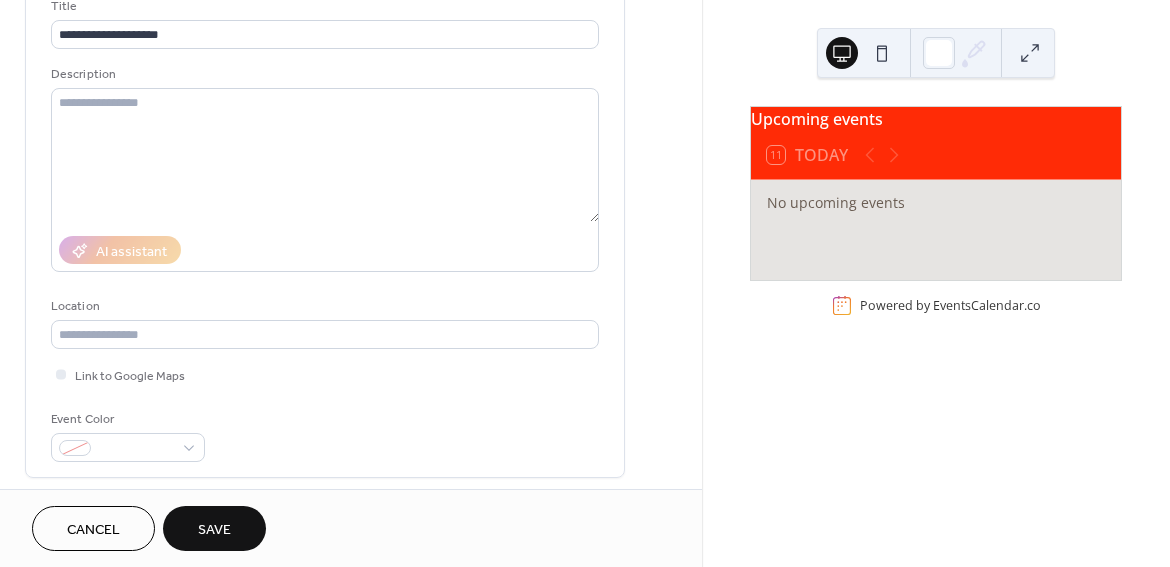click on "Save" at bounding box center (214, 528) 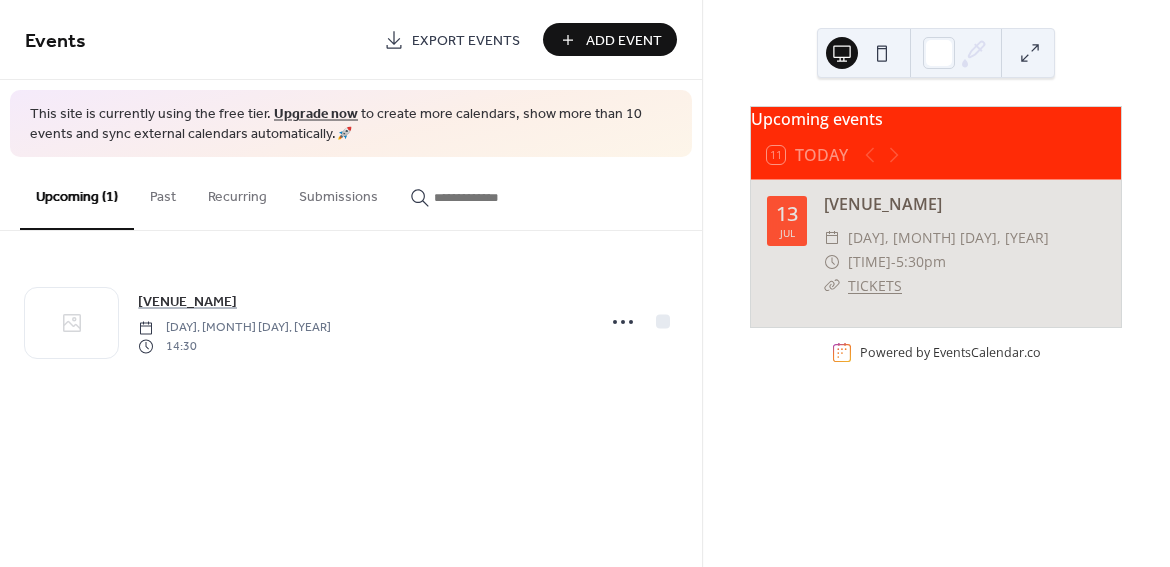 click on "Add Event" at bounding box center [624, 41] 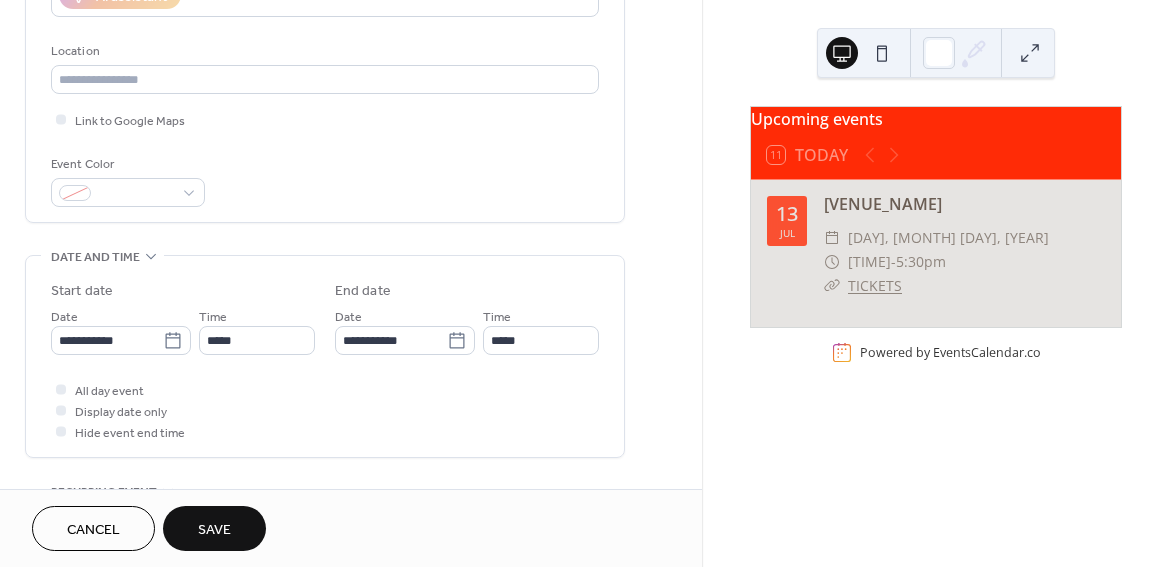 scroll, scrollTop: 418, scrollLeft: 0, axis: vertical 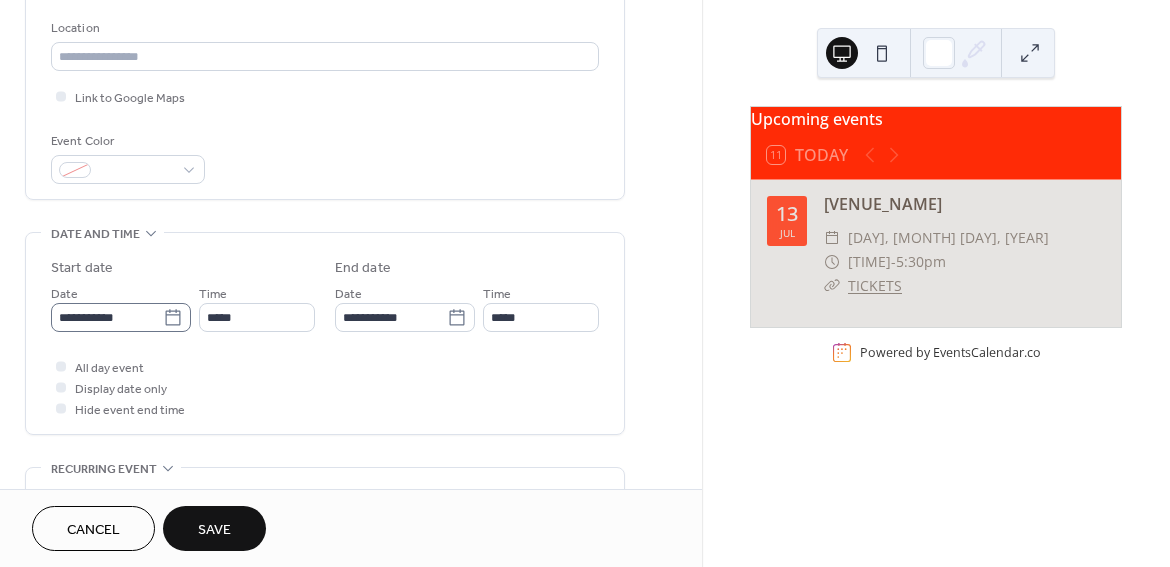 type on "**********" 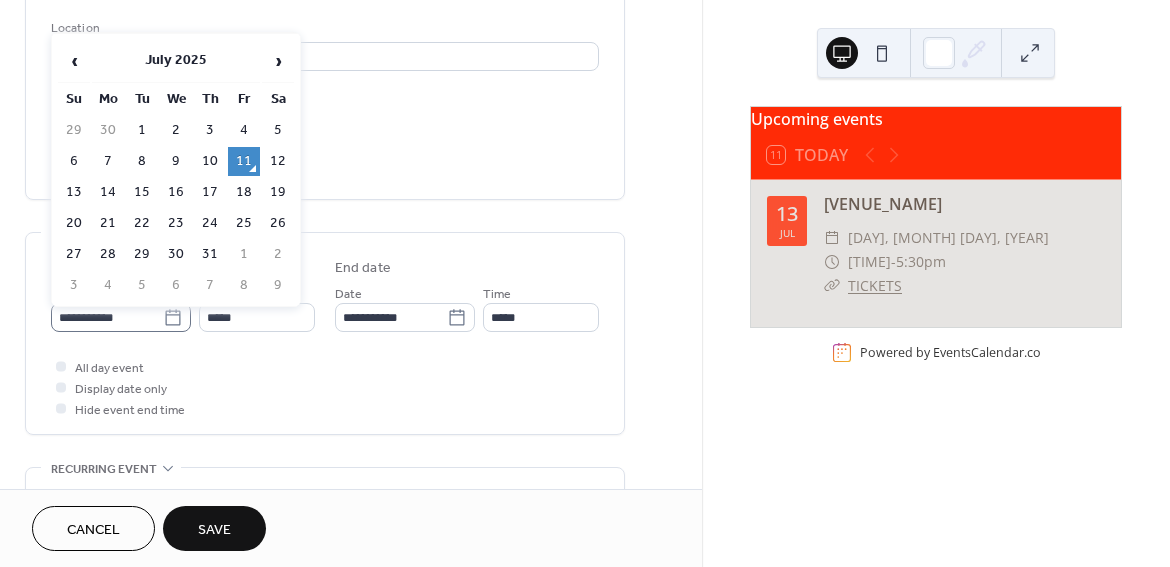 click 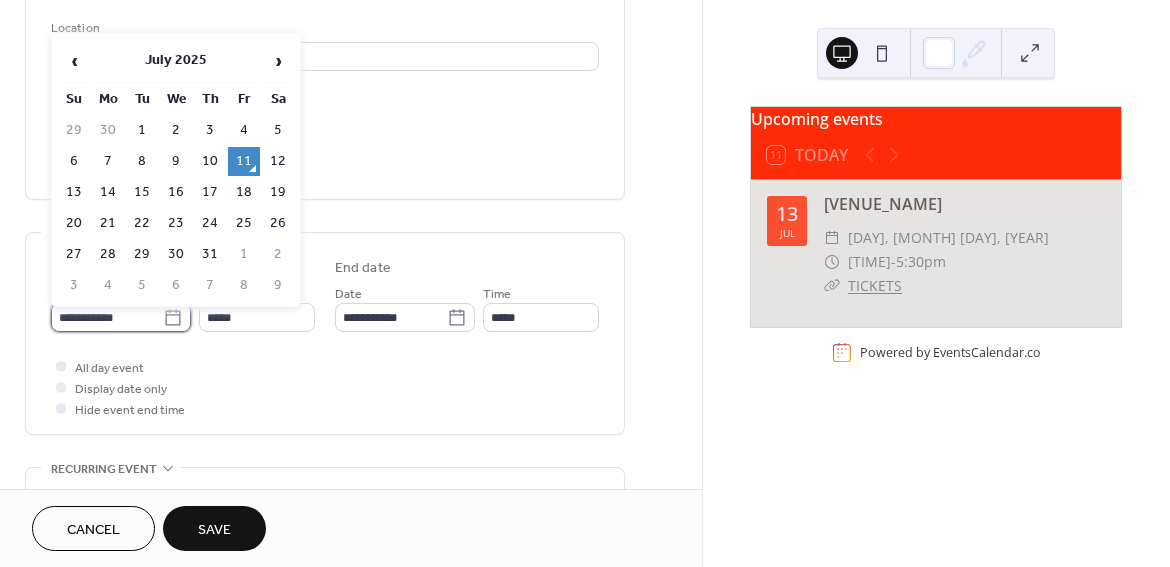 click on "**********" at bounding box center (107, 317) 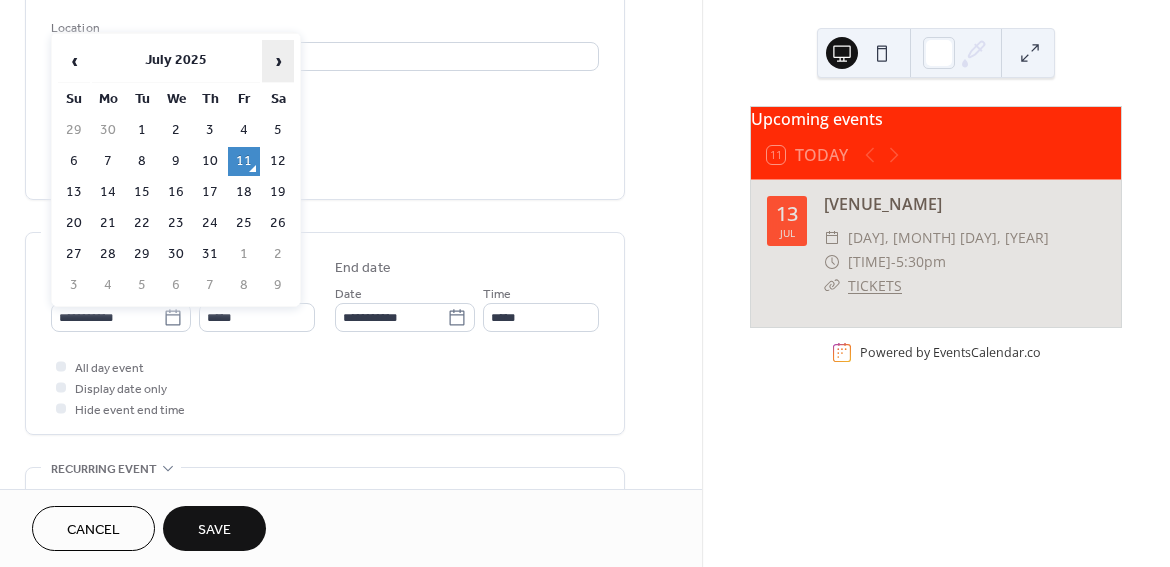 click on "›" at bounding box center [278, 61] 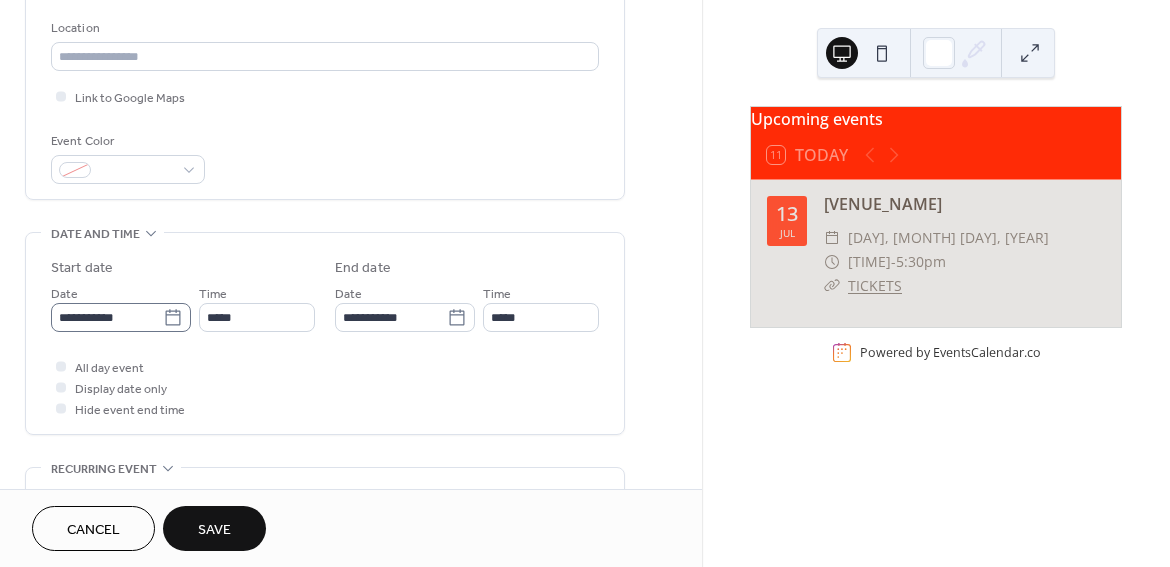 click 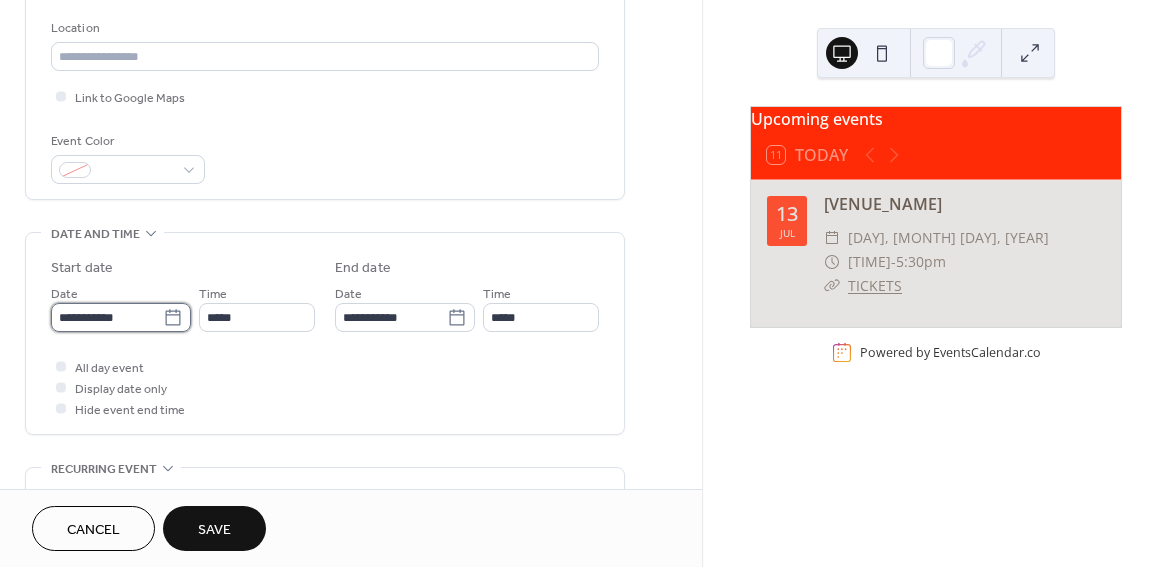 click on "**********" at bounding box center (107, 317) 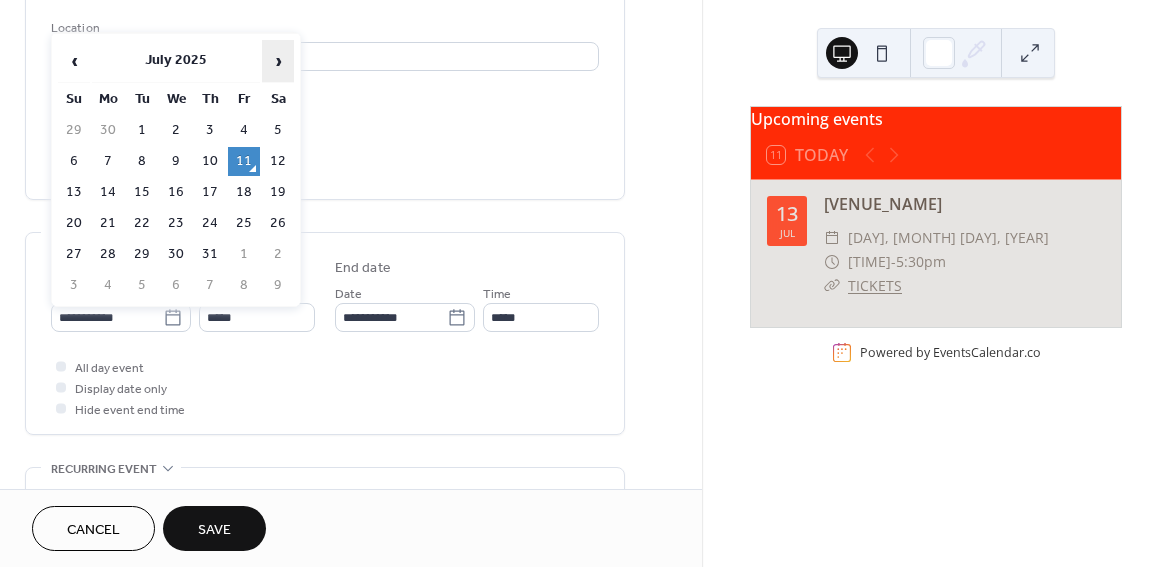 click on "›" at bounding box center [278, 61] 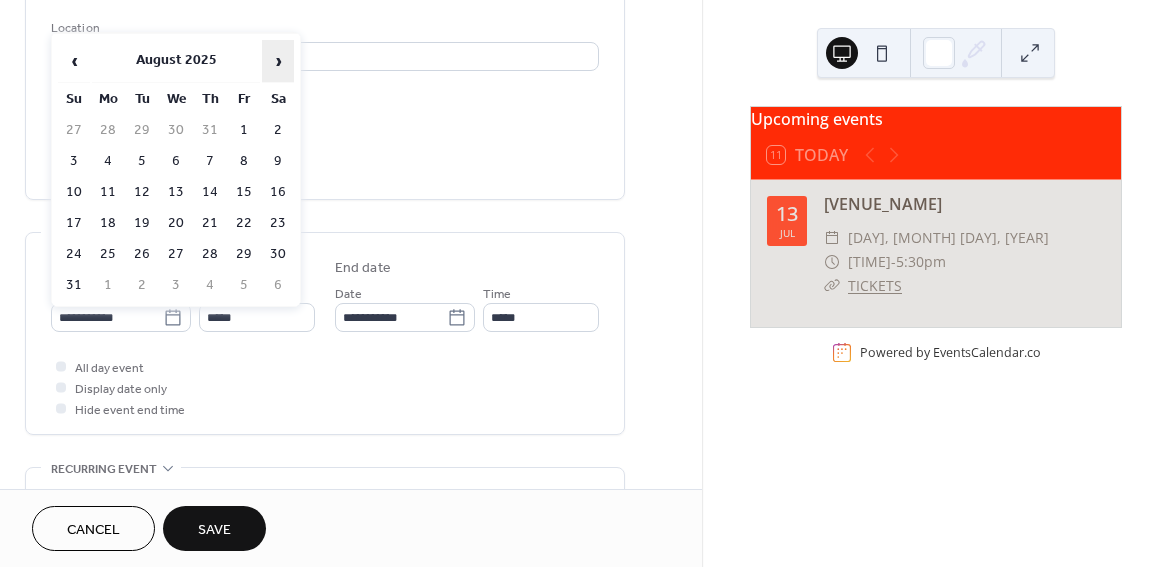 click on "›" at bounding box center [278, 61] 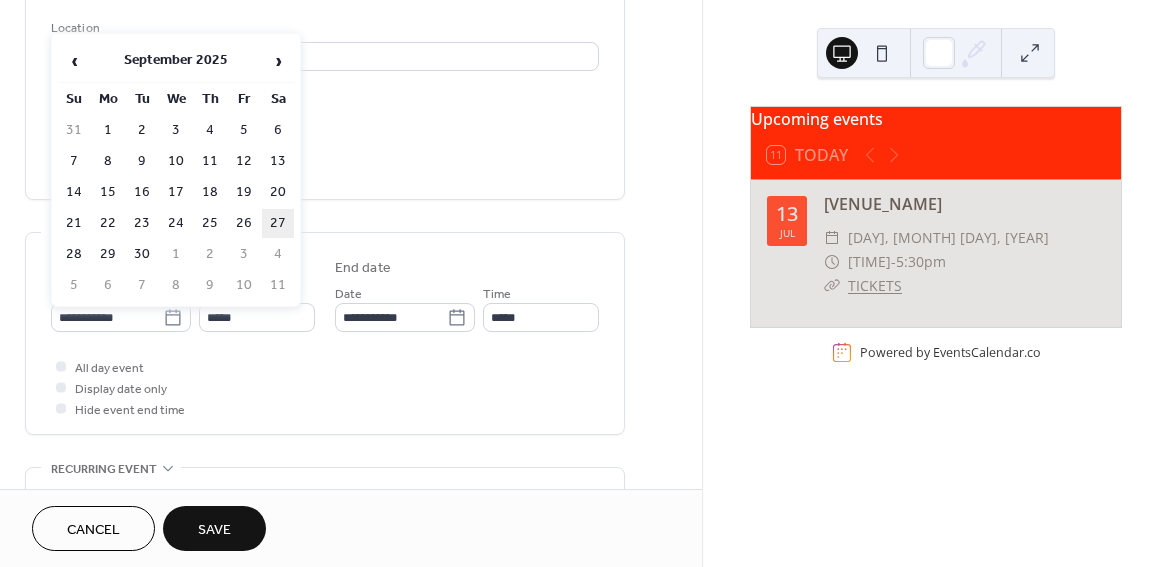 click on "27" at bounding box center (278, 223) 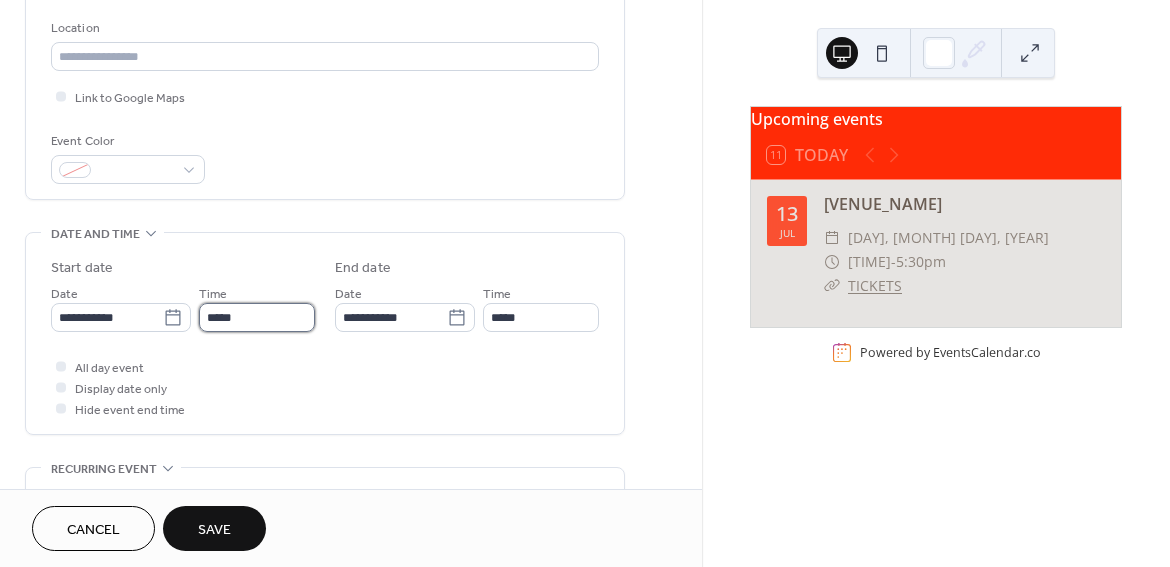 click on "*****" at bounding box center [257, 317] 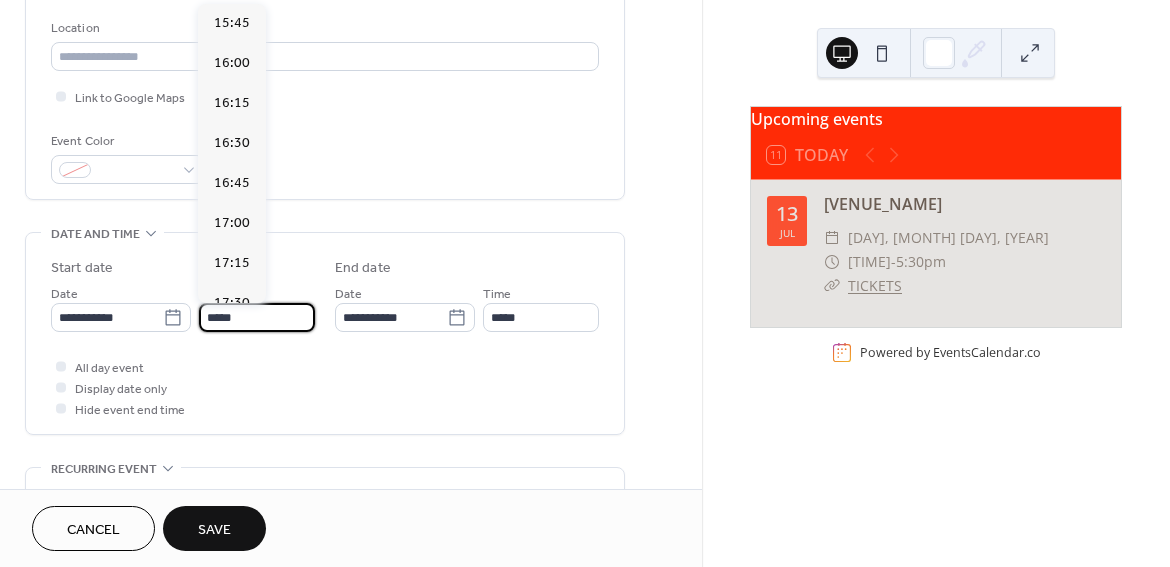 scroll, scrollTop: 2556, scrollLeft: 0, axis: vertical 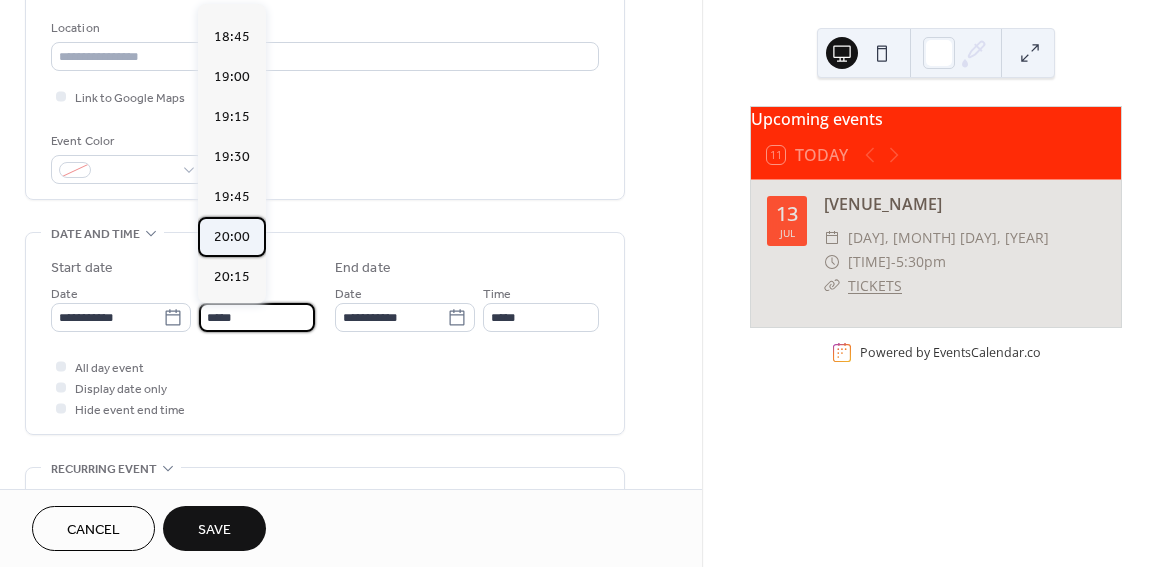 click on "20:00" at bounding box center [232, 237] 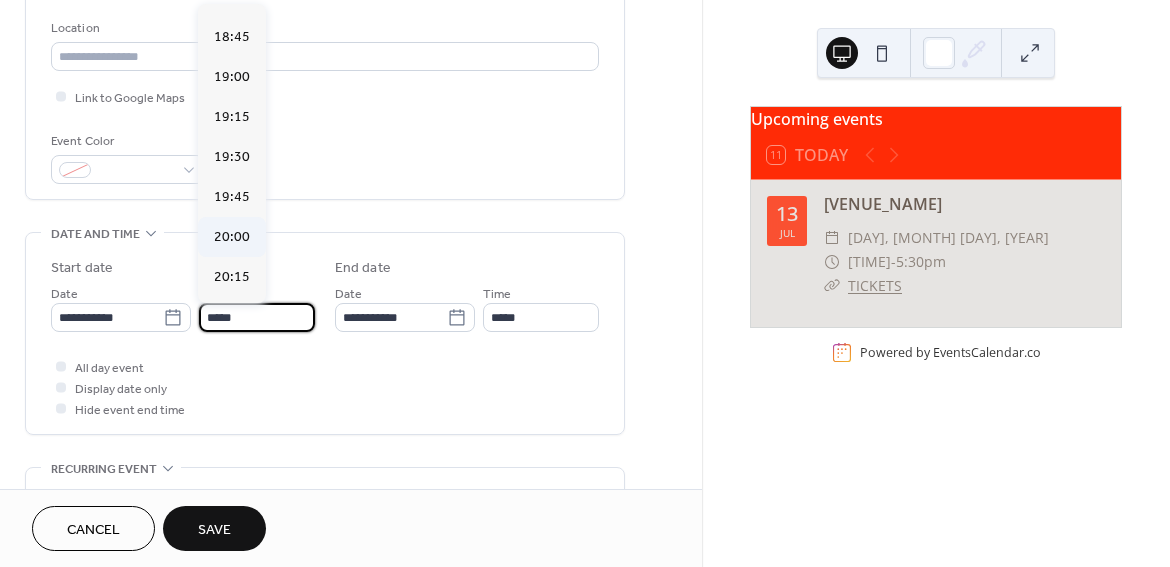 type on "*****" 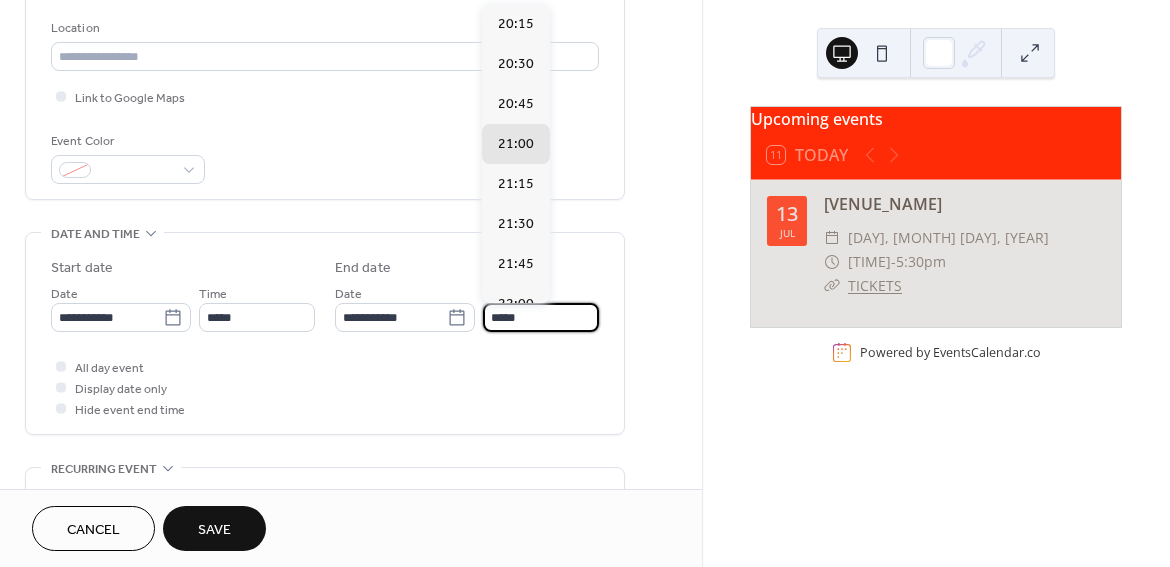 click on "*****" at bounding box center (541, 317) 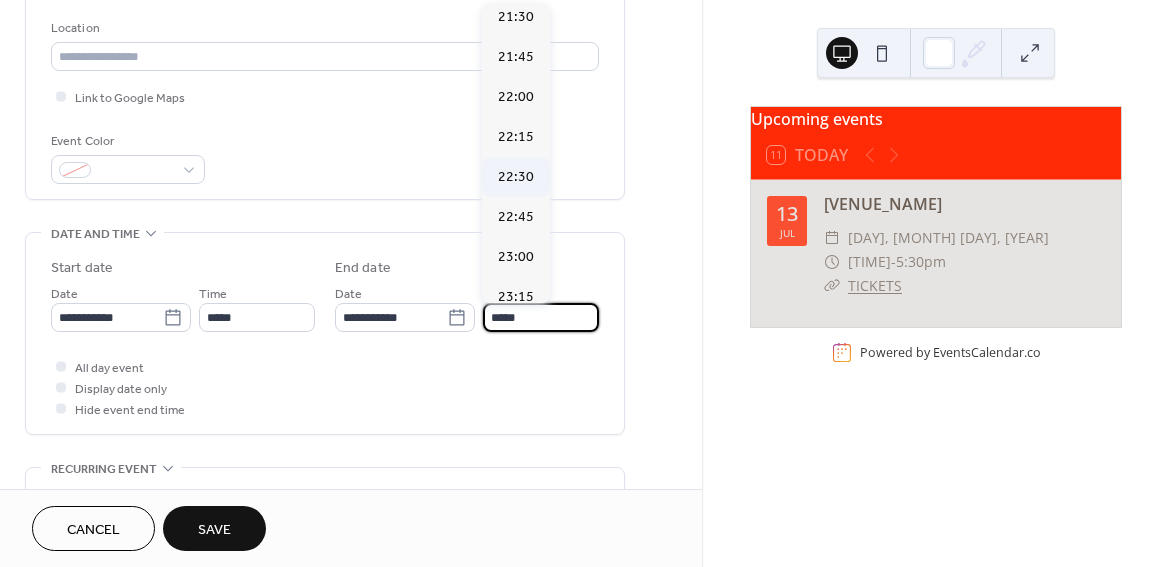 scroll, scrollTop: 245, scrollLeft: 0, axis: vertical 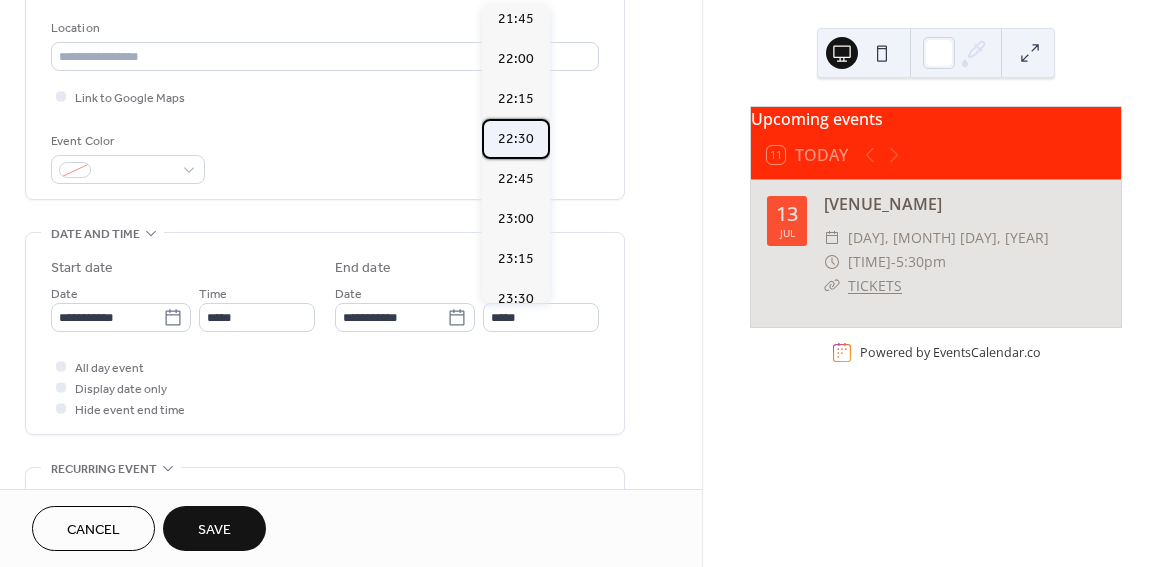 click on "22:30" at bounding box center [516, 139] 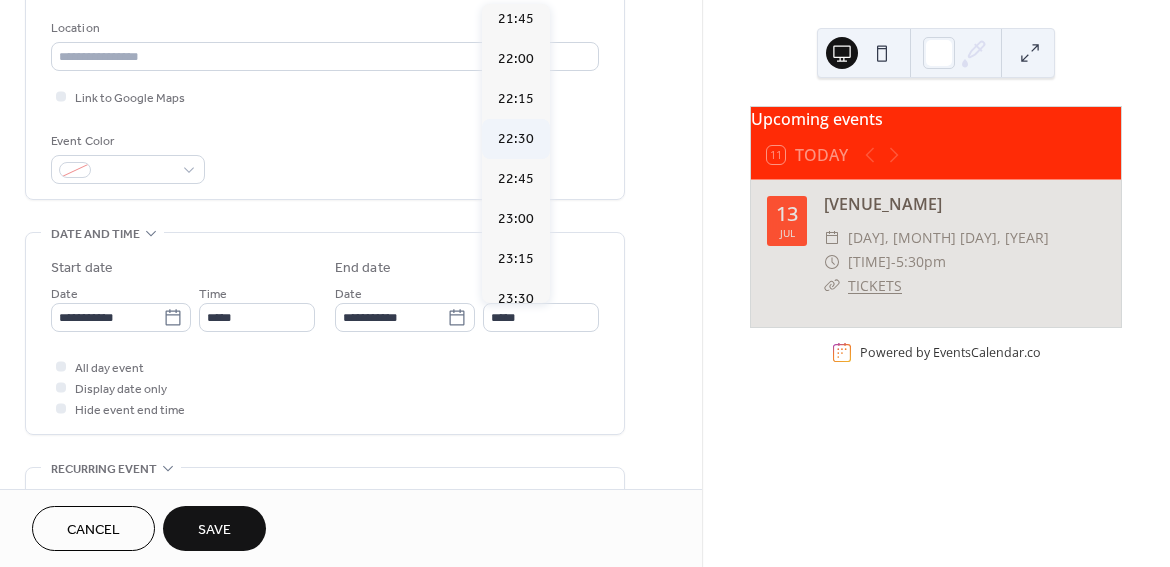 type on "*****" 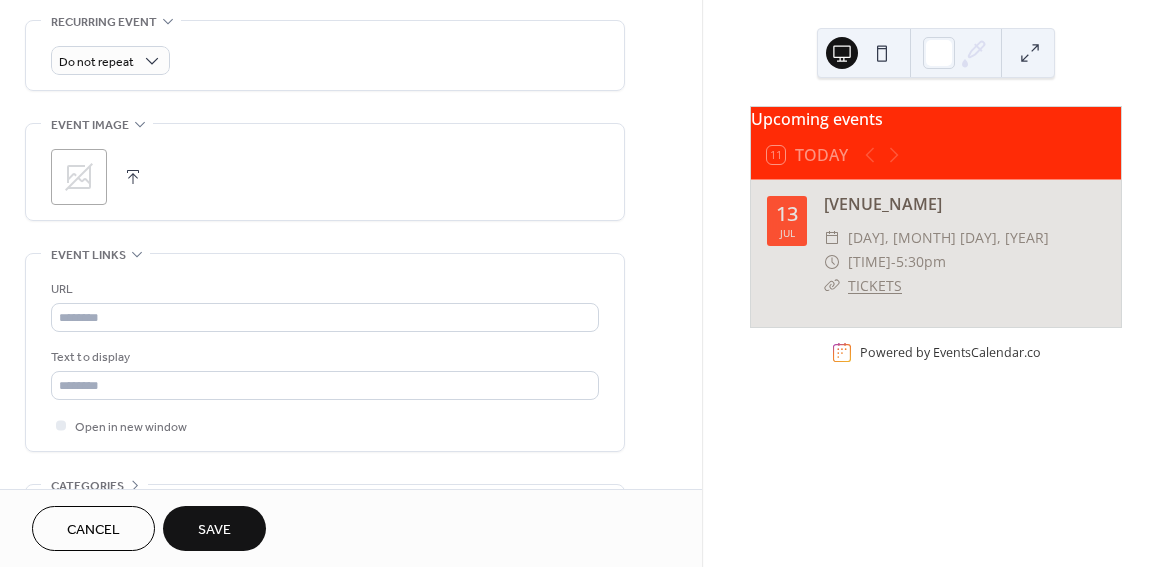 scroll, scrollTop: 877, scrollLeft: 0, axis: vertical 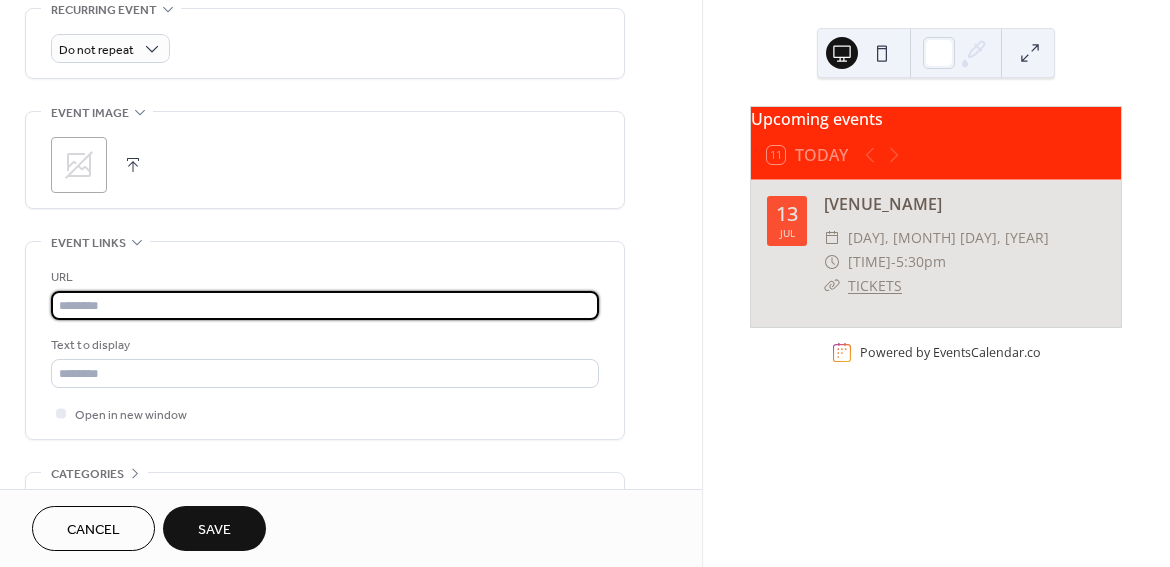 click at bounding box center [325, 305] 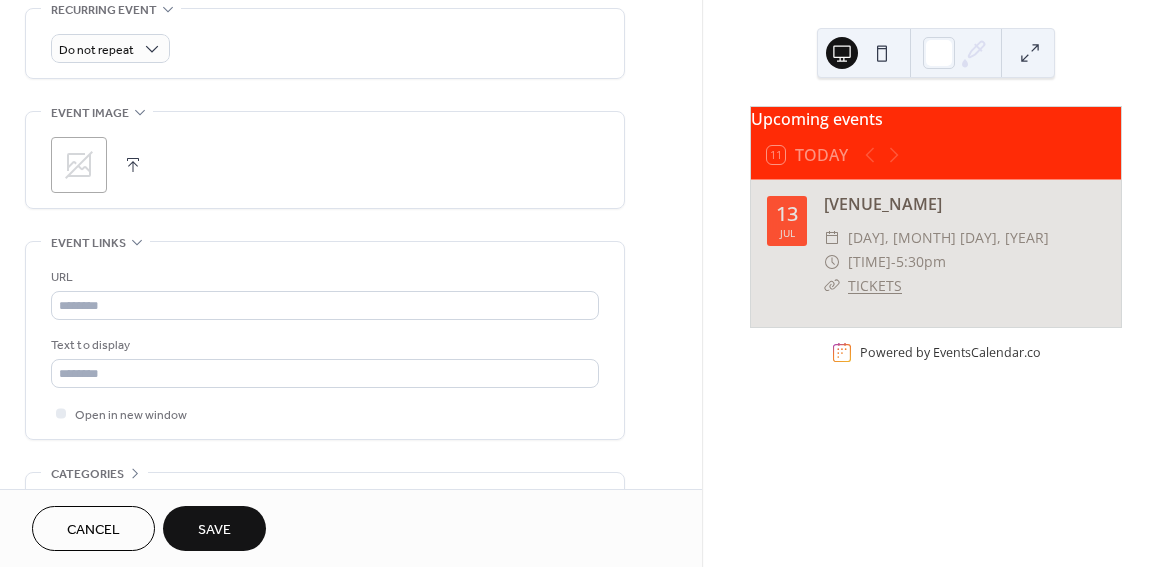 click on "**********" at bounding box center (325, -90) 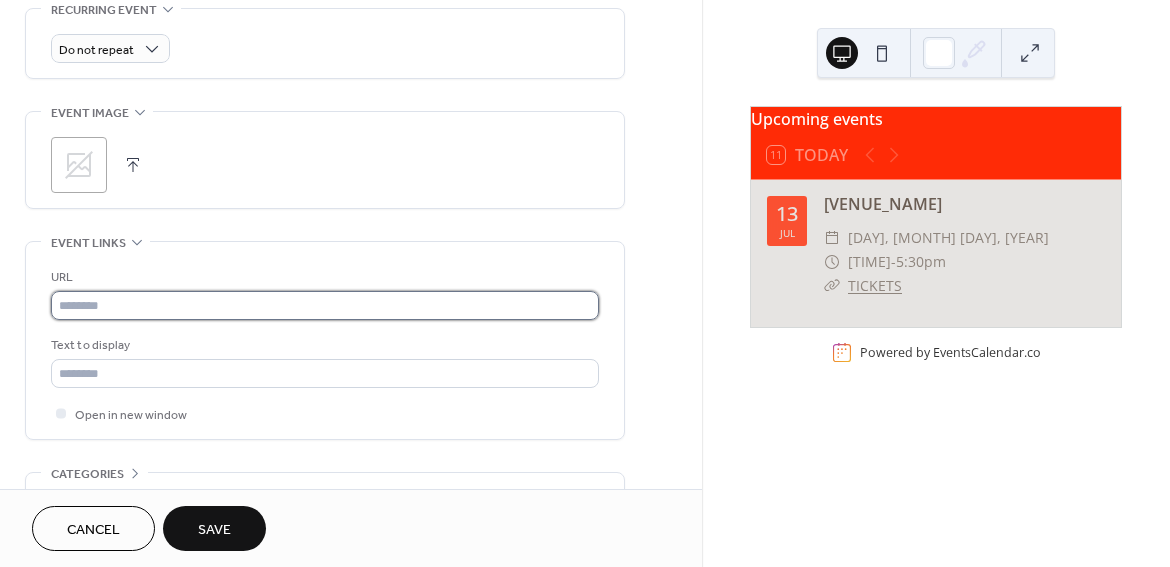click at bounding box center [325, 305] 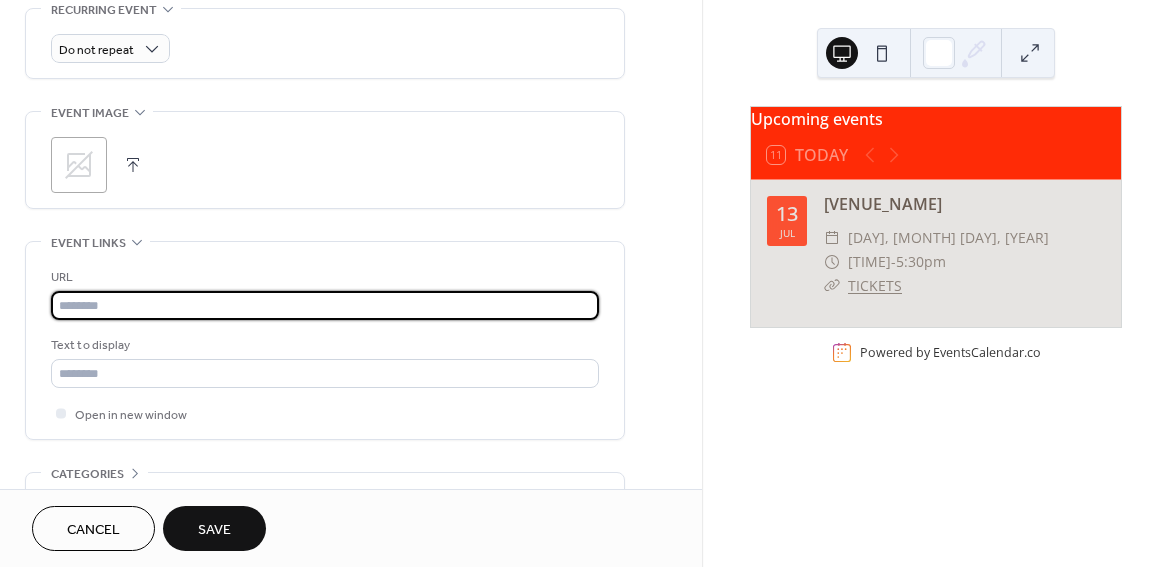 paste on "**********" 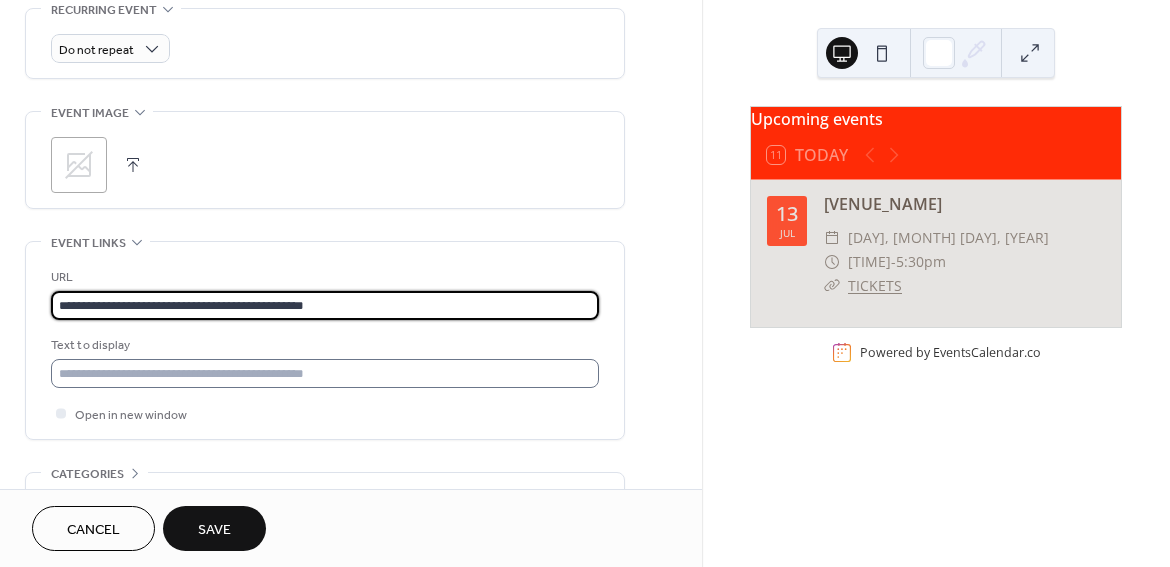 type on "**********" 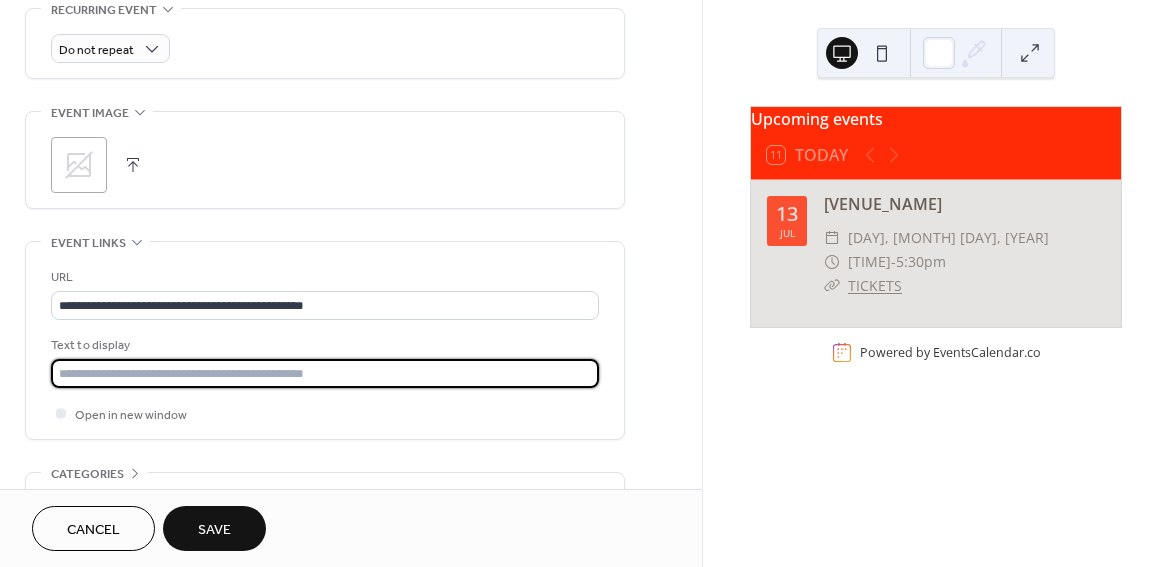 click at bounding box center (325, 373) 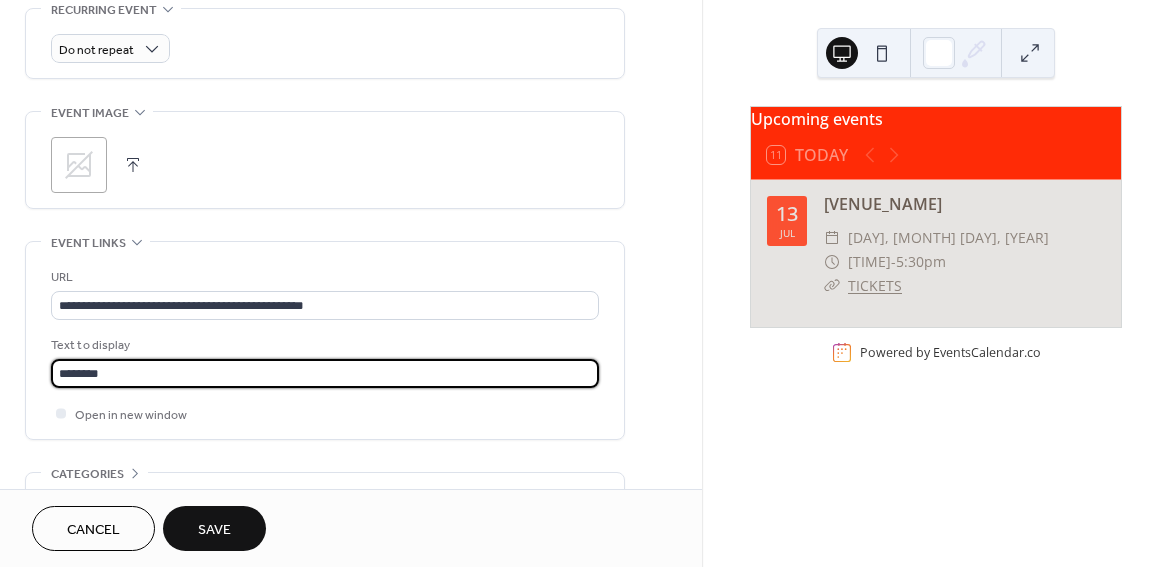 click on "Save" at bounding box center (214, 528) 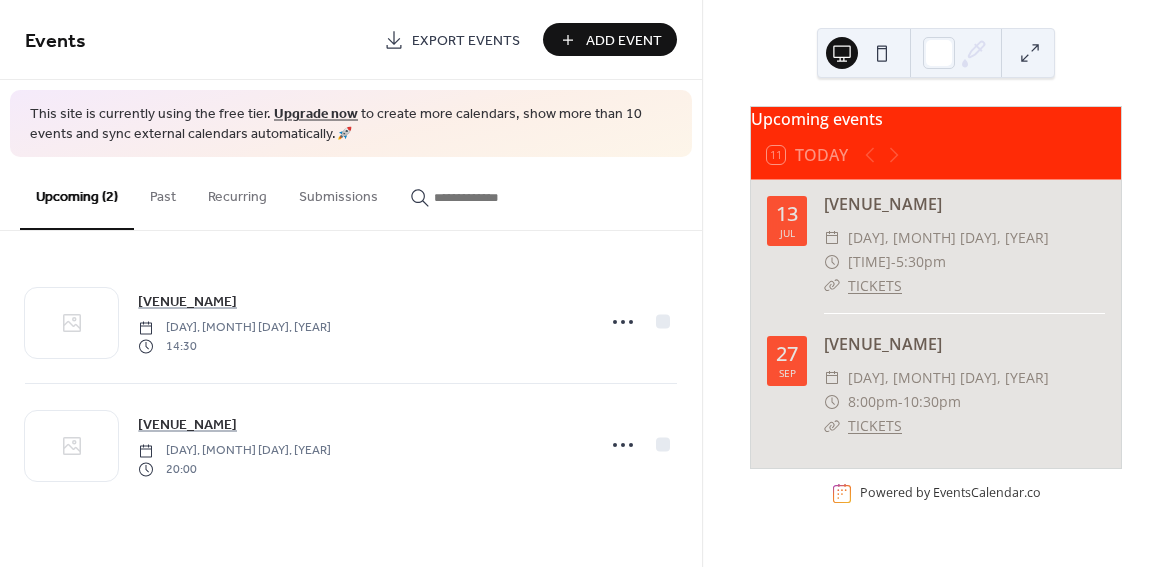 click on "Add Event" at bounding box center [624, 41] 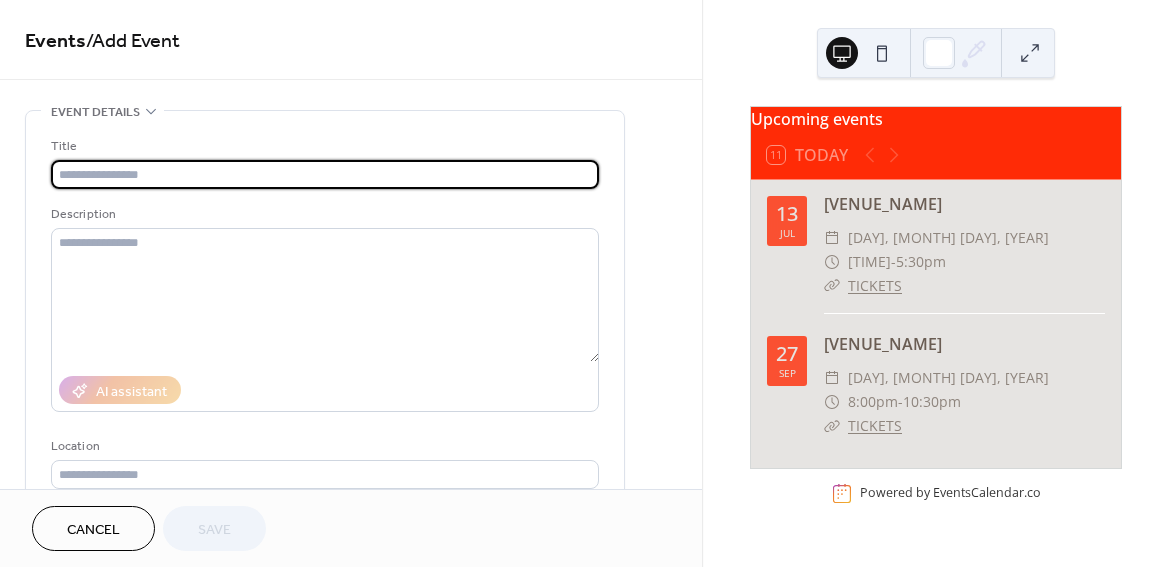 paste on "**********" 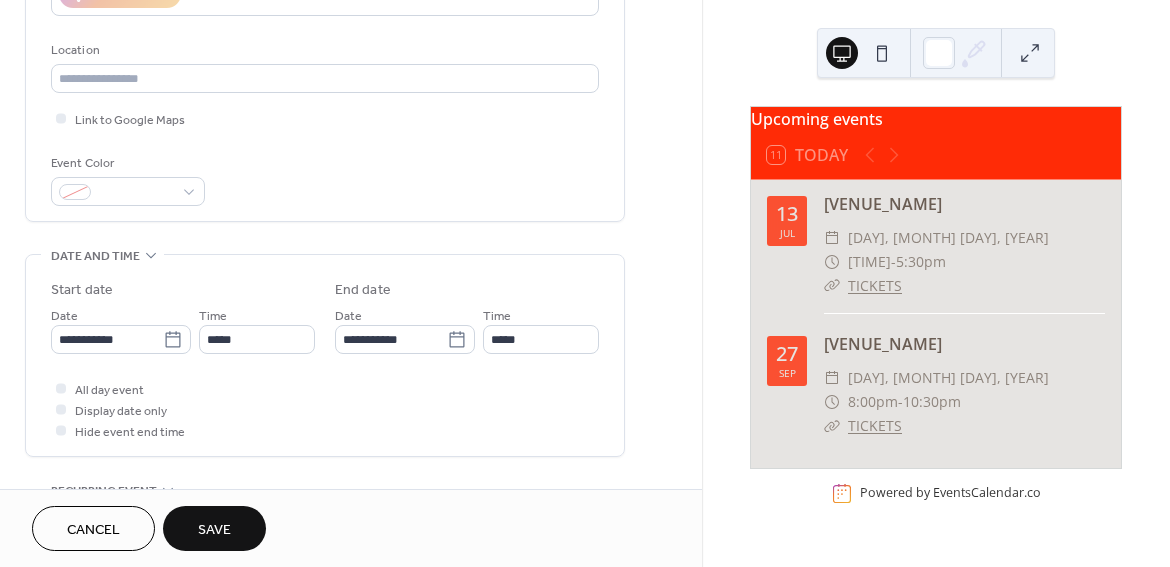 scroll, scrollTop: 437, scrollLeft: 0, axis: vertical 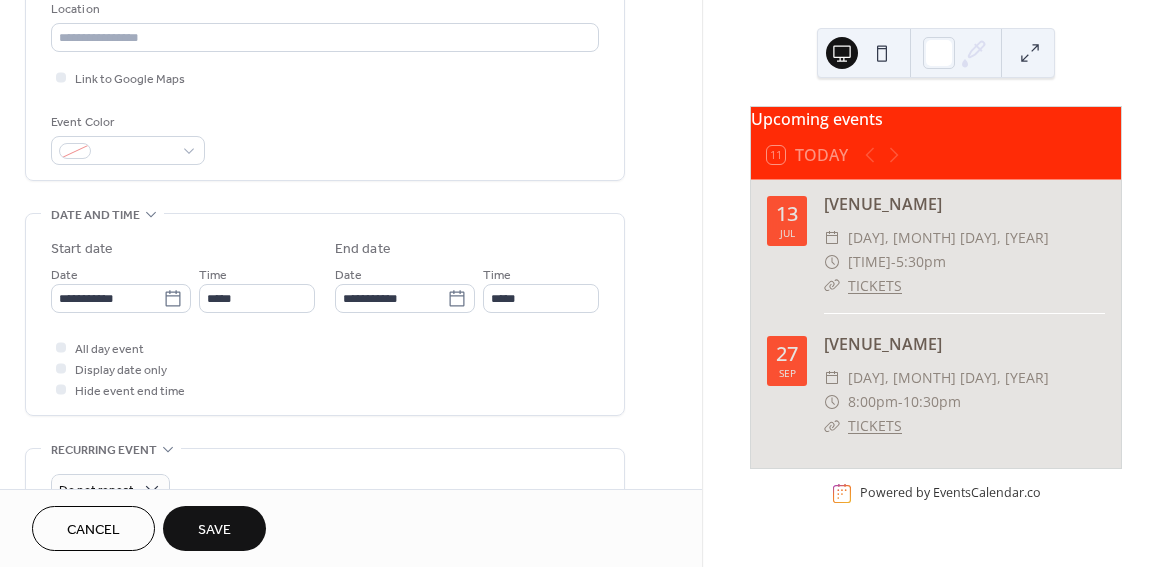 type on "**********" 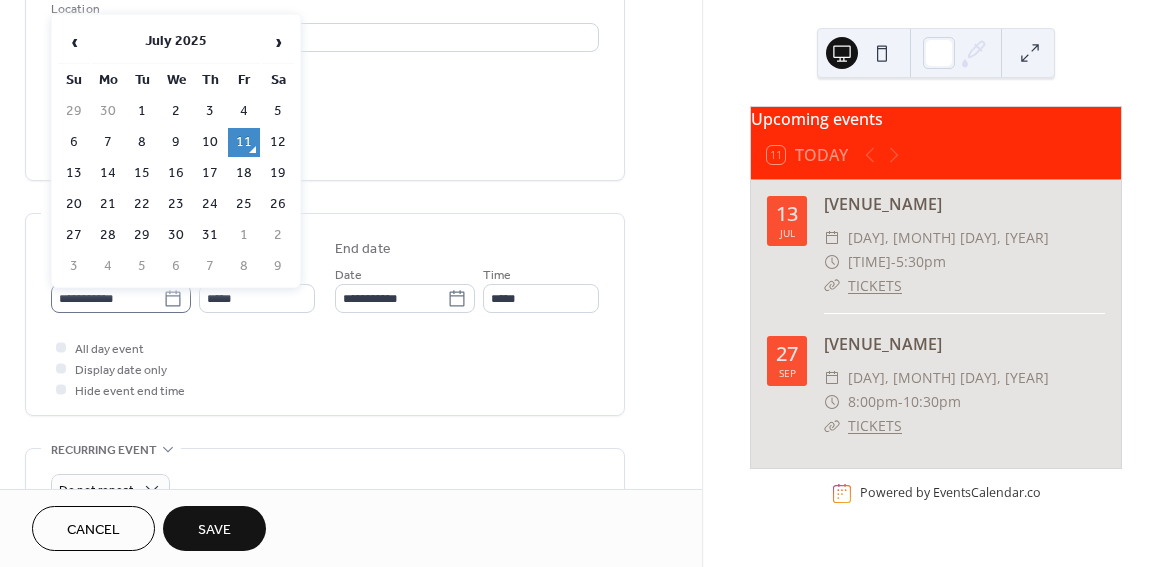 click 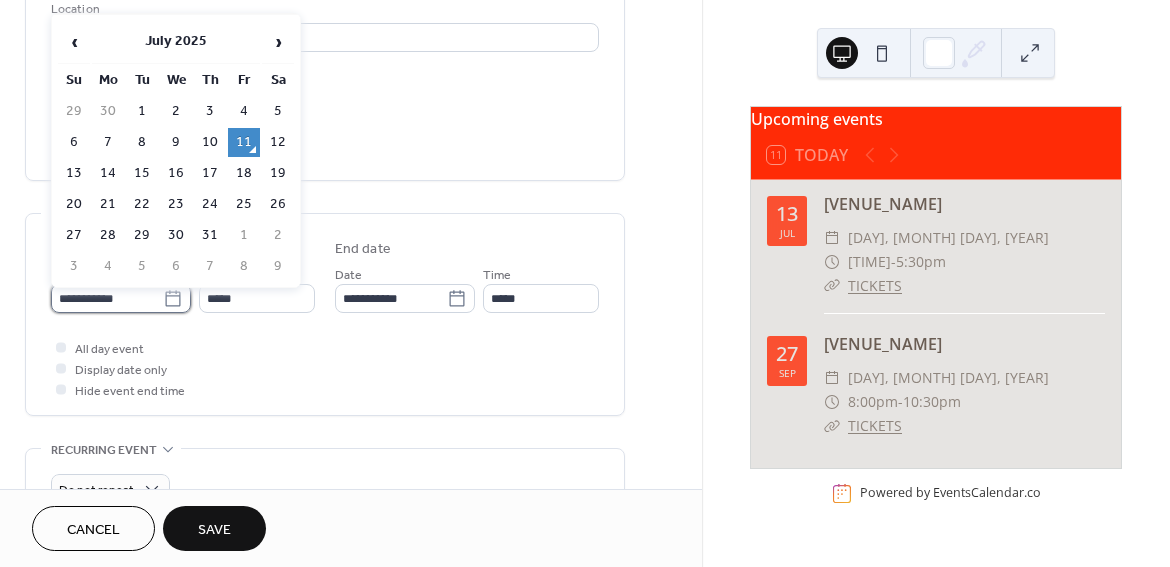click on "**********" at bounding box center (107, 298) 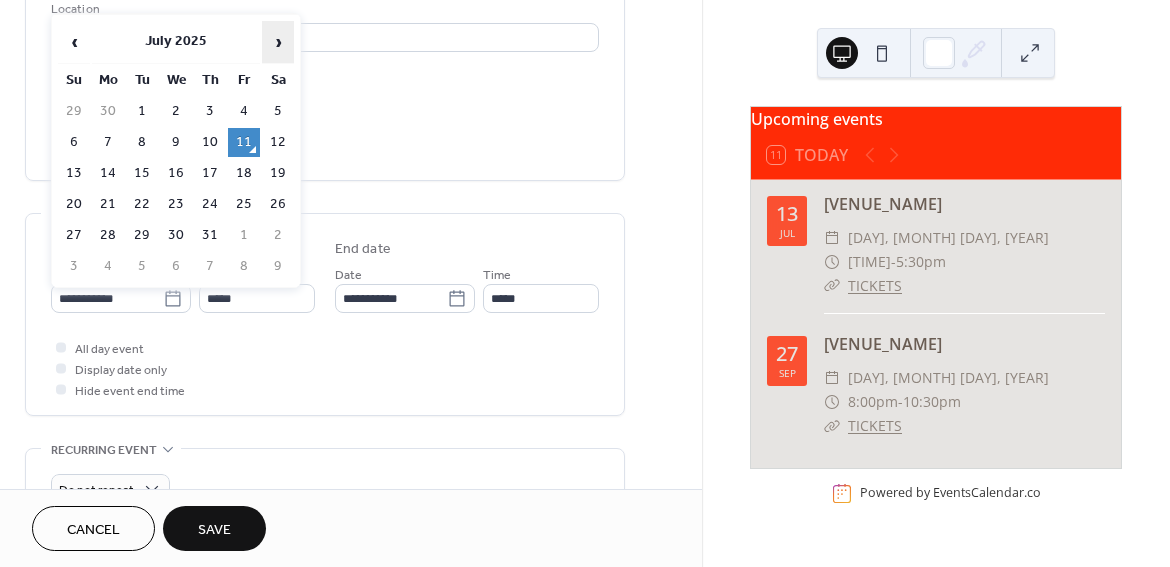 click on "›" at bounding box center (278, 42) 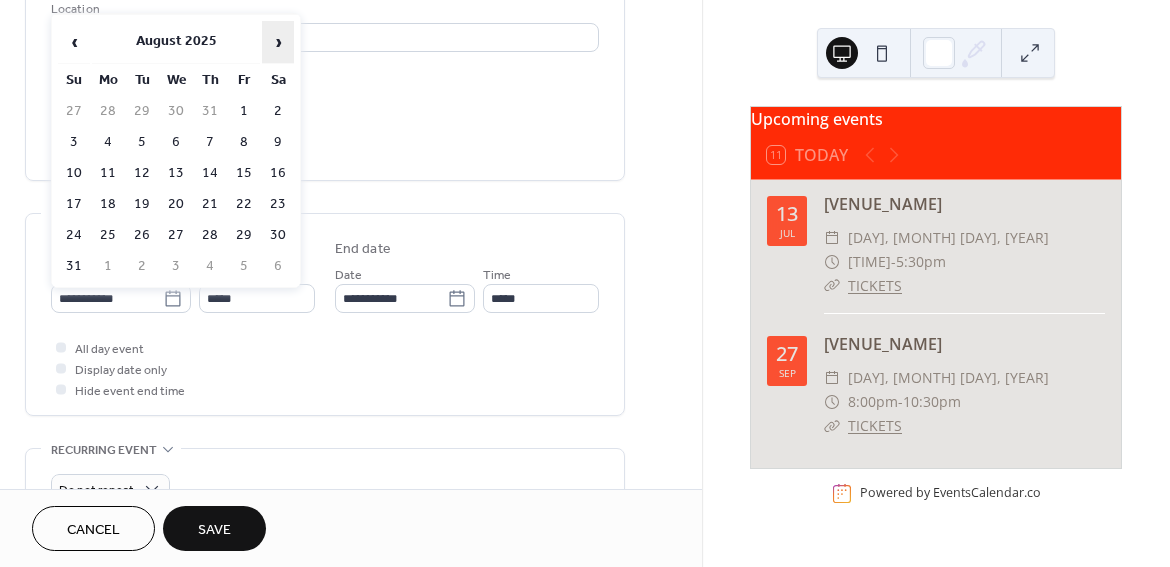 click on "›" at bounding box center [278, 42] 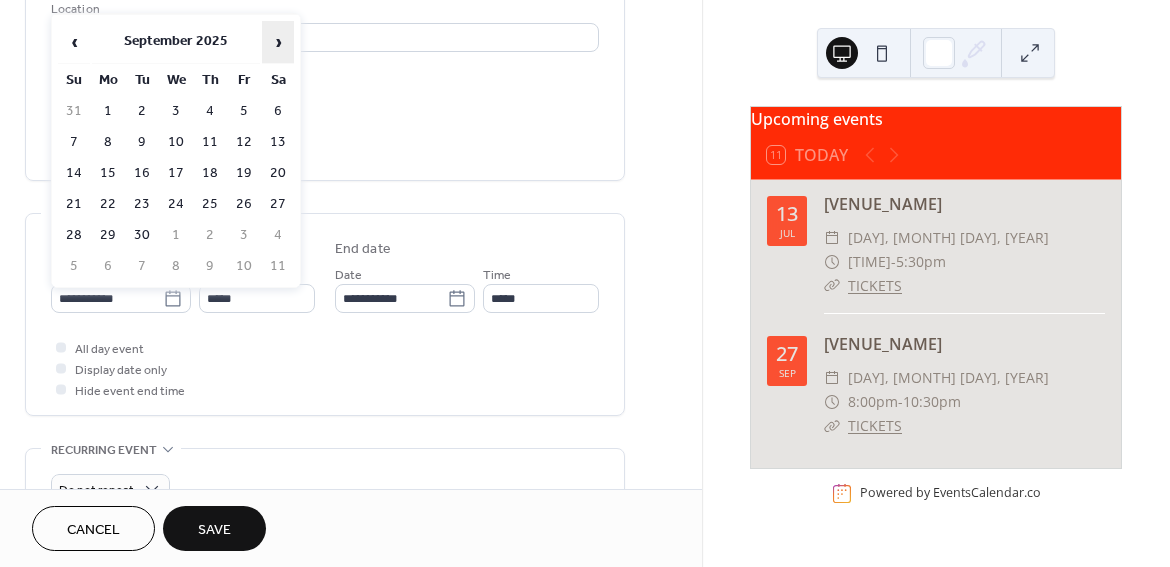 click on "›" at bounding box center [278, 42] 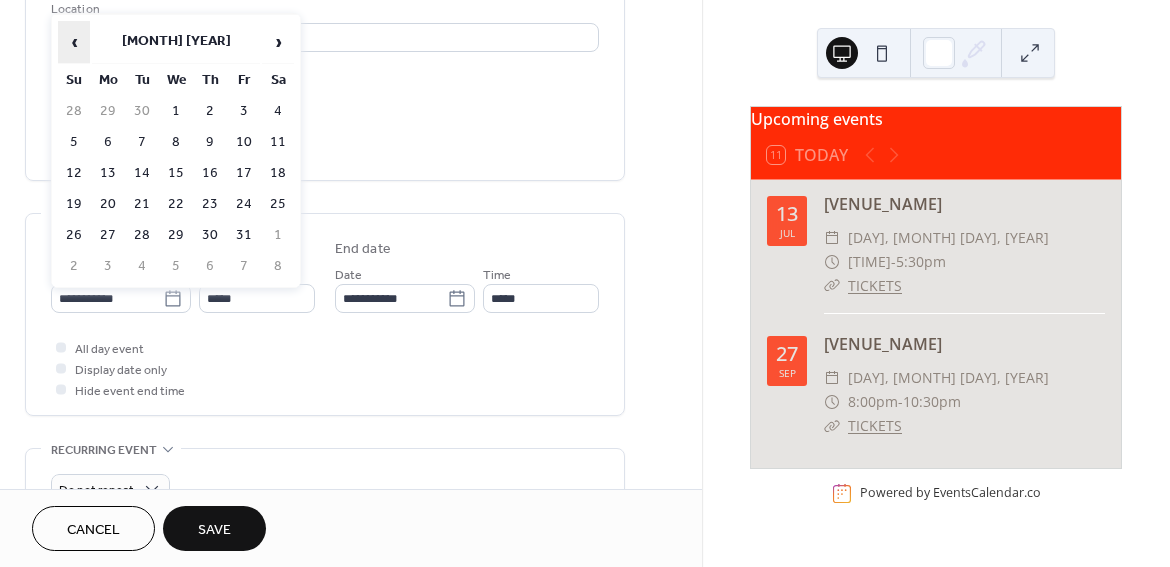 click on "‹" at bounding box center [74, 42] 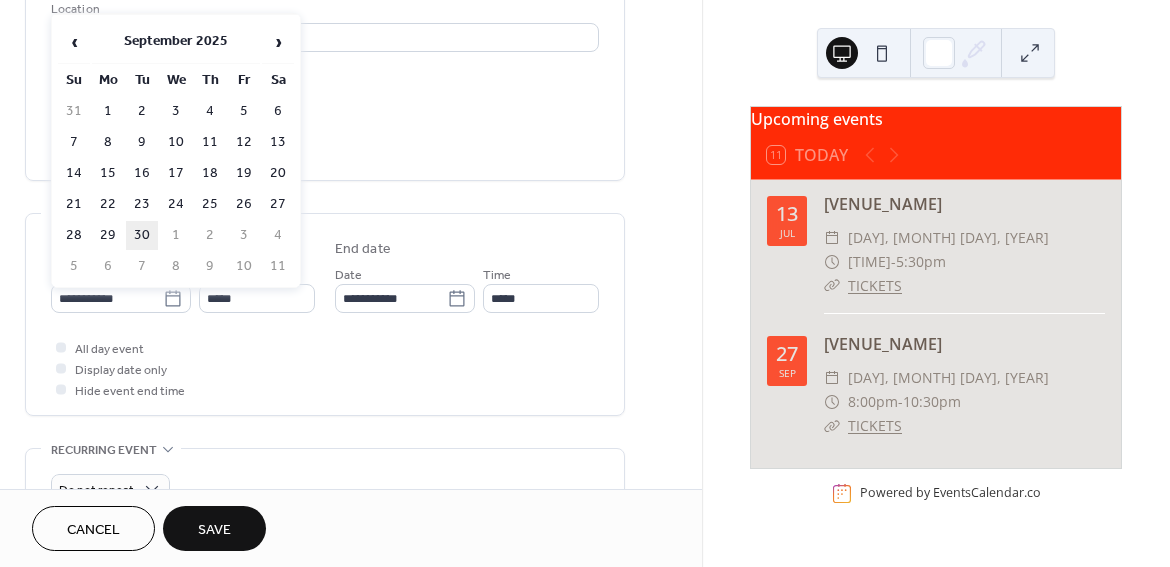 click on "30" at bounding box center [142, 235] 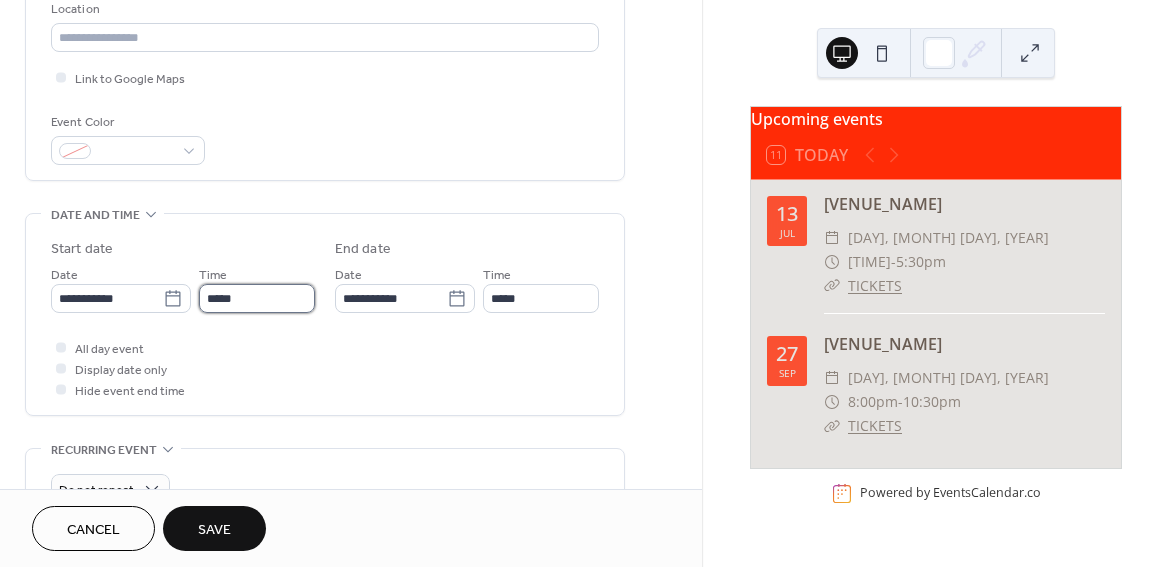 click on "*****" at bounding box center (257, 298) 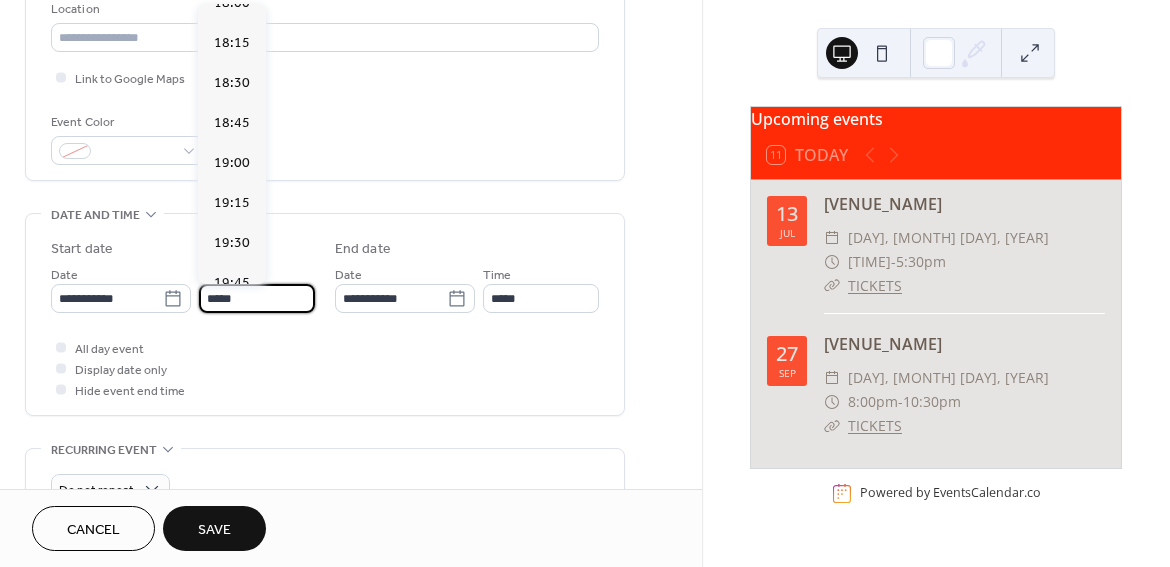 scroll, scrollTop: 2911, scrollLeft: 0, axis: vertical 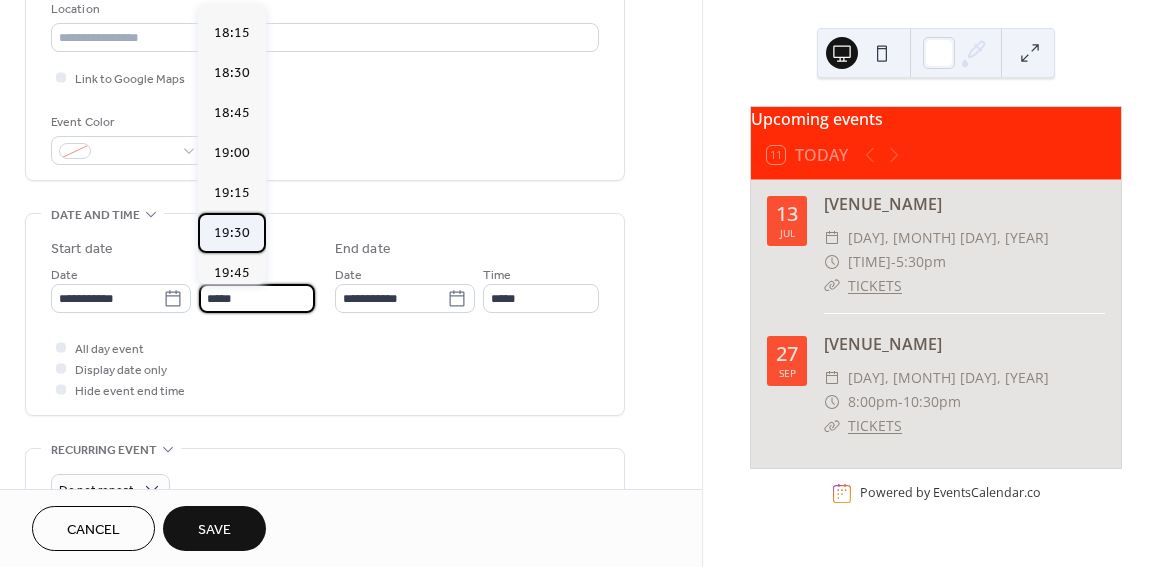 click on "19:30" at bounding box center (232, 233) 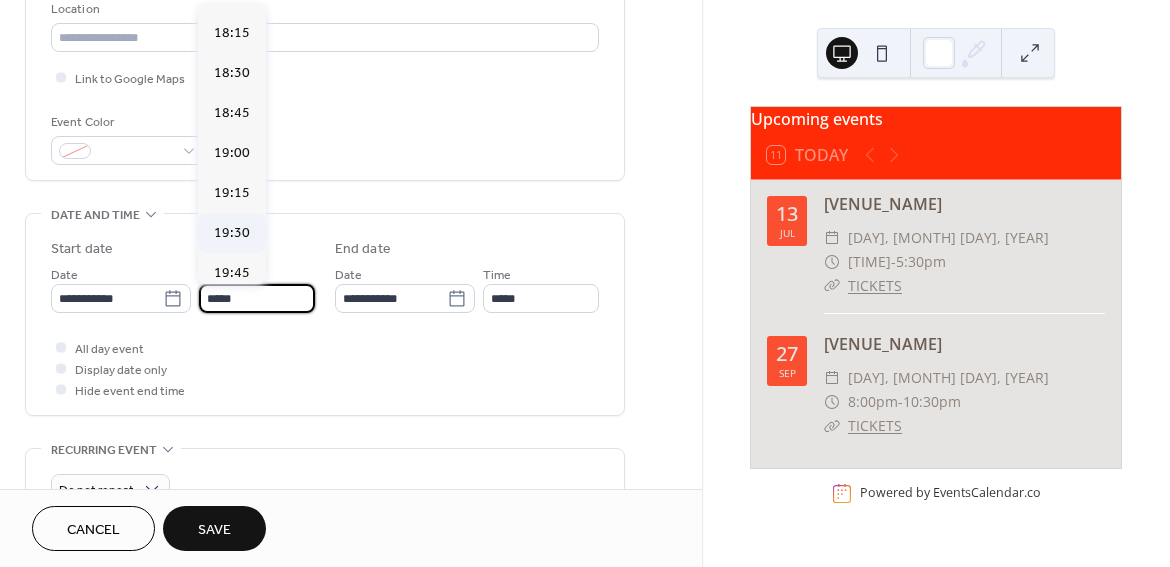 type on "*****" 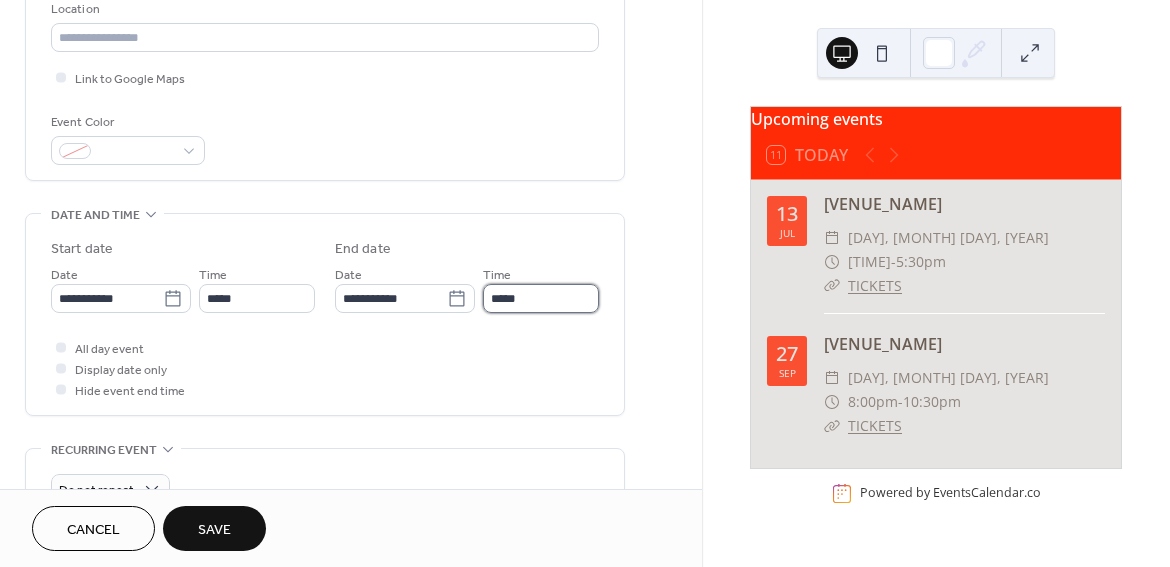 click on "*****" at bounding box center (541, 298) 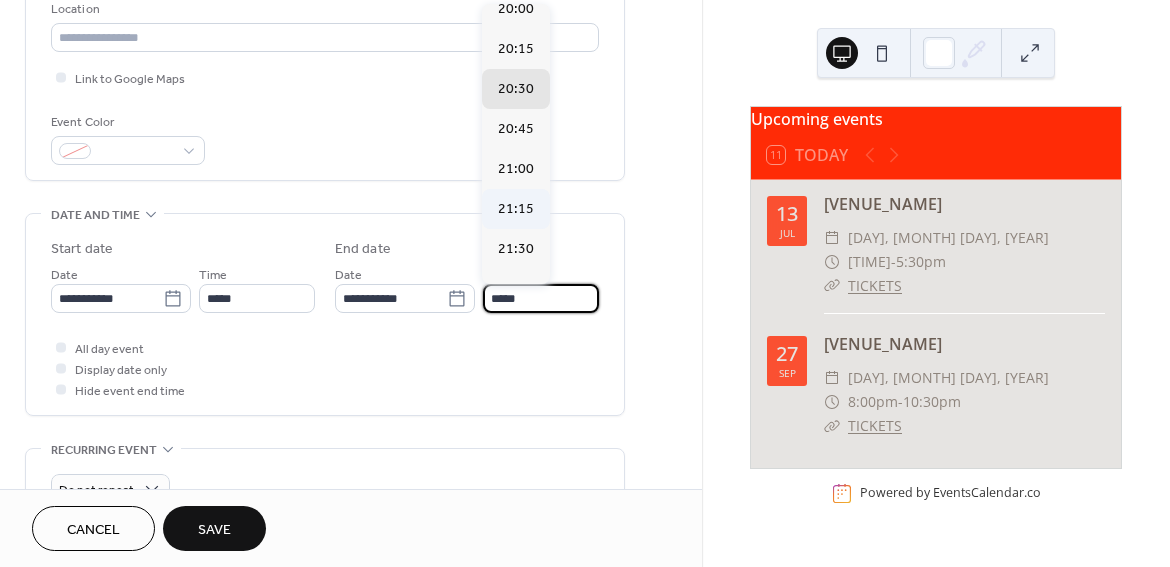 scroll, scrollTop: 109, scrollLeft: 0, axis: vertical 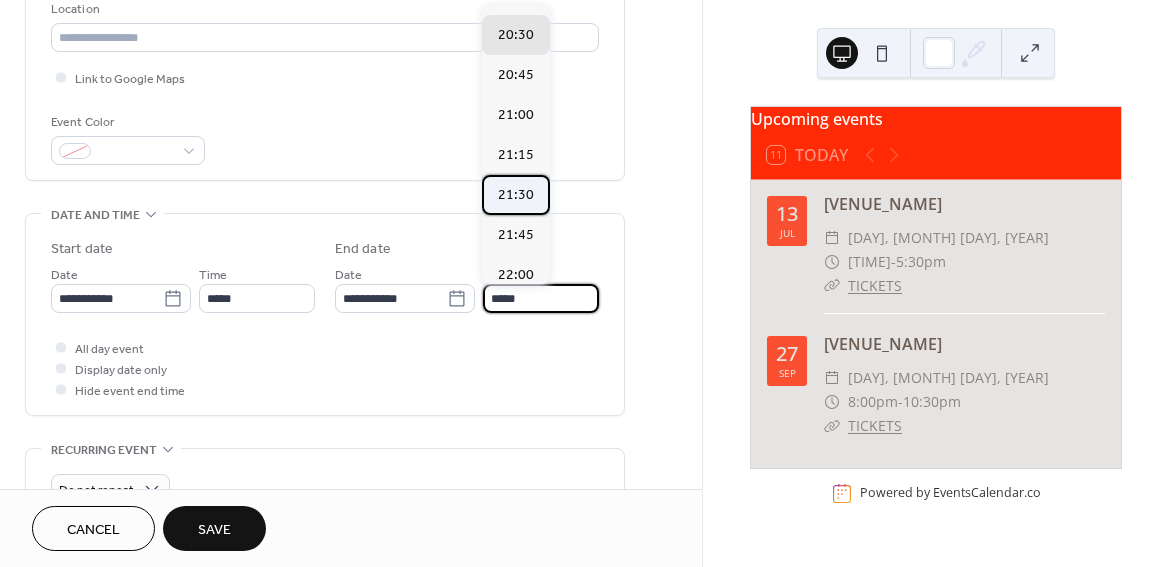click on "21:30" at bounding box center (516, 195) 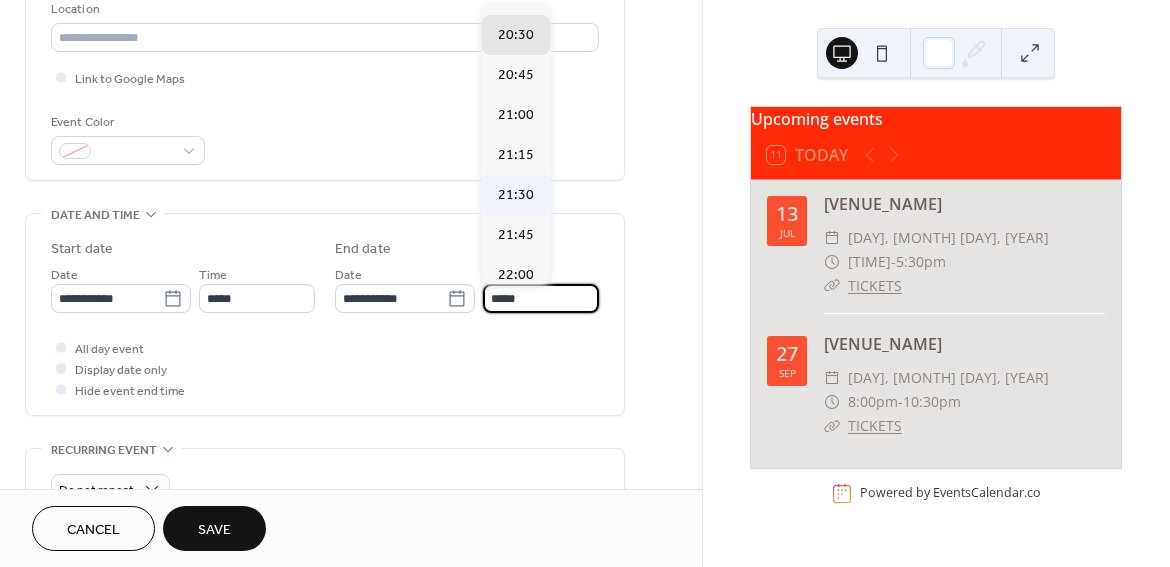 type on "*****" 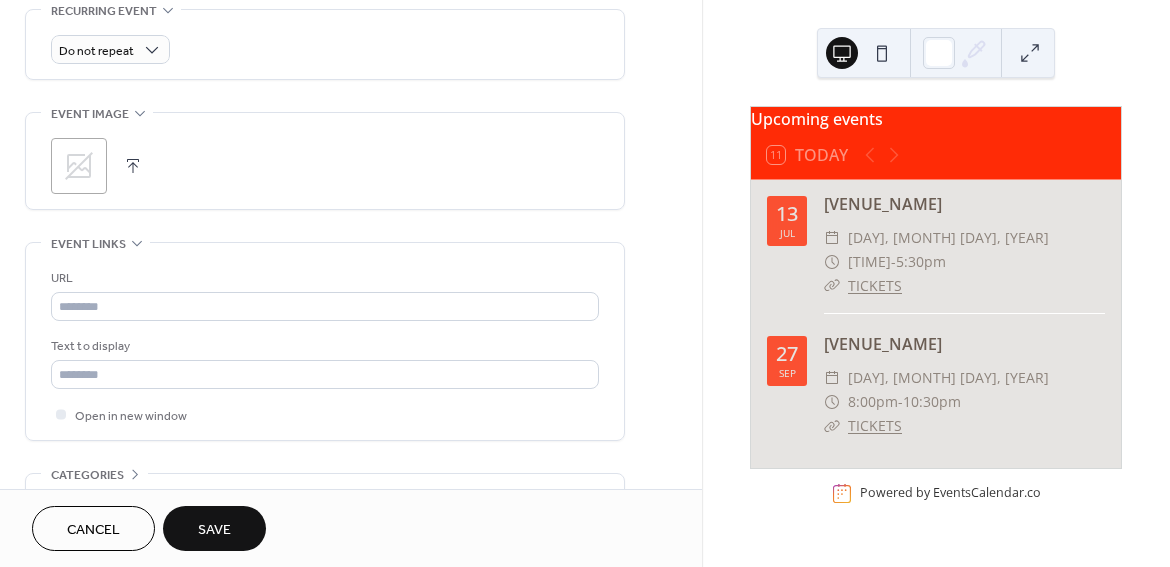 scroll, scrollTop: 943, scrollLeft: 0, axis: vertical 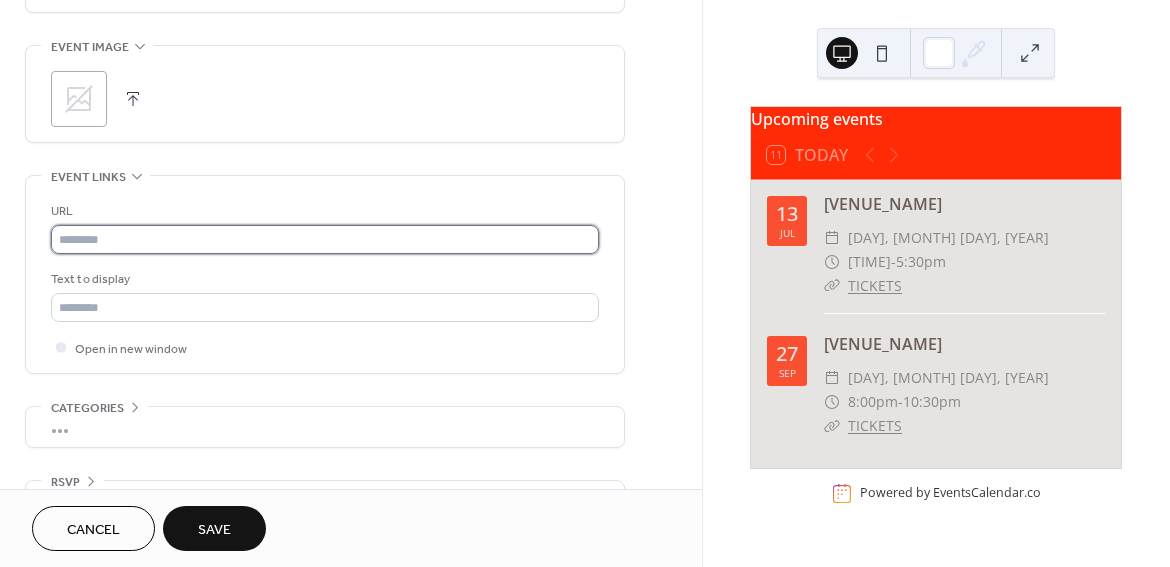 click at bounding box center [325, 239] 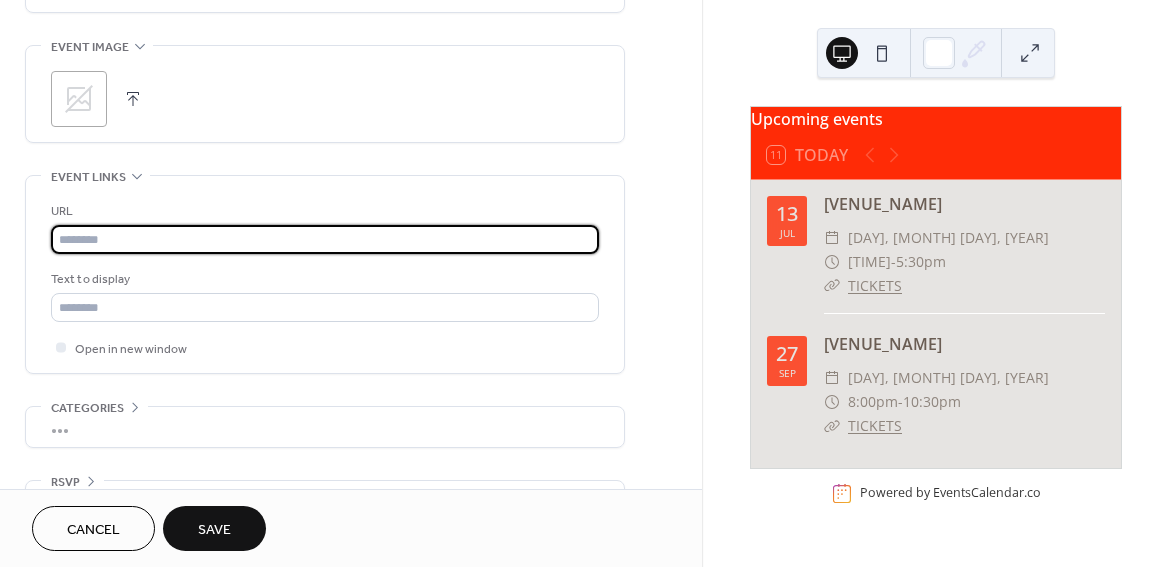 paste on "**********" 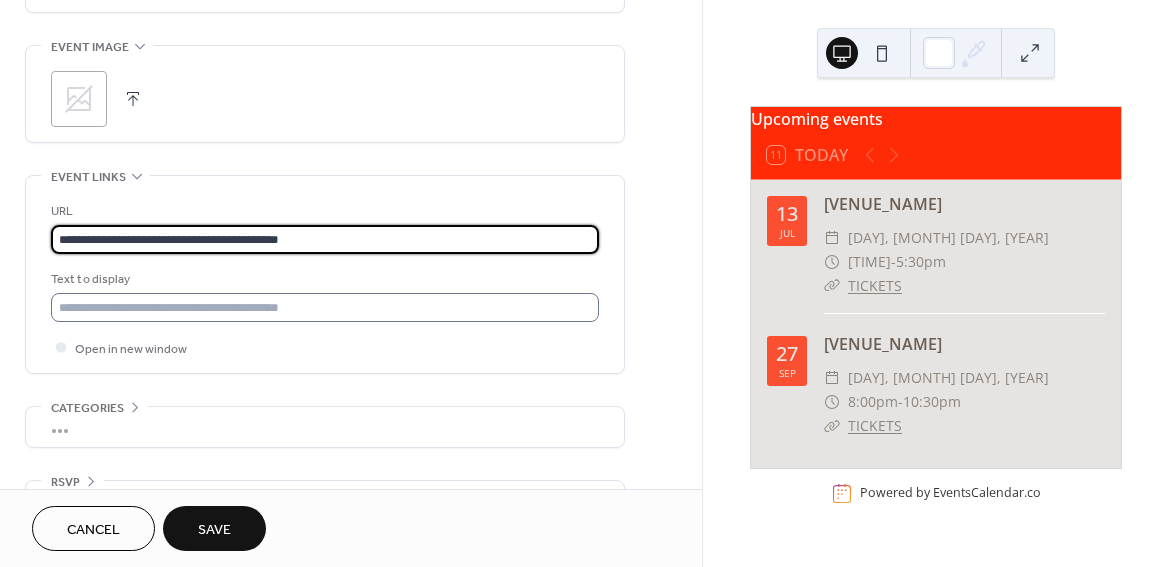 type on "**********" 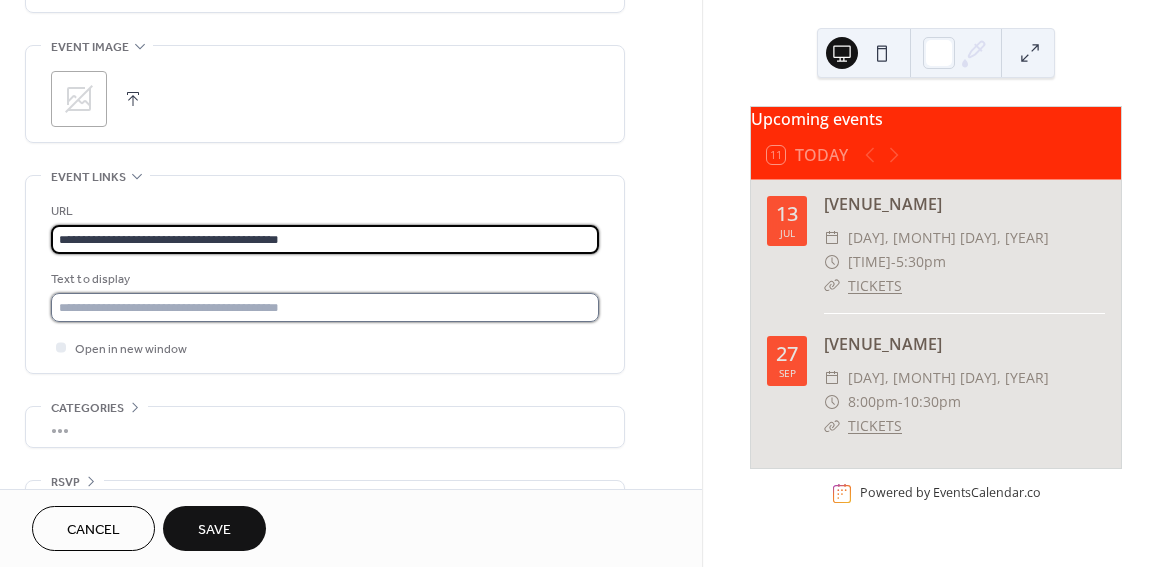 click at bounding box center [325, 307] 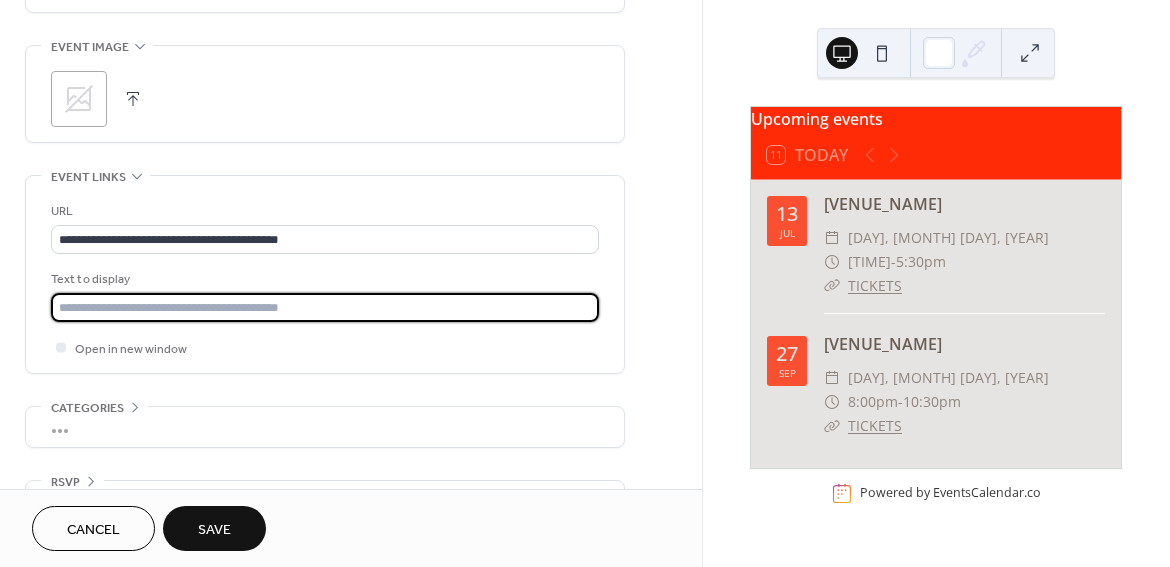 type on "*******" 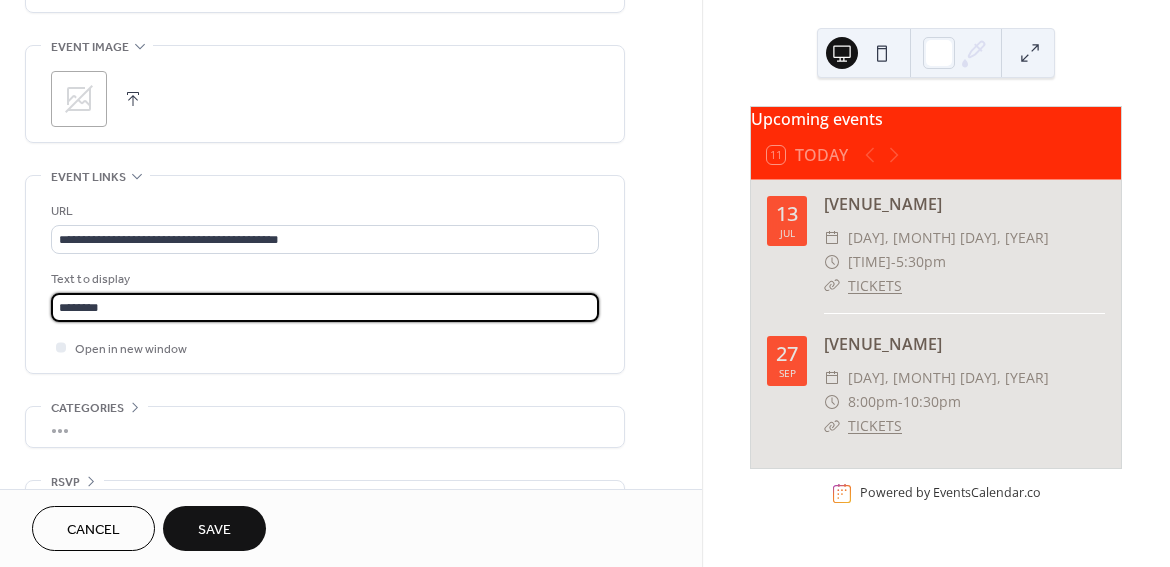 click on "Save" at bounding box center [214, 528] 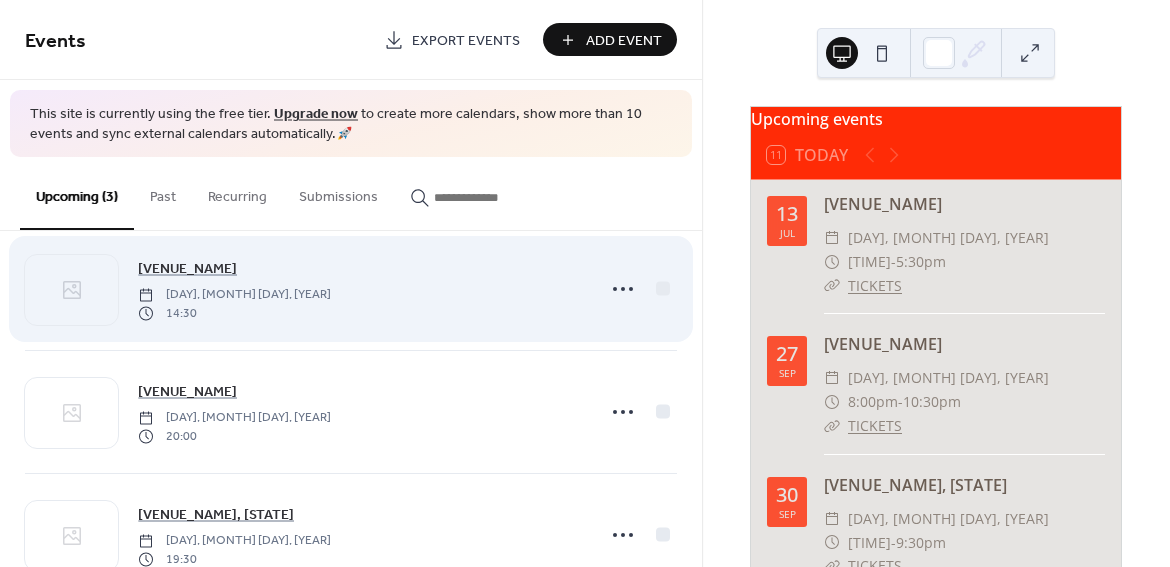 scroll, scrollTop: 0, scrollLeft: 0, axis: both 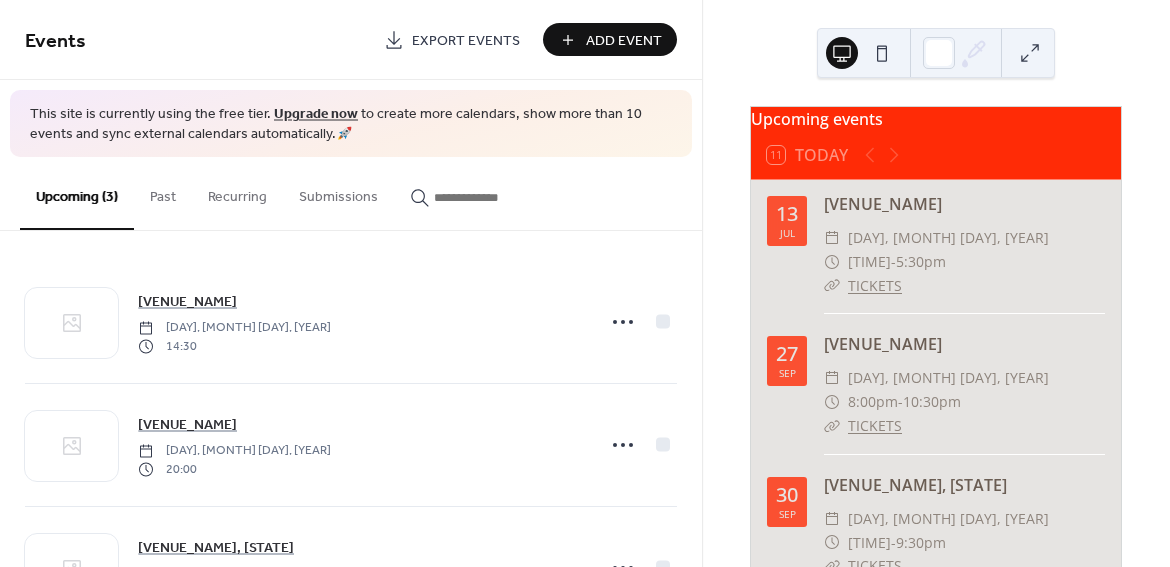 click on "Add Event" at bounding box center (624, 41) 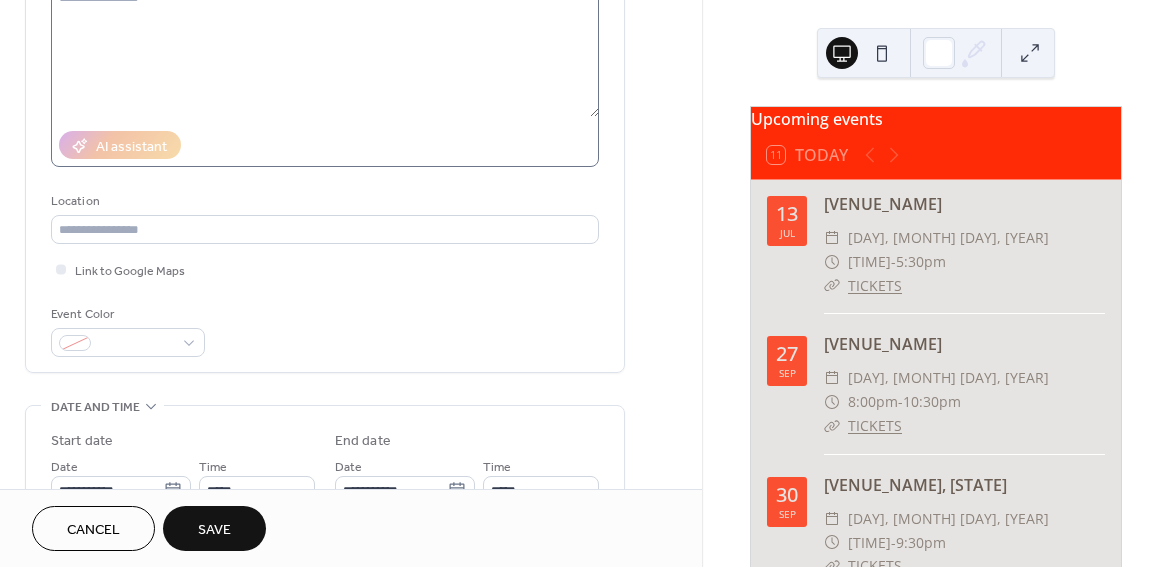 scroll, scrollTop: 305, scrollLeft: 0, axis: vertical 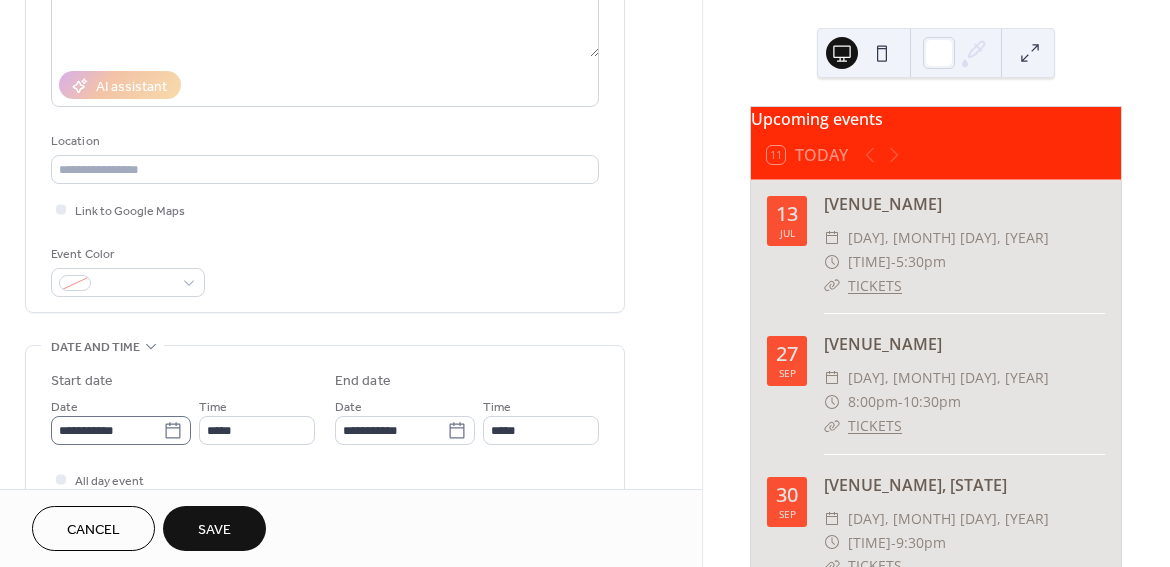 type on "**********" 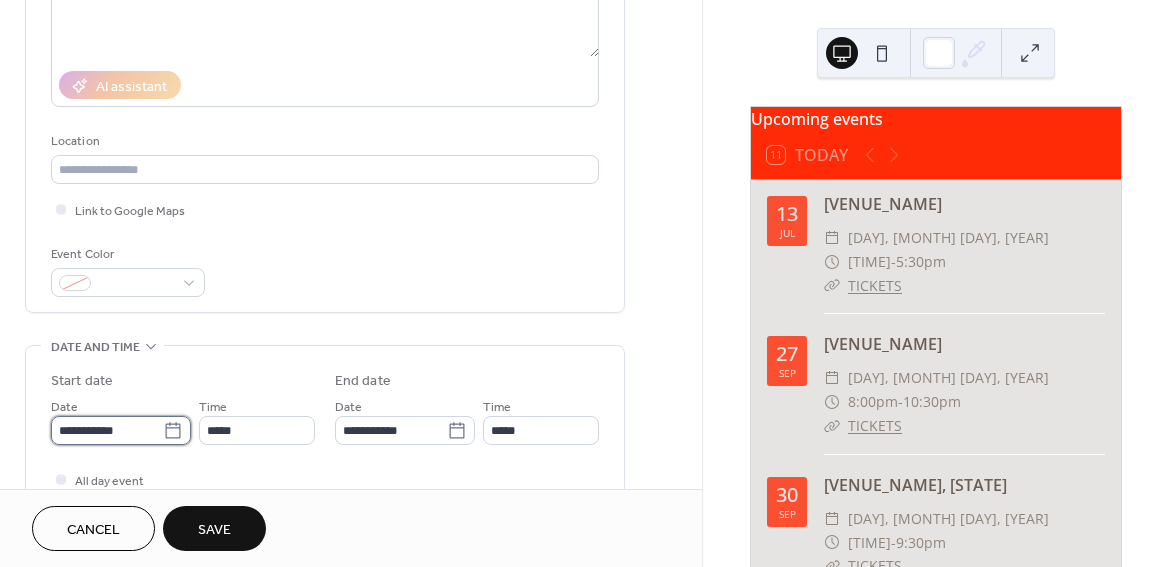click on "**********" at bounding box center (107, 430) 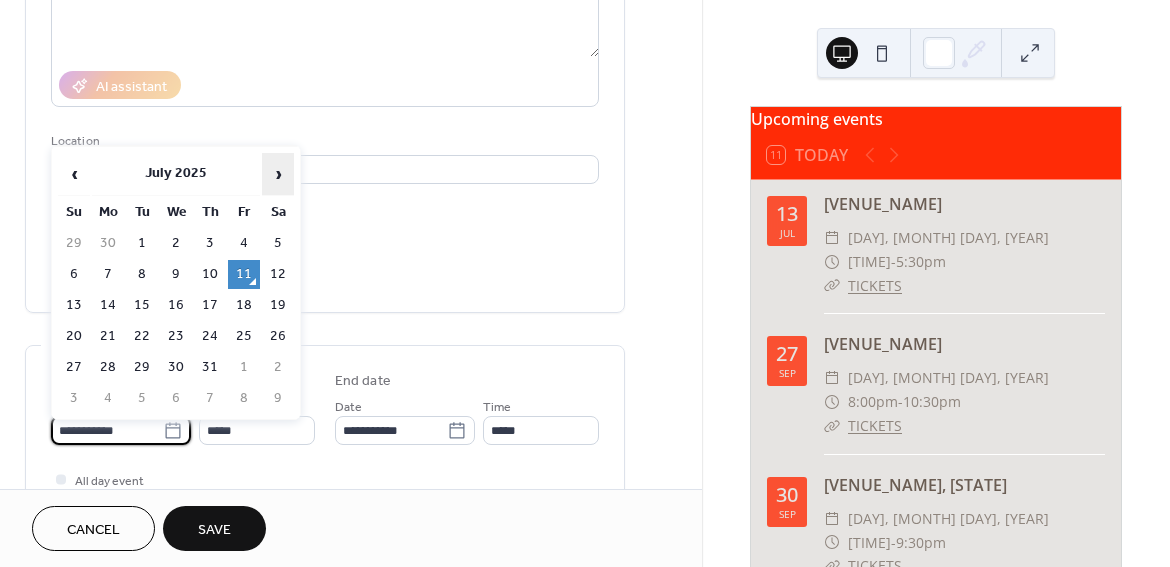 click on "›" at bounding box center [278, 174] 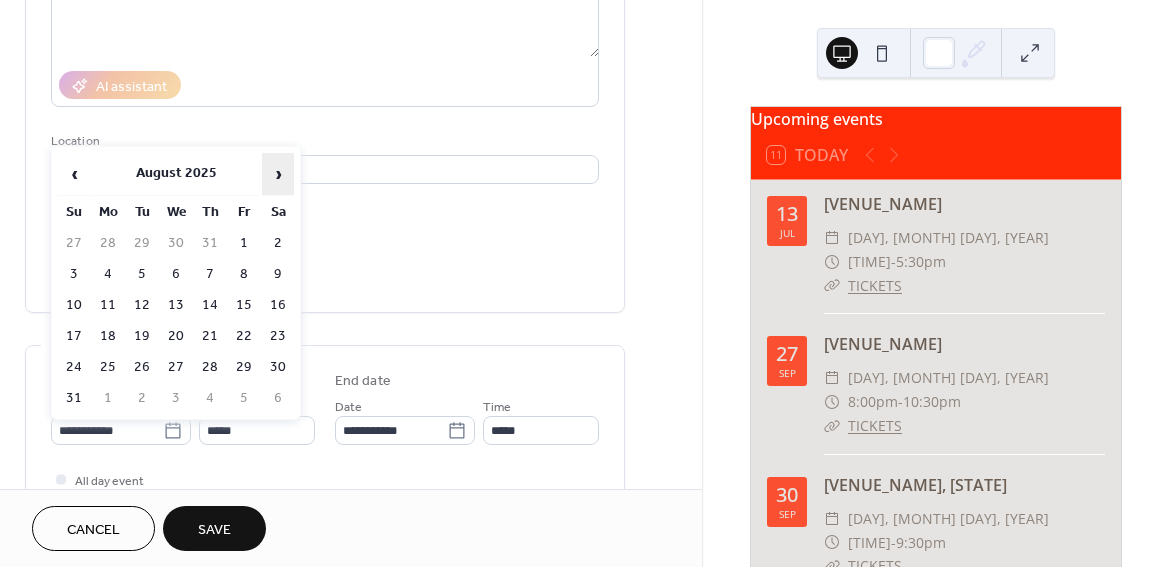 click on "›" at bounding box center [278, 174] 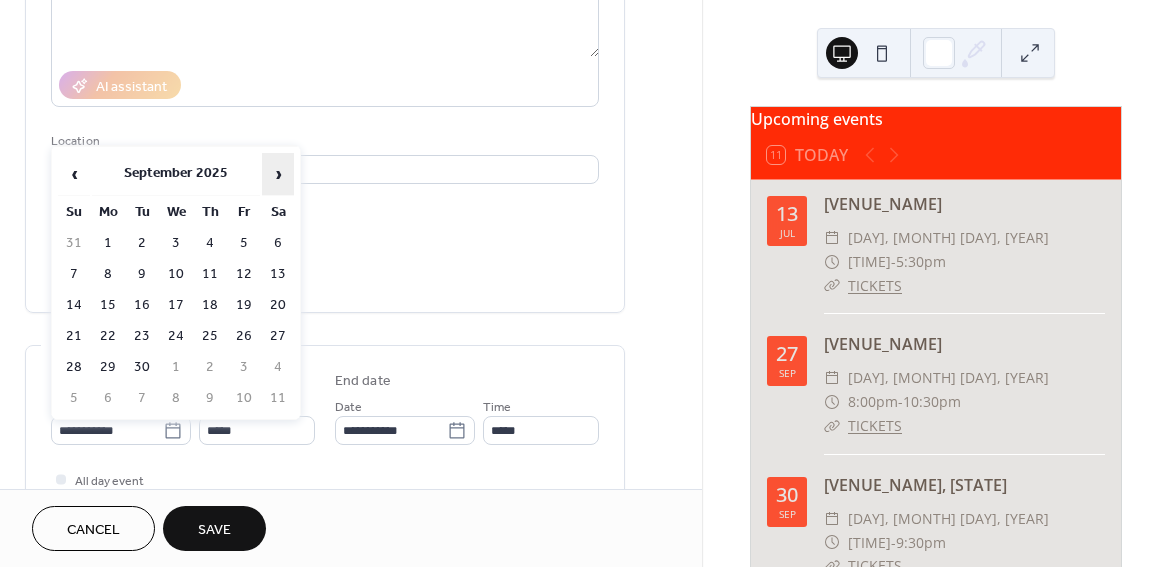click on "›" at bounding box center [278, 174] 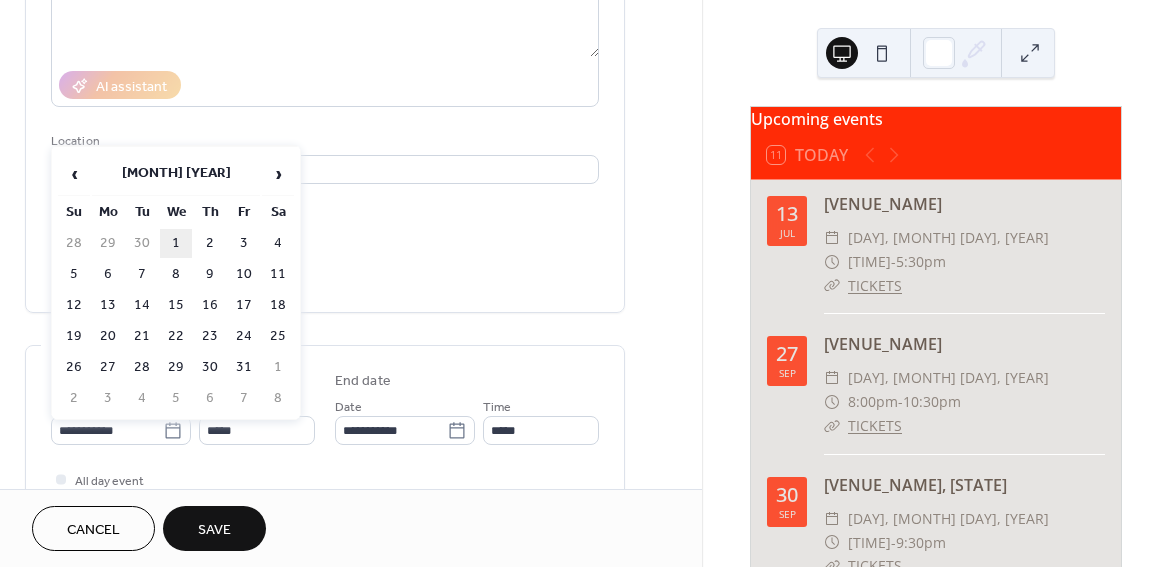 click on "1" at bounding box center [176, 243] 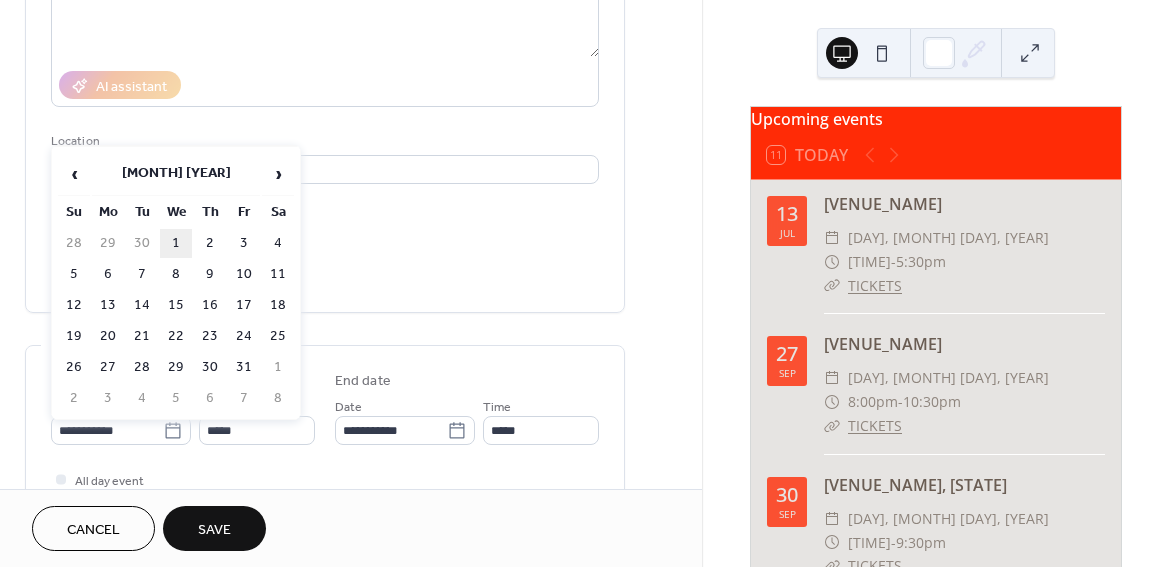 type on "**********" 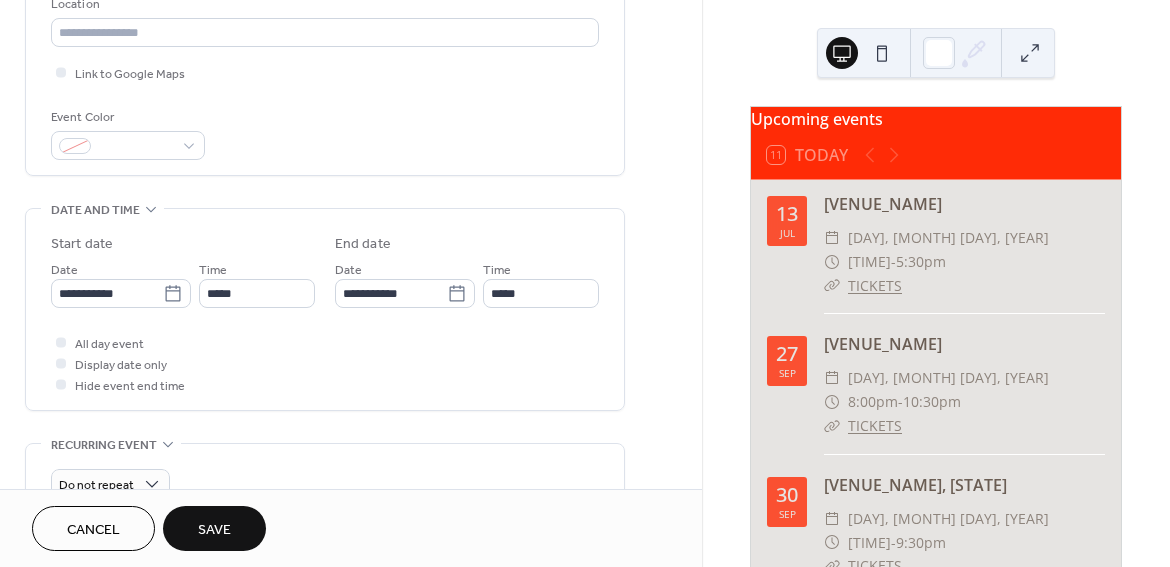 scroll, scrollTop: 501, scrollLeft: 0, axis: vertical 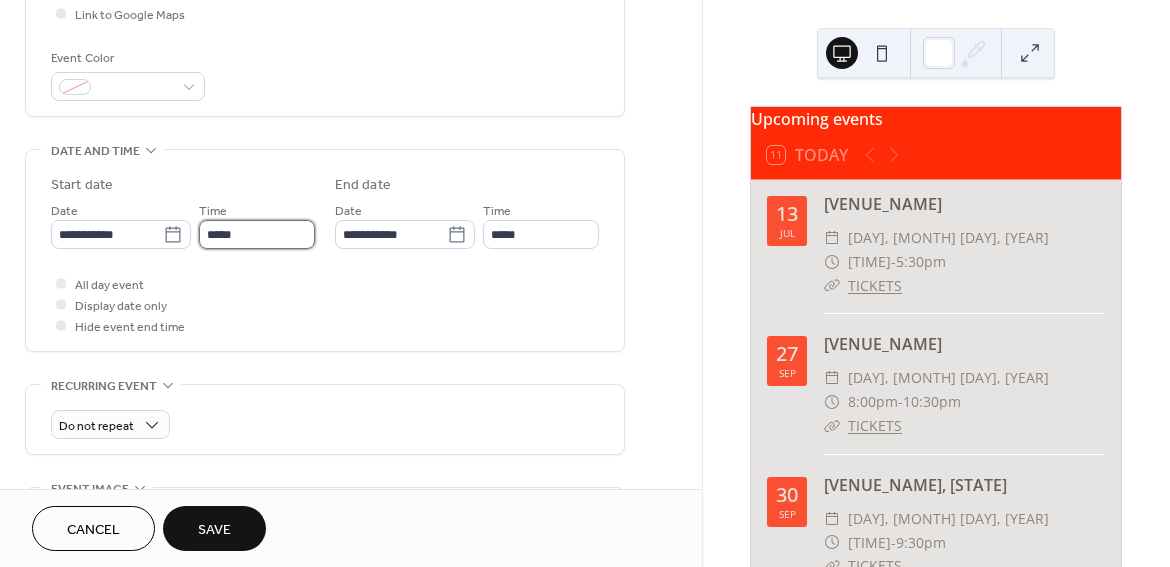 click on "*****" at bounding box center [257, 234] 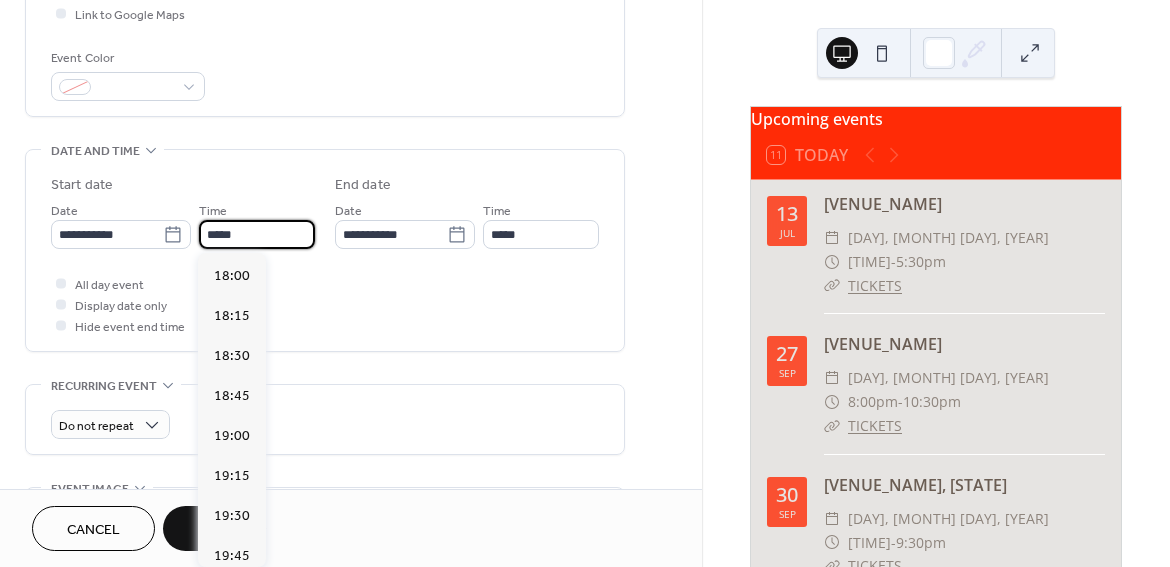scroll, scrollTop: 2894, scrollLeft: 0, axis: vertical 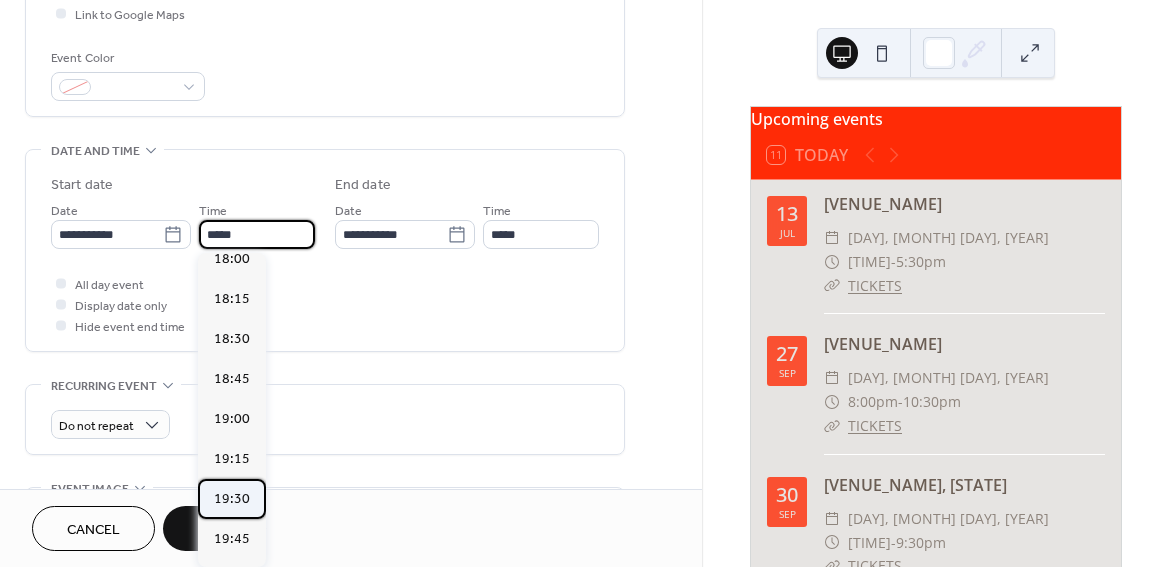 click on "19:30" at bounding box center (232, 499) 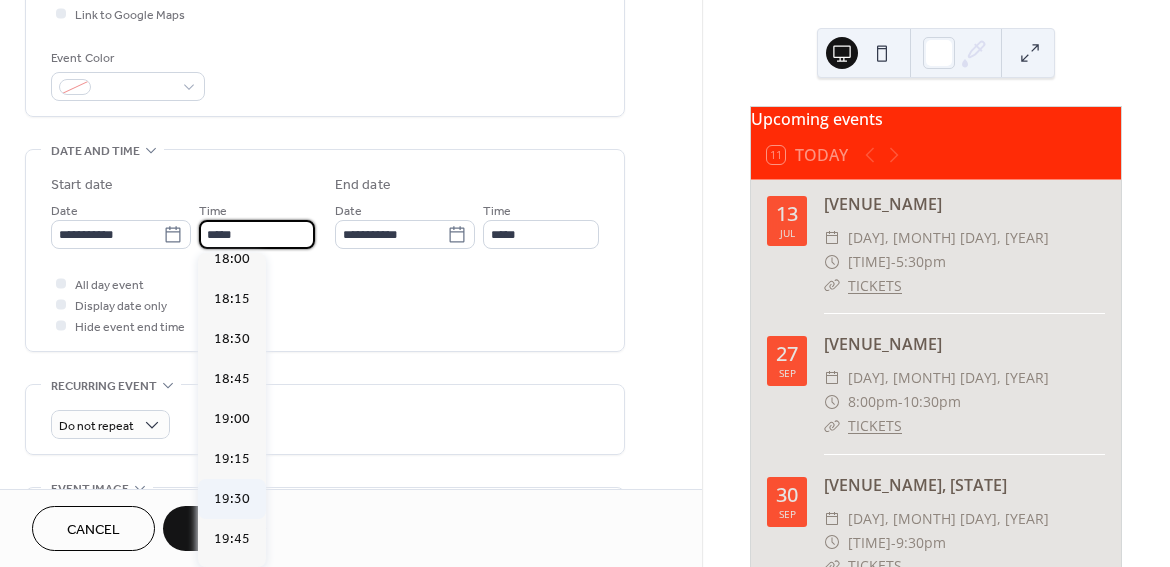 type on "*****" 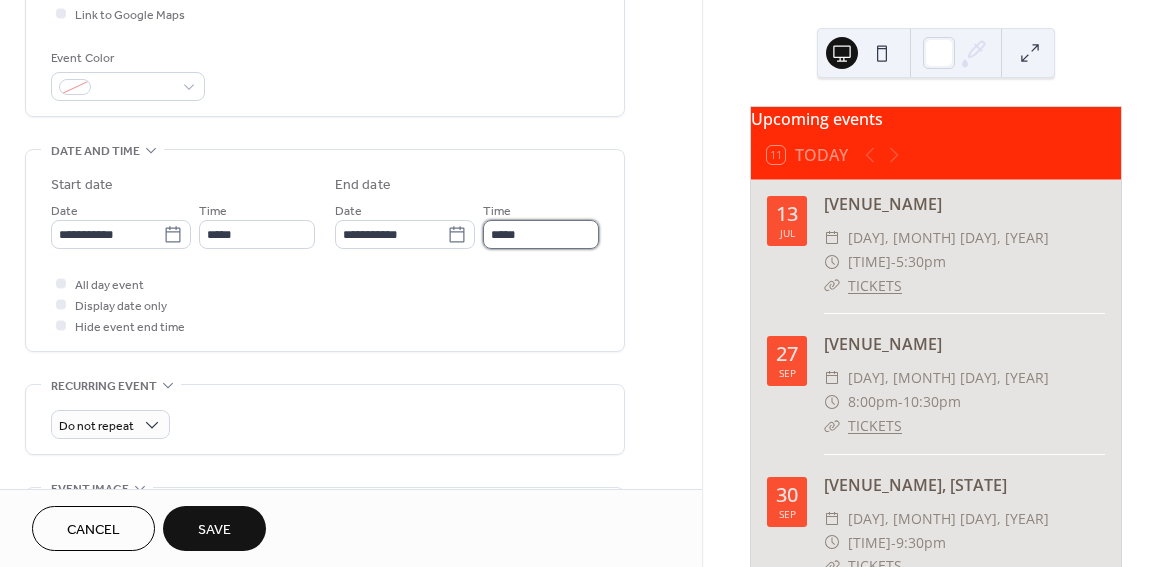 click on "*****" at bounding box center (541, 234) 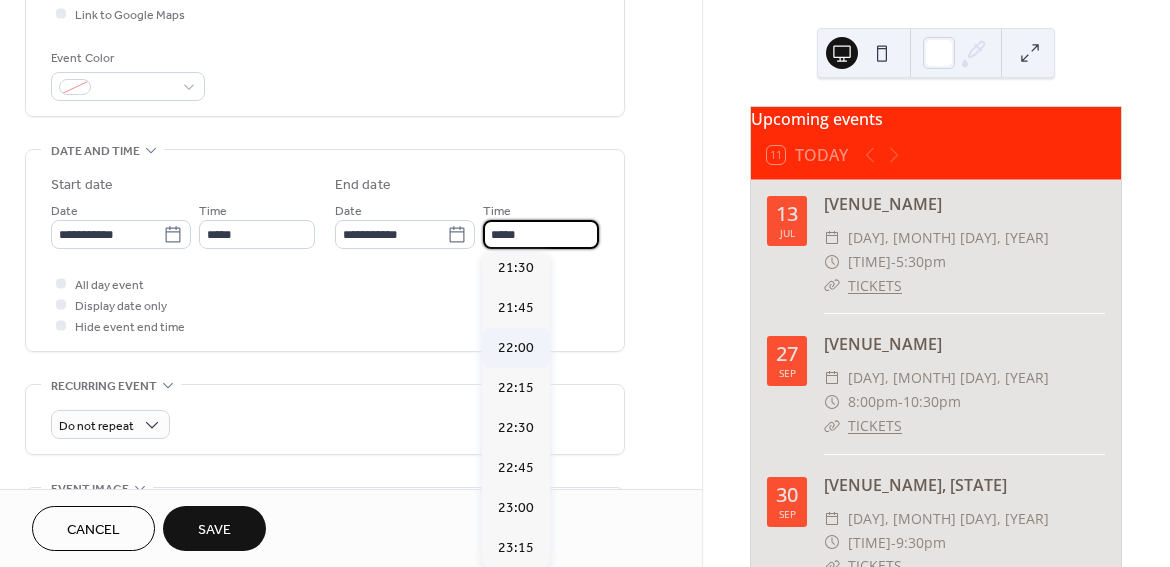 scroll, scrollTop: 244, scrollLeft: 0, axis: vertical 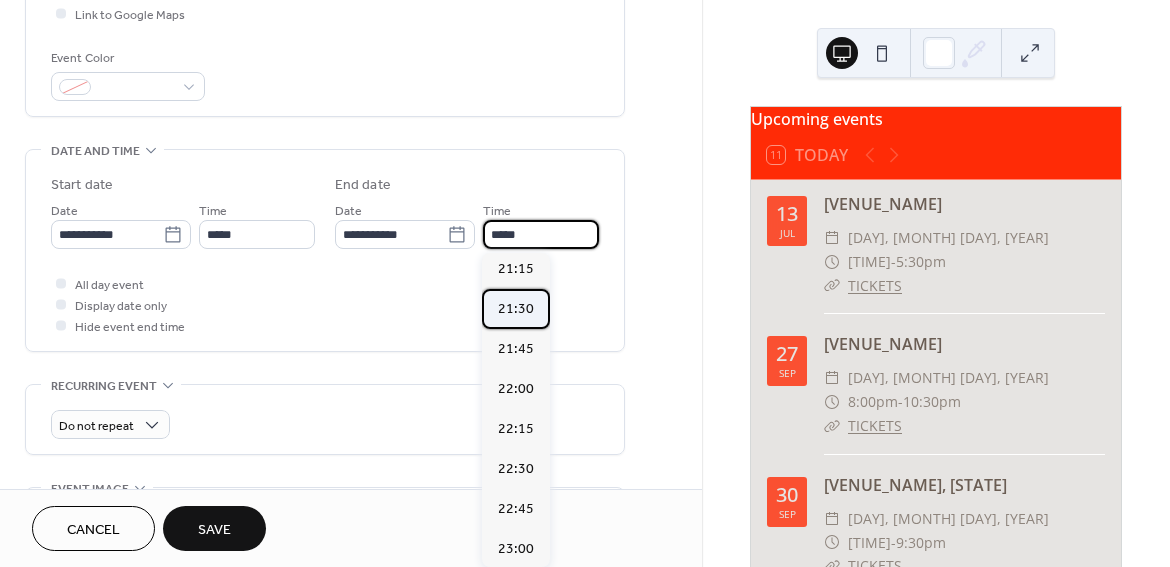 click on "21:30" at bounding box center (516, 309) 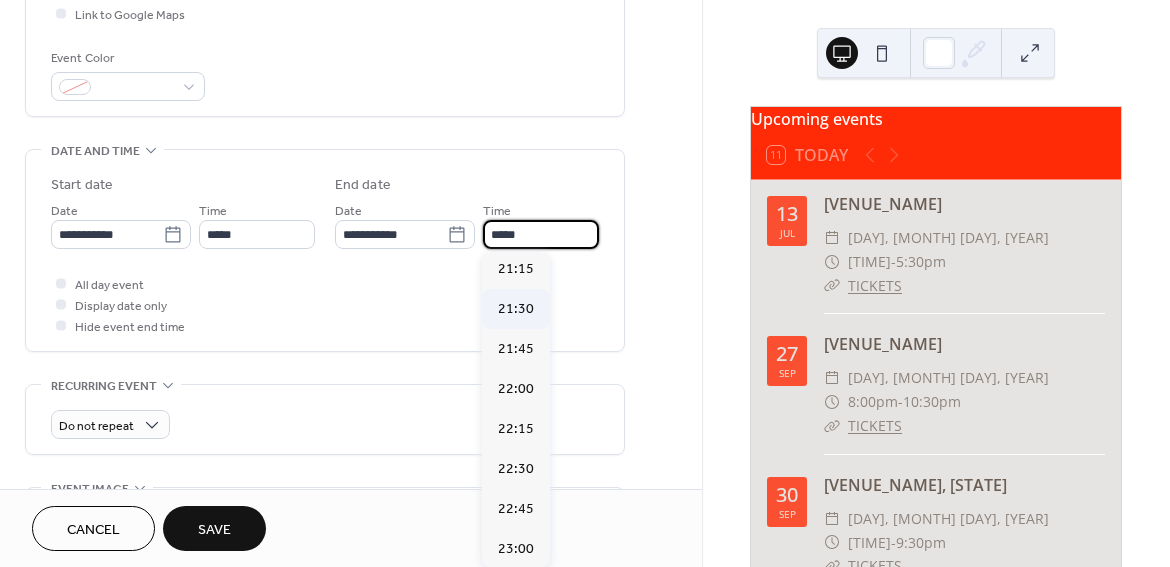type on "*****" 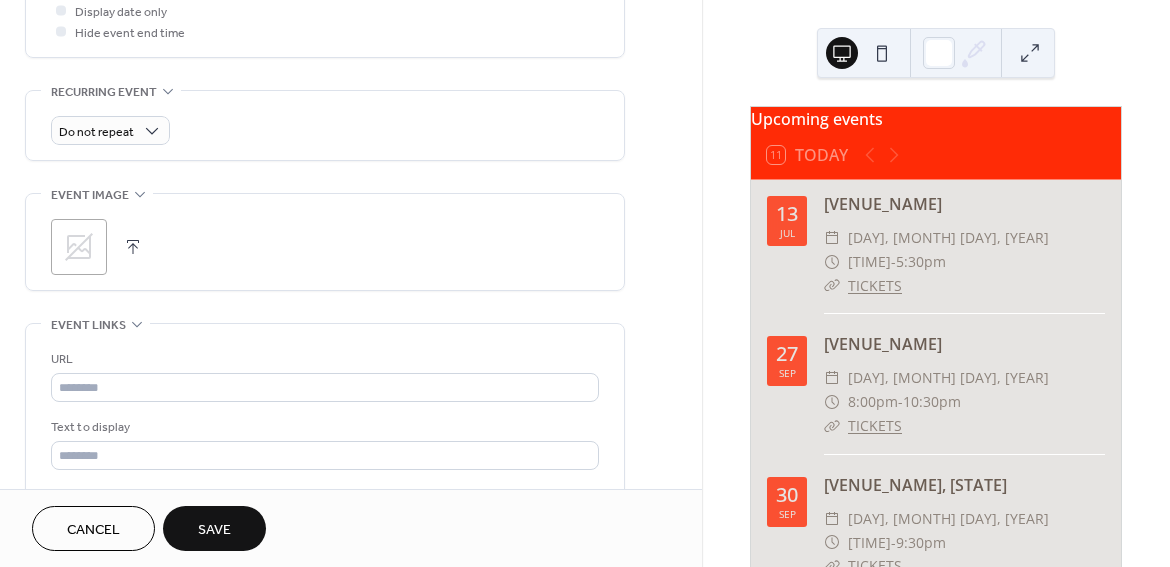 scroll, scrollTop: 819, scrollLeft: 0, axis: vertical 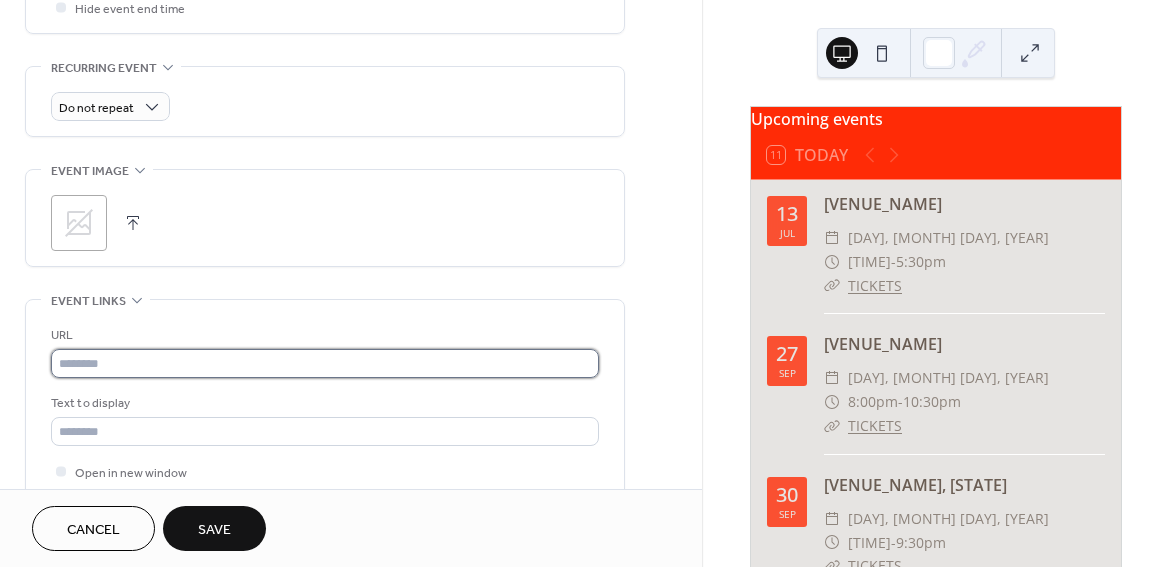 click at bounding box center [325, 363] 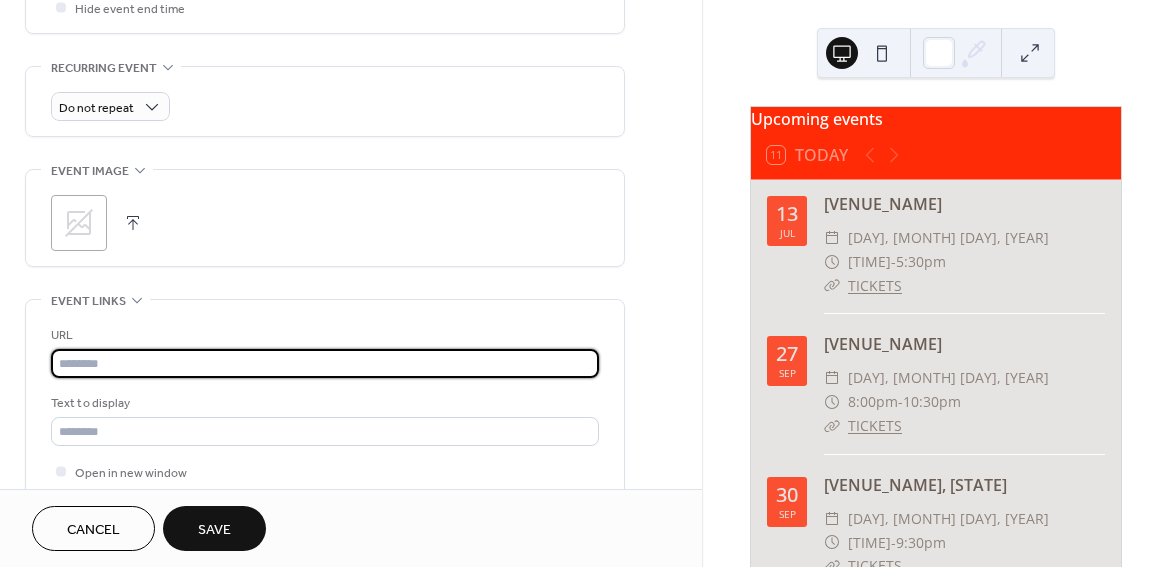 paste on "**********" 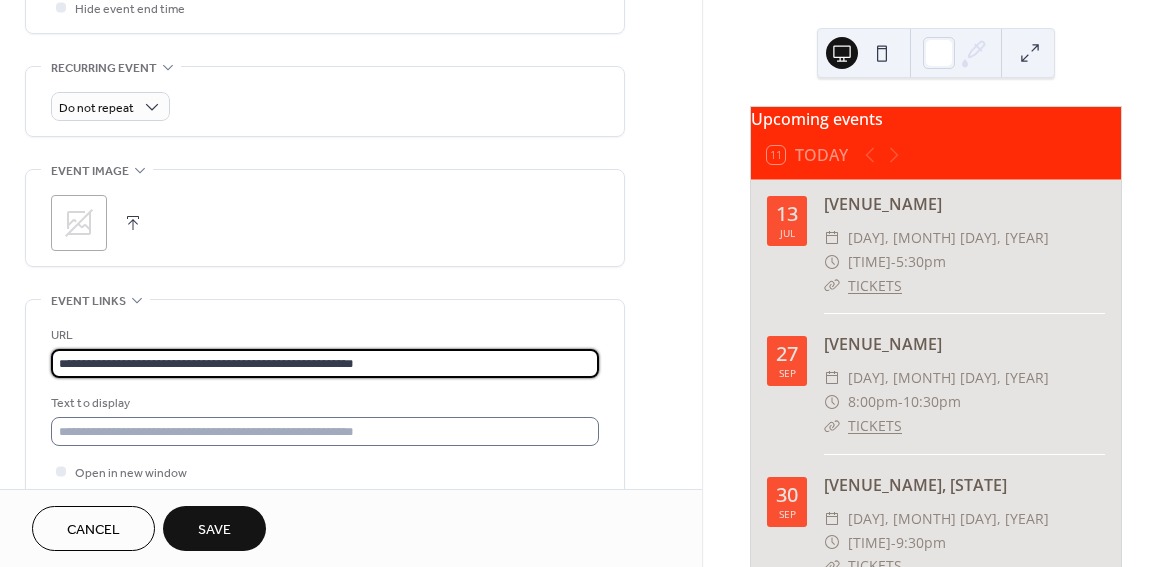 type on "**********" 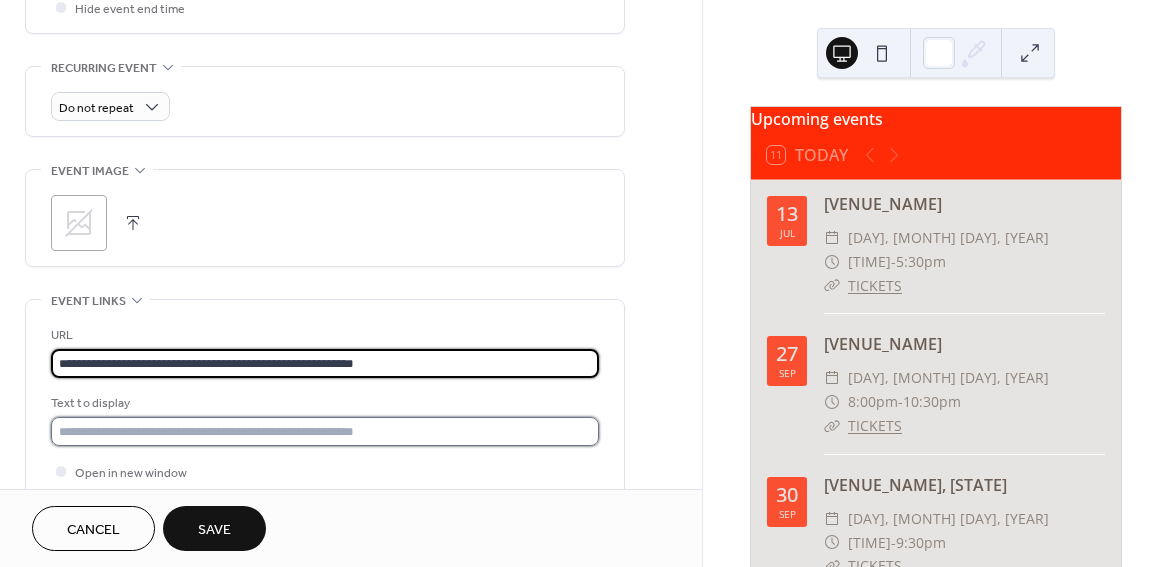 click at bounding box center (325, 431) 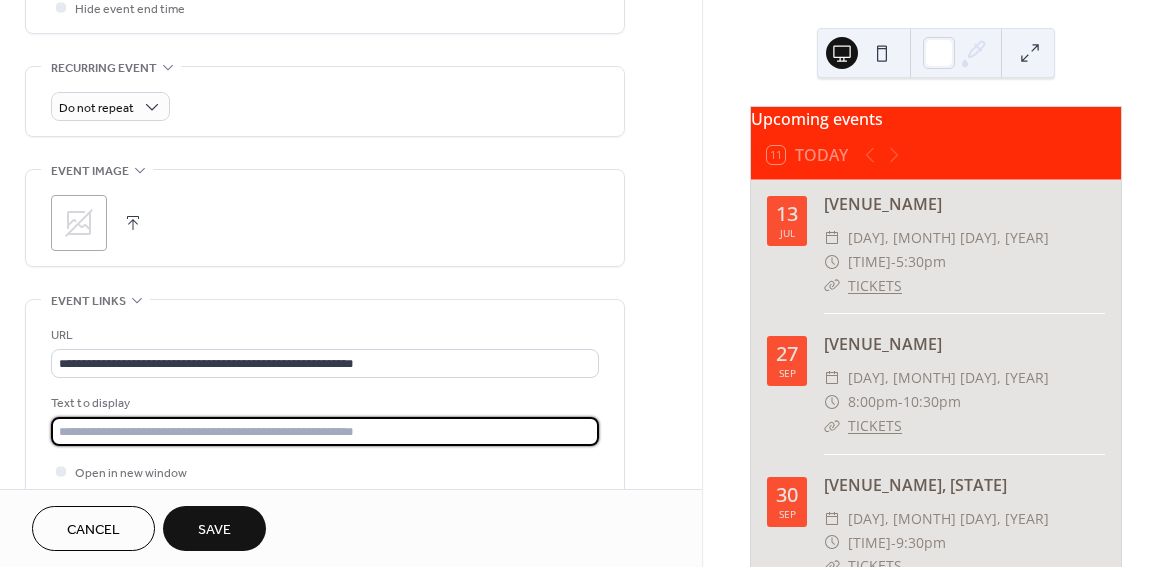 type on "*******" 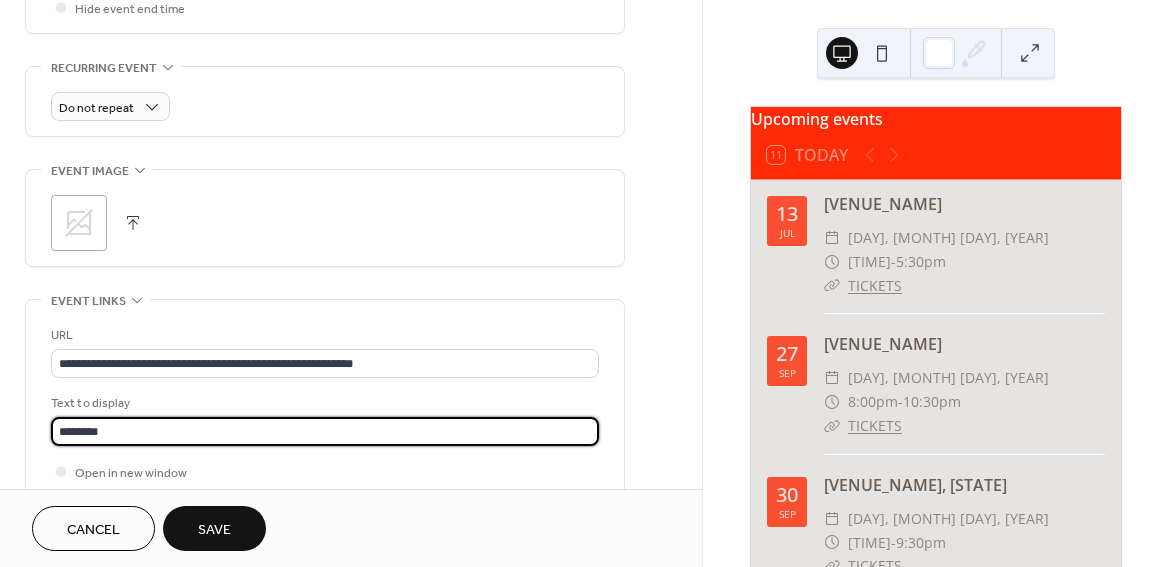 click on "Save" at bounding box center (214, 530) 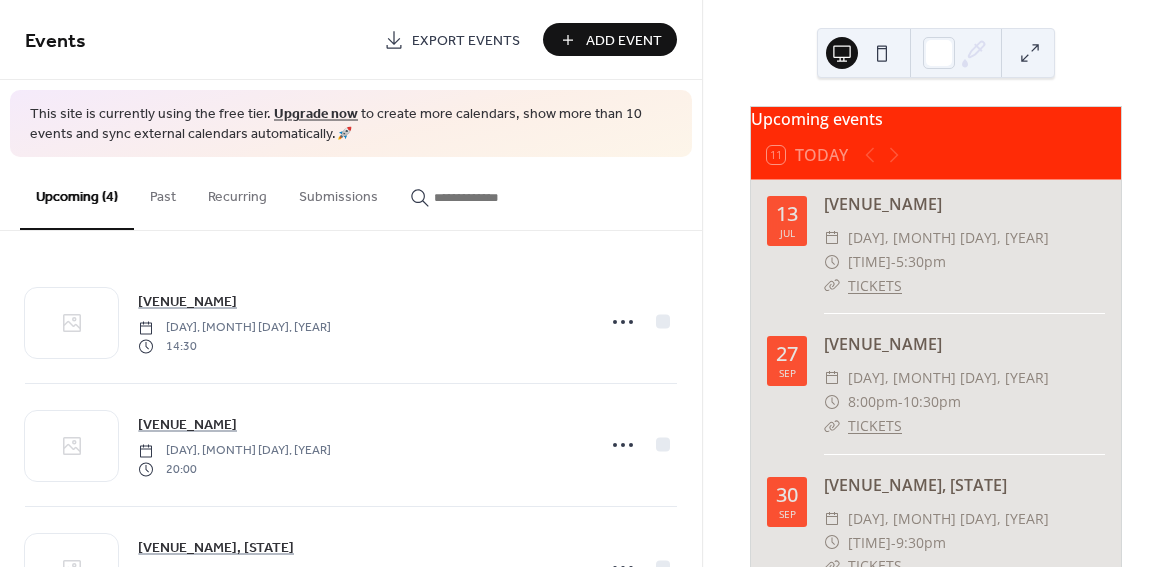 click on "Add Event" at bounding box center (624, 41) 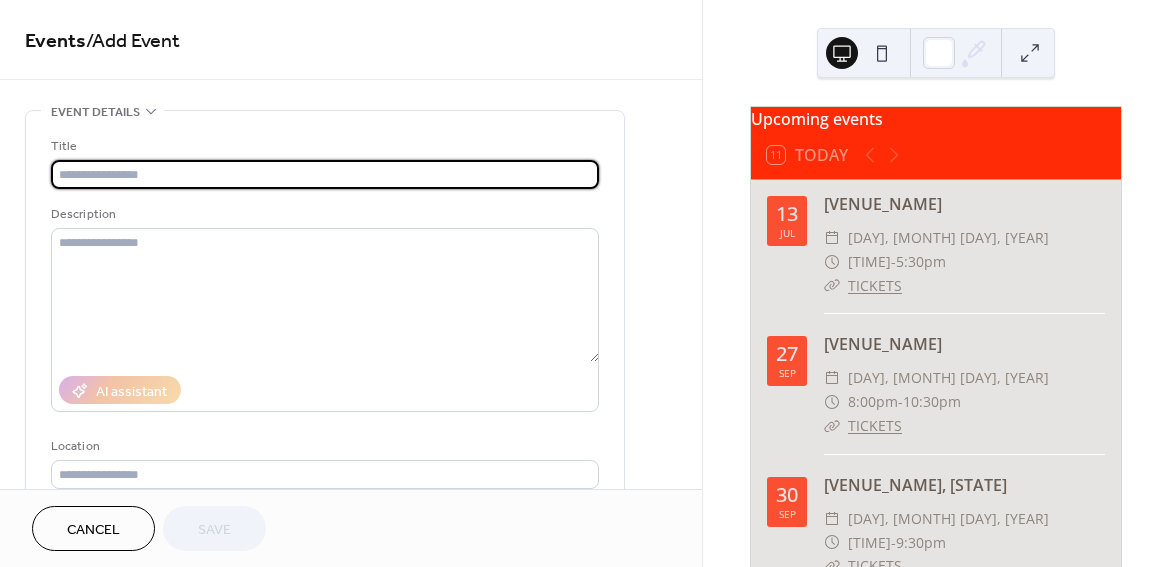 paste on "**********" 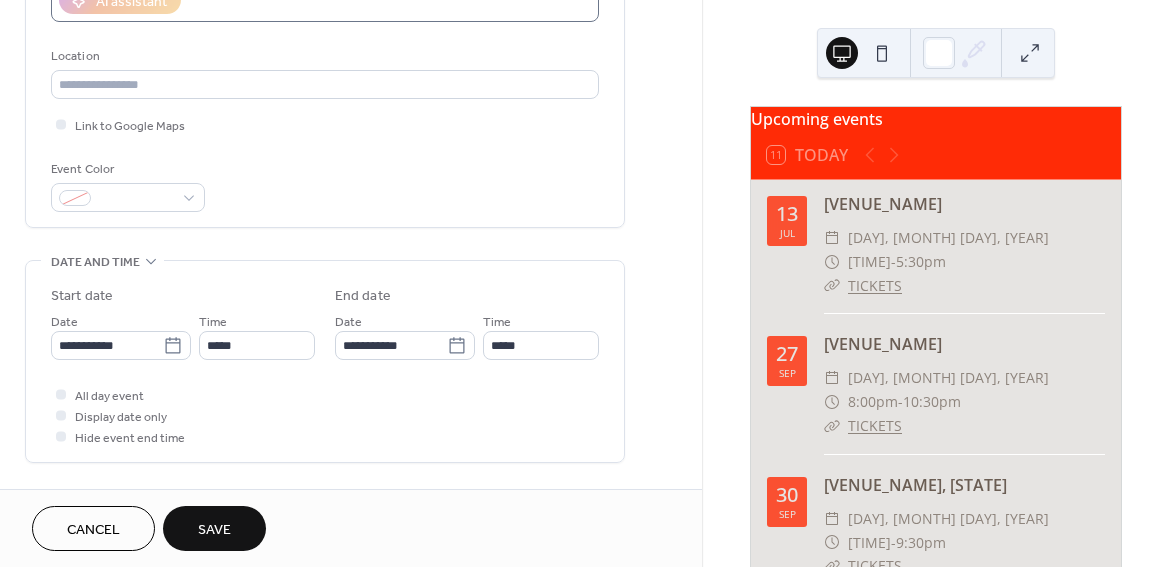 scroll, scrollTop: 431, scrollLeft: 0, axis: vertical 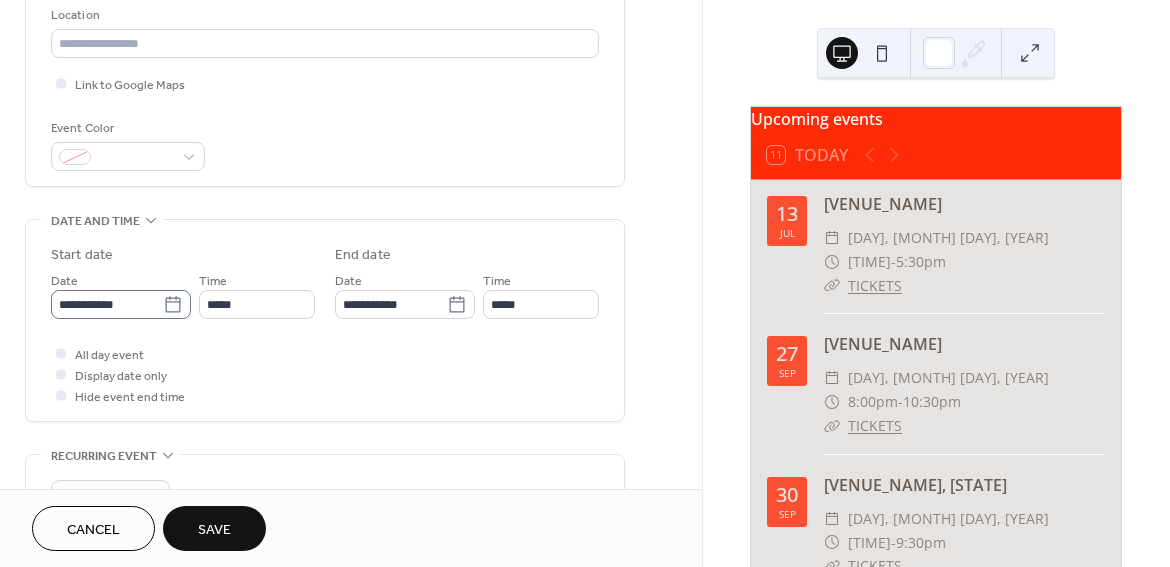 type on "**********" 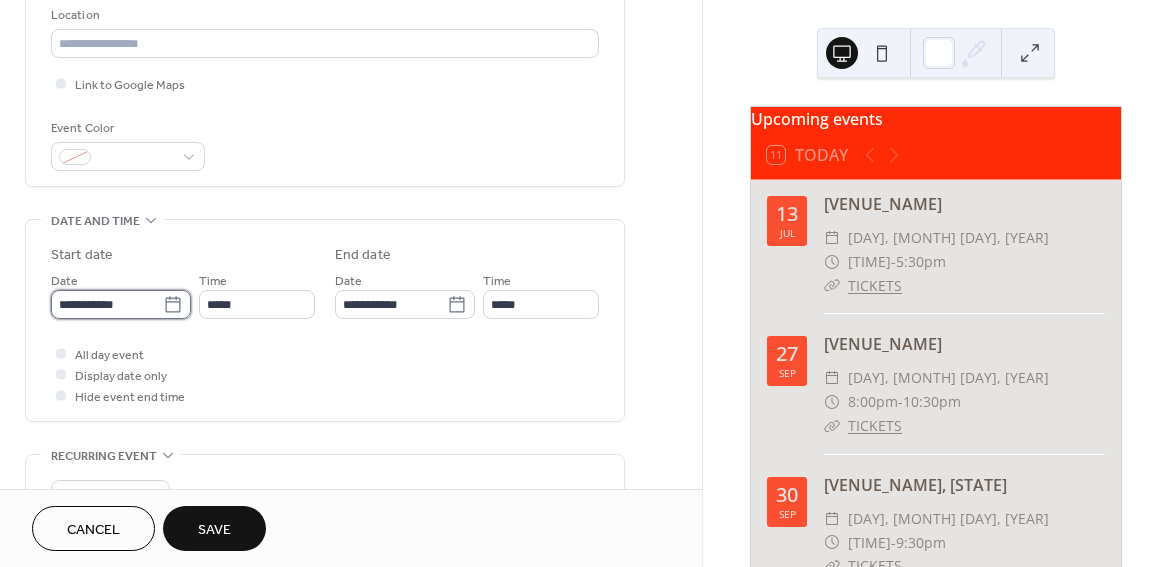 click on "**********" at bounding box center (107, 304) 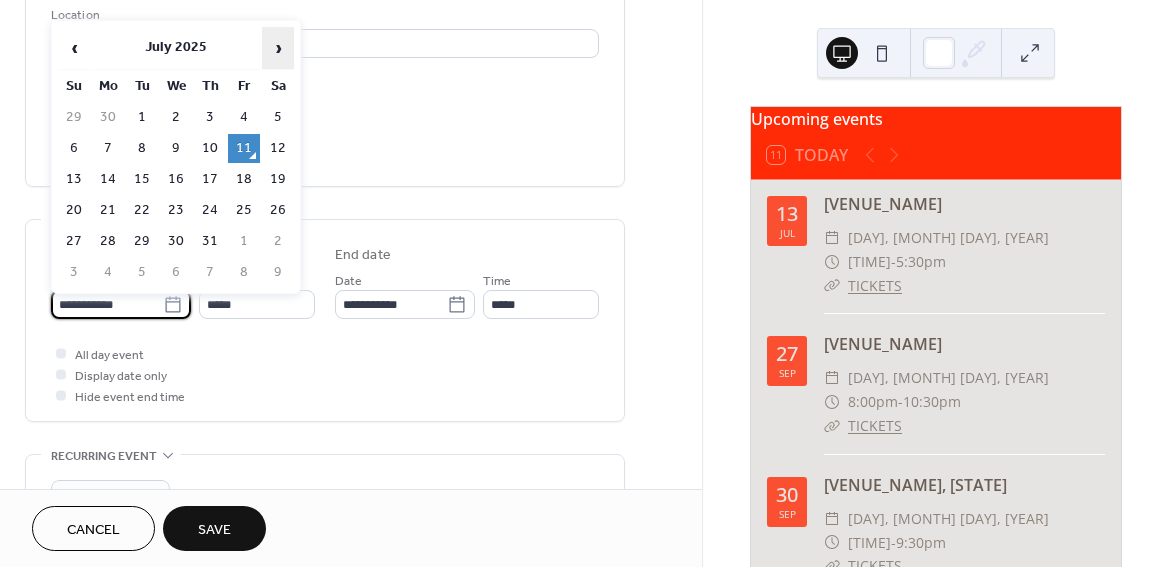 click on "›" at bounding box center [278, 48] 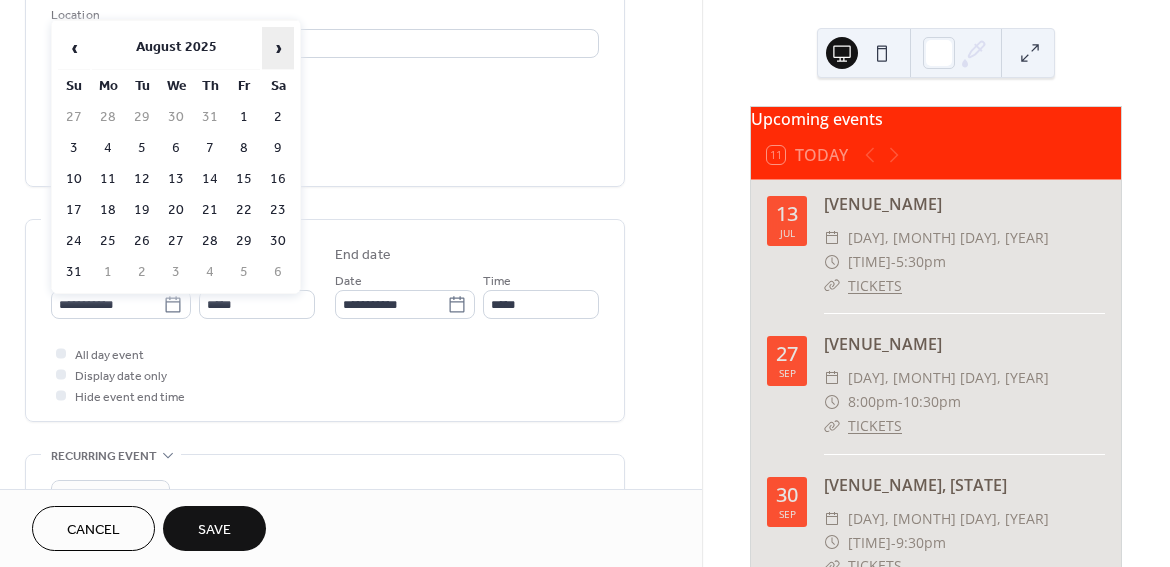 click on "›" at bounding box center [278, 48] 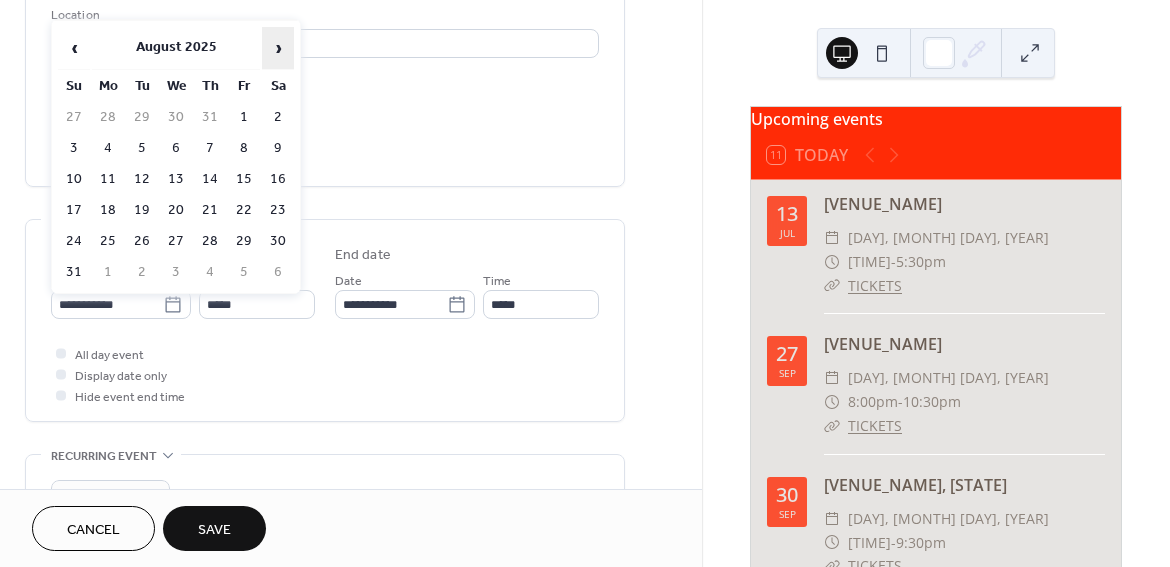 click on "›" at bounding box center (278, 48) 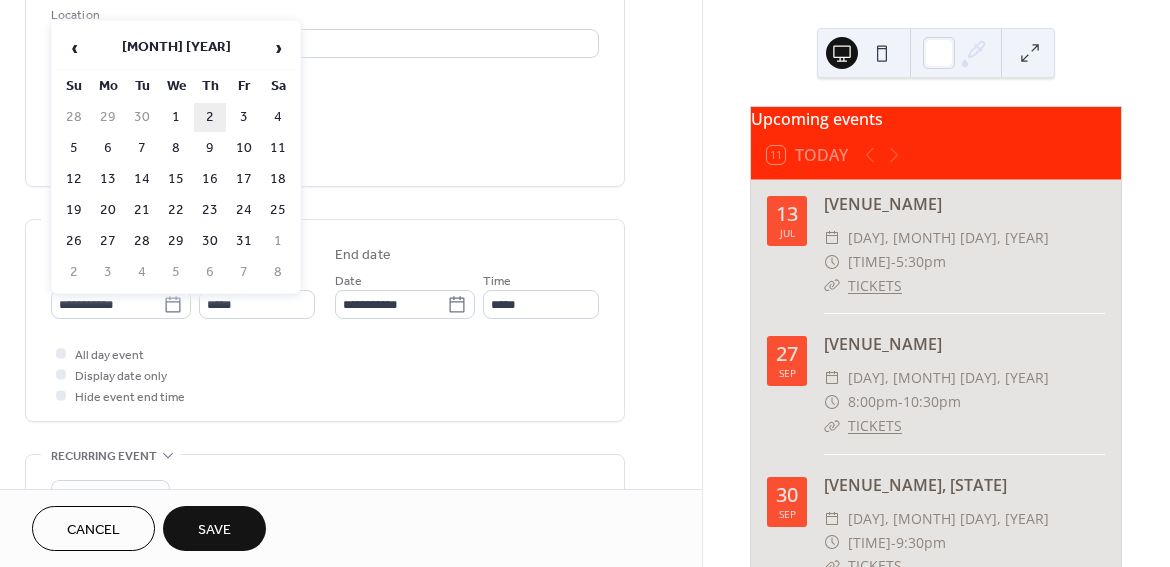 click on "2" at bounding box center [210, 117] 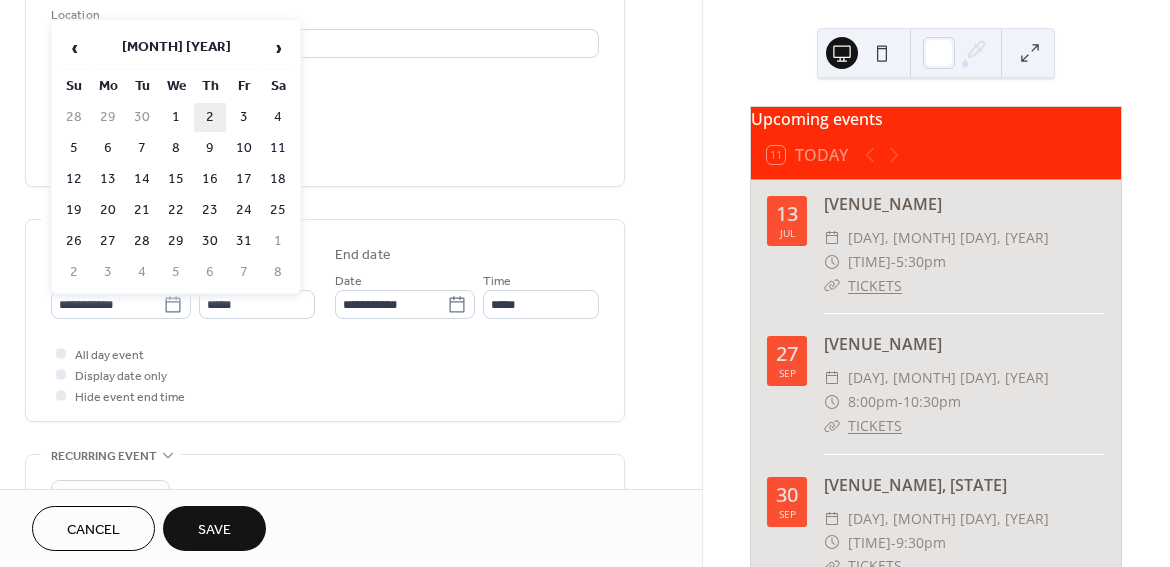 type on "**********" 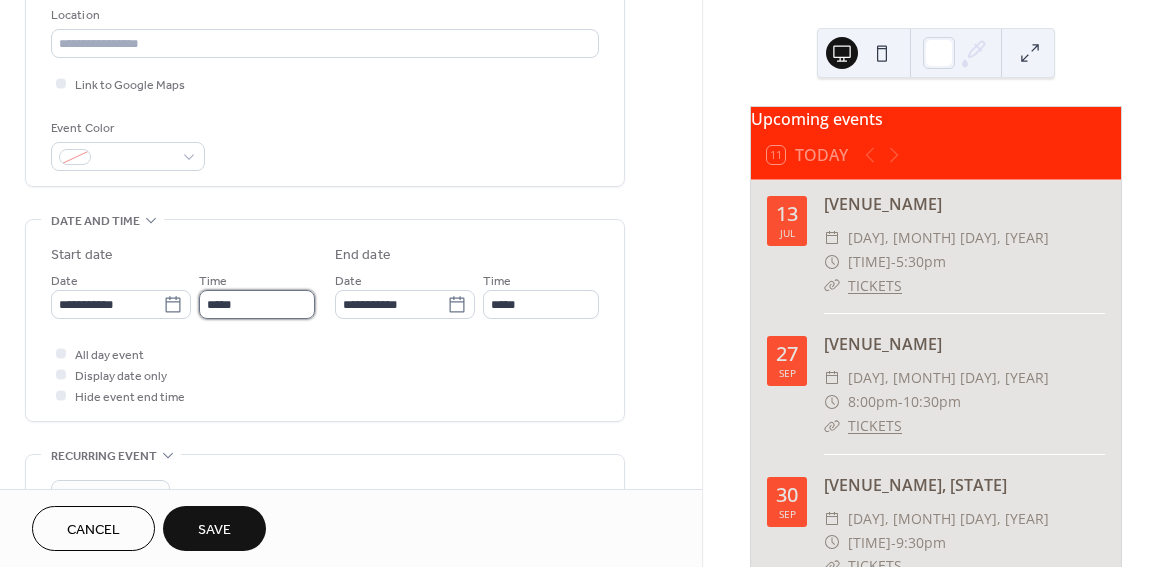 click on "*****" at bounding box center [257, 304] 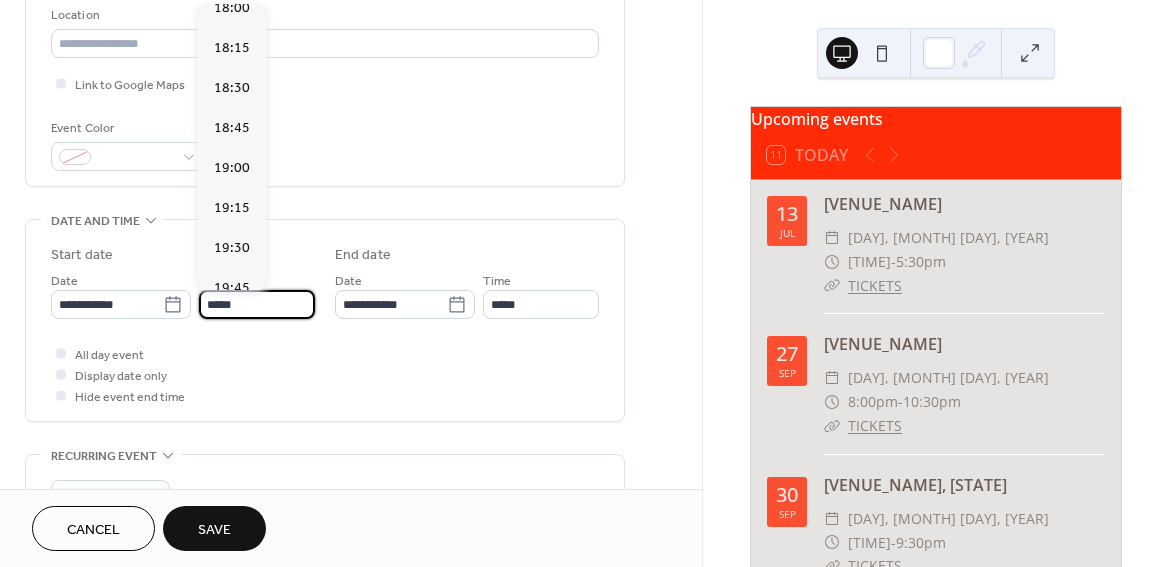 scroll, scrollTop: 2918, scrollLeft: 0, axis: vertical 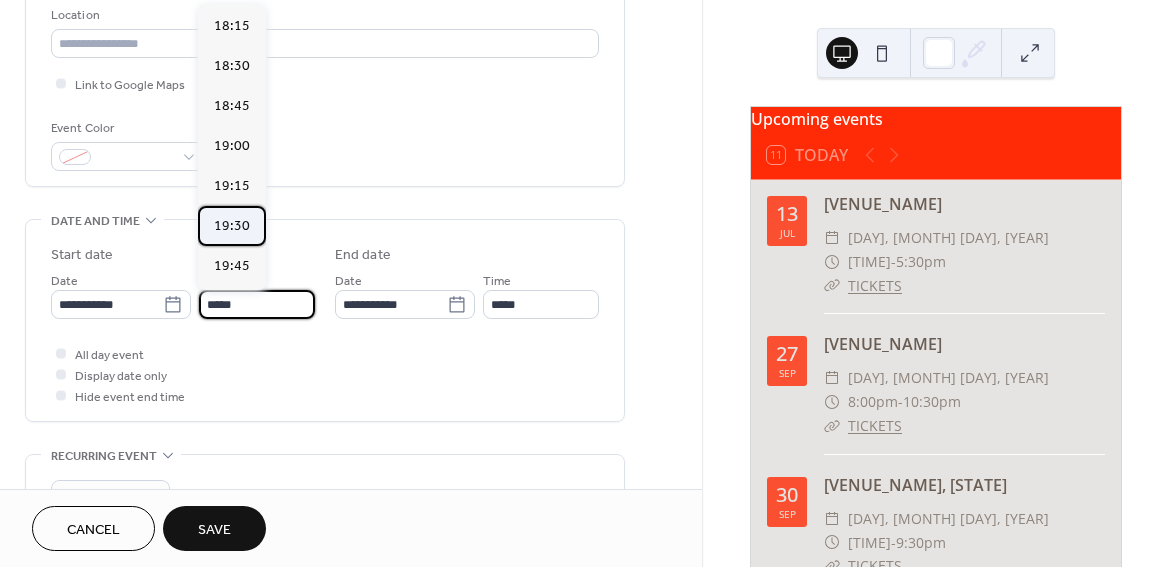 click on "19:30" at bounding box center (232, 226) 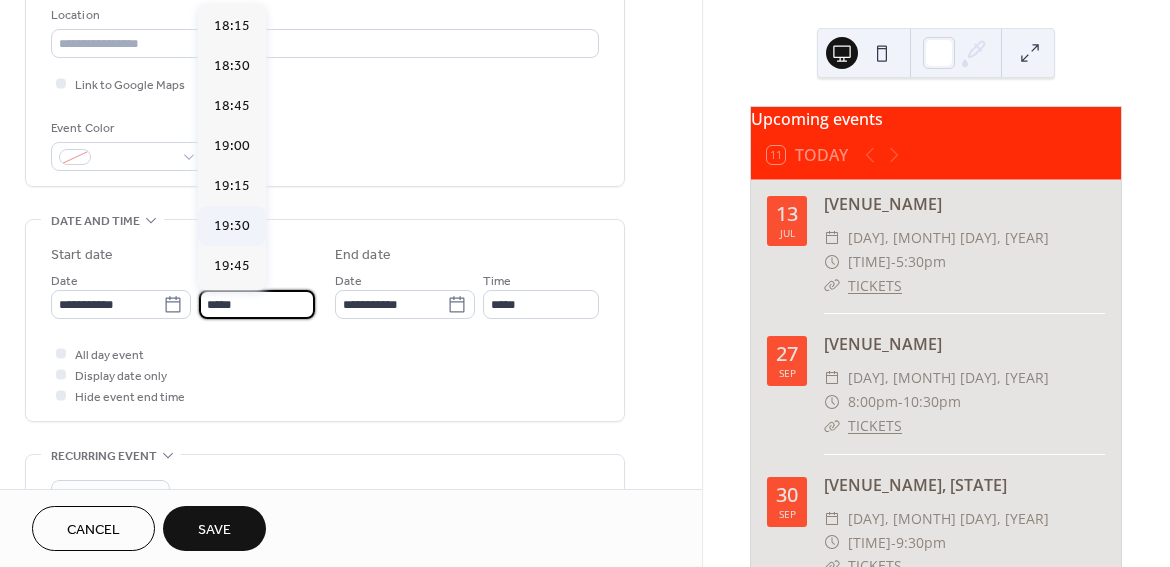 type on "*****" 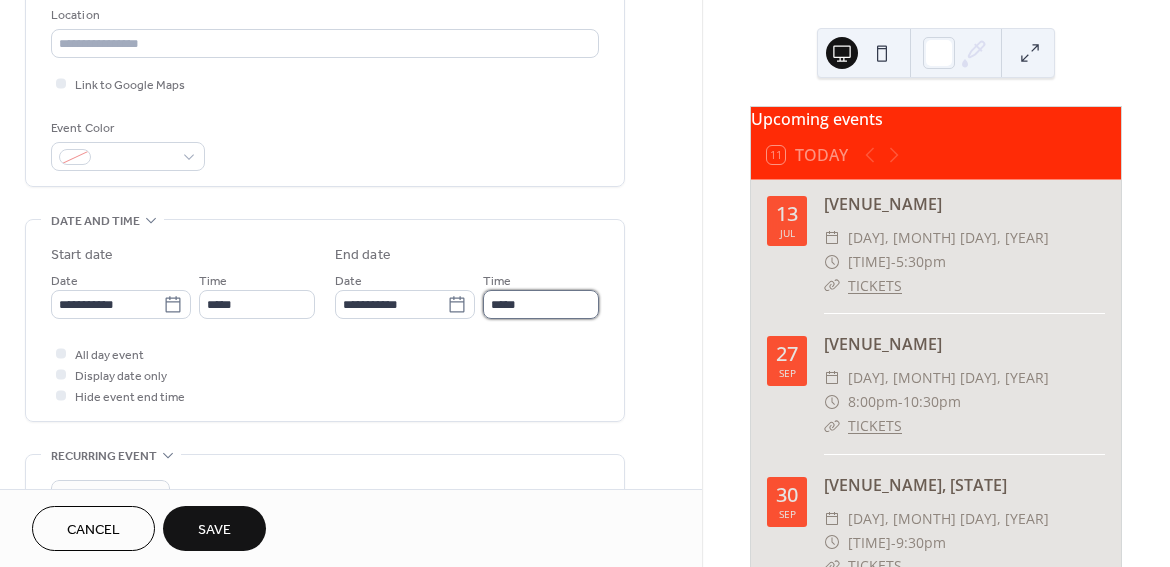 click on "*****" at bounding box center [541, 304] 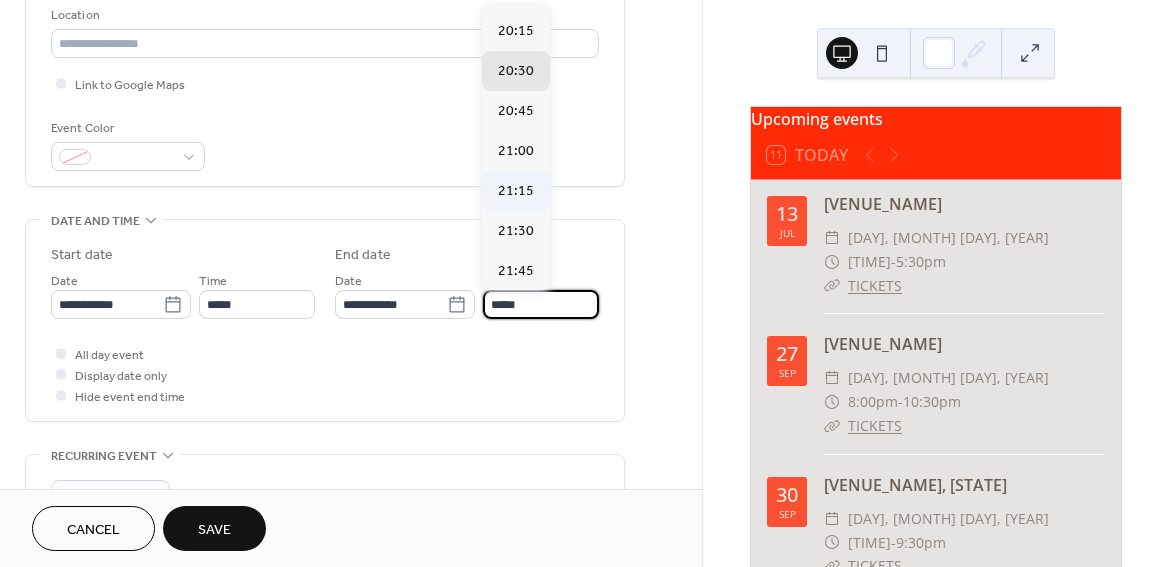 scroll, scrollTop: 79, scrollLeft: 0, axis: vertical 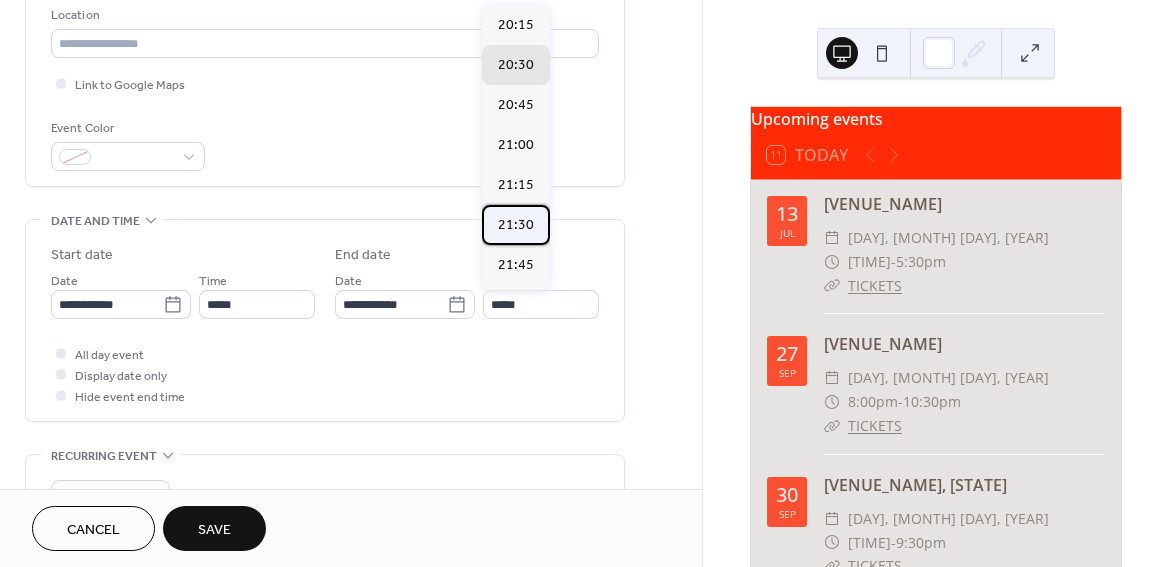 click on "21:30" at bounding box center [516, 225] 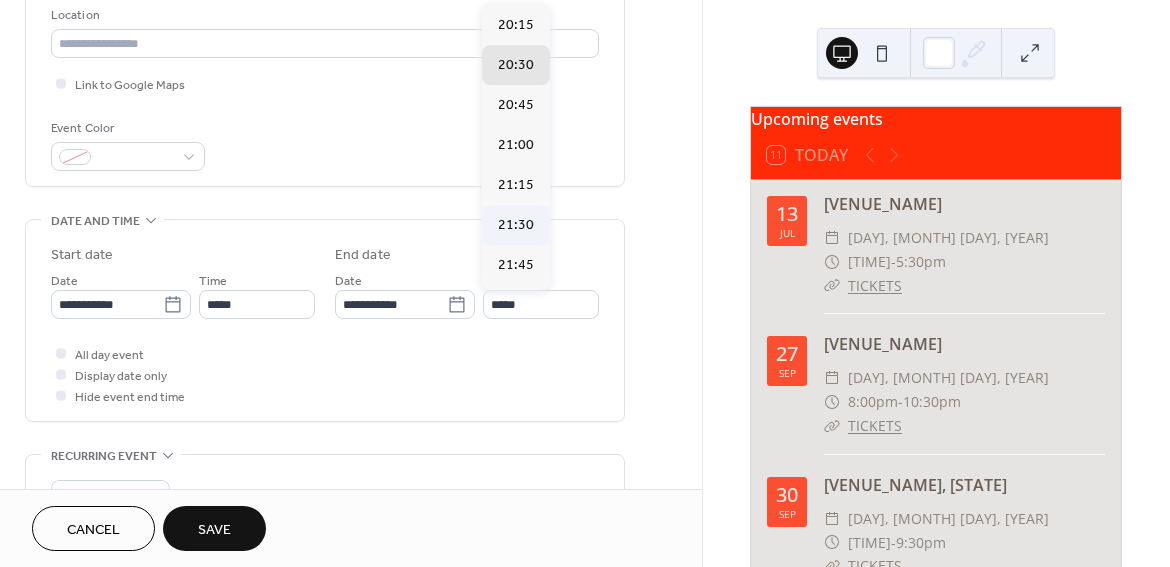 type on "*****" 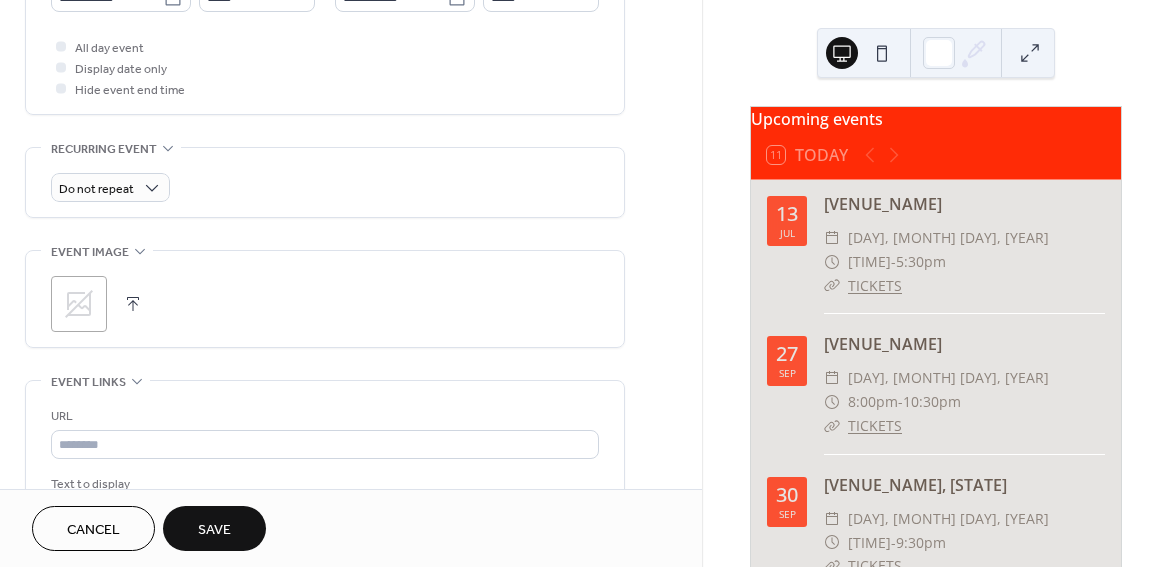 scroll, scrollTop: 874, scrollLeft: 0, axis: vertical 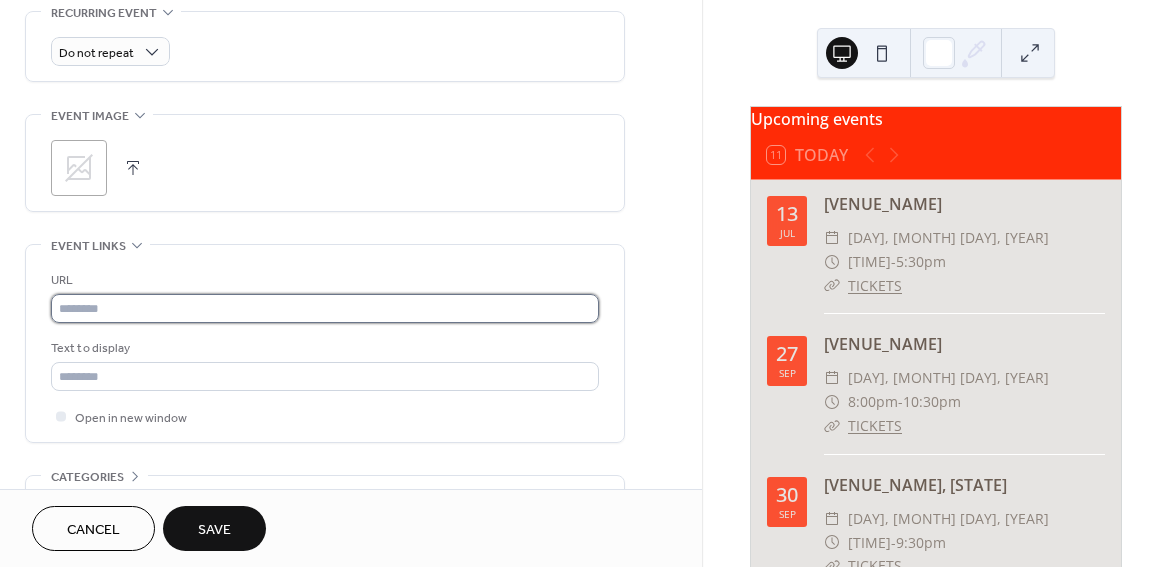click at bounding box center (325, 308) 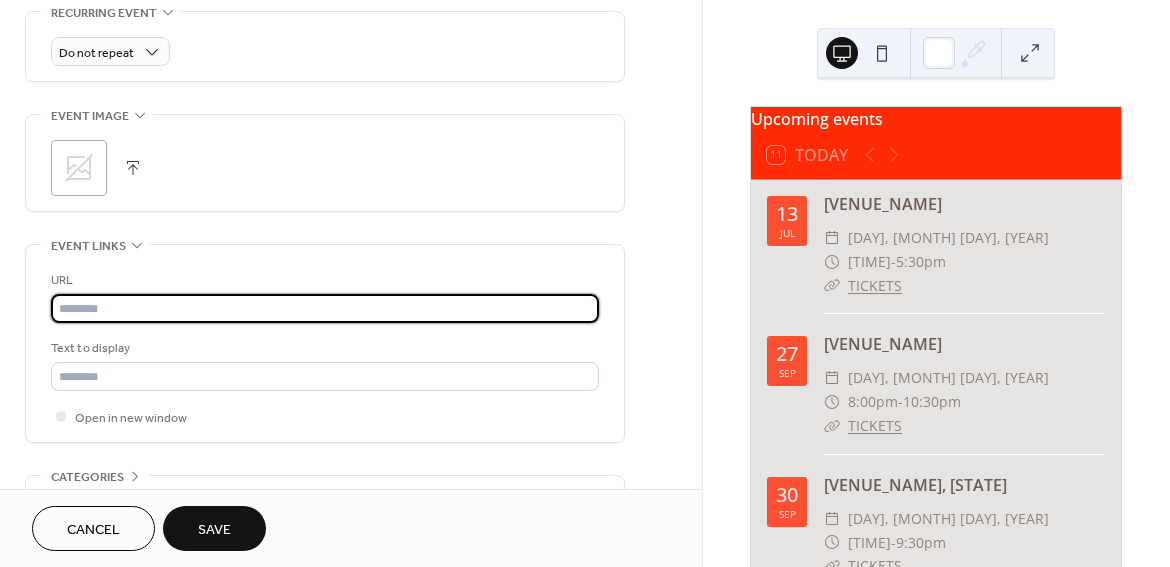 paste on "**********" 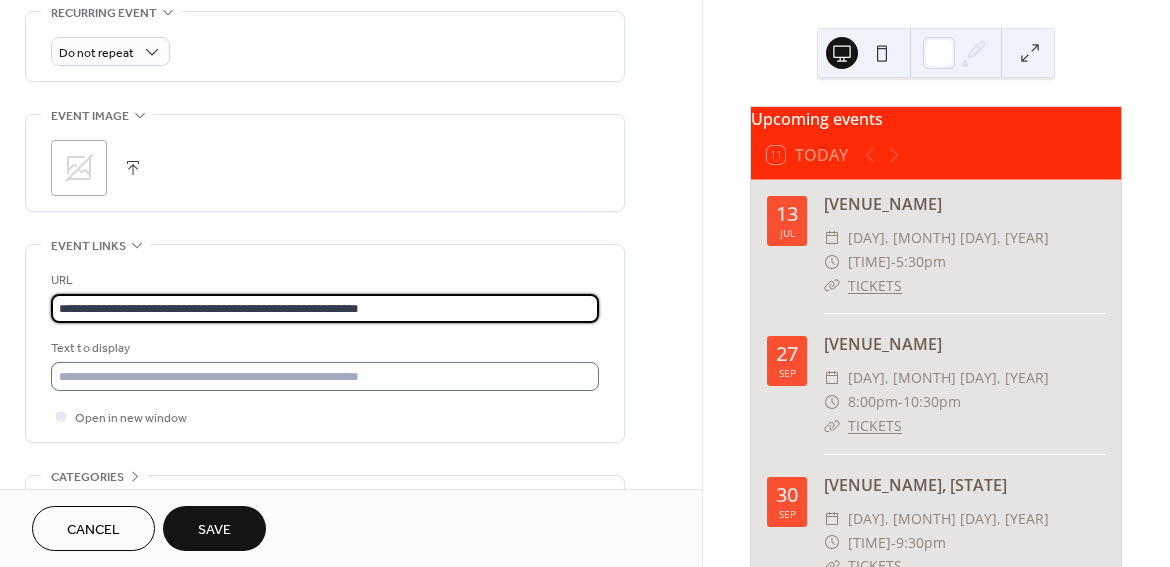 type on "**********" 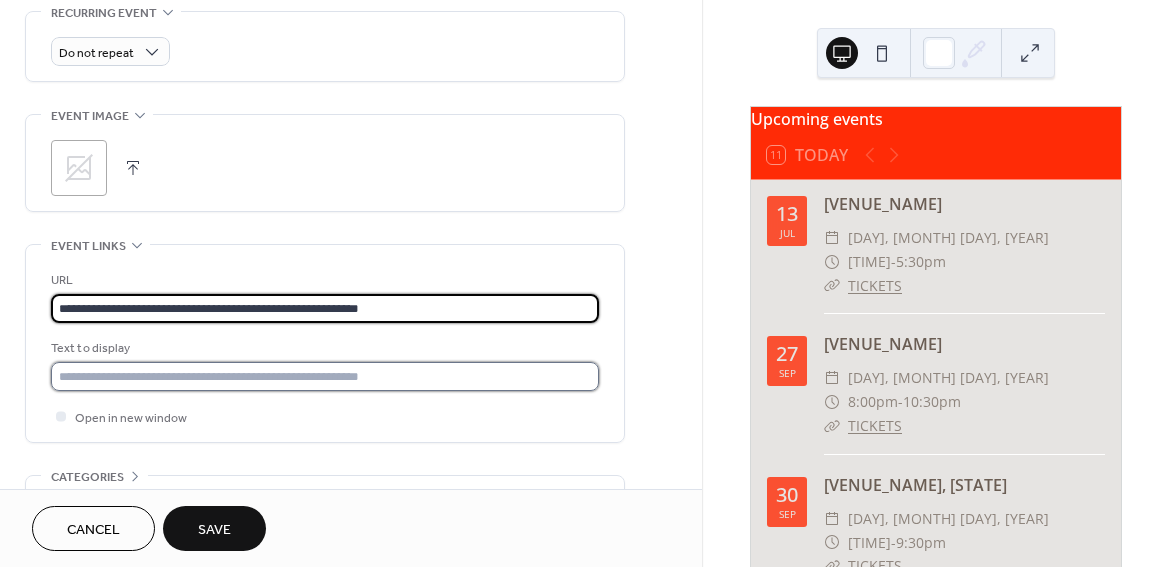 click at bounding box center (325, 376) 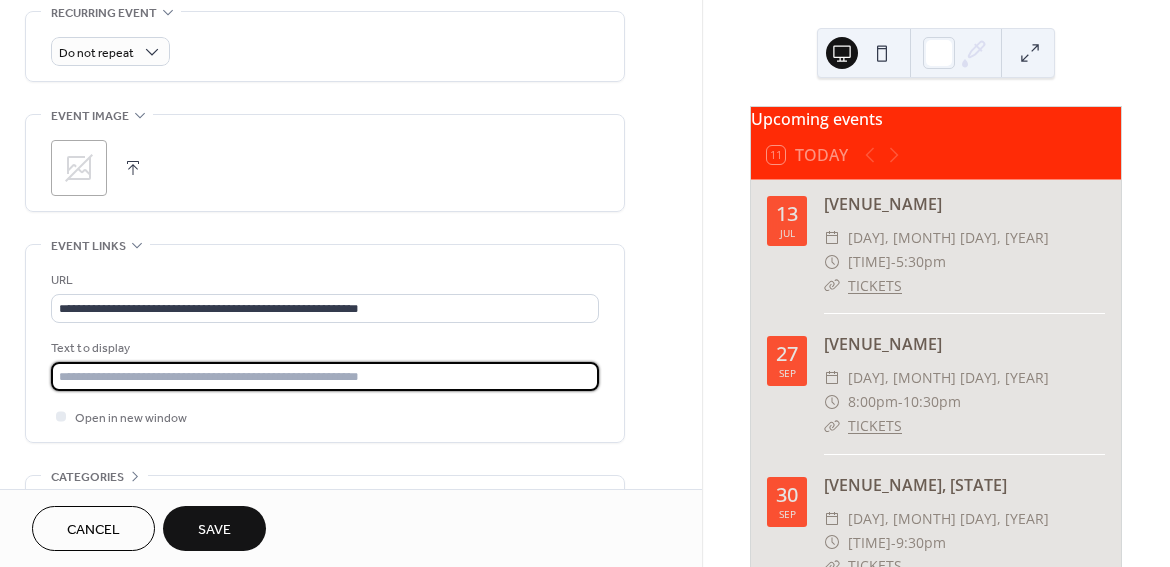 type on "*******" 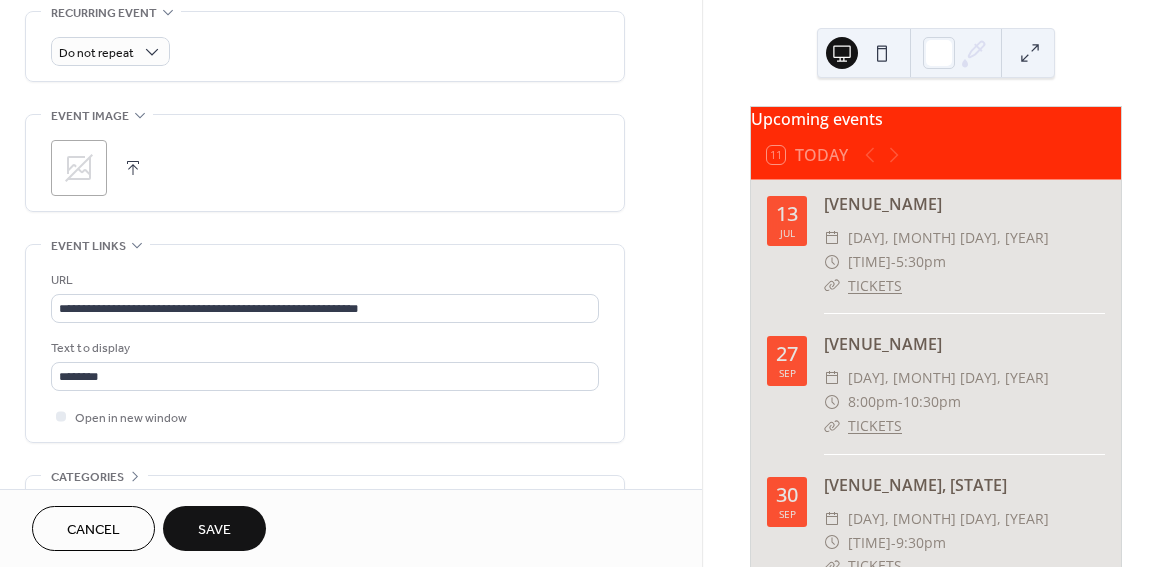 click on "Save" at bounding box center [214, 530] 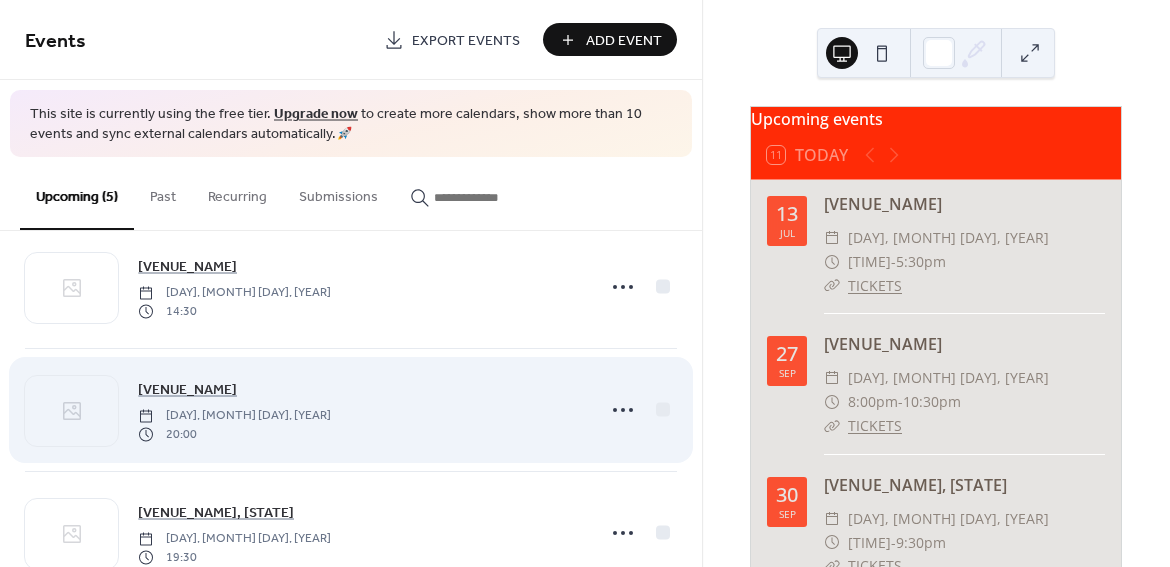 scroll, scrollTop: 0, scrollLeft: 0, axis: both 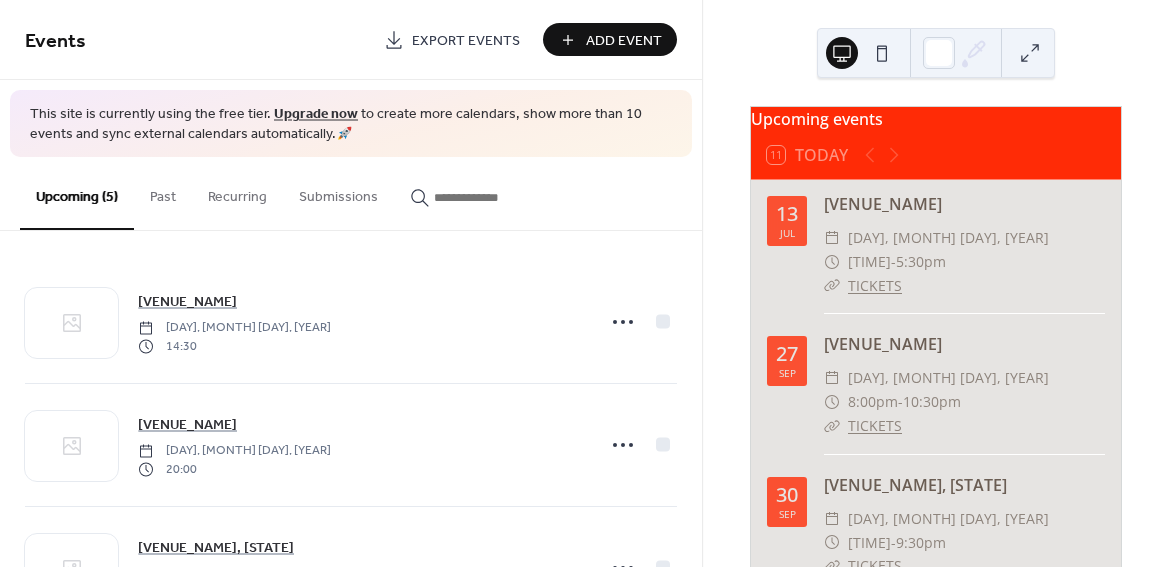 click on "Add Event" at bounding box center (624, 41) 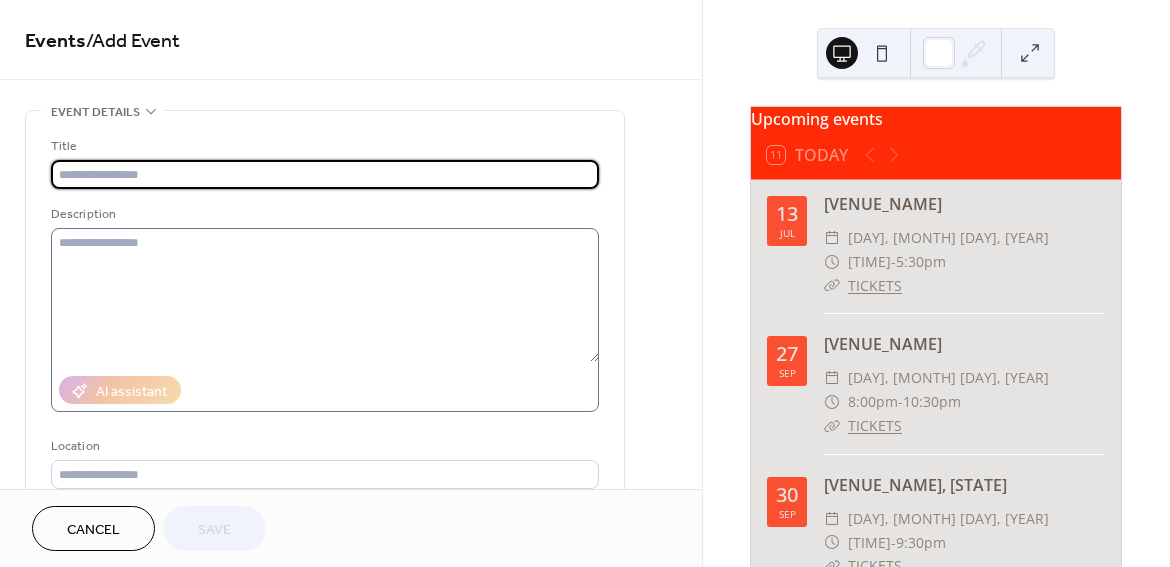 paste on "**********" 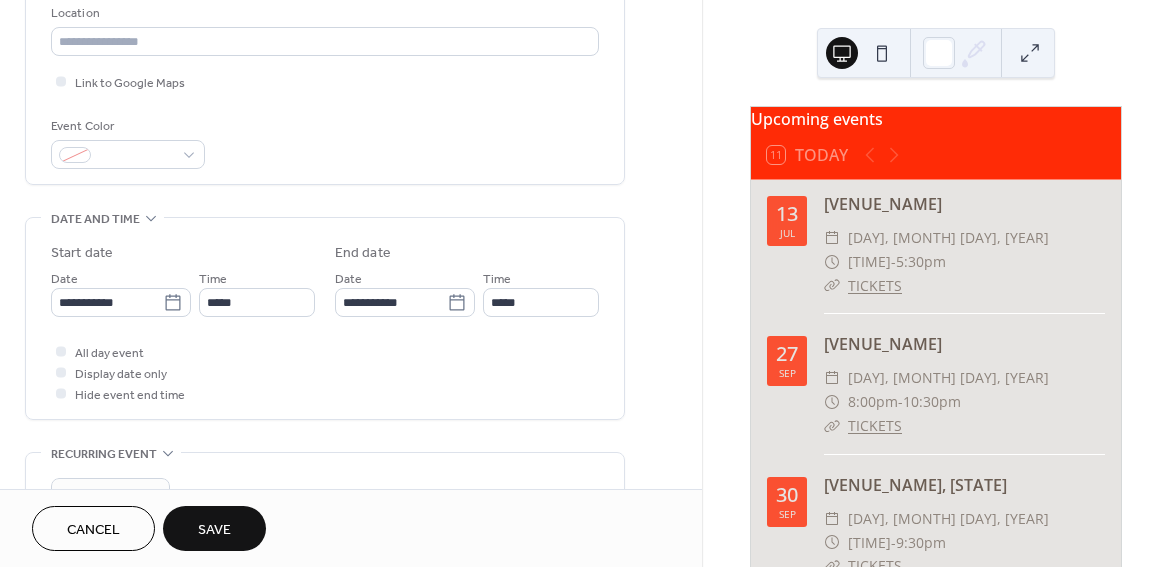 scroll, scrollTop: 455, scrollLeft: 0, axis: vertical 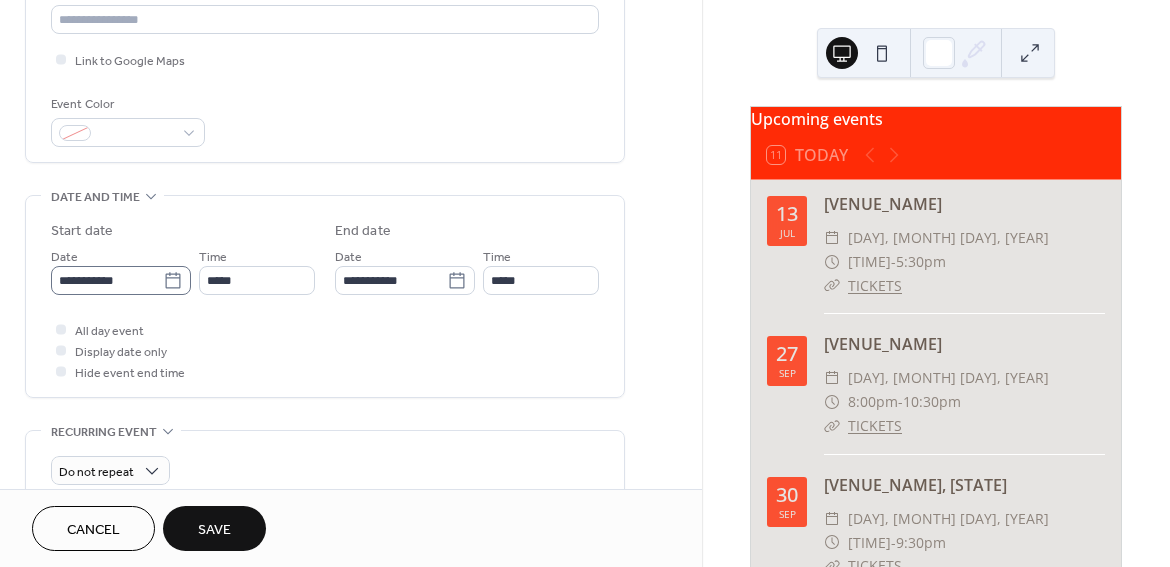 type on "**********" 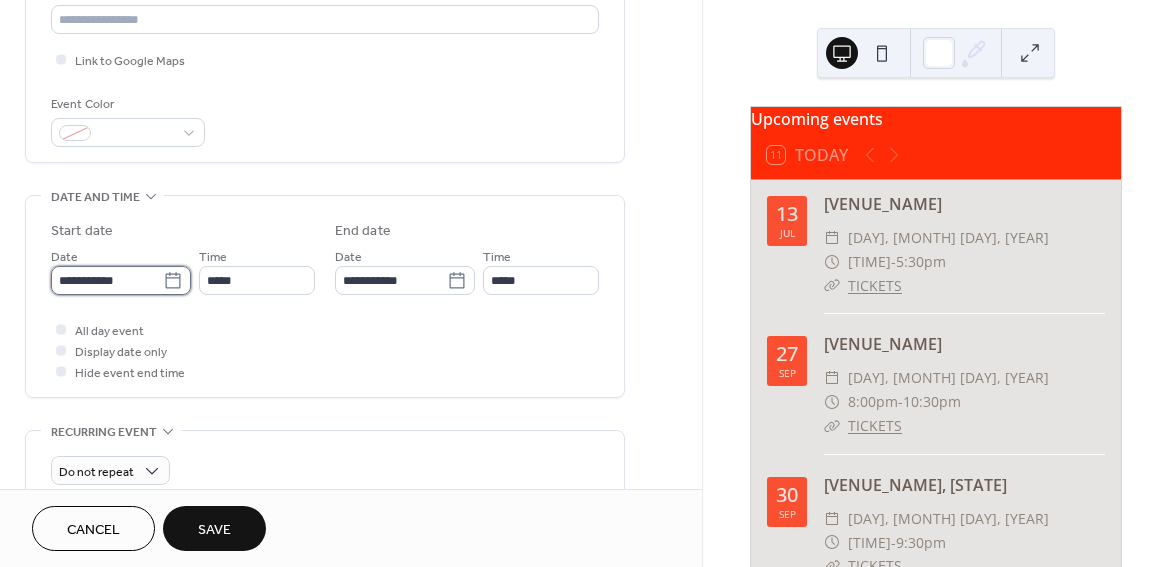 click on "**********" at bounding box center (107, 280) 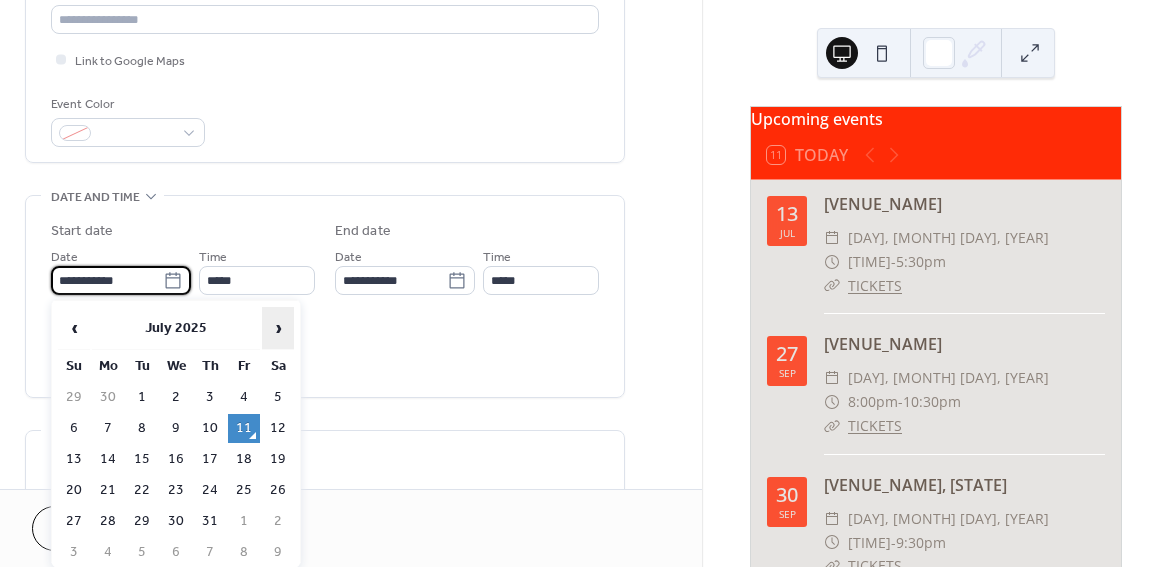 click on "›" at bounding box center [278, 328] 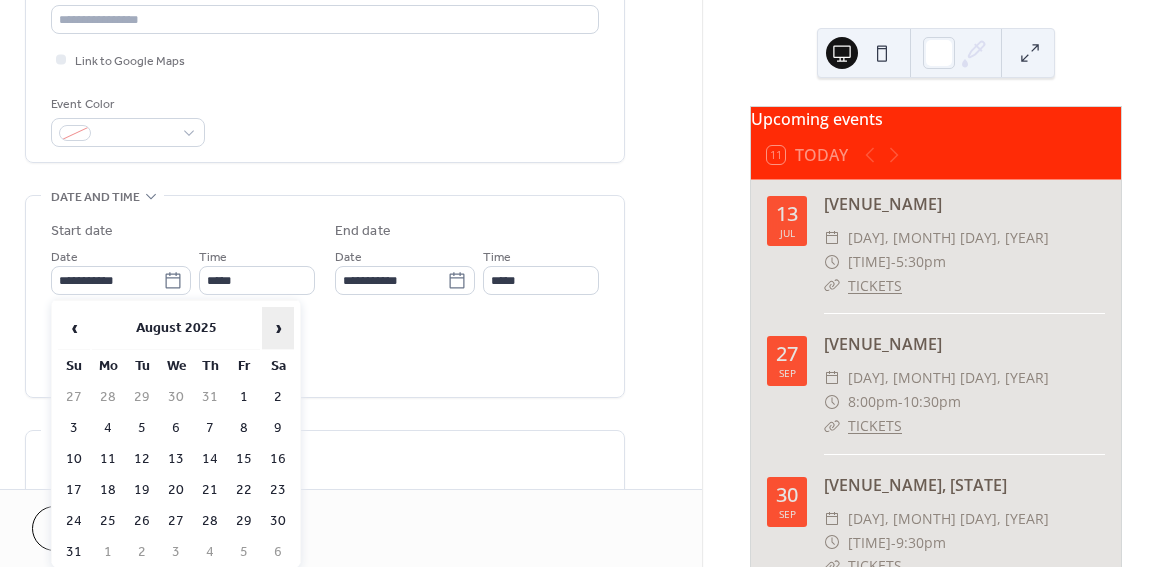 click on "›" at bounding box center (278, 328) 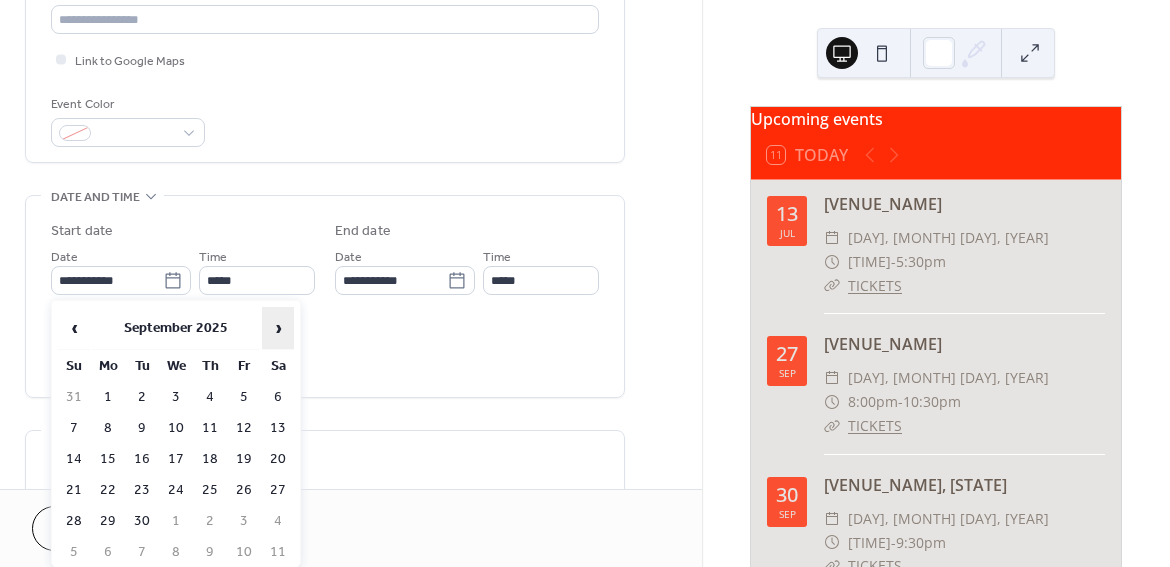 click on "›" at bounding box center (278, 328) 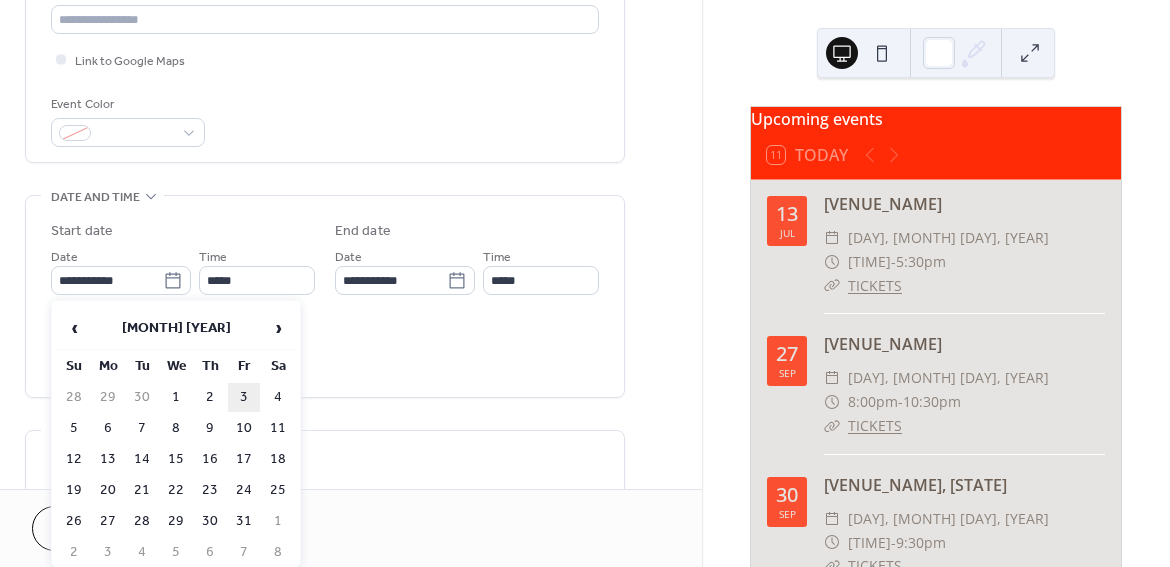 click on "3" at bounding box center [244, 397] 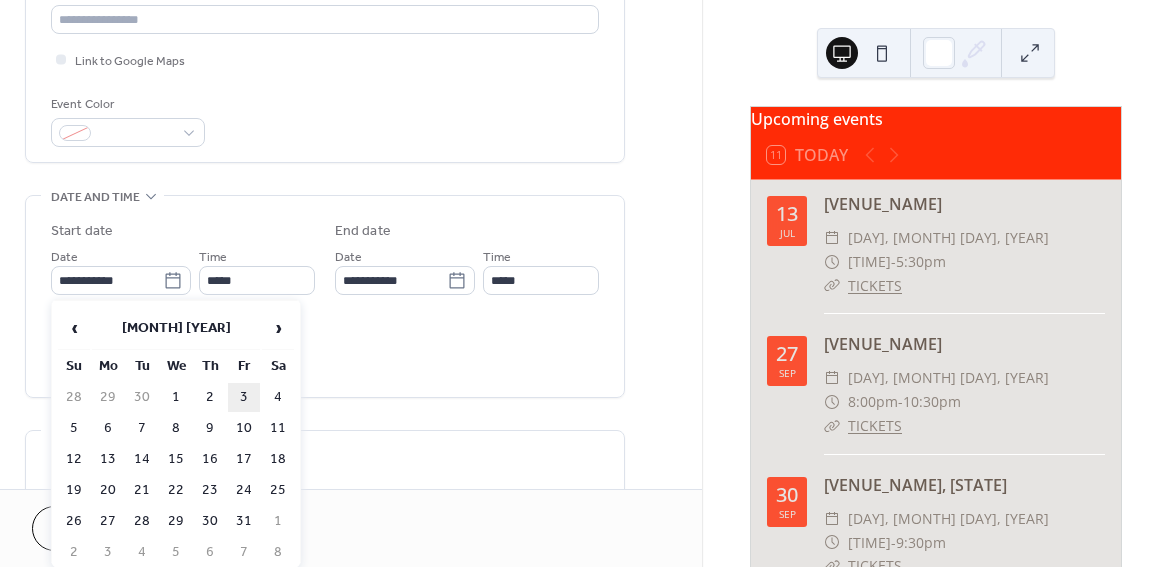 type on "**********" 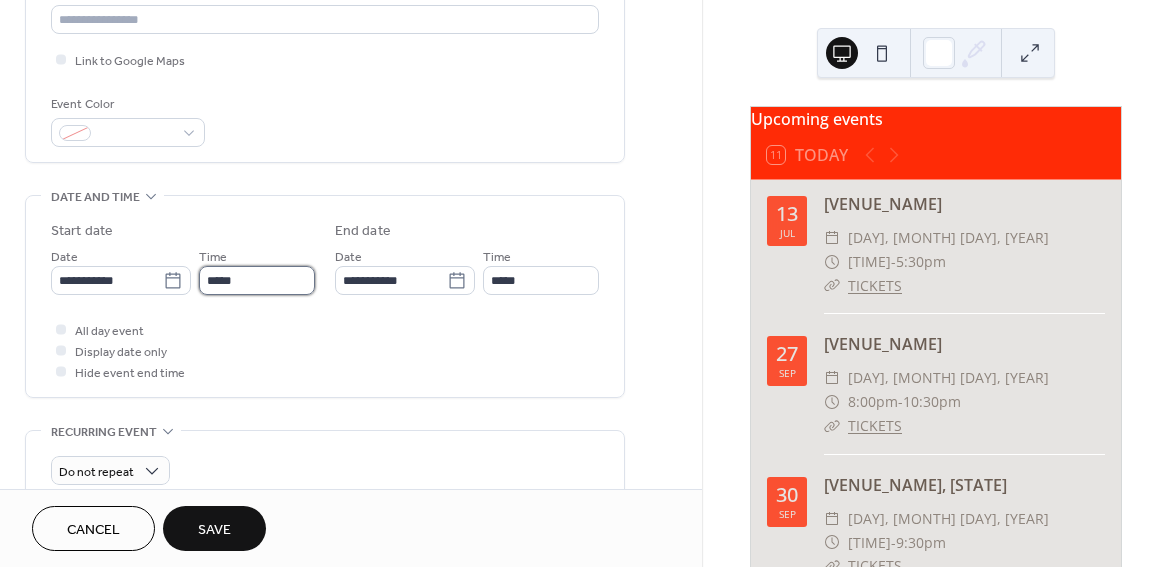 click on "*****" at bounding box center (257, 280) 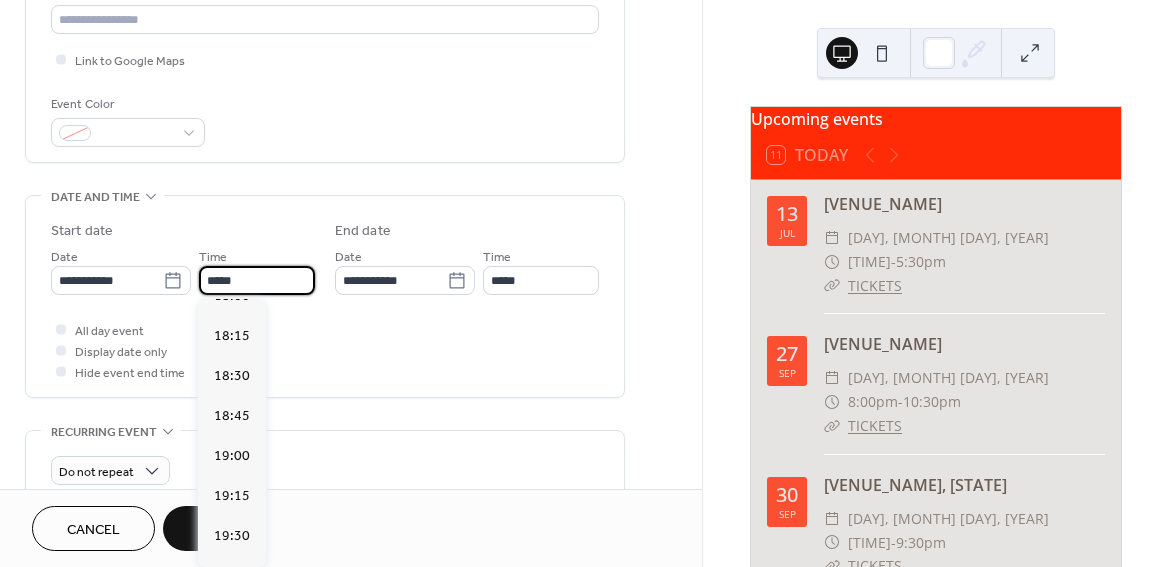 scroll, scrollTop: 3047, scrollLeft: 0, axis: vertical 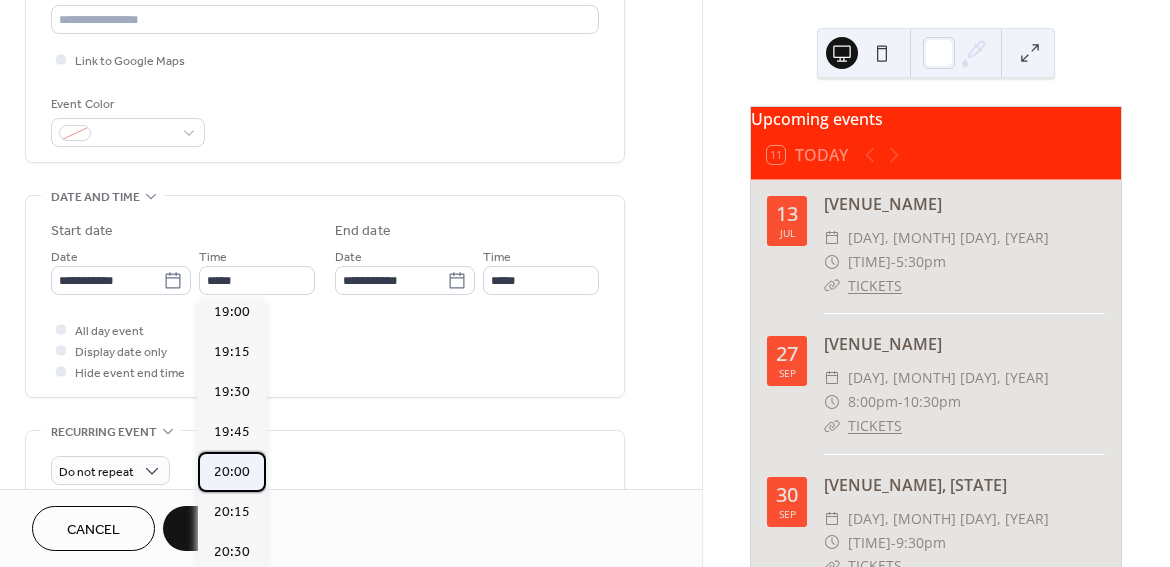 click on "20:00" at bounding box center [232, 472] 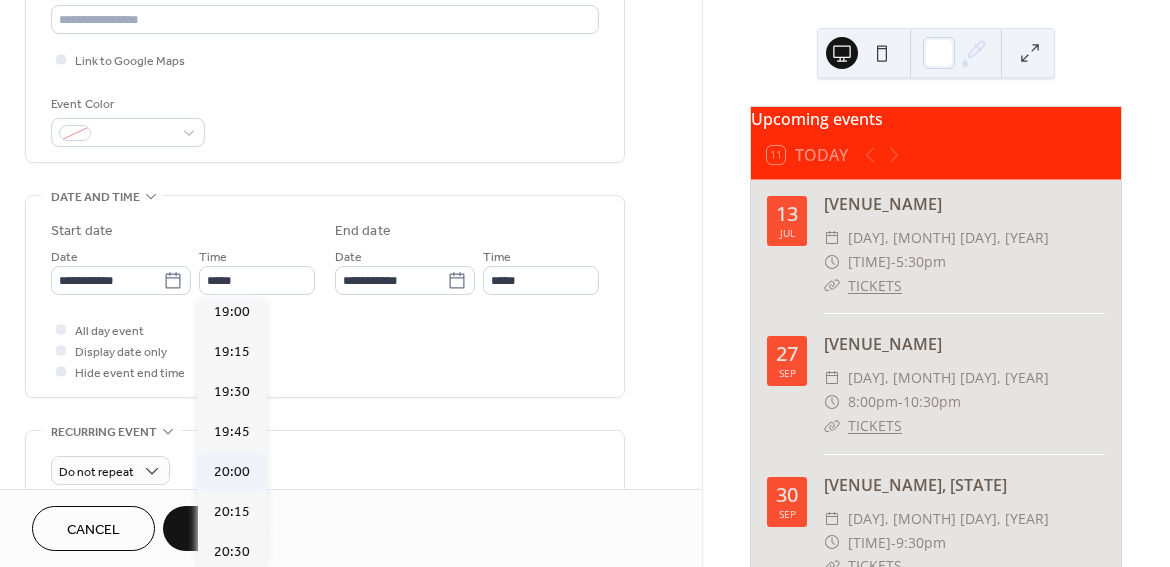 type on "*****" 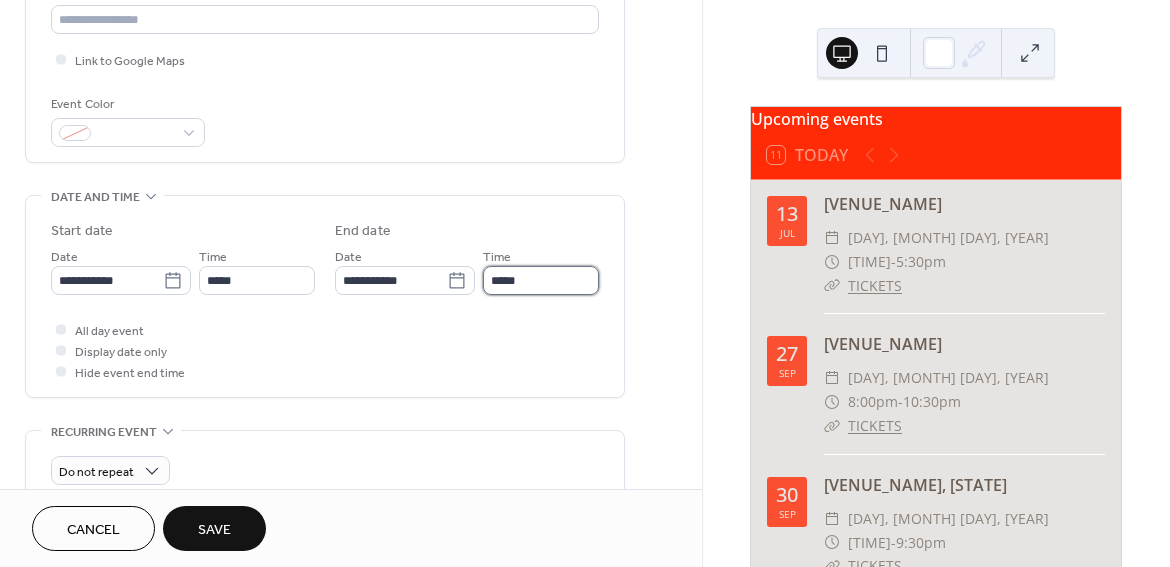 click on "*****" at bounding box center (541, 280) 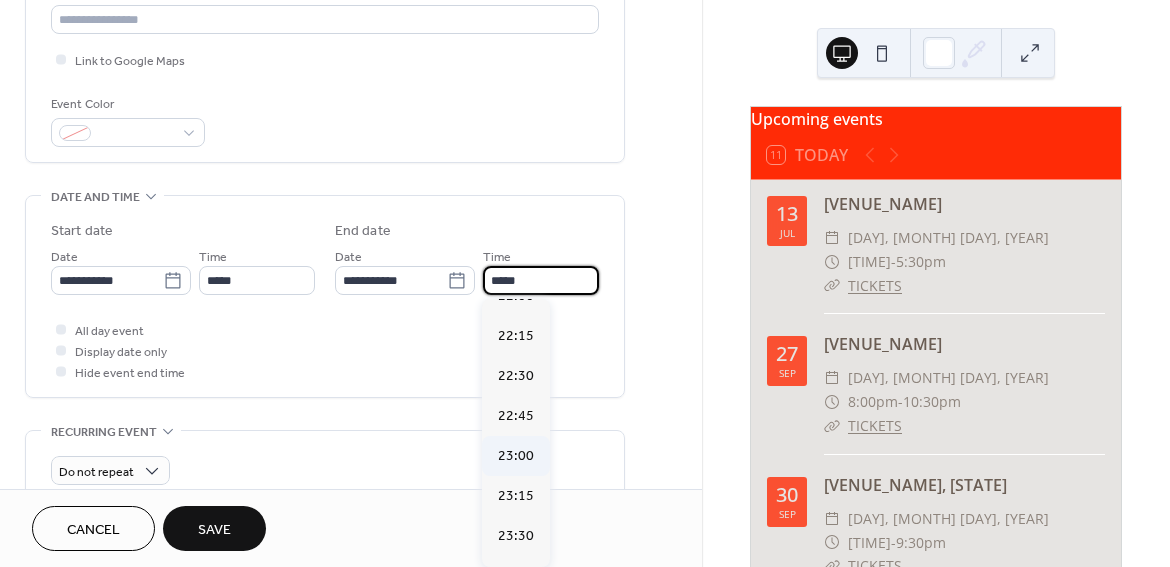 scroll, scrollTop: 319, scrollLeft: 0, axis: vertical 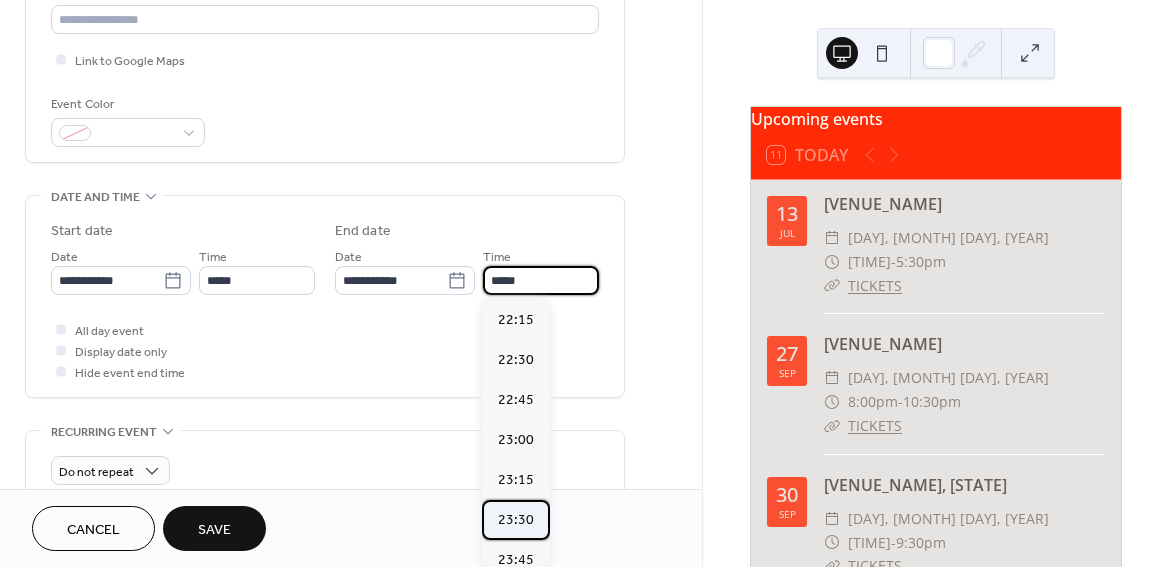 click on "23:30" at bounding box center [516, 520] 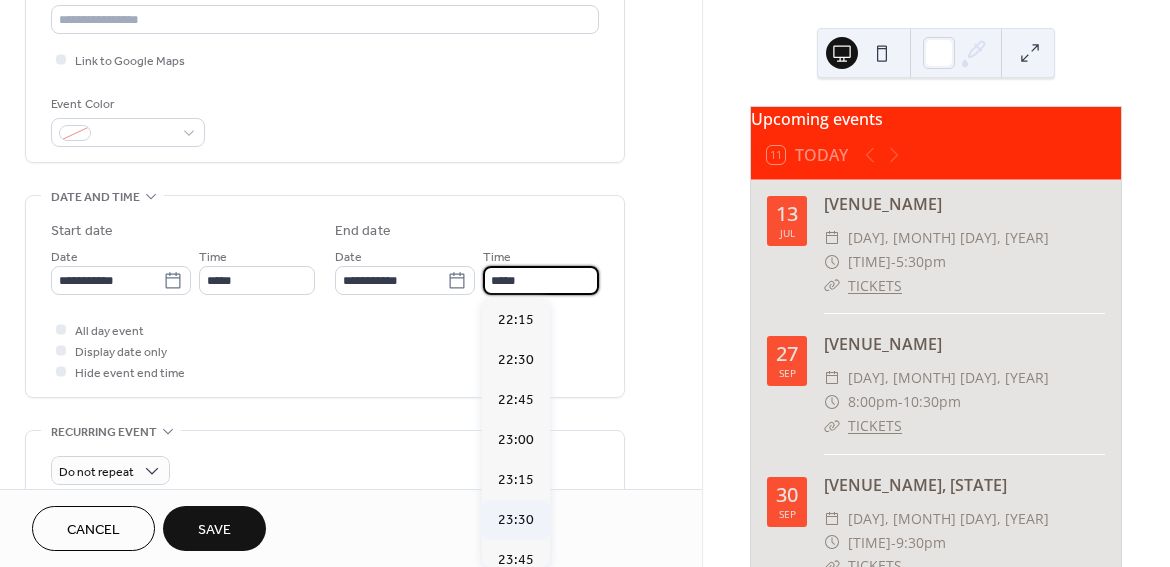 type on "*****" 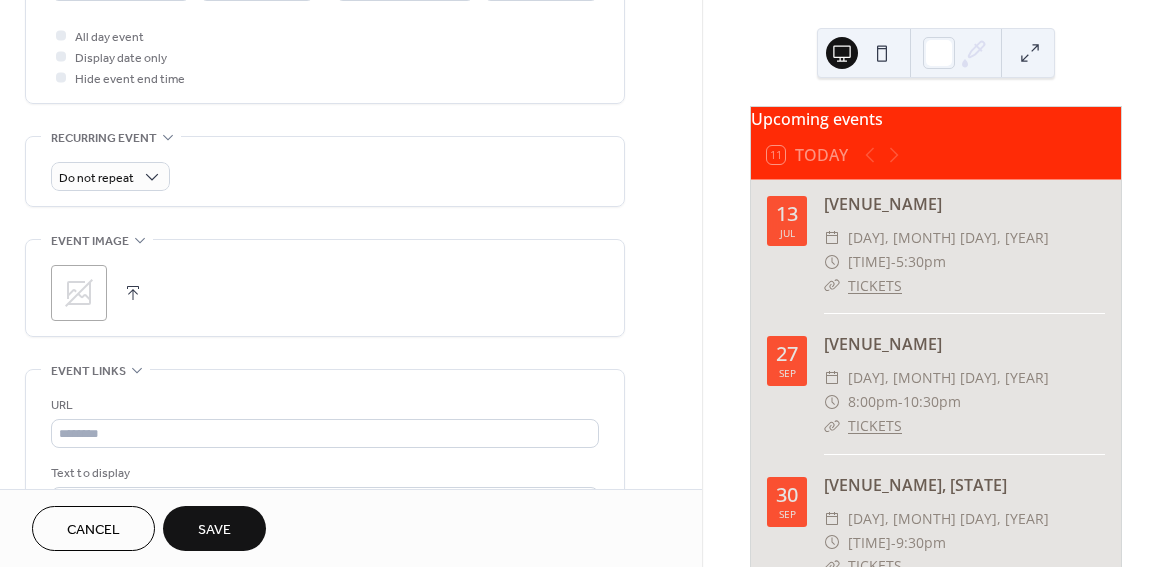 scroll, scrollTop: 768, scrollLeft: 0, axis: vertical 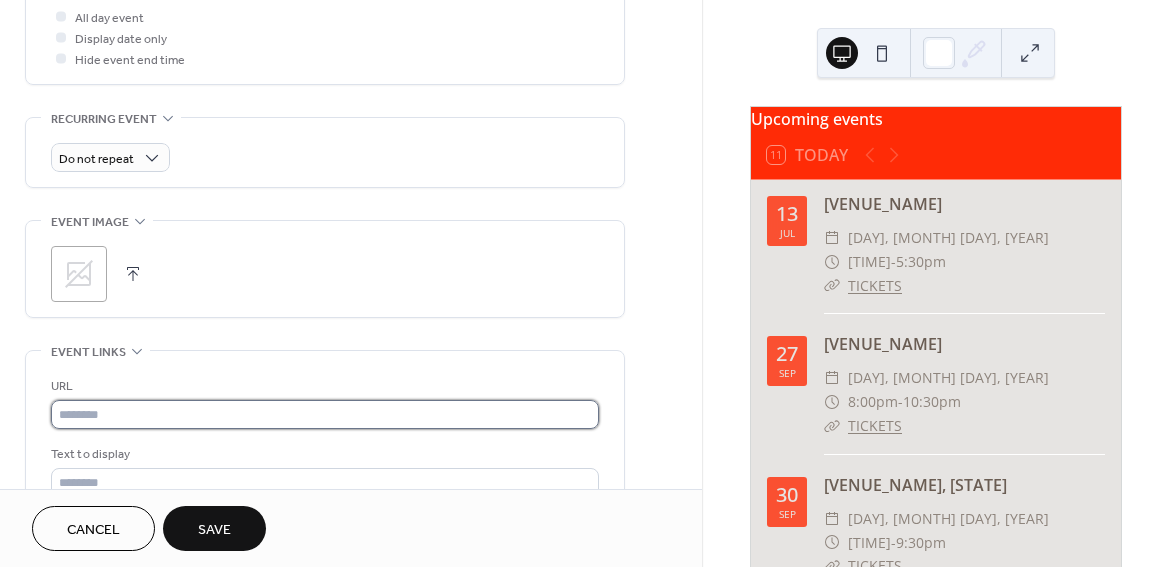 click at bounding box center (325, 414) 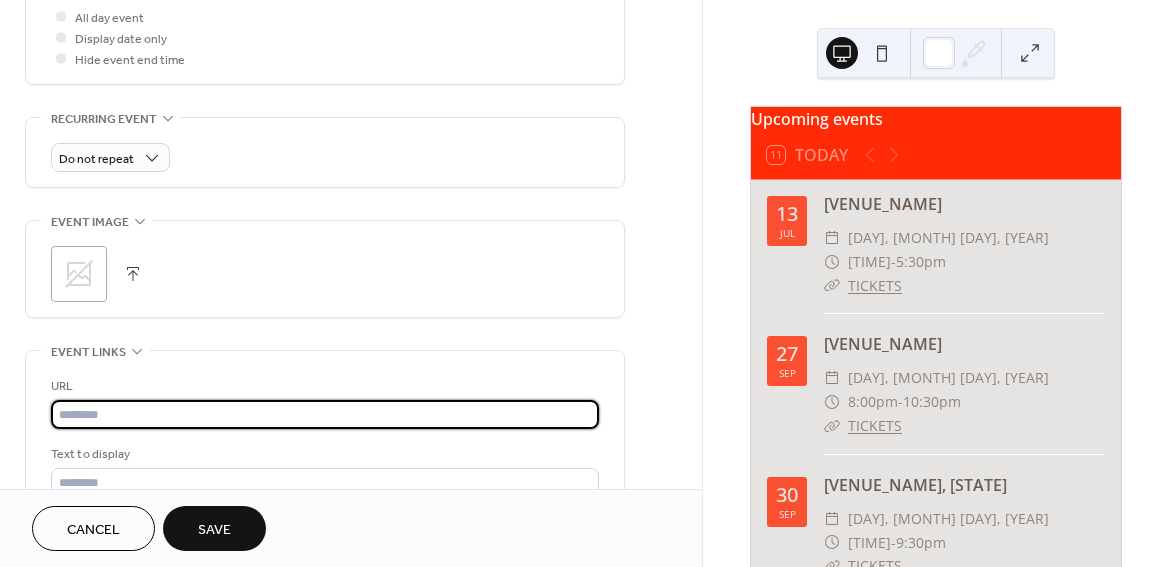 paste on "**********" 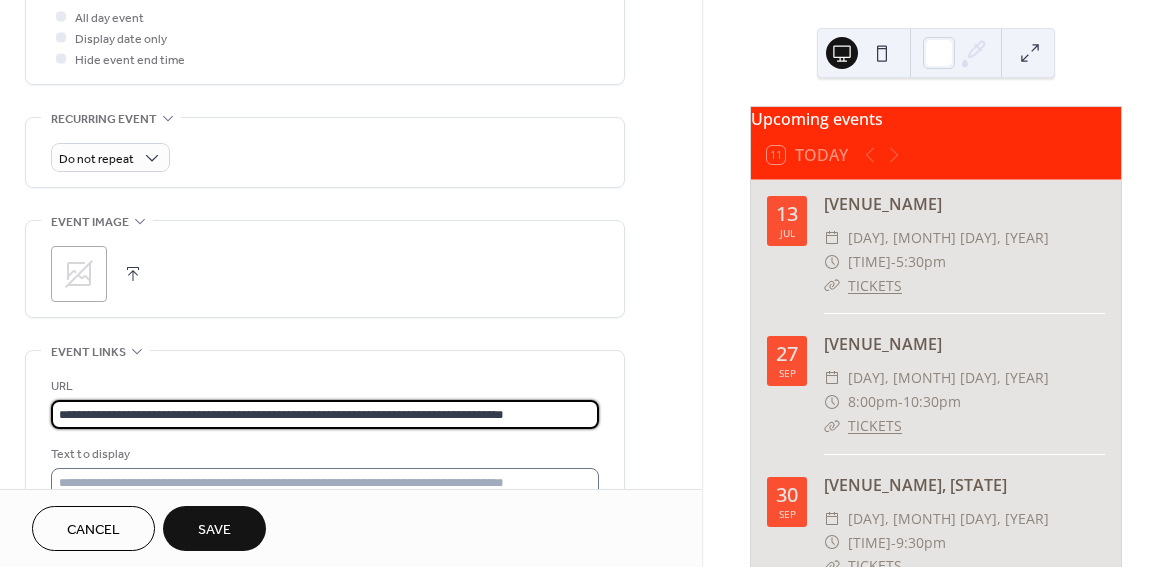 type on "**********" 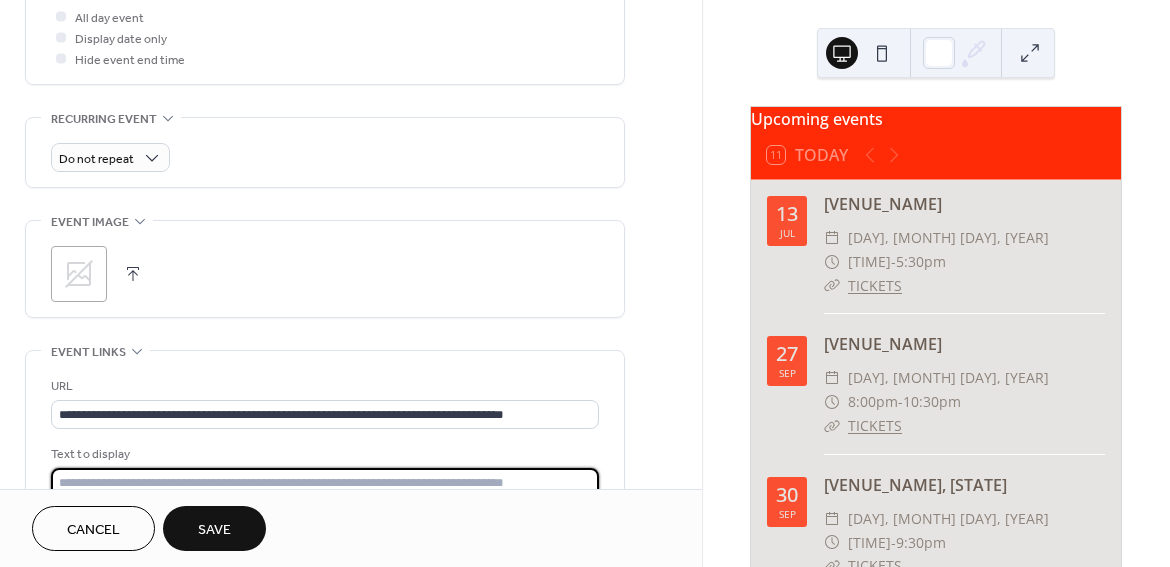 click at bounding box center (325, 482) 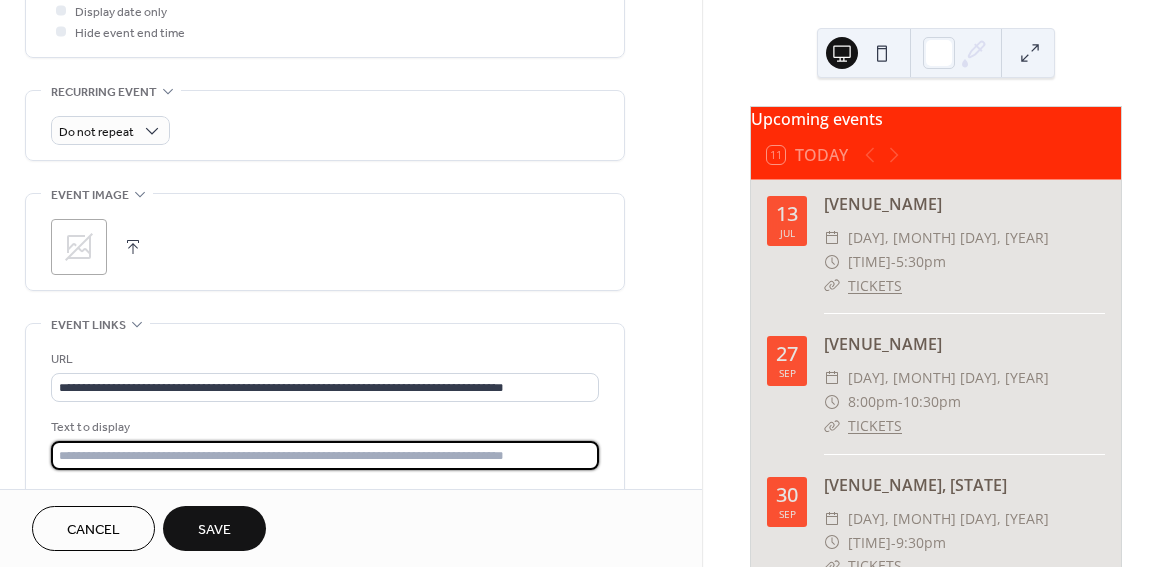 type on "*******" 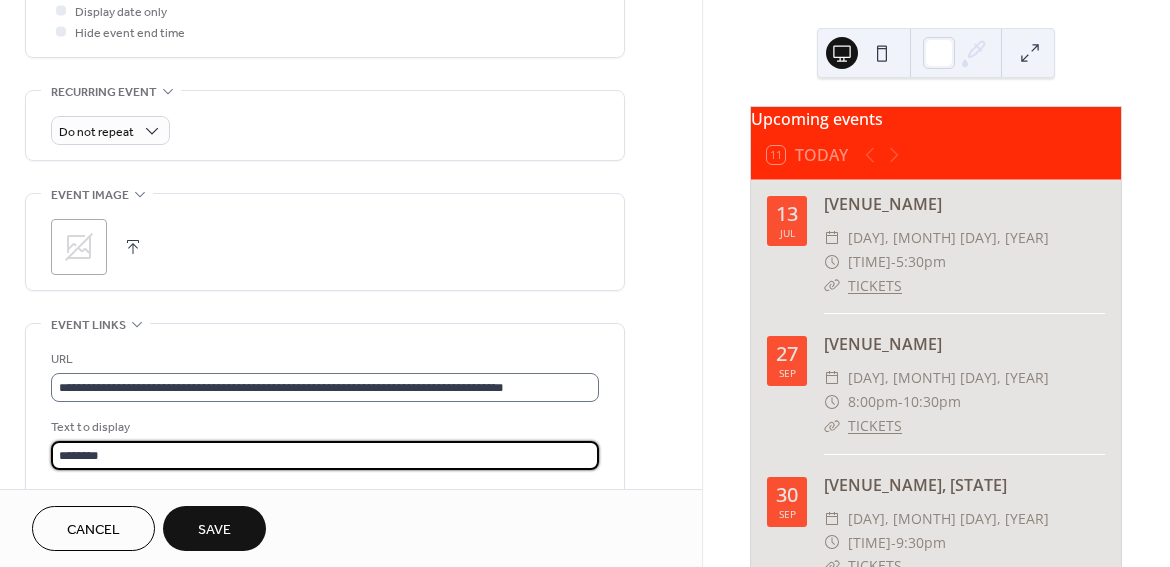scroll, scrollTop: 870, scrollLeft: 0, axis: vertical 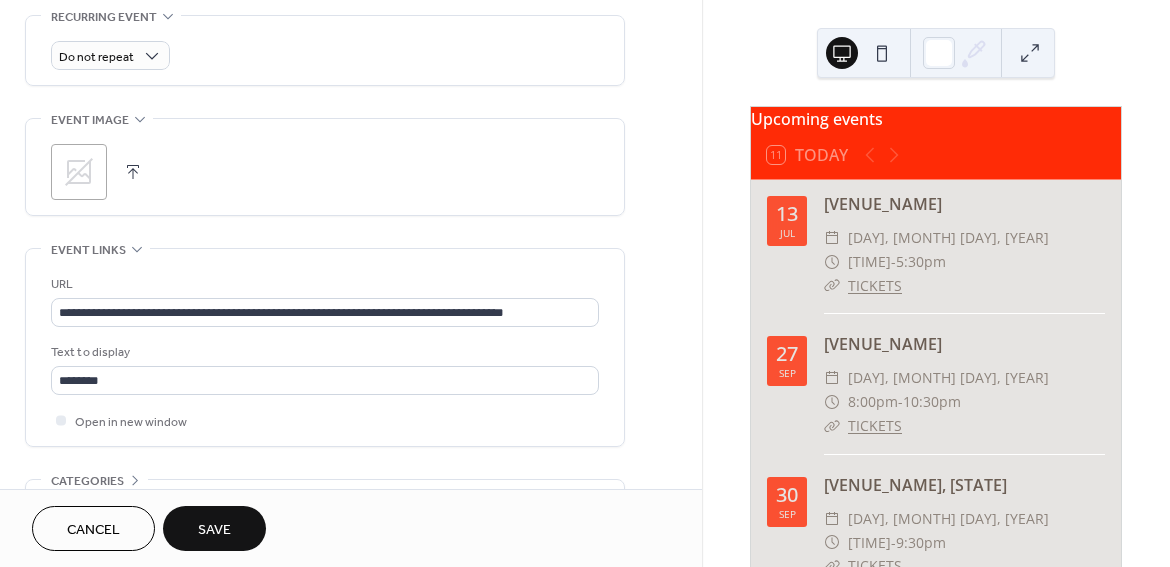 click on "Save" at bounding box center [214, 530] 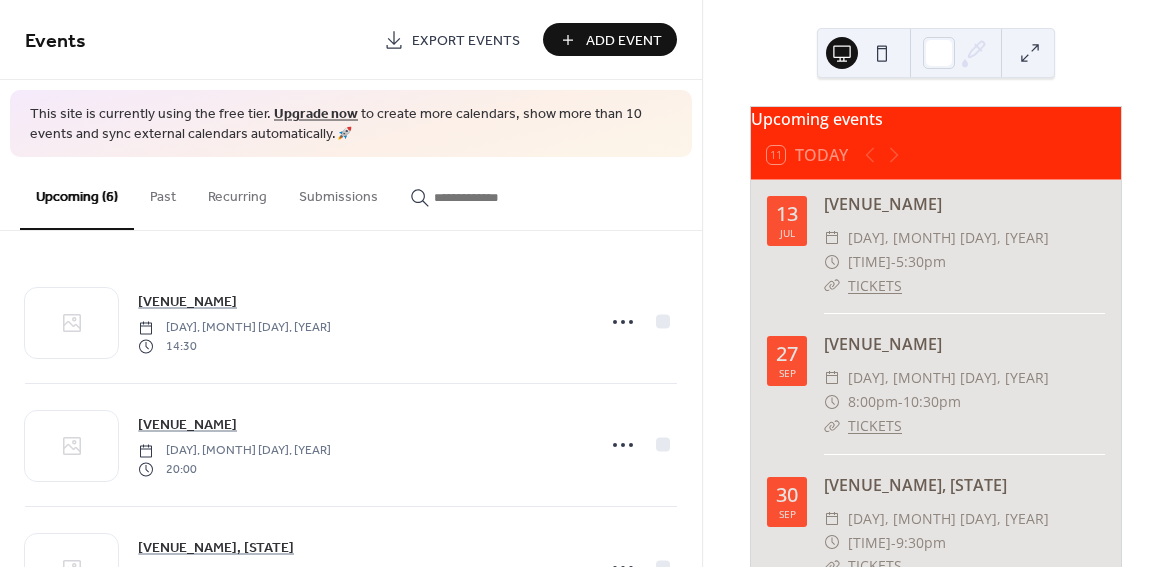 click on "Add Event" at bounding box center (624, 41) 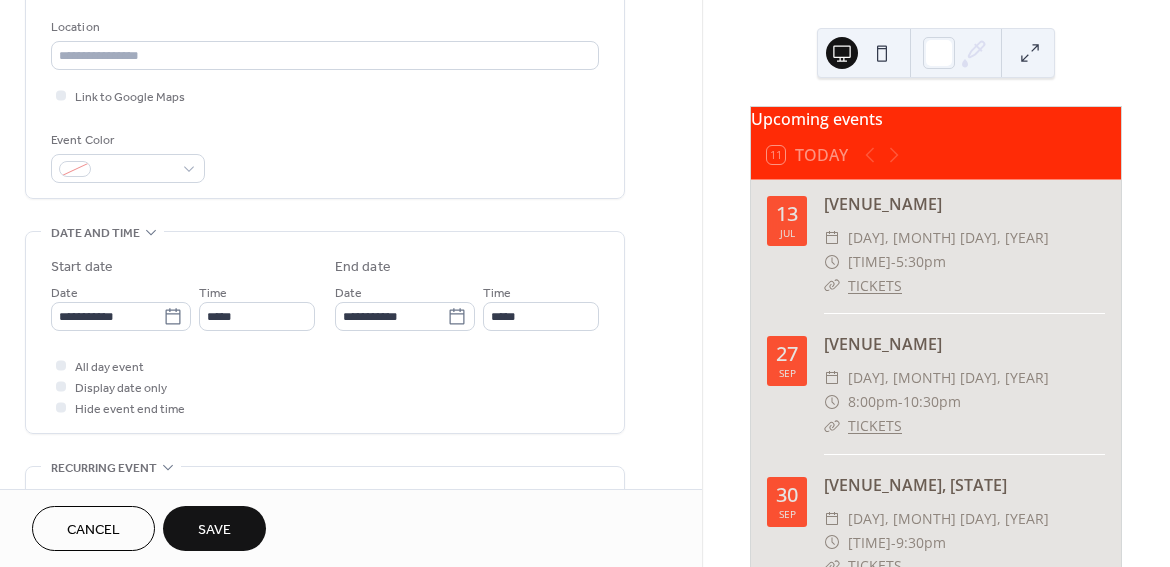 scroll, scrollTop: 465, scrollLeft: 0, axis: vertical 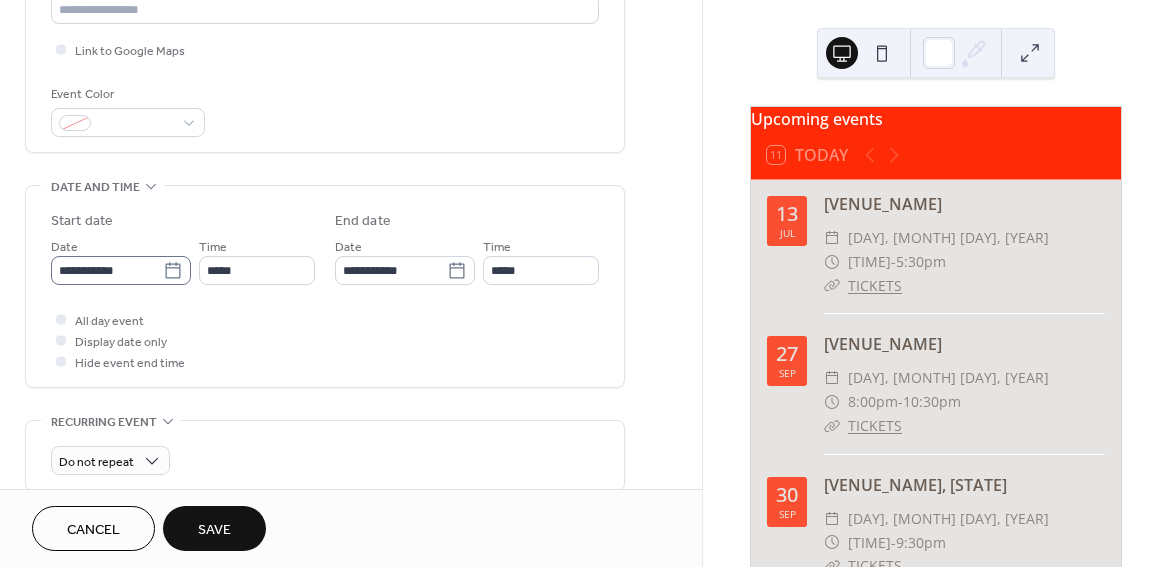 type on "**********" 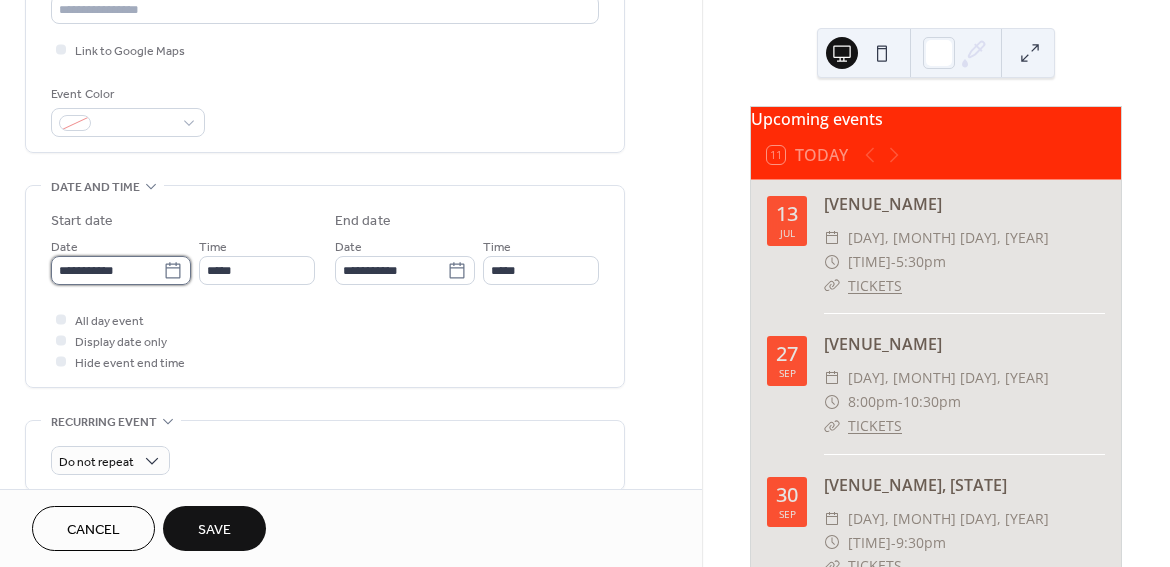 click on "**********" at bounding box center [107, 270] 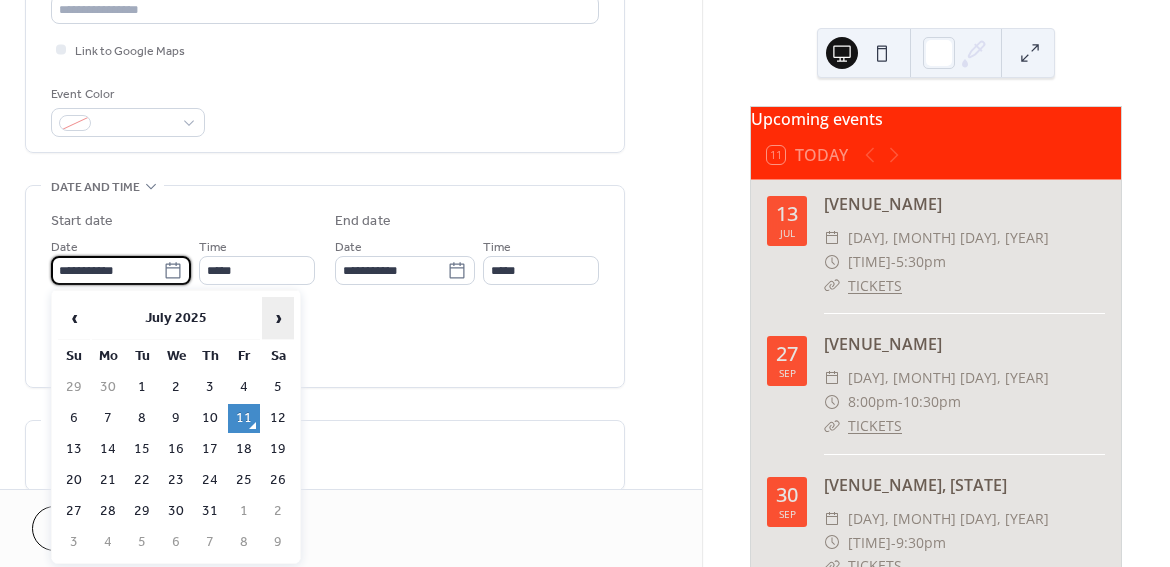 click on "›" at bounding box center [278, 318] 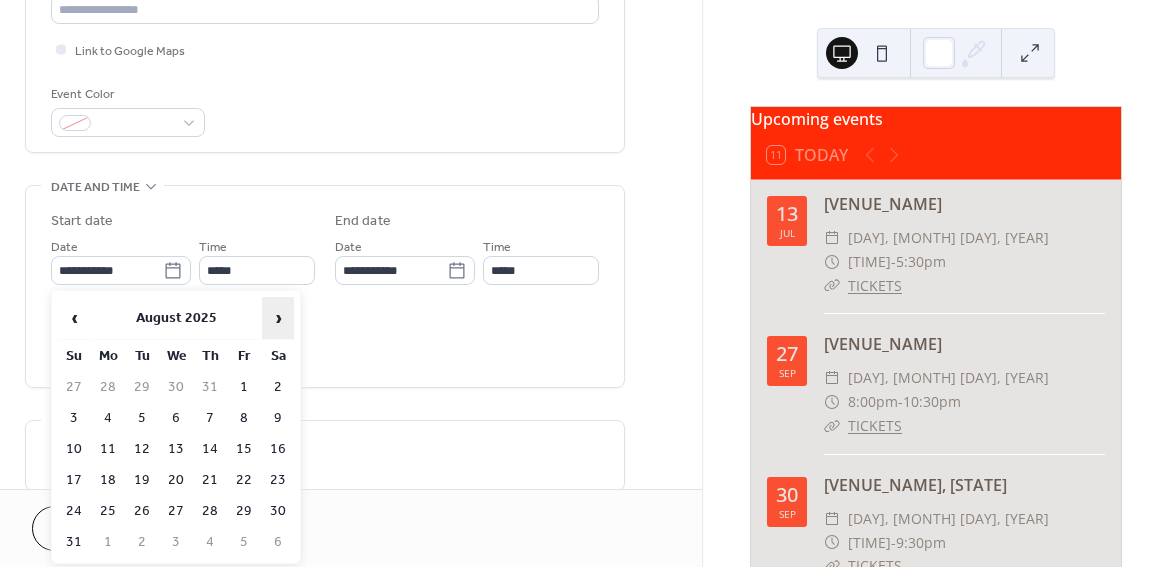 click on "›" at bounding box center [278, 318] 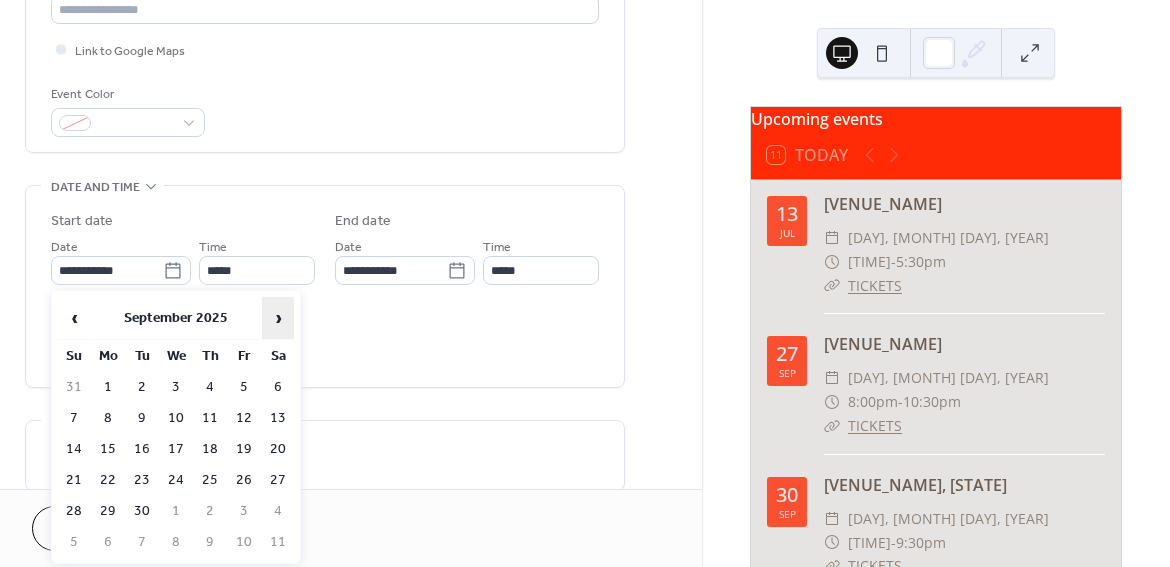 click on "›" at bounding box center (278, 318) 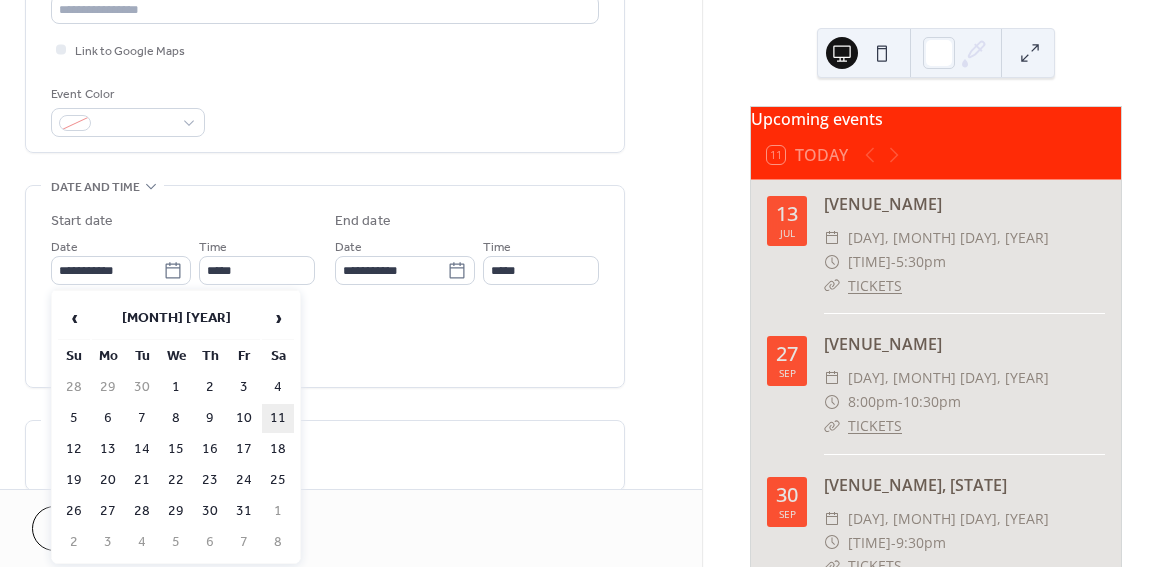 click on "11" at bounding box center [278, 418] 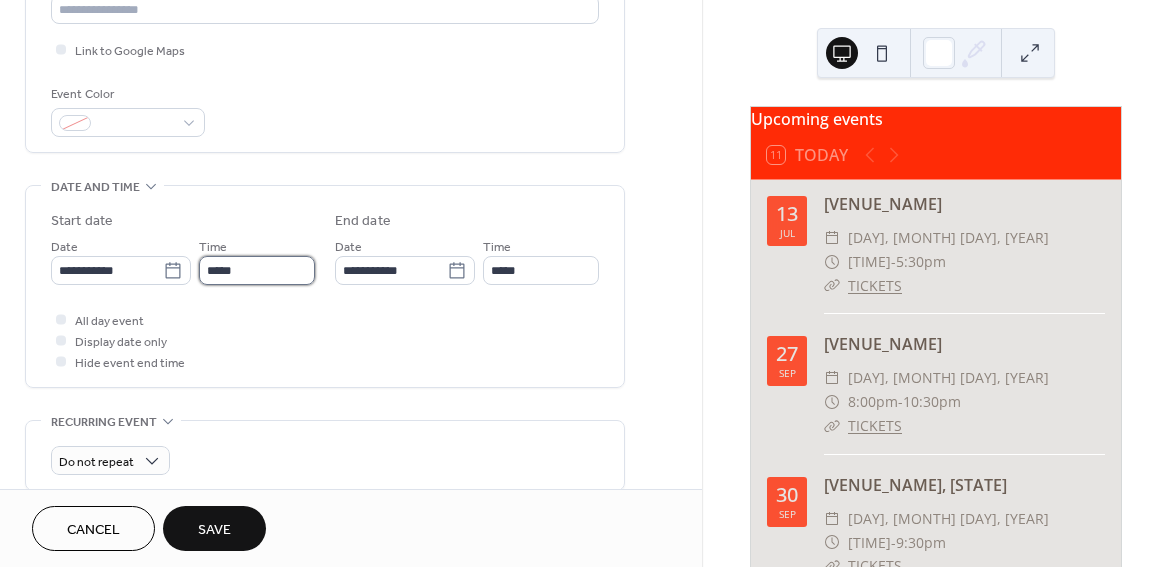 click on "*****" at bounding box center (257, 270) 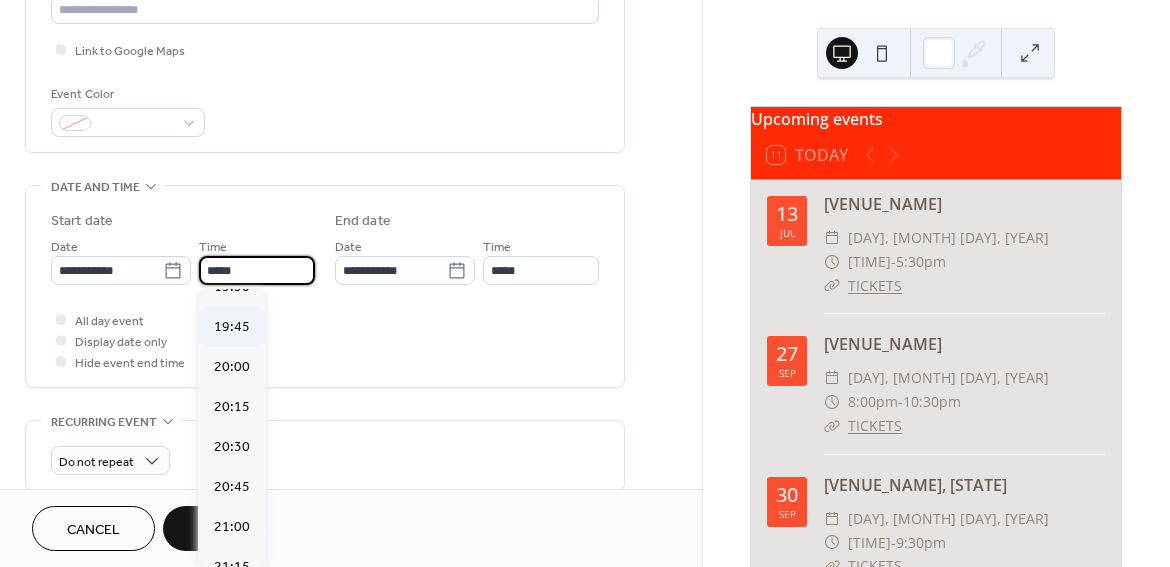 scroll, scrollTop: 3158, scrollLeft: 0, axis: vertical 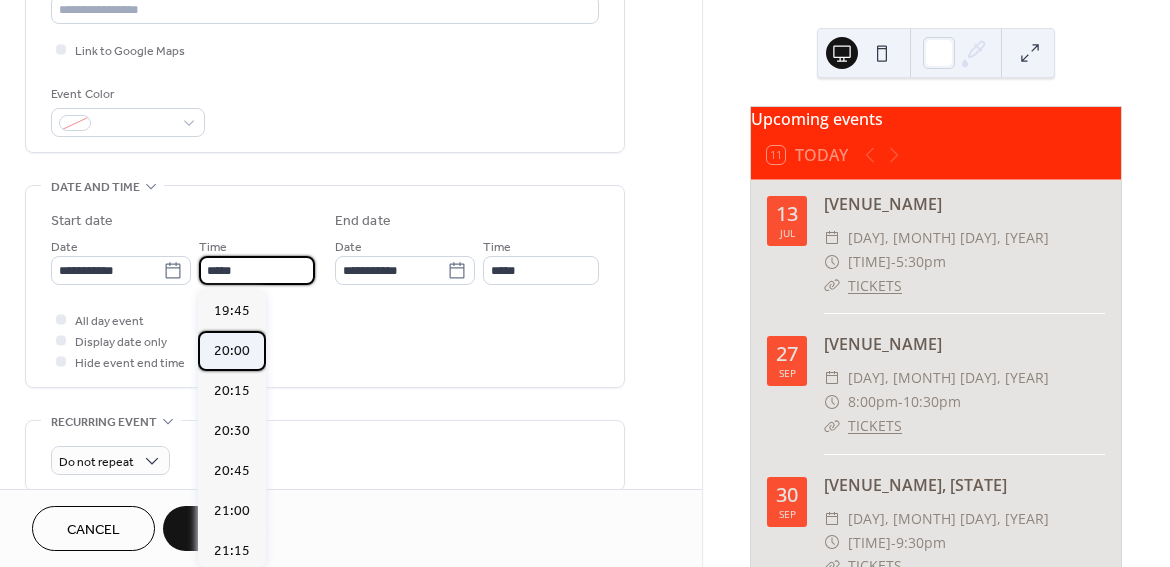 click on "20:00" at bounding box center [232, 351] 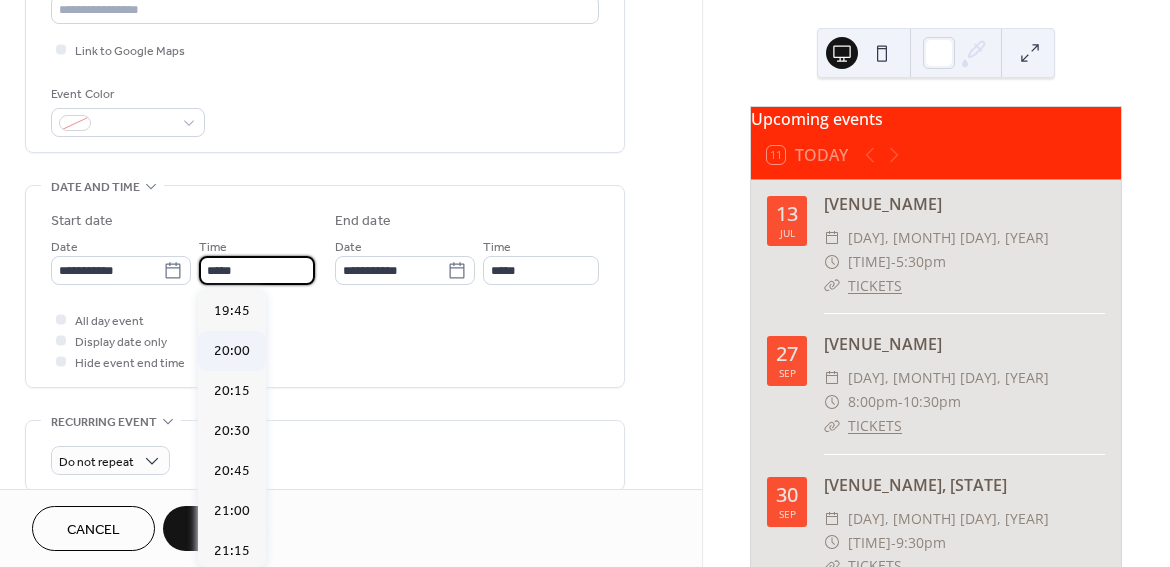 type on "*****" 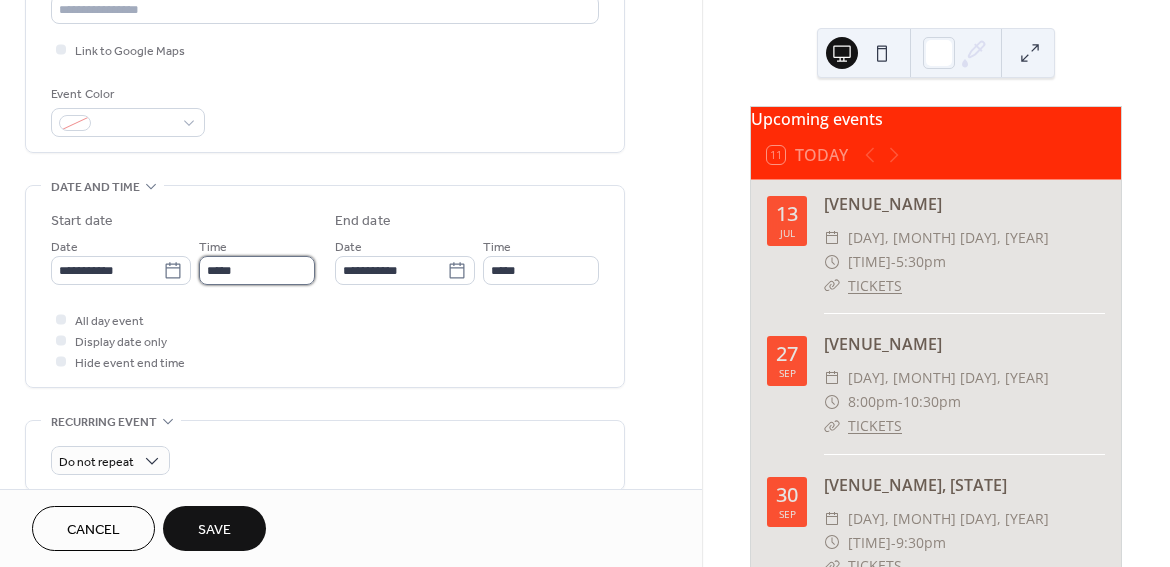 click on "*****" at bounding box center (257, 270) 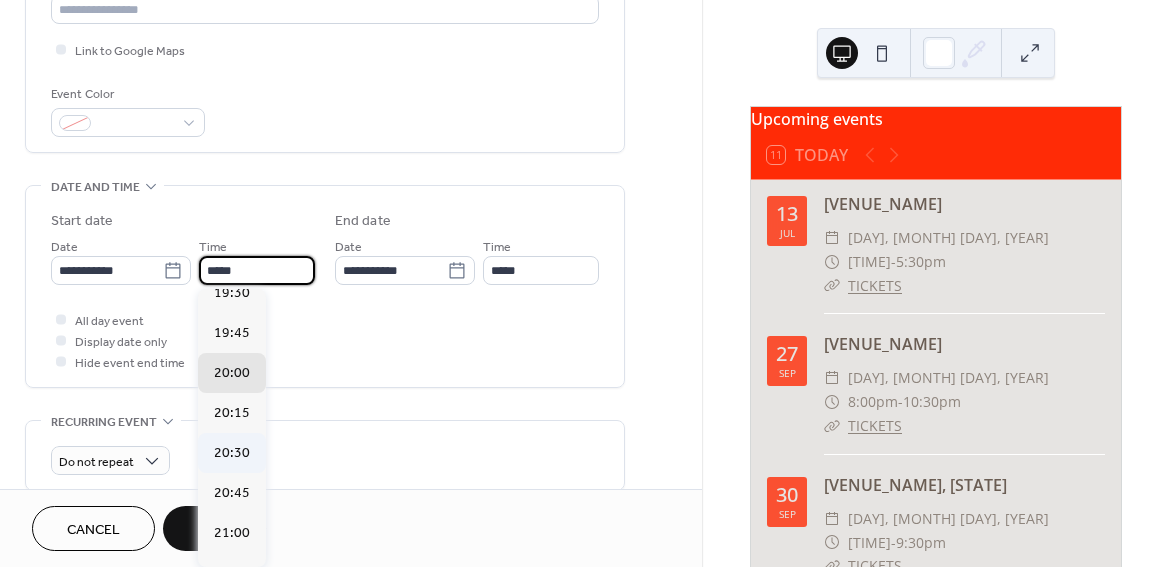 scroll, scrollTop: 3134, scrollLeft: 0, axis: vertical 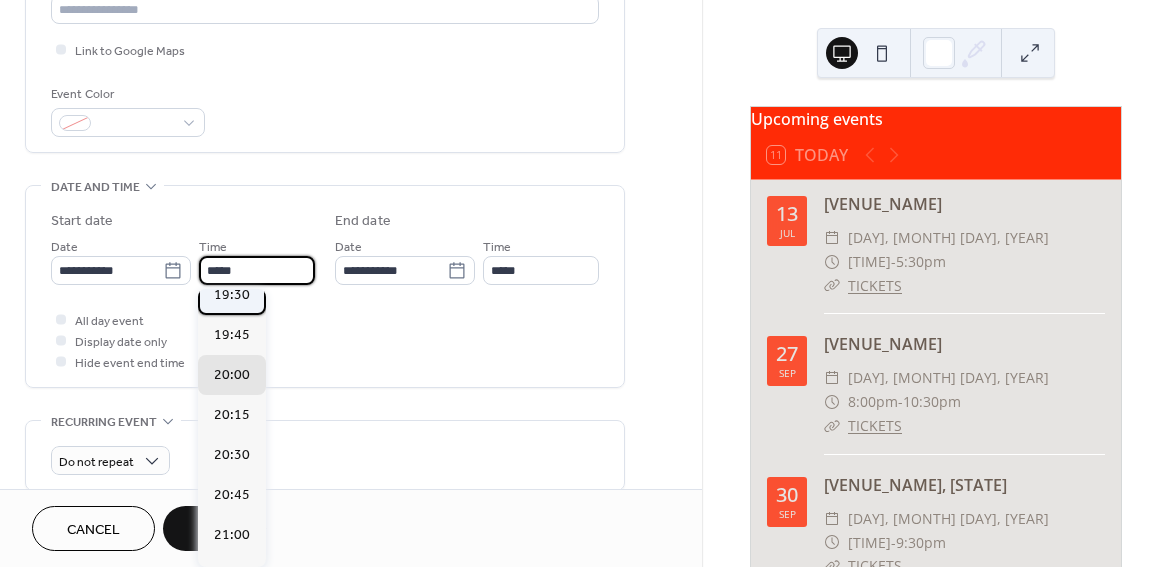 click on "19:30" at bounding box center [232, 295] 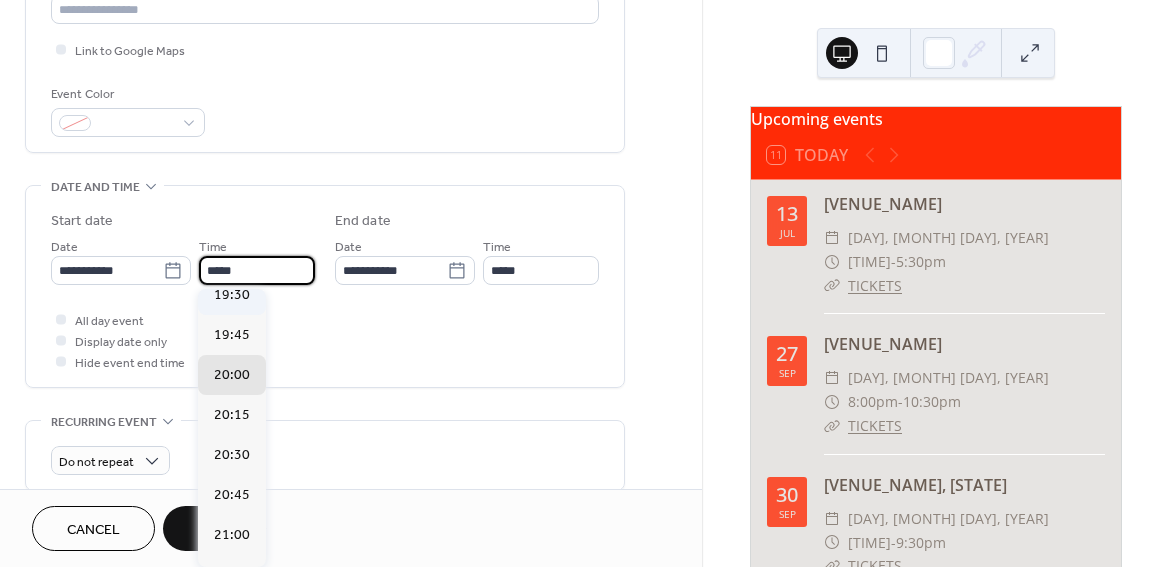 type on "*****" 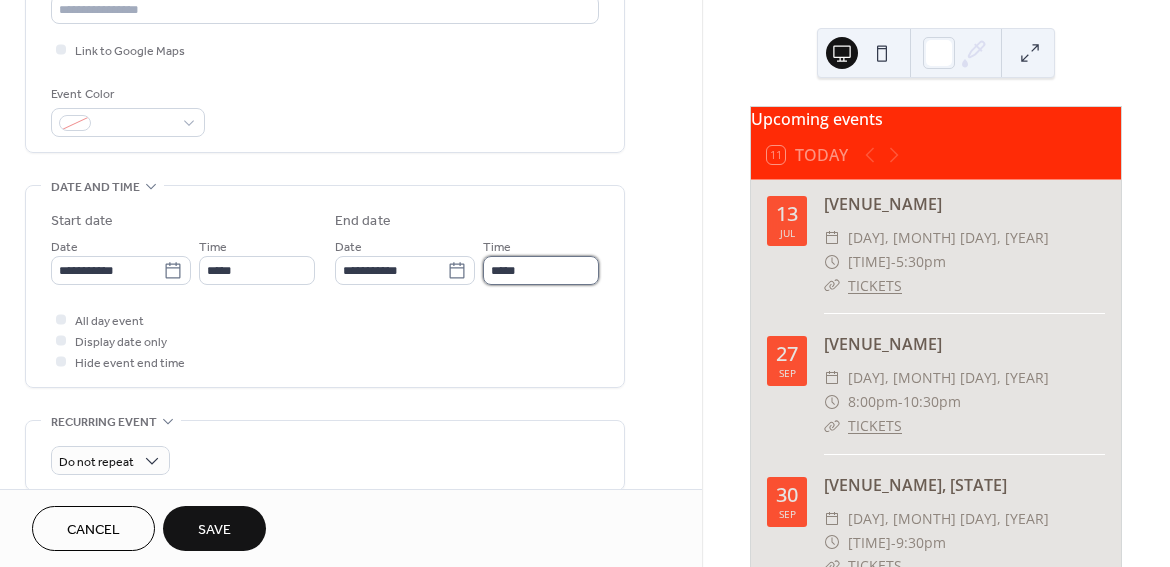 click on "*****" at bounding box center [541, 270] 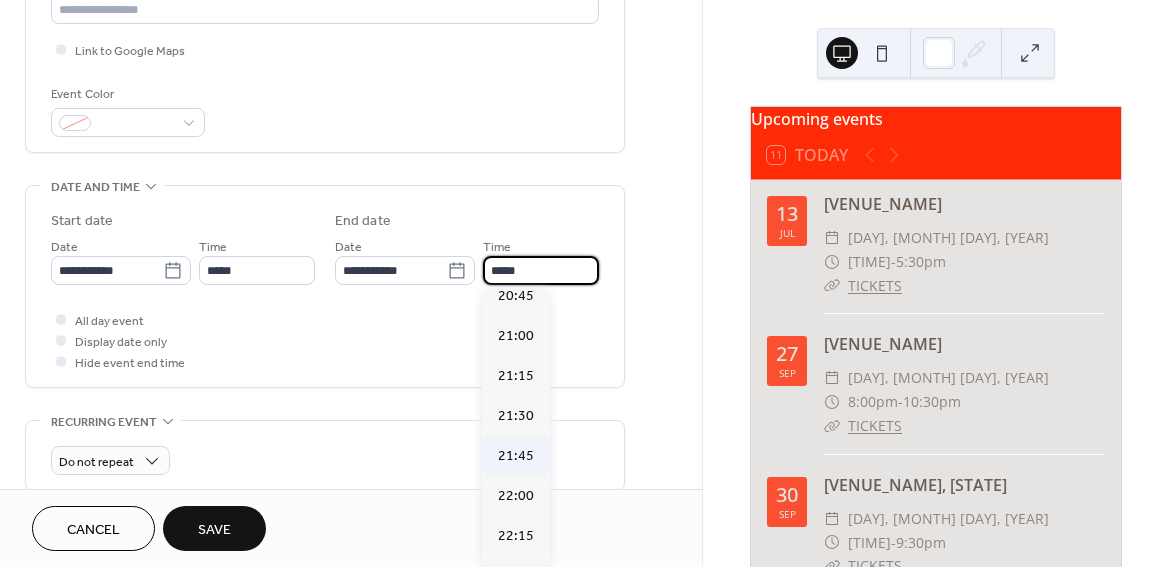 scroll, scrollTop: 201, scrollLeft: 0, axis: vertical 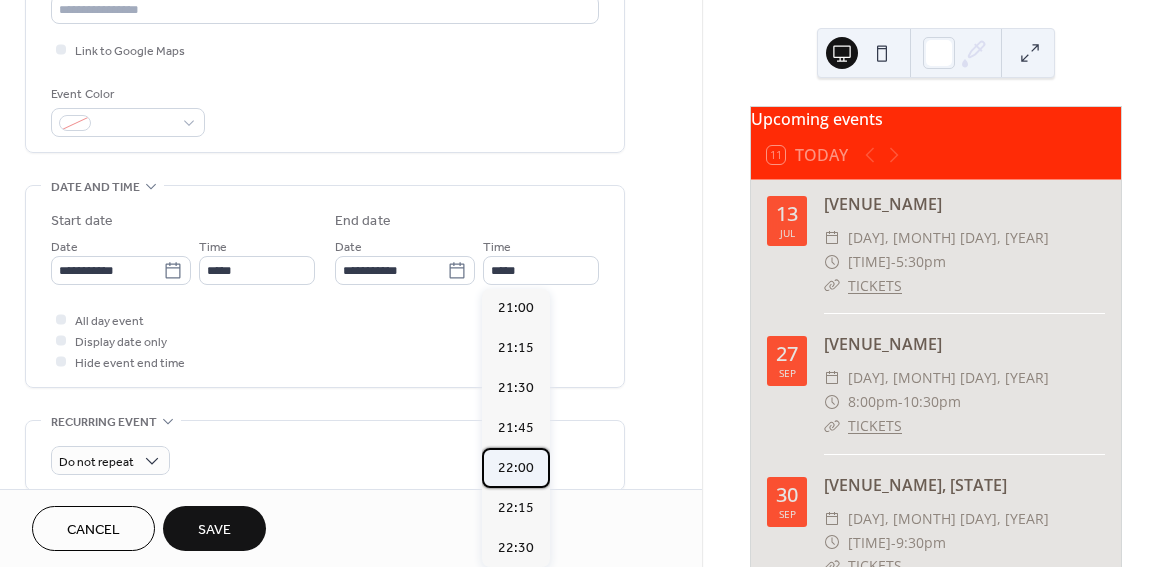 click on "22:00" at bounding box center (516, 468) 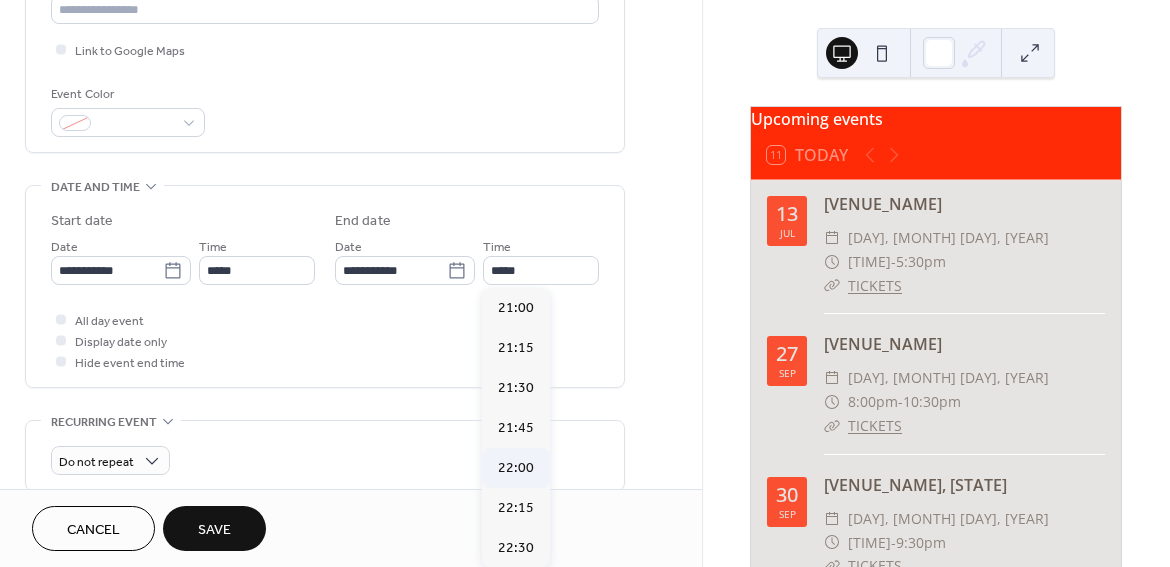 type on "*****" 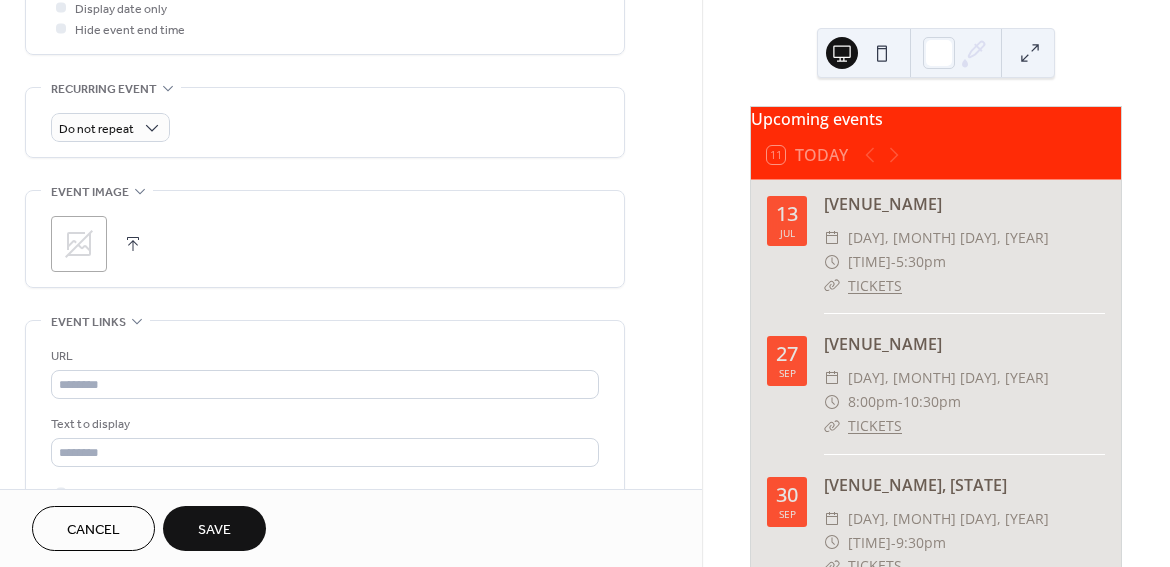 scroll, scrollTop: 844, scrollLeft: 0, axis: vertical 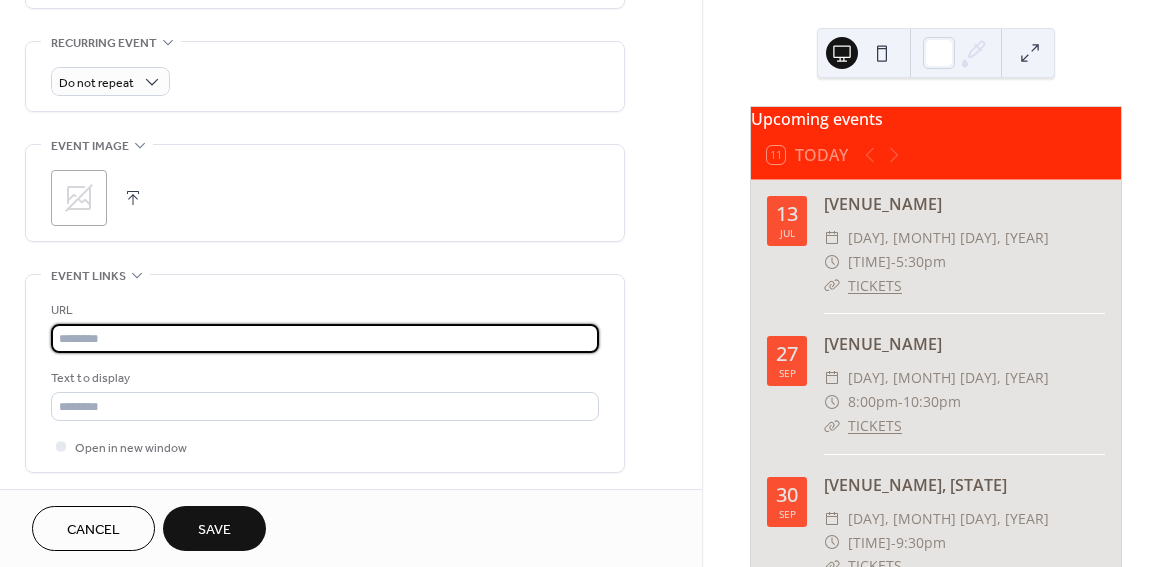 click at bounding box center (325, 338) 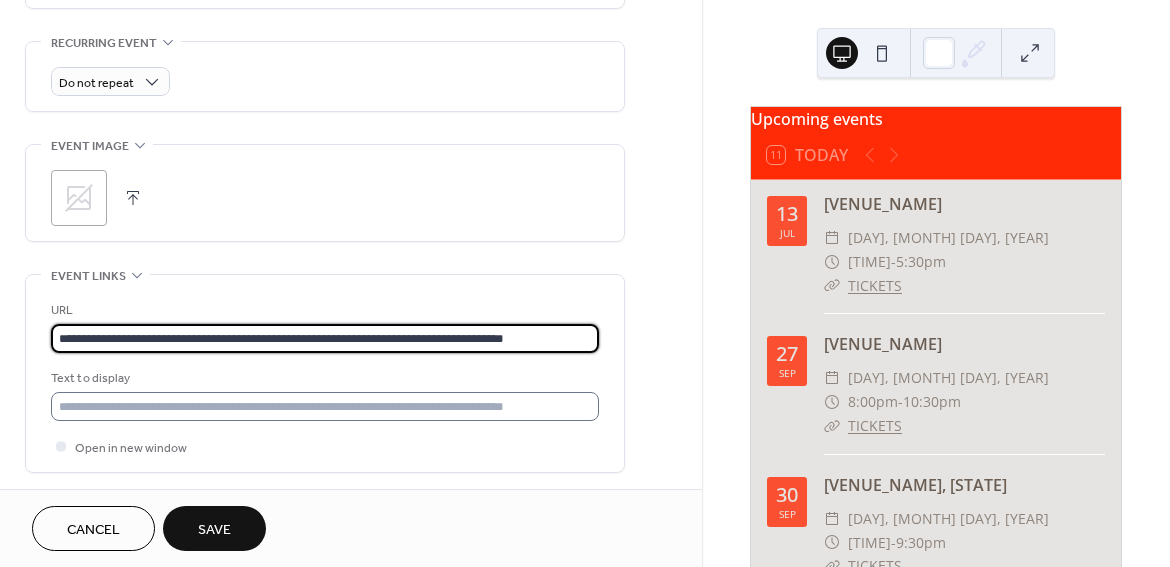 type on "**********" 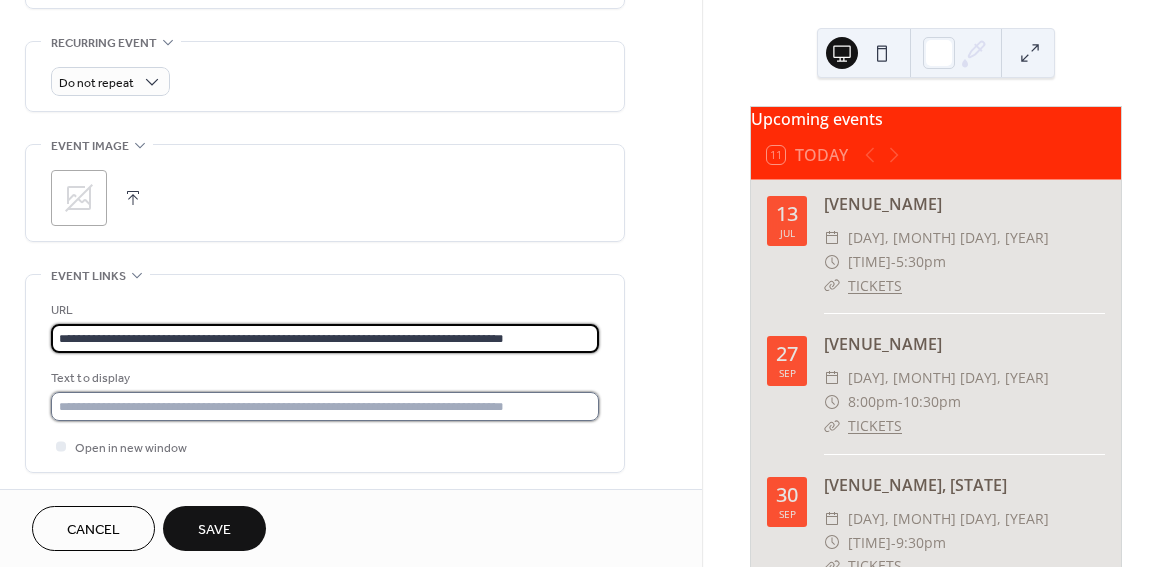 click at bounding box center (325, 406) 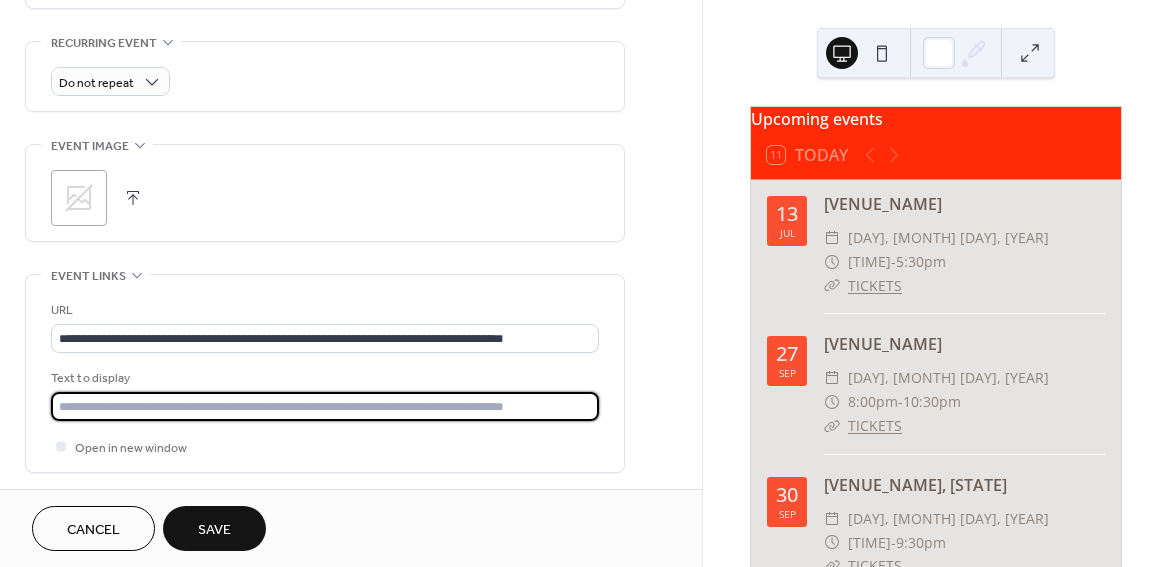 click at bounding box center [325, 406] 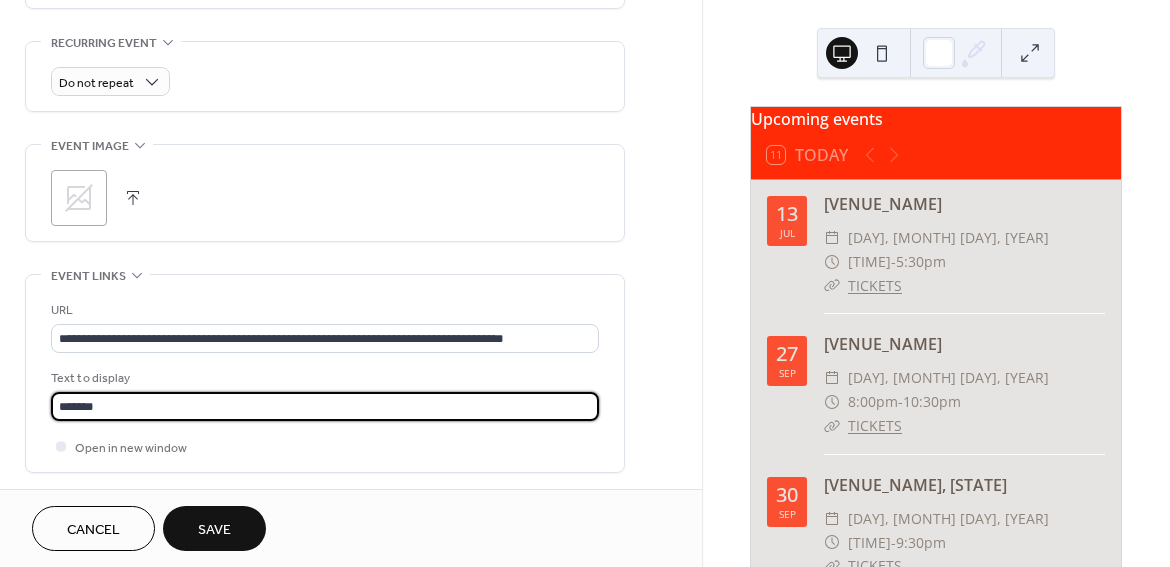 type on "*******" 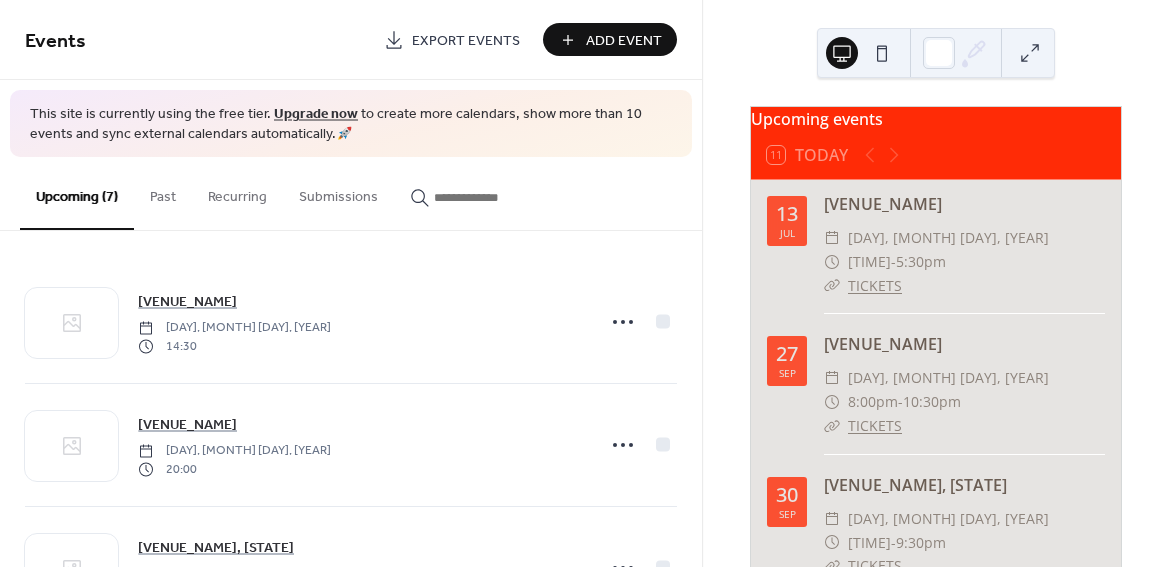 click on "Add Event" at bounding box center (624, 41) 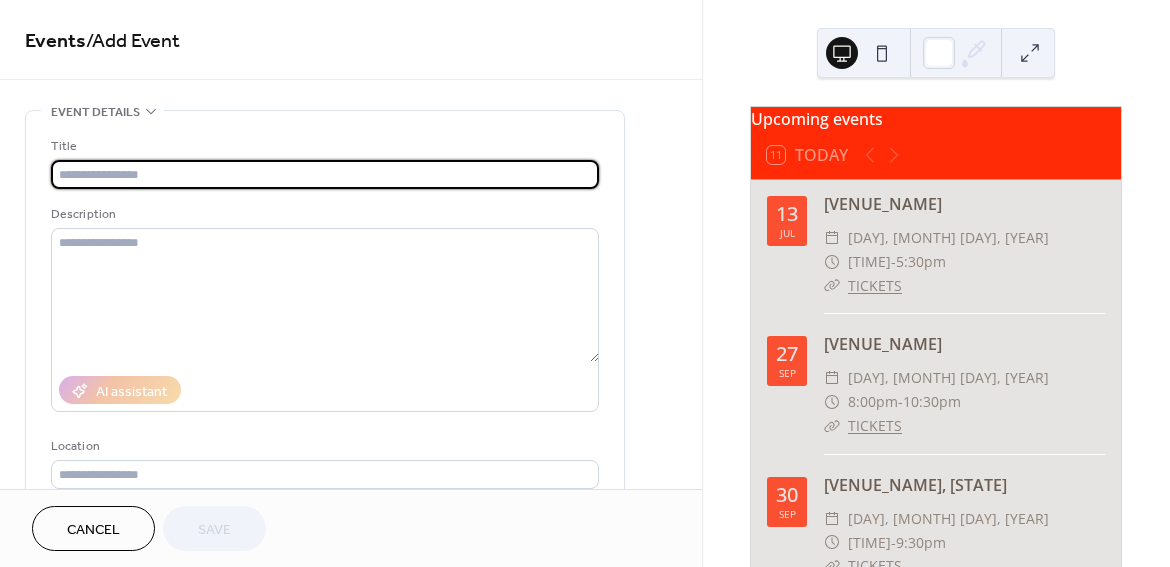 paste on "**********" 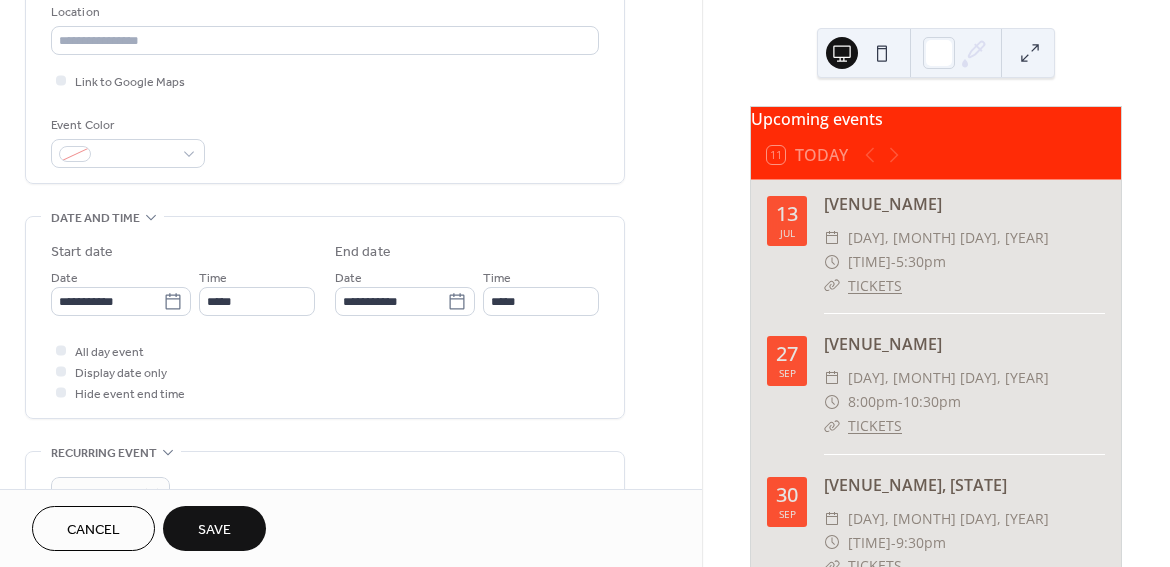 scroll, scrollTop: 406, scrollLeft: 0, axis: vertical 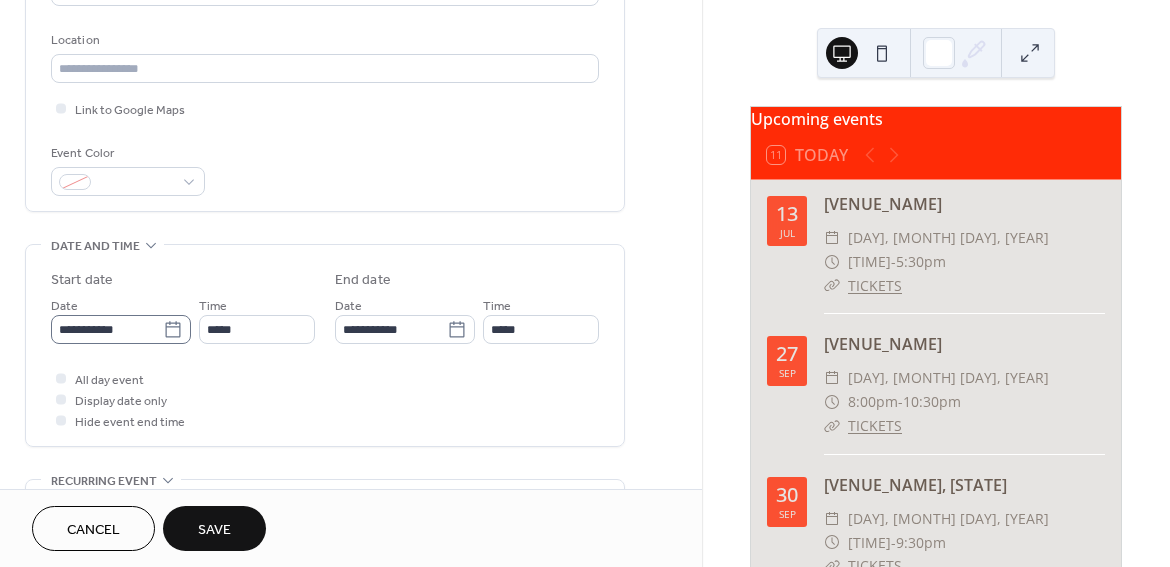 type on "**********" 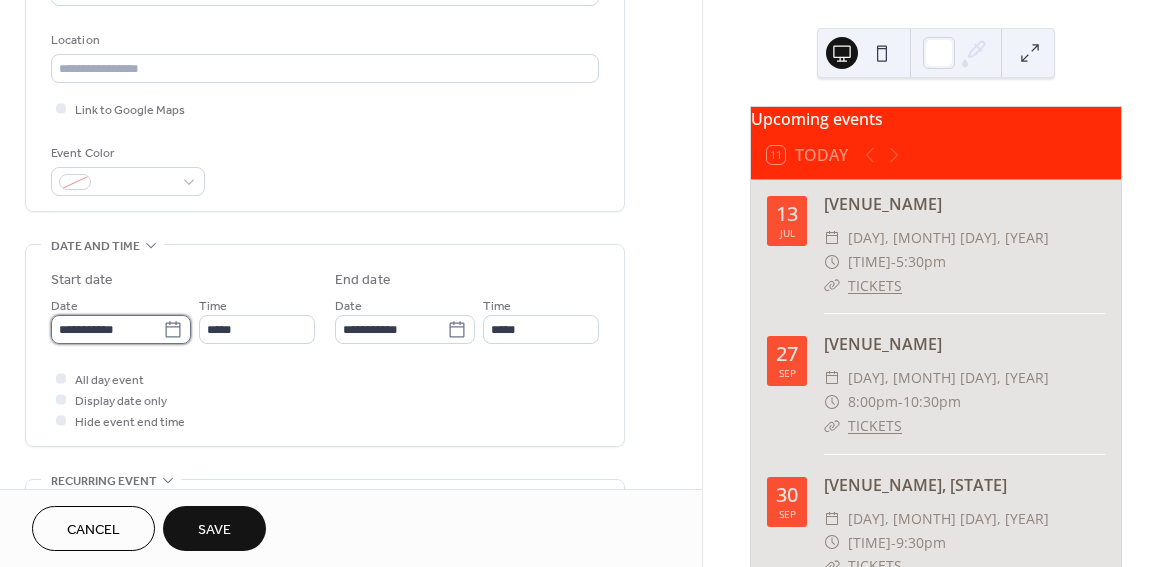 click on "**********" at bounding box center (107, 329) 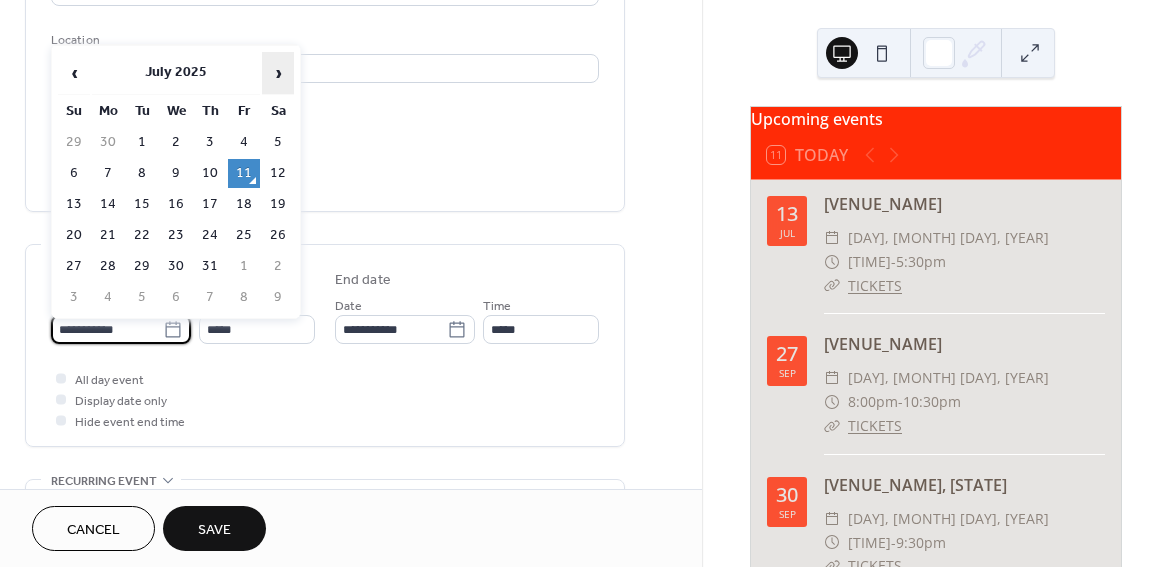 click on "›" at bounding box center (278, 73) 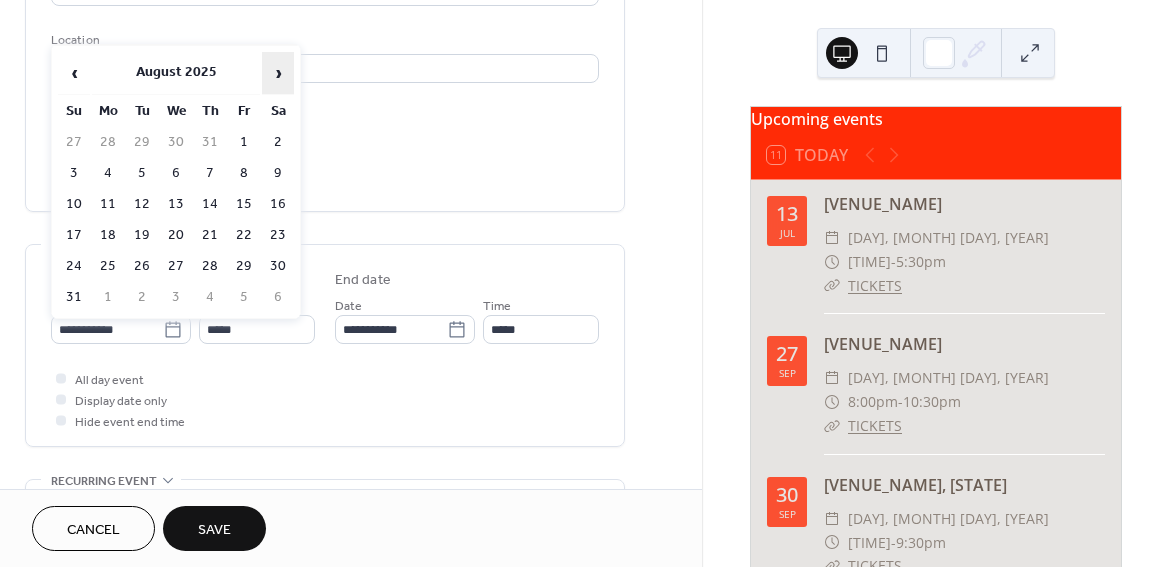 click on "›" at bounding box center [278, 73] 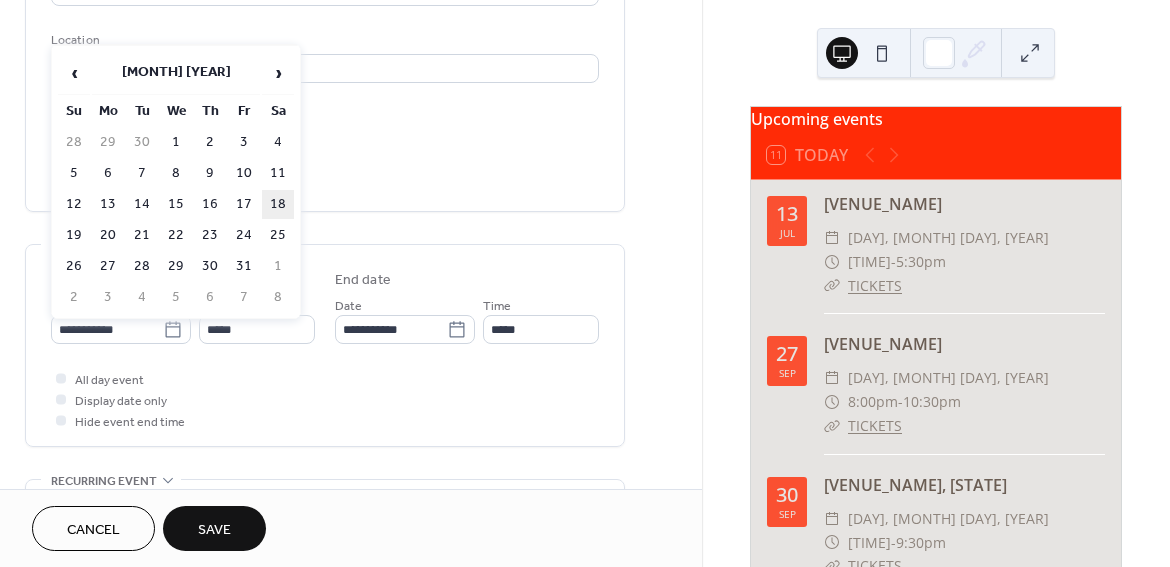 click on "18" at bounding box center [278, 204] 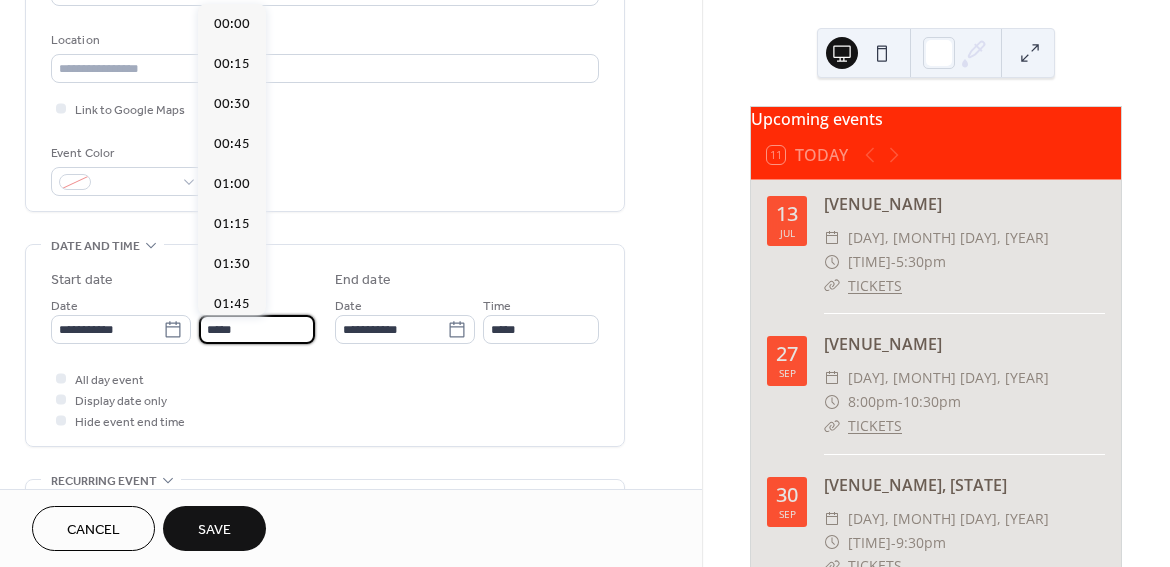 click on "*****" at bounding box center [257, 329] 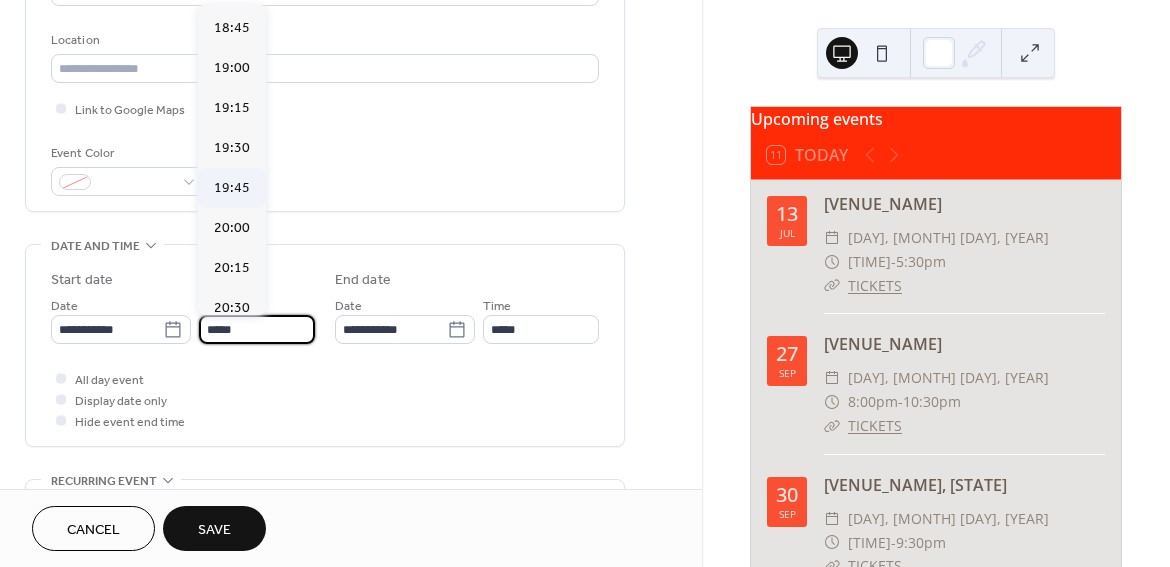 scroll, scrollTop: 3085, scrollLeft: 0, axis: vertical 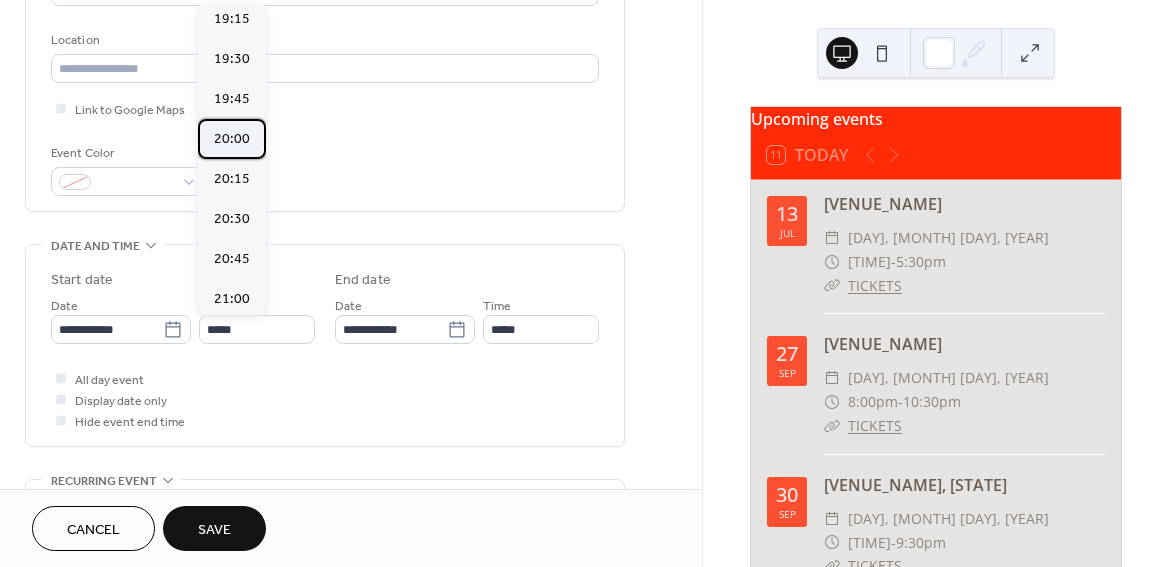click on "20:00" at bounding box center [232, 139] 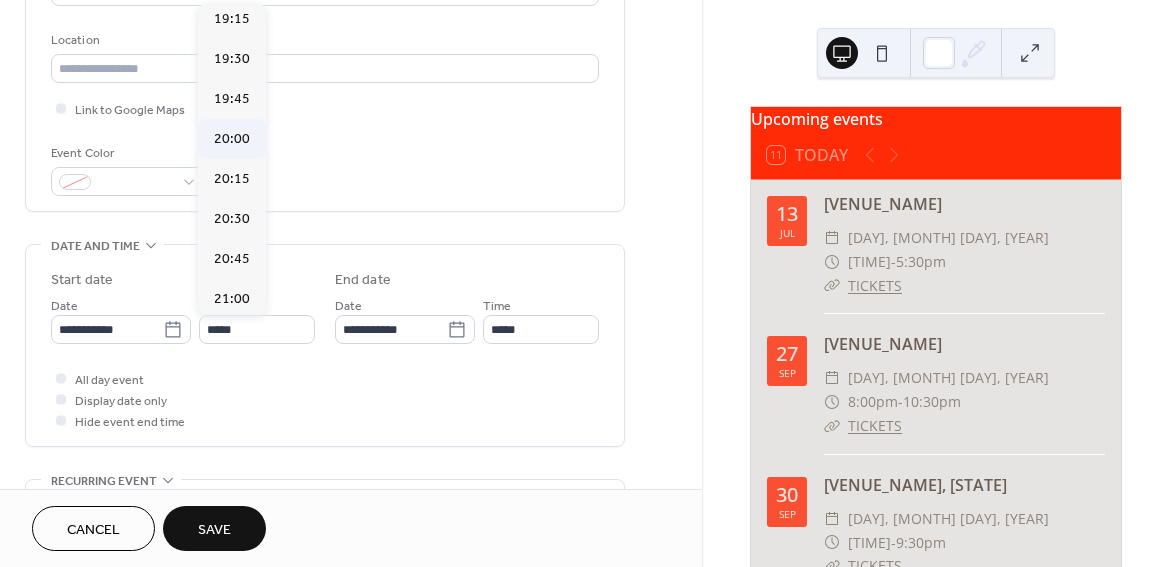 type on "*****" 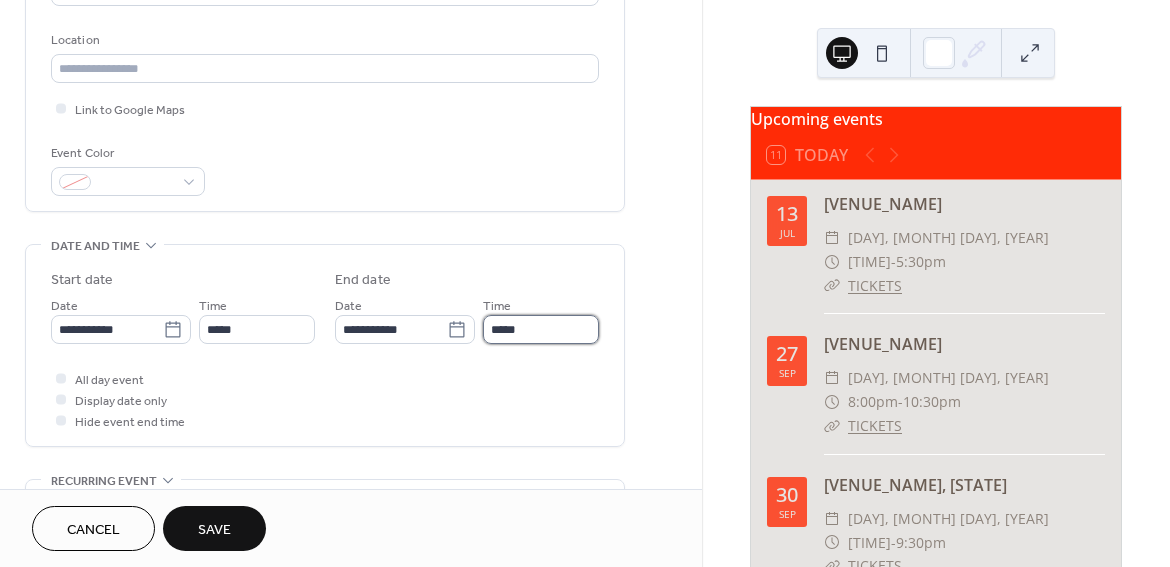 click on "*****" at bounding box center (541, 329) 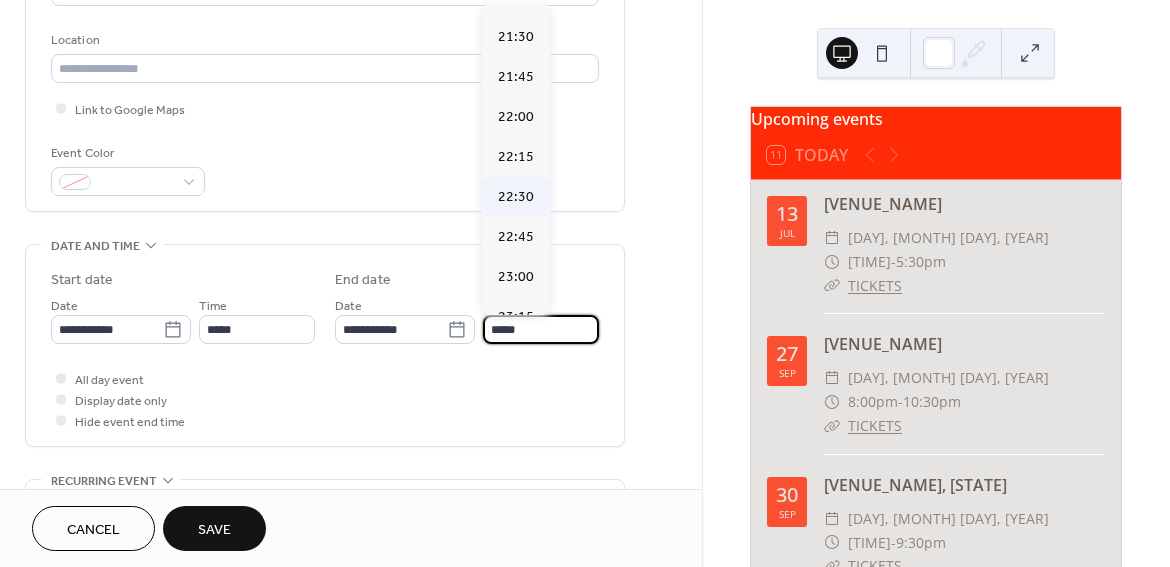 scroll, scrollTop: 198, scrollLeft: 0, axis: vertical 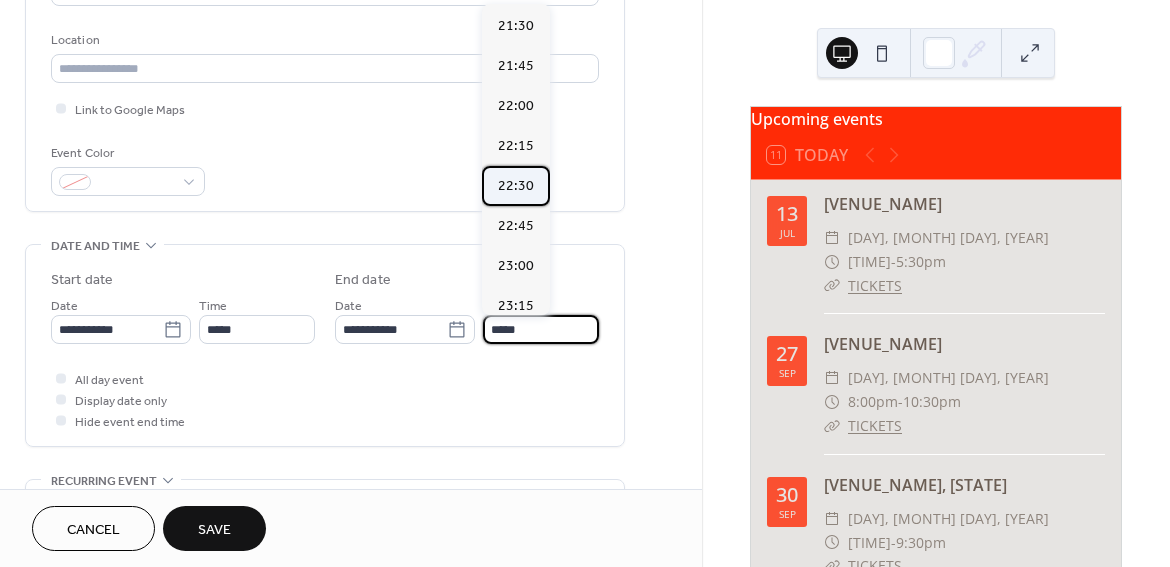 click on "22:30" at bounding box center (516, 186) 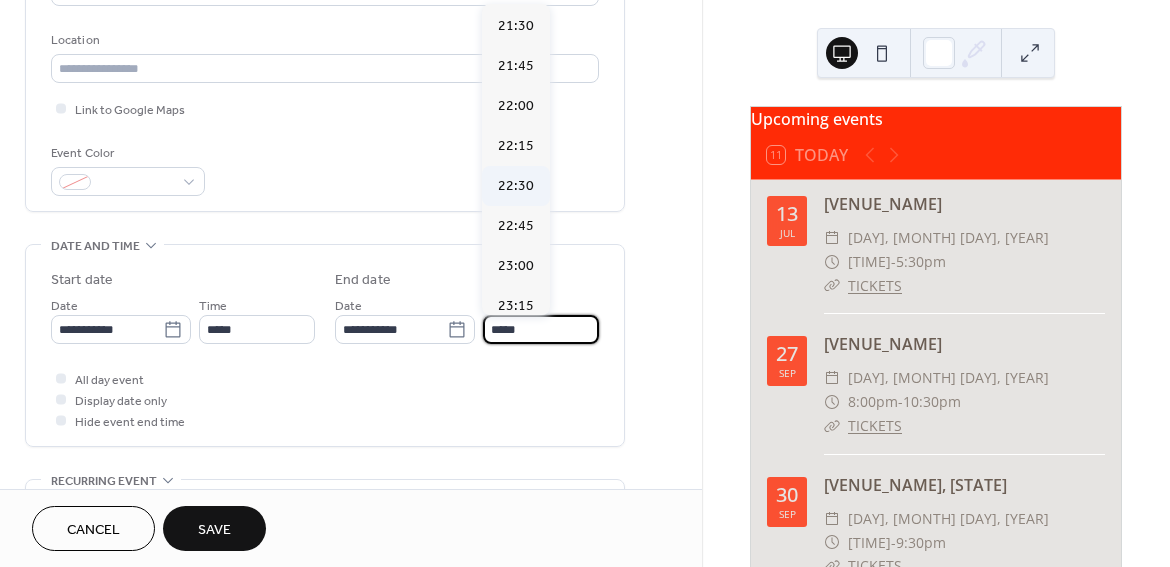 type on "*****" 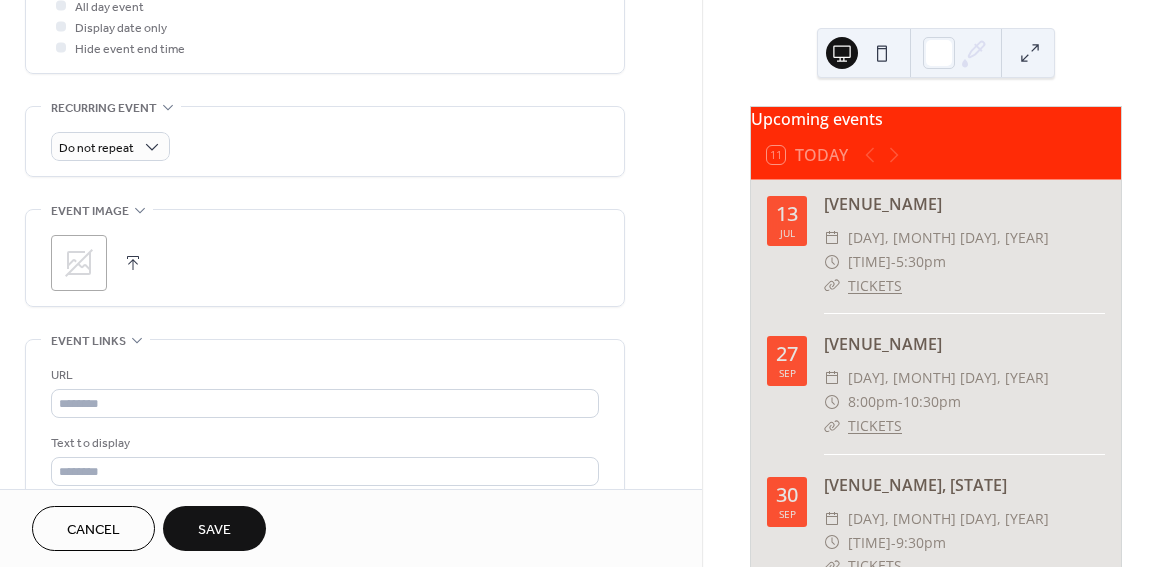 scroll, scrollTop: 814, scrollLeft: 0, axis: vertical 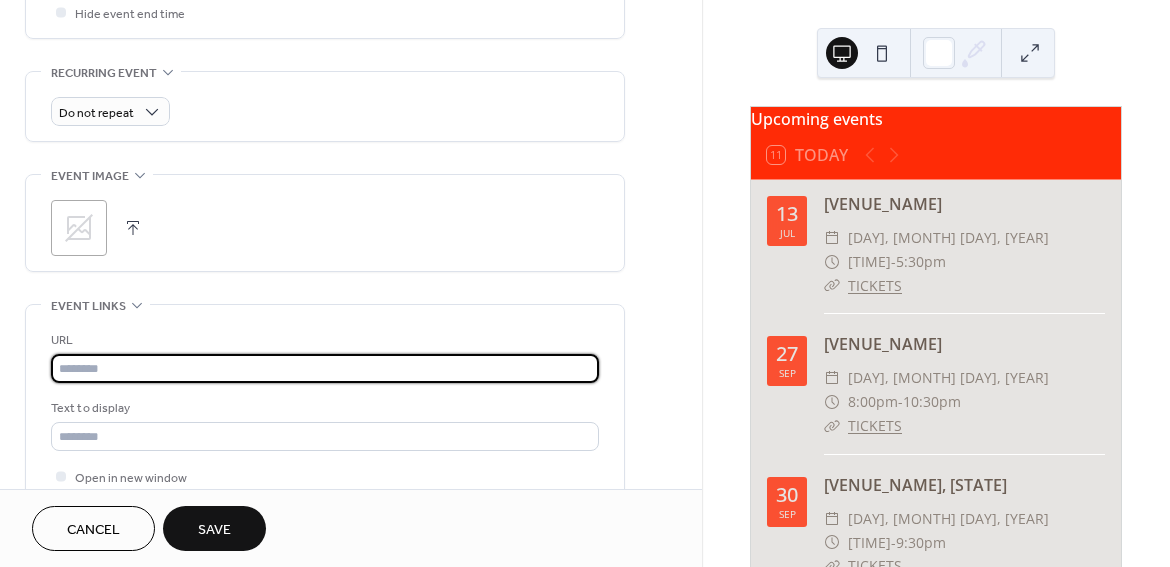 click at bounding box center [325, 368] 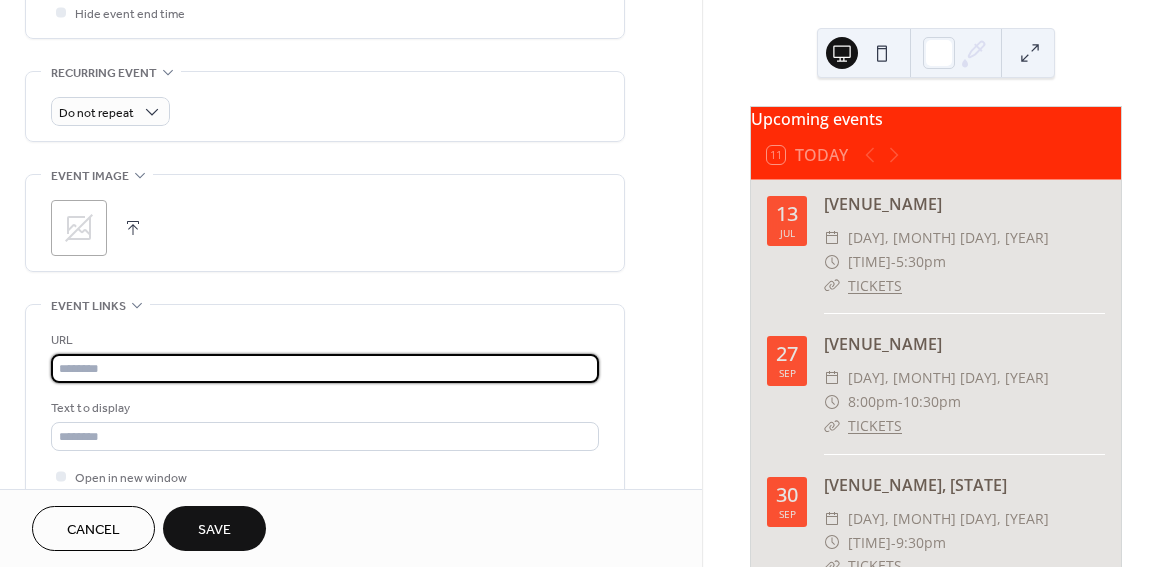 paste on "**********" 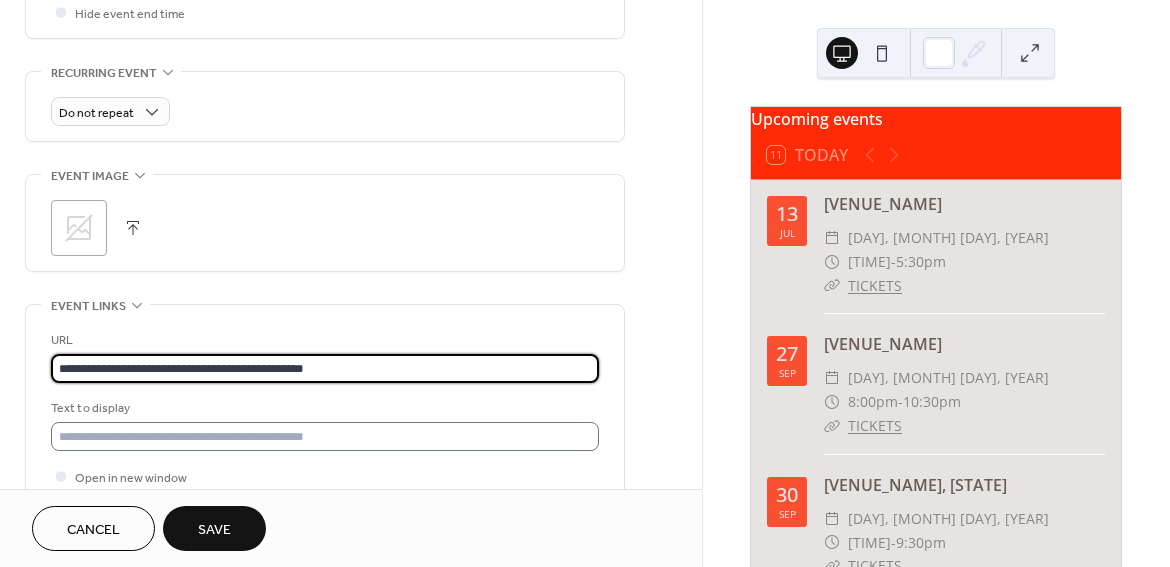 type on "**********" 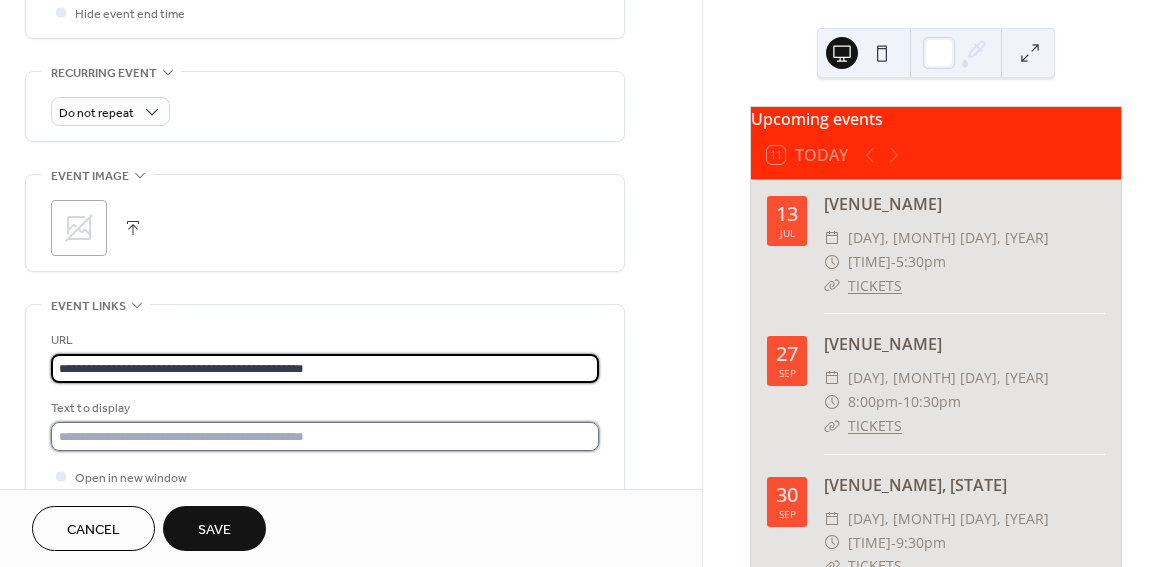 click at bounding box center (325, 436) 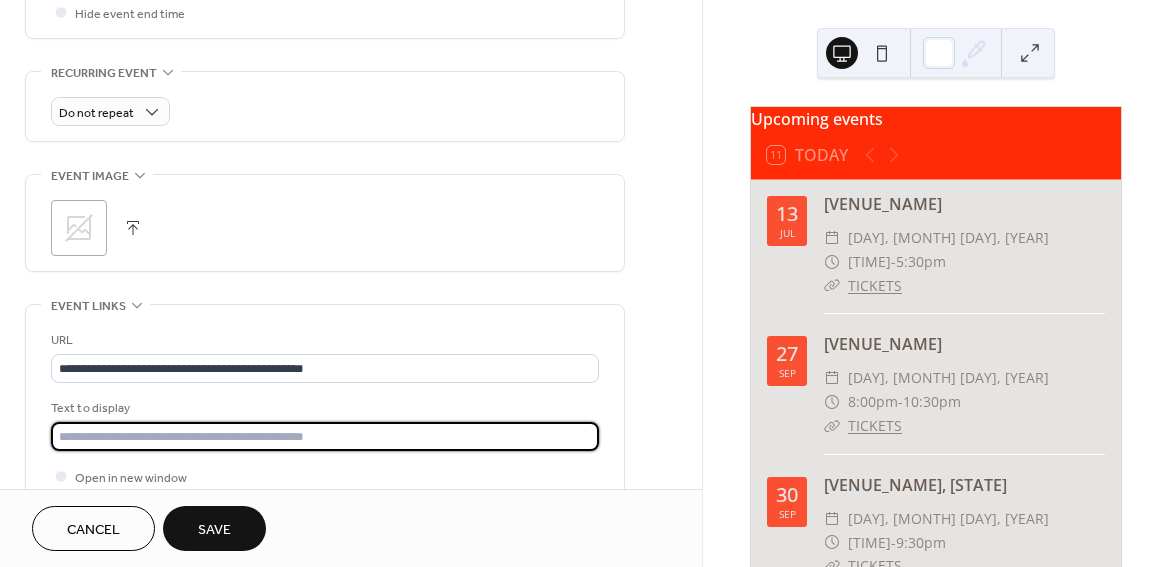 type on "*******" 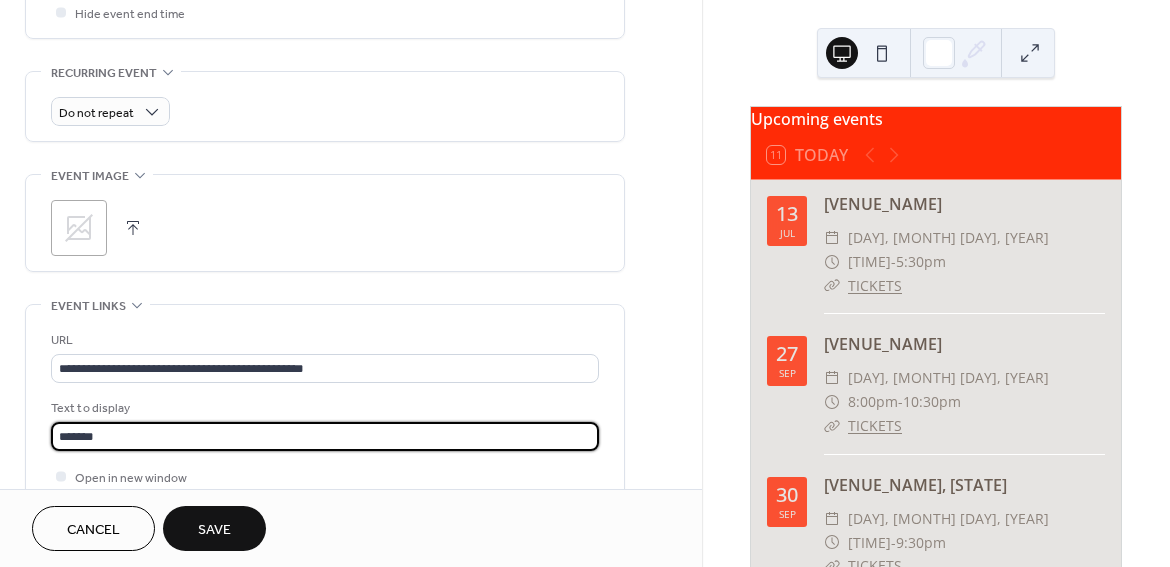 click on "Save" at bounding box center [214, 530] 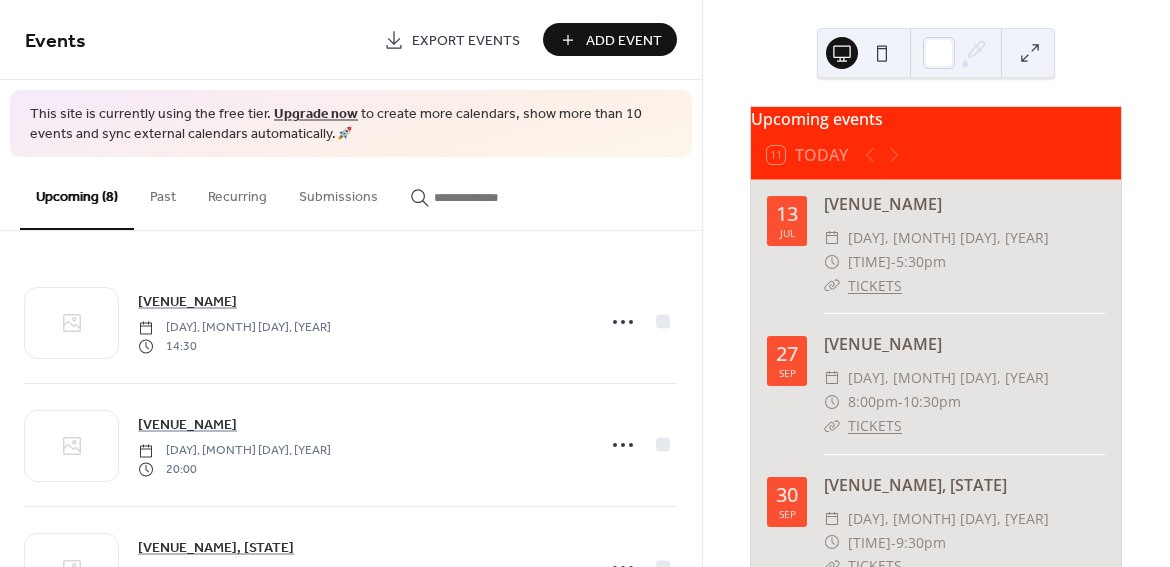 click on "Add Event" at bounding box center [624, 41] 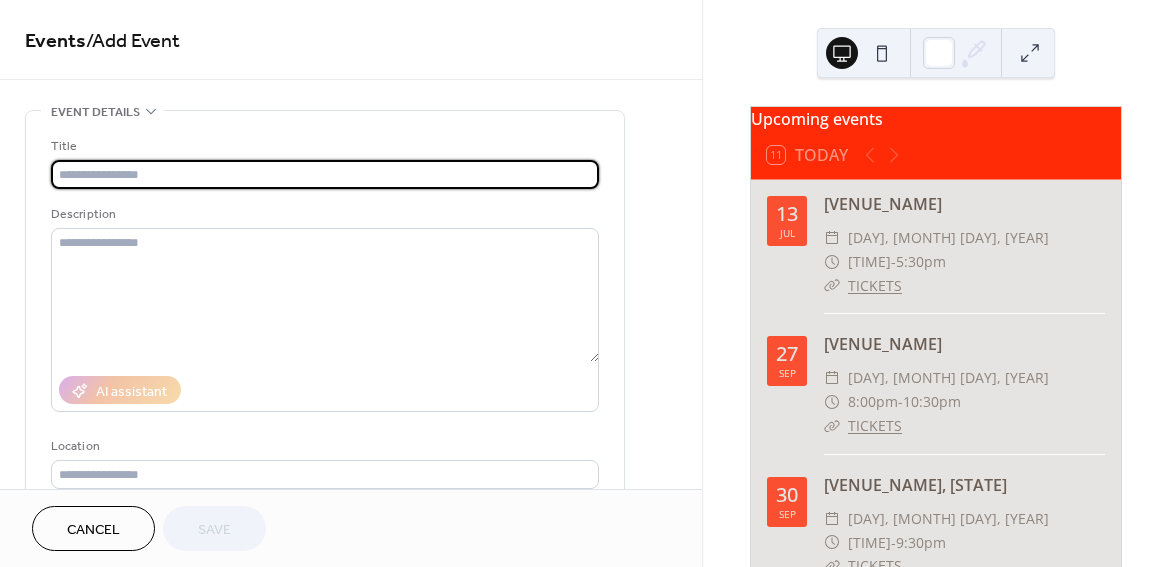 paste on "**********" 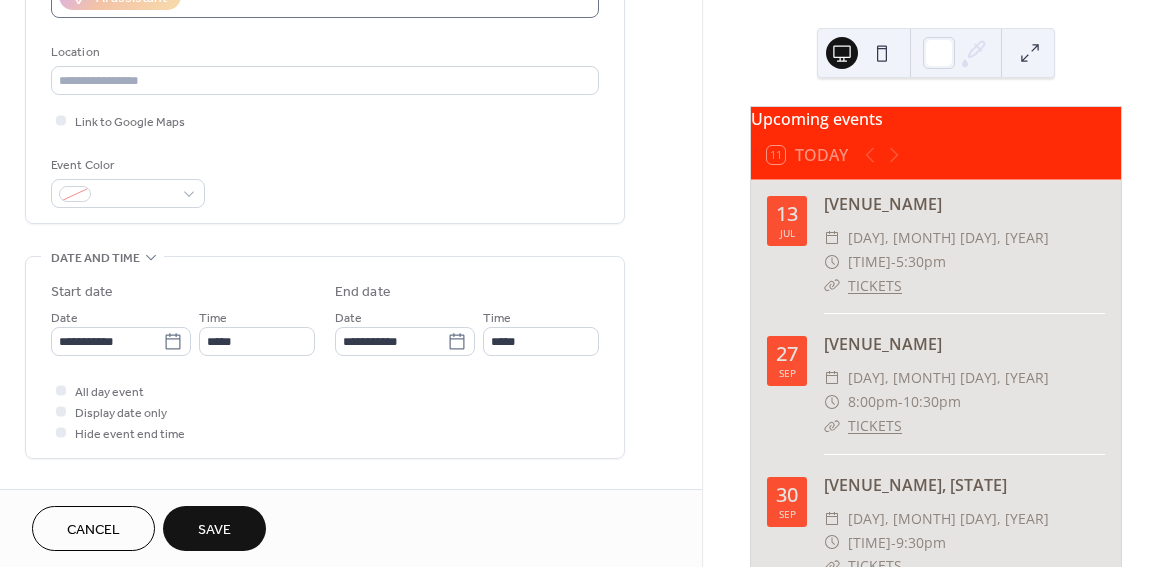 scroll, scrollTop: 415, scrollLeft: 0, axis: vertical 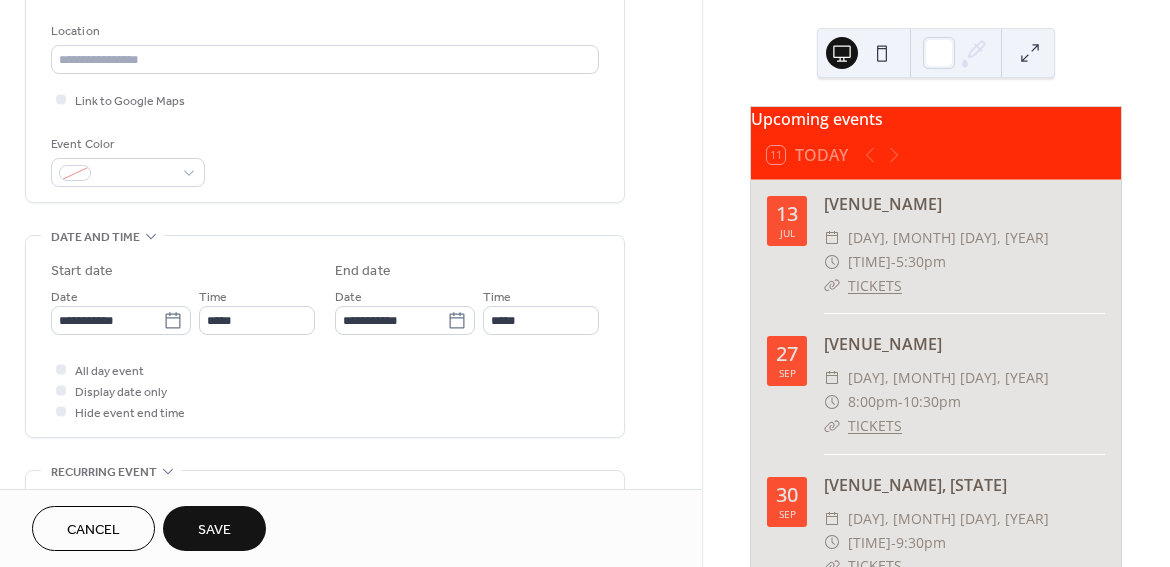 type on "**********" 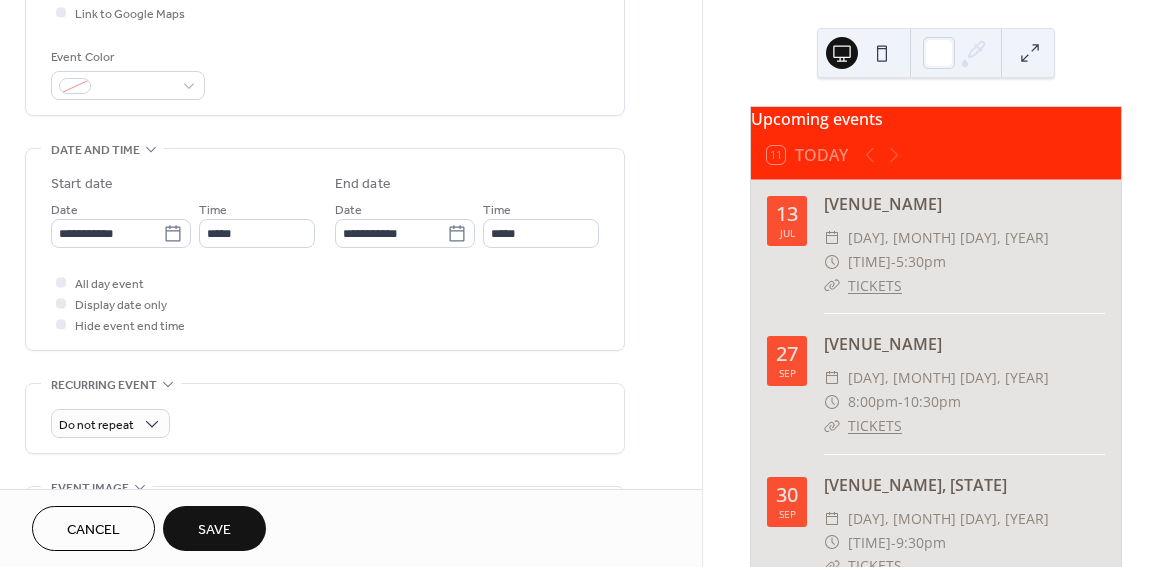 scroll, scrollTop: 584, scrollLeft: 0, axis: vertical 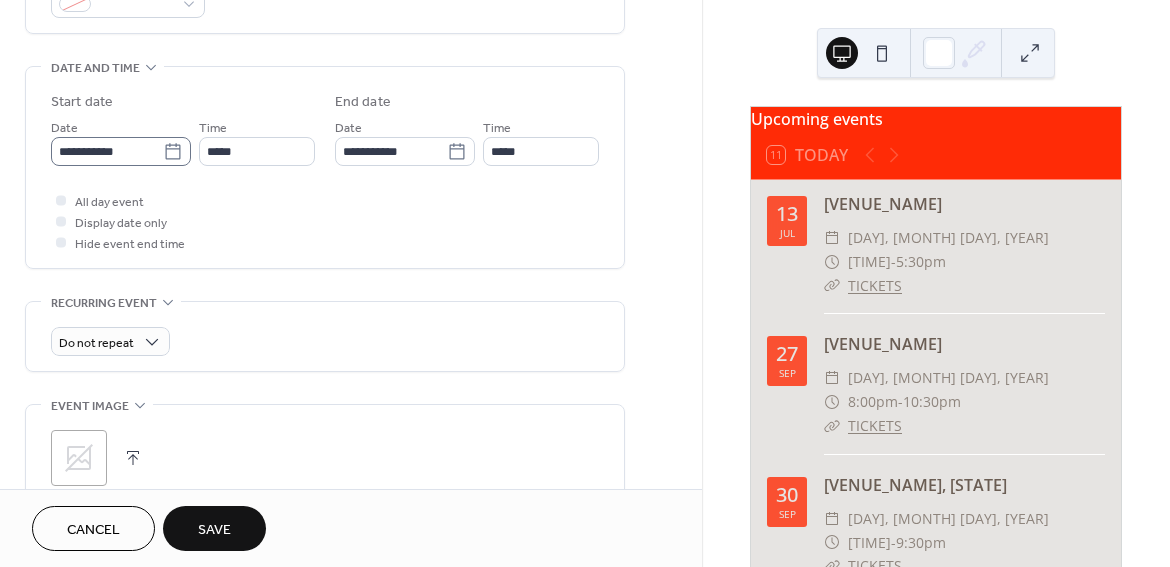 click 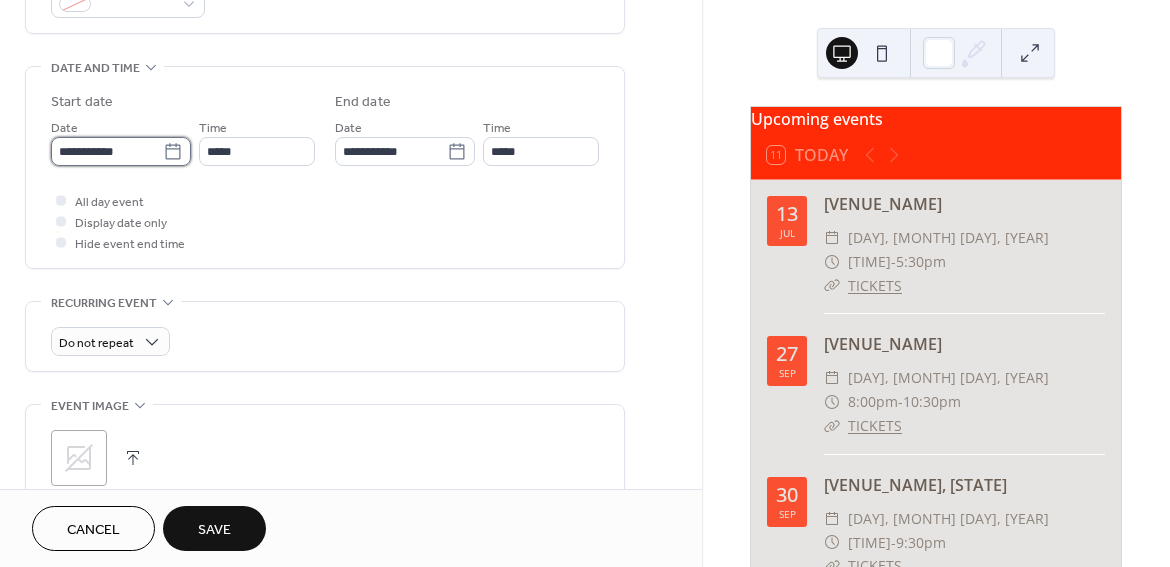 click on "**********" at bounding box center [107, 151] 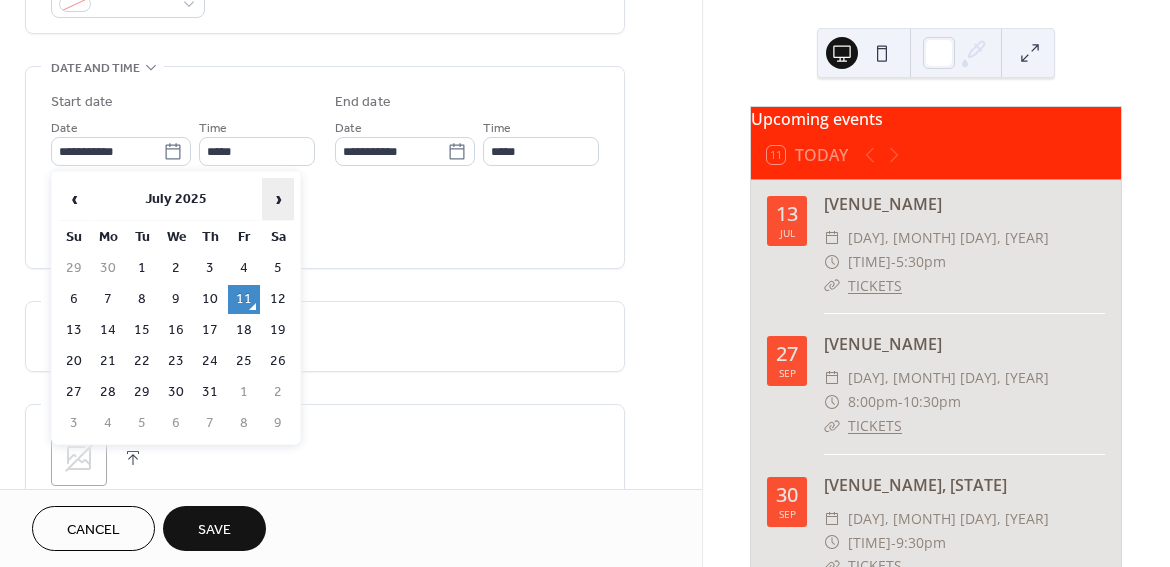 click on "›" at bounding box center (278, 199) 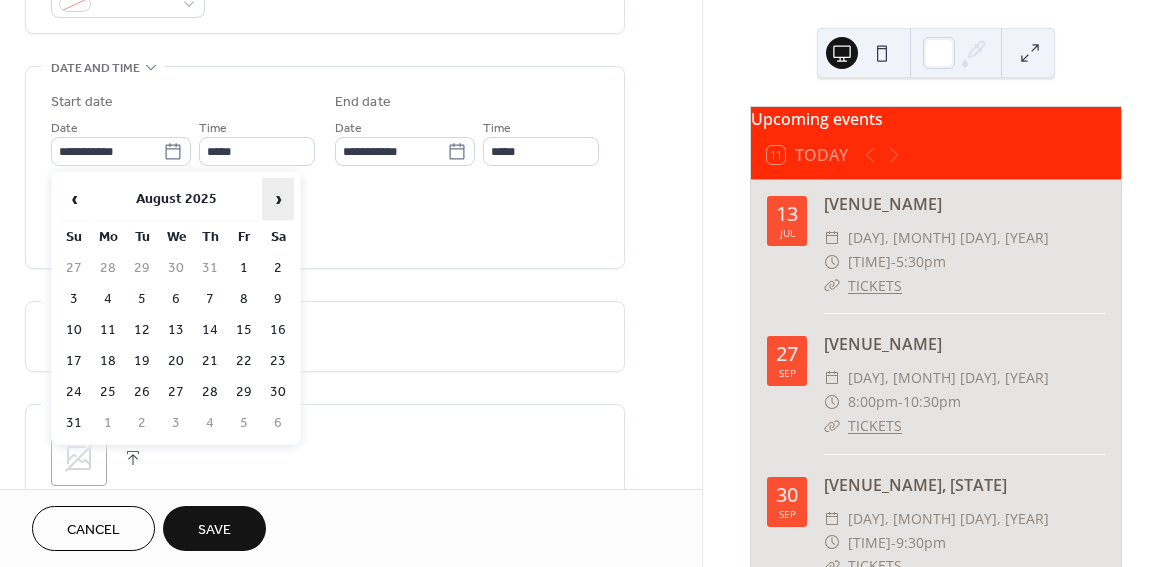 click on "›" at bounding box center (278, 199) 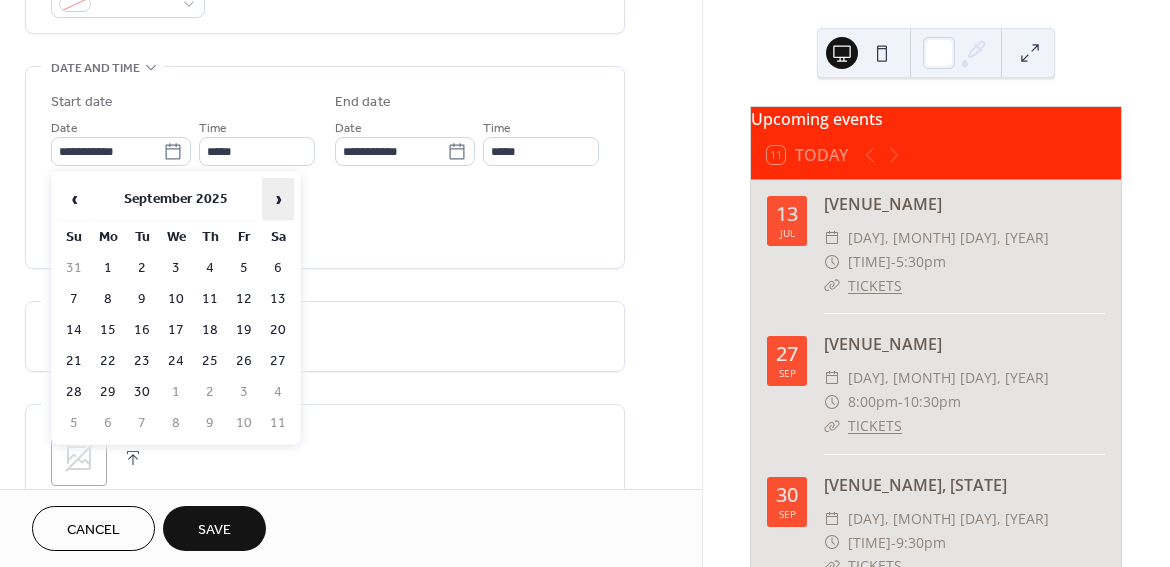 click on "›" at bounding box center [278, 199] 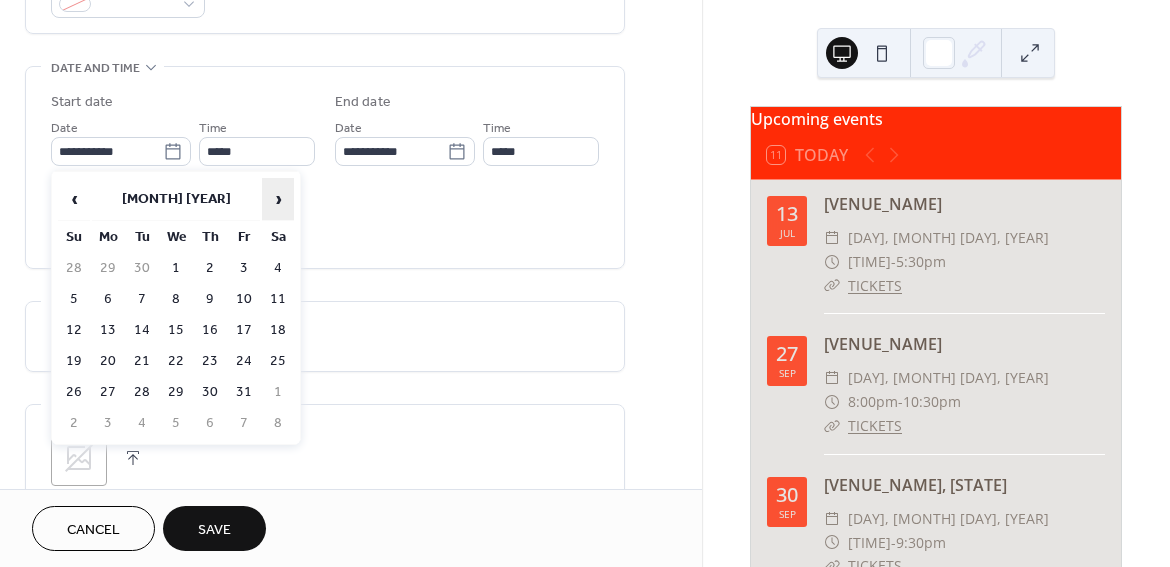 click on "›" at bounding box center (278, 199) 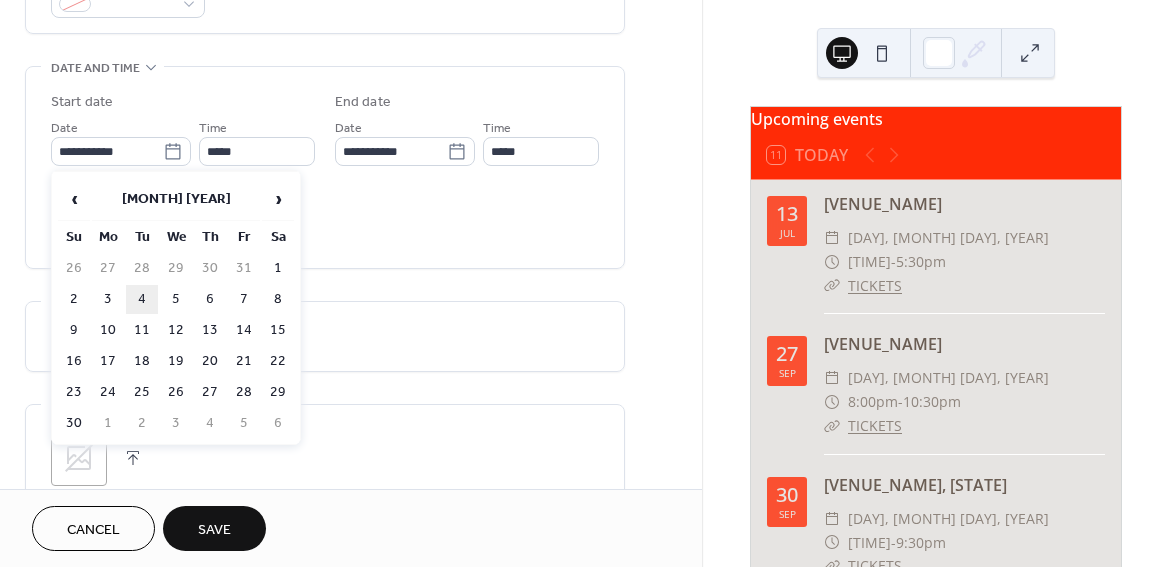 click on "4" at bounding box center [142, 299] 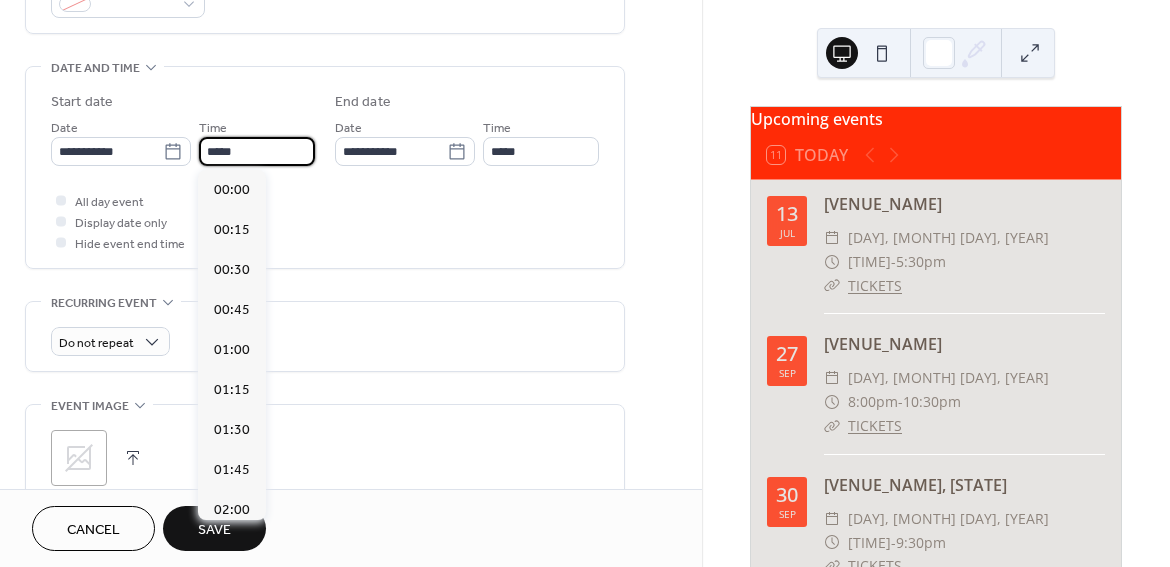 click on "*****" at bounding box center (257, 151) 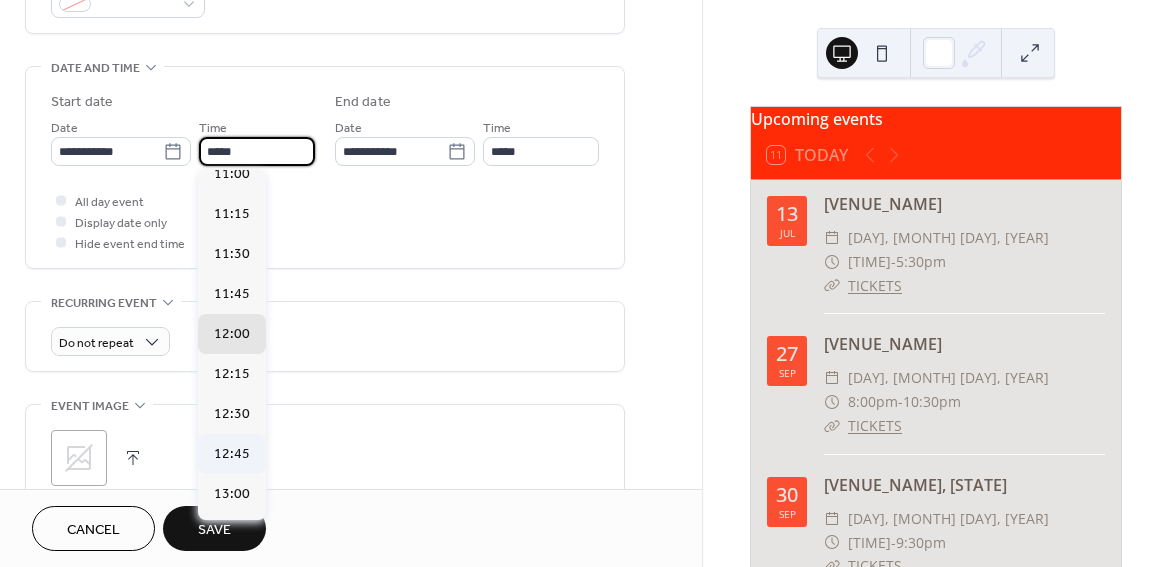 scroll, scrollTop: 1763, scrollLeft: 0, axis: vertical 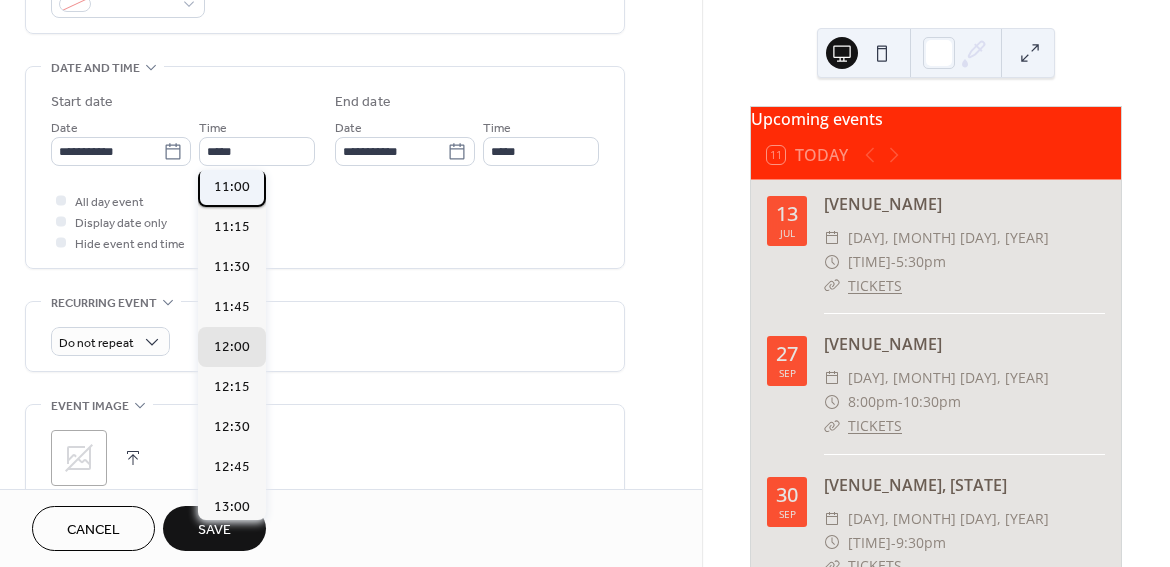 click on "11:00" at bounding box center [232, 187] 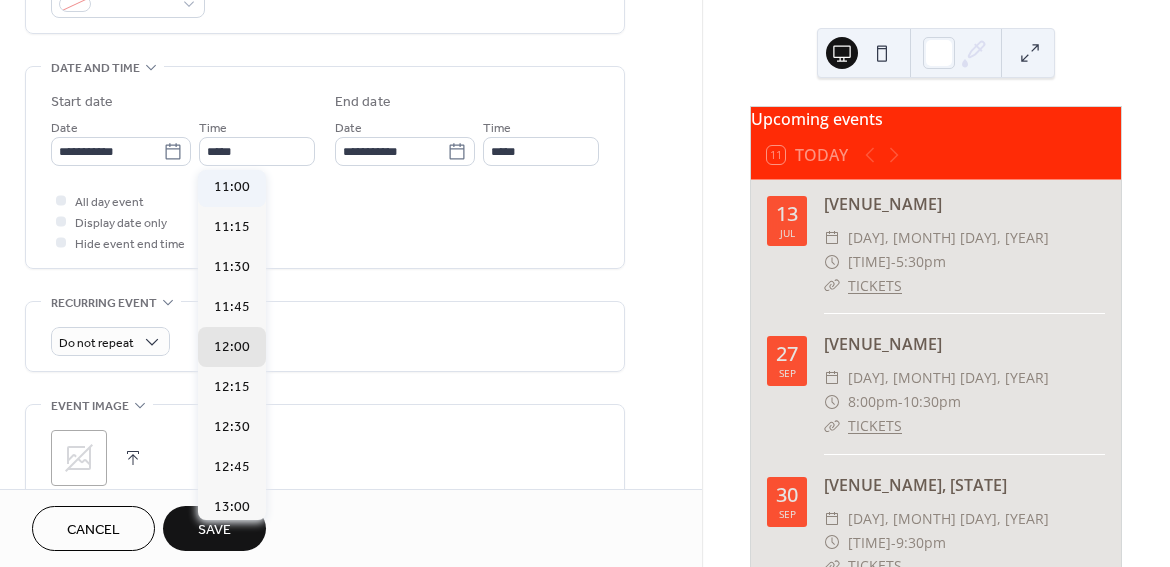 type on "*****" 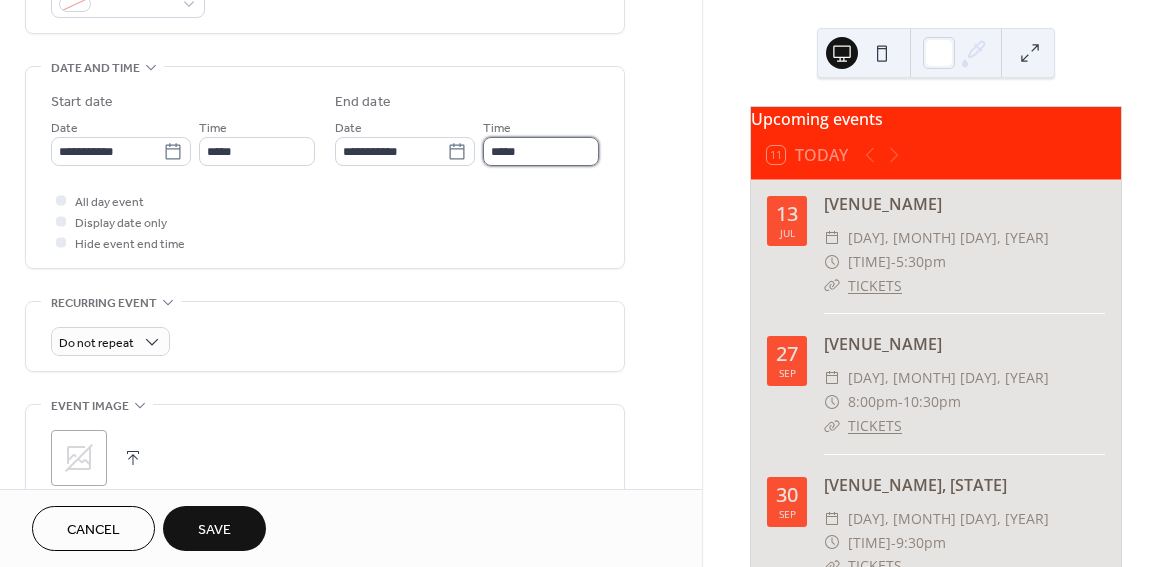 click on "*****" at bounding box center [541, 151] 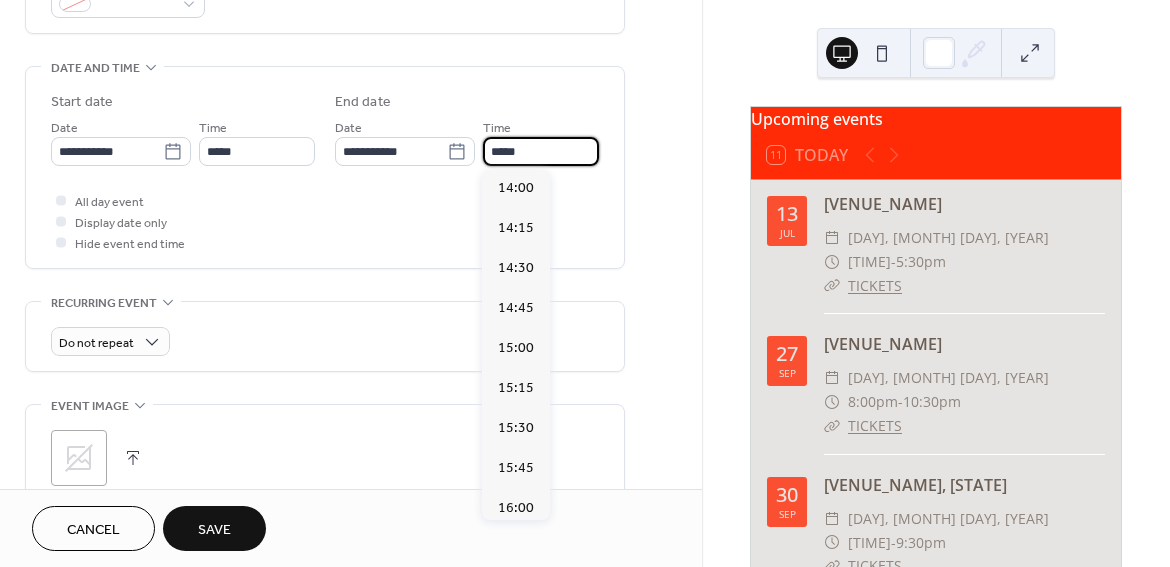 scroll, scrollTop: 489, scrollLeft: 0, axis: vertical 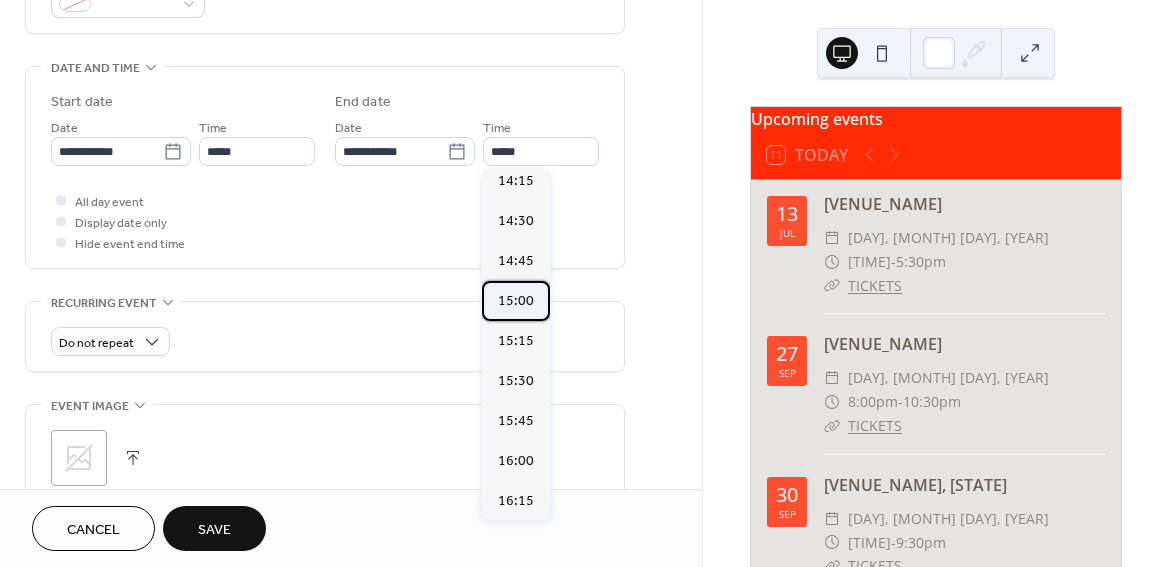 click on "15:00" at bounding box center [516, 301] 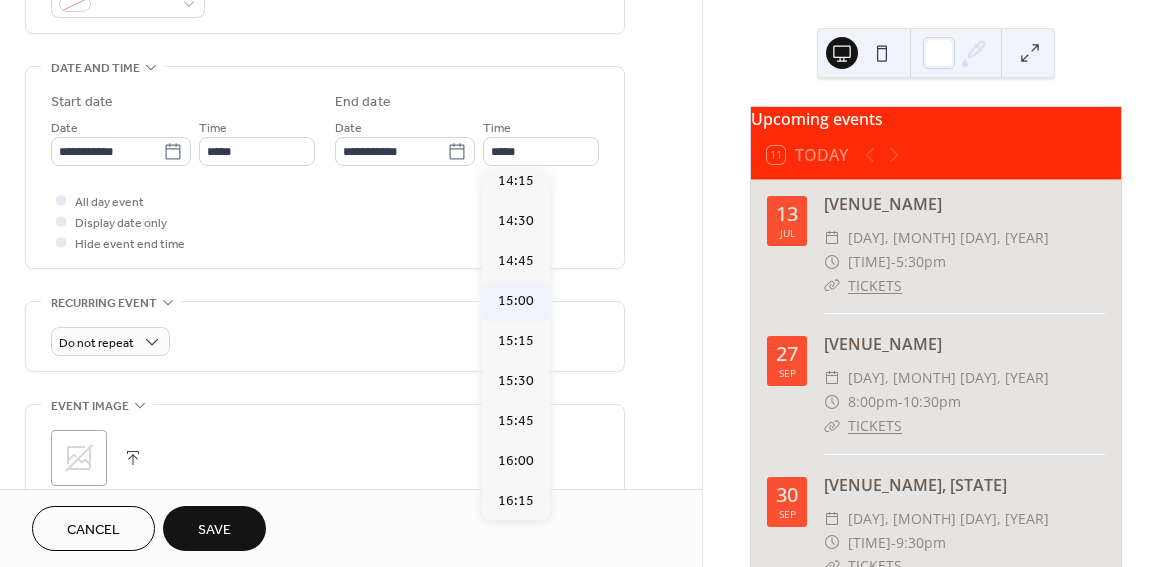 type on "*****" 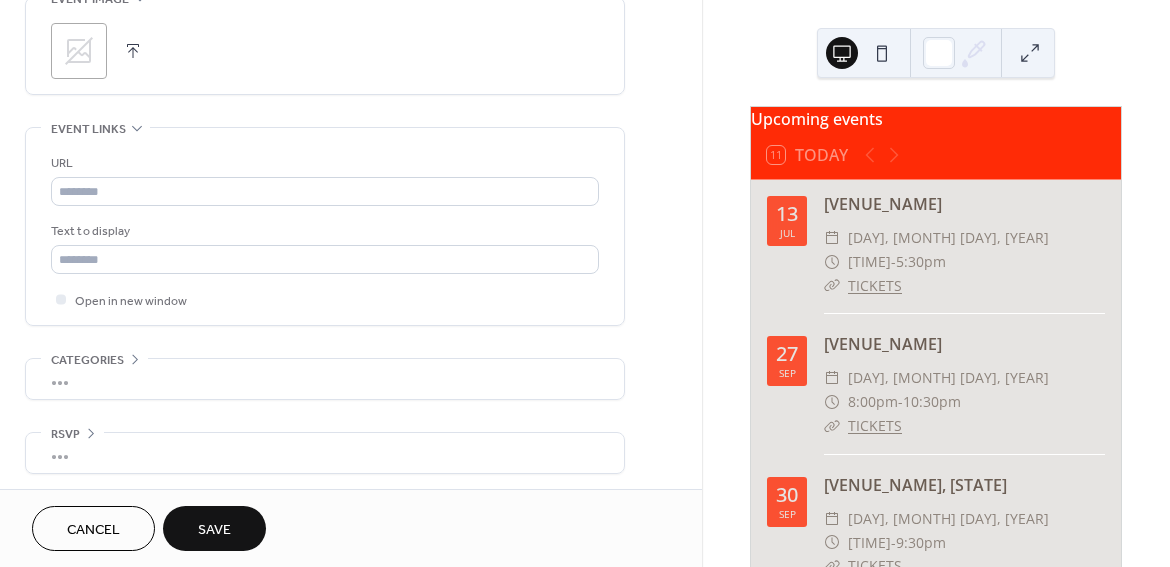 scroll, scrollTop: 996, scrollLeft: 0, axis: vertical 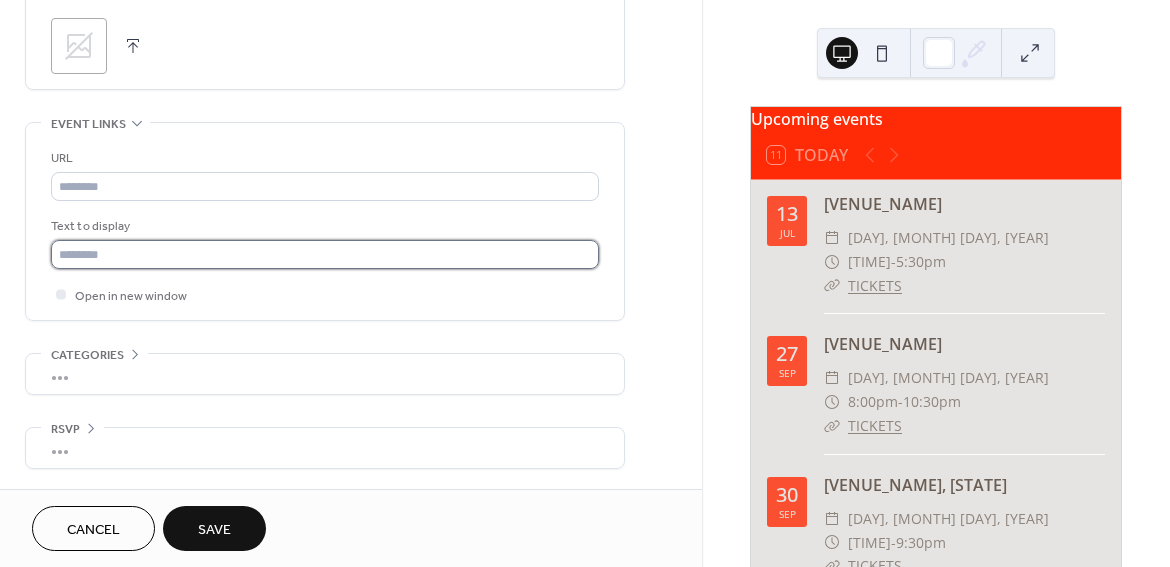 click at bounding box center [325, 254] 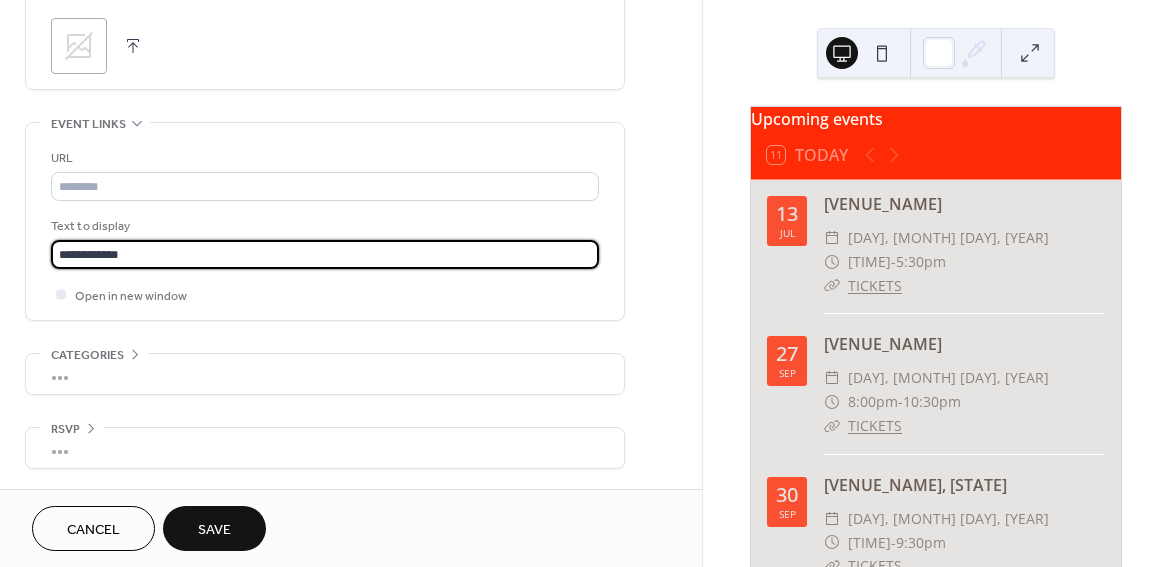 type on "**********" 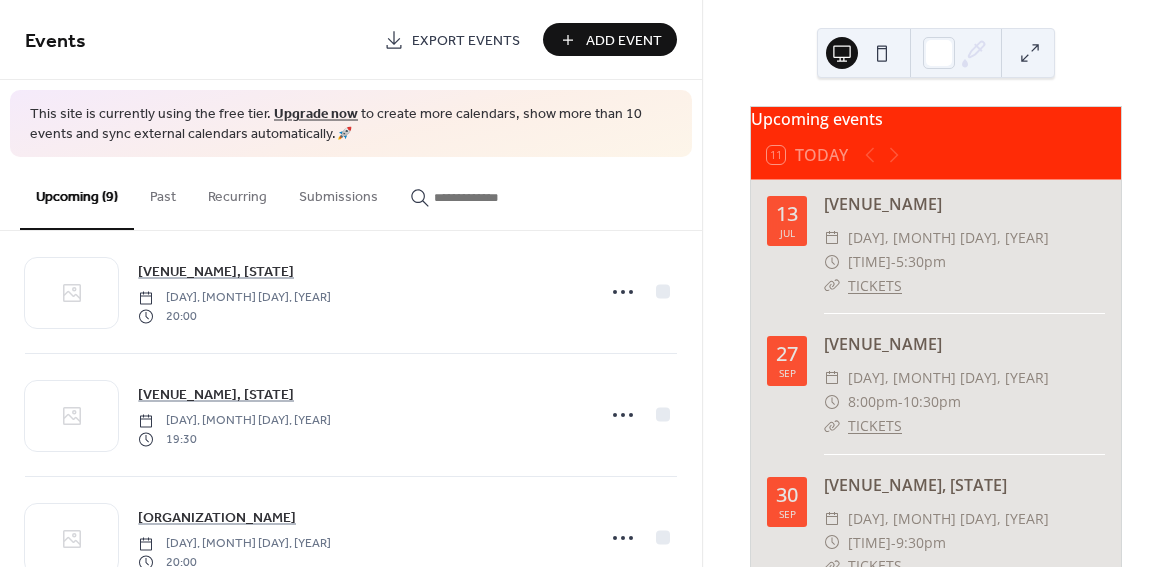 scroll, scrollTop: 830, scrollLeft: 0, axis: vertical 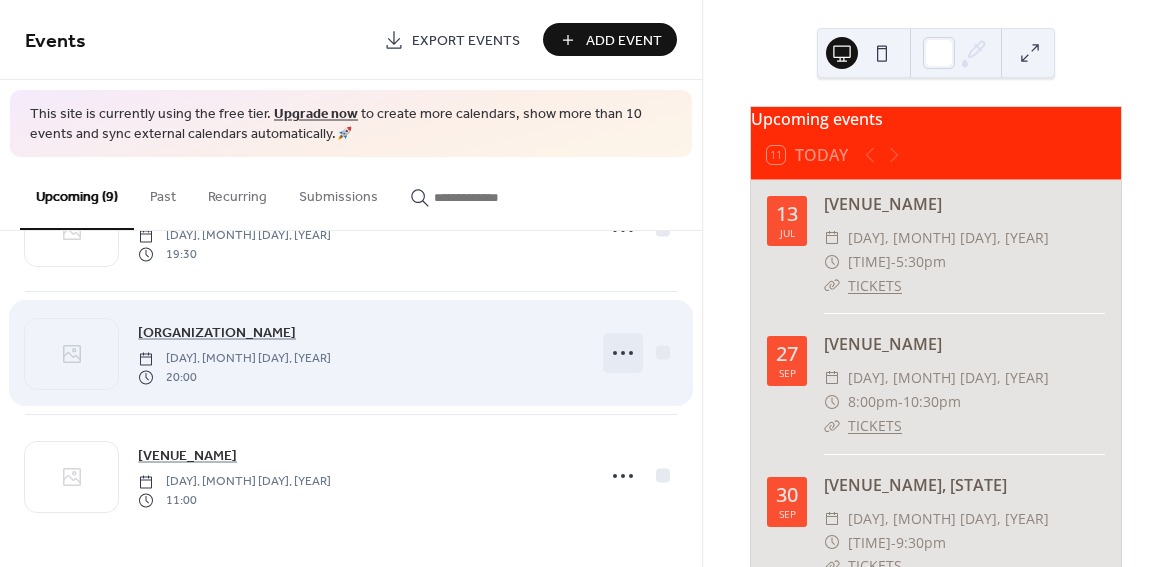 click 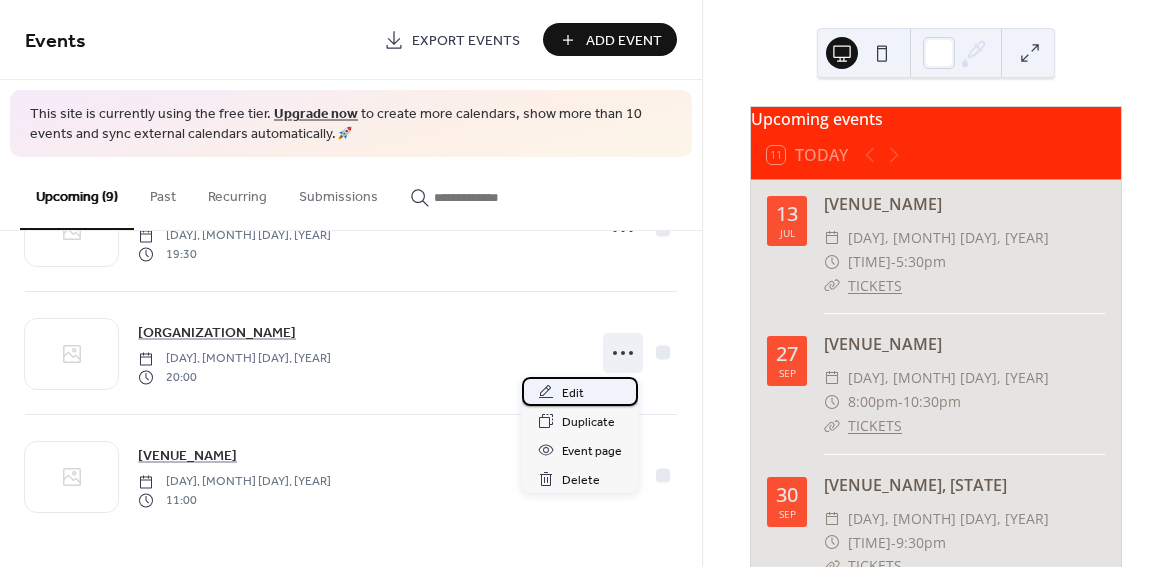 click on "Edit" at bounding box center (580, 391) 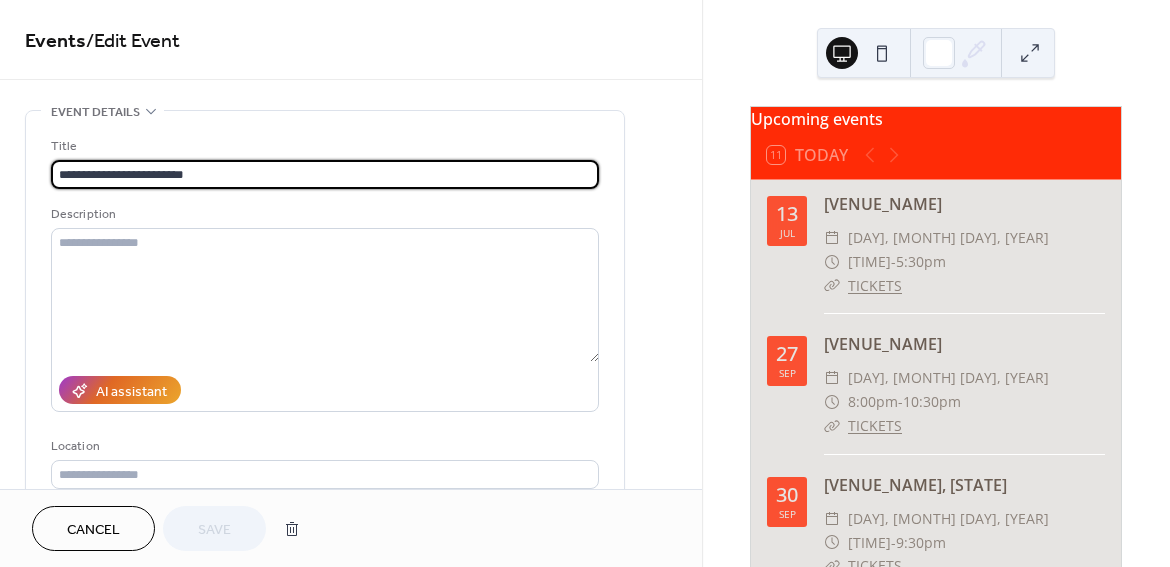 drag, startPoint x: 245, startPoint y: 170, endPoint x: 75, endPoint y: 141, distance: 172.4558 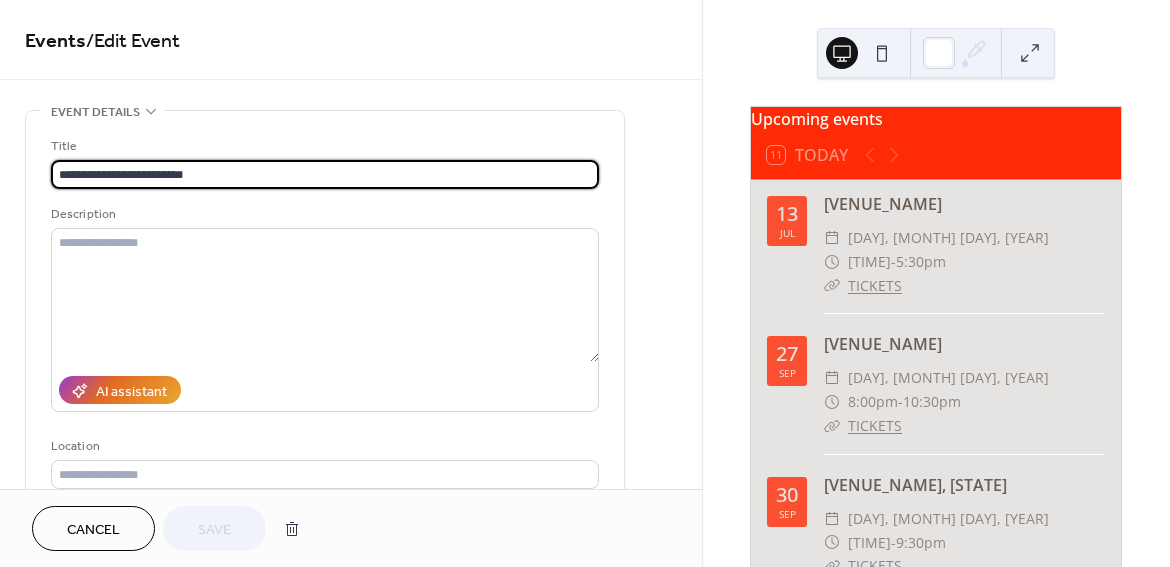 click on "**********" at bounding box center (325, 162) 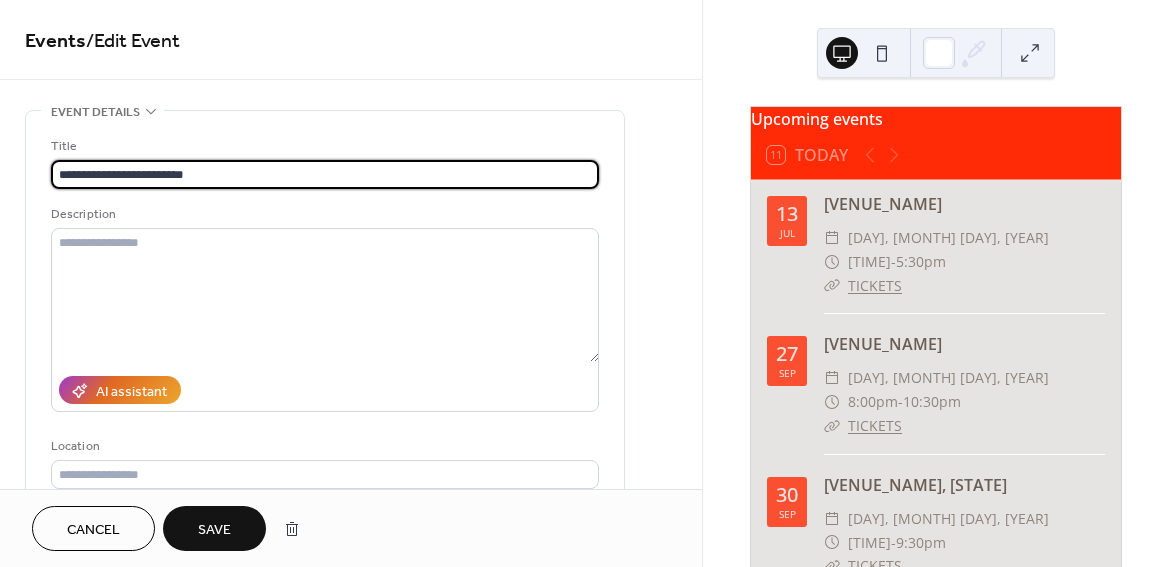 type on "**********" 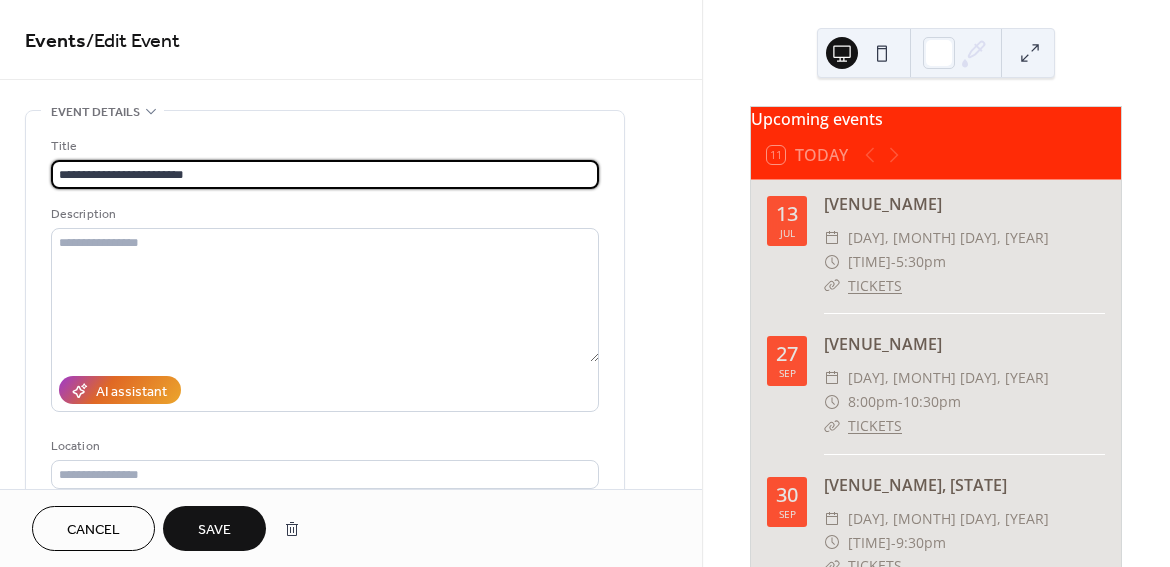 click on "Save" at bounding box center (214, 530) 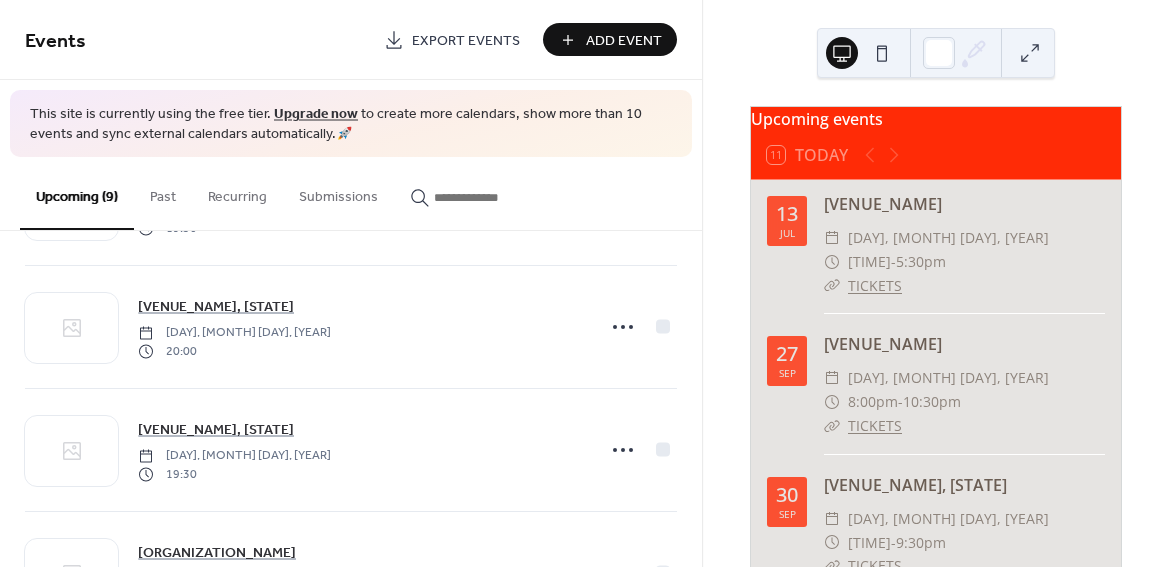 scroll, scrollTop: 658, scrollLeft: 0, axis: vertical 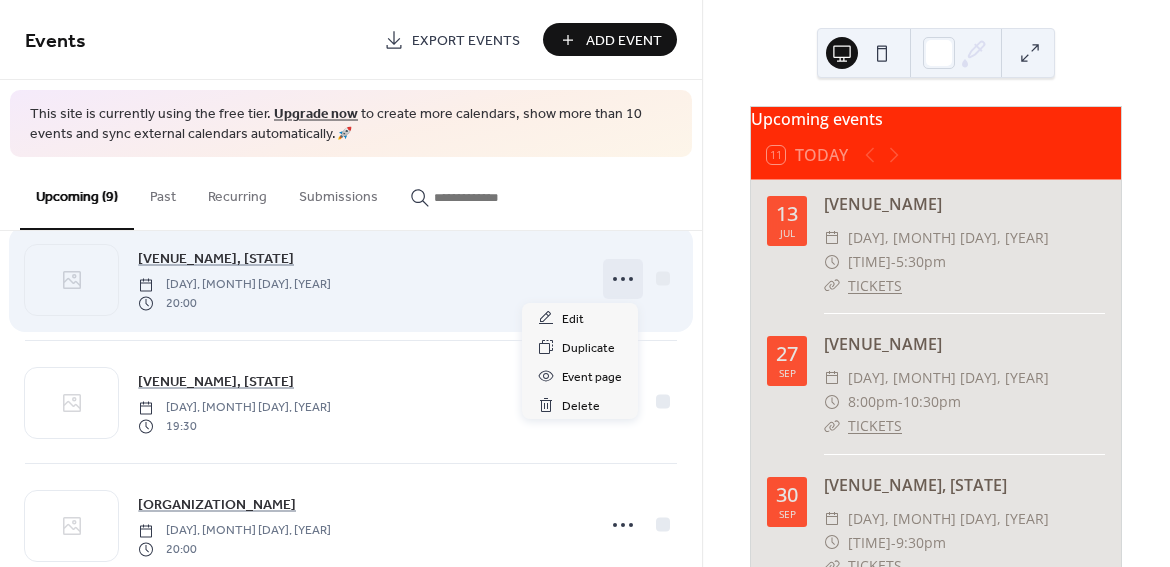 click 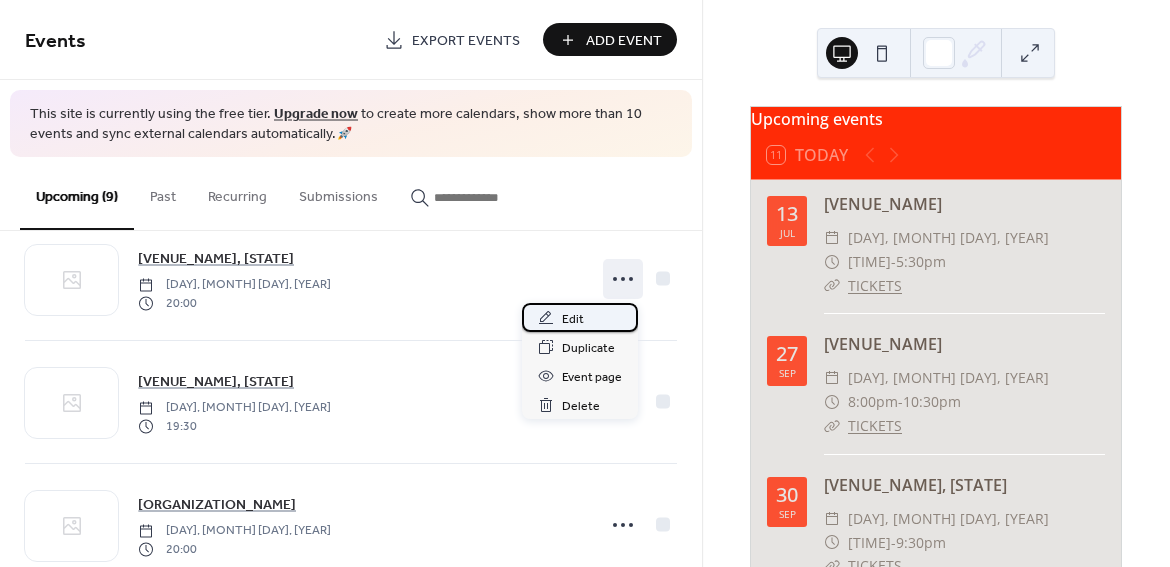 click on "Edit" at bounding box center (580, 317) 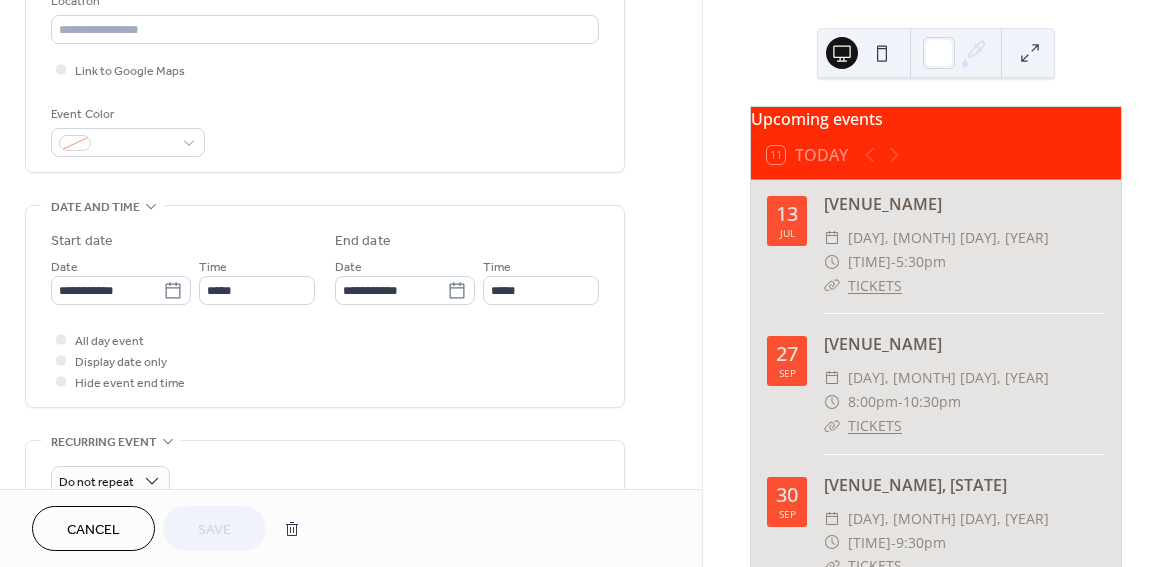 scroll, scrollTop: 510, scrollLeft: 0, axis: vertical 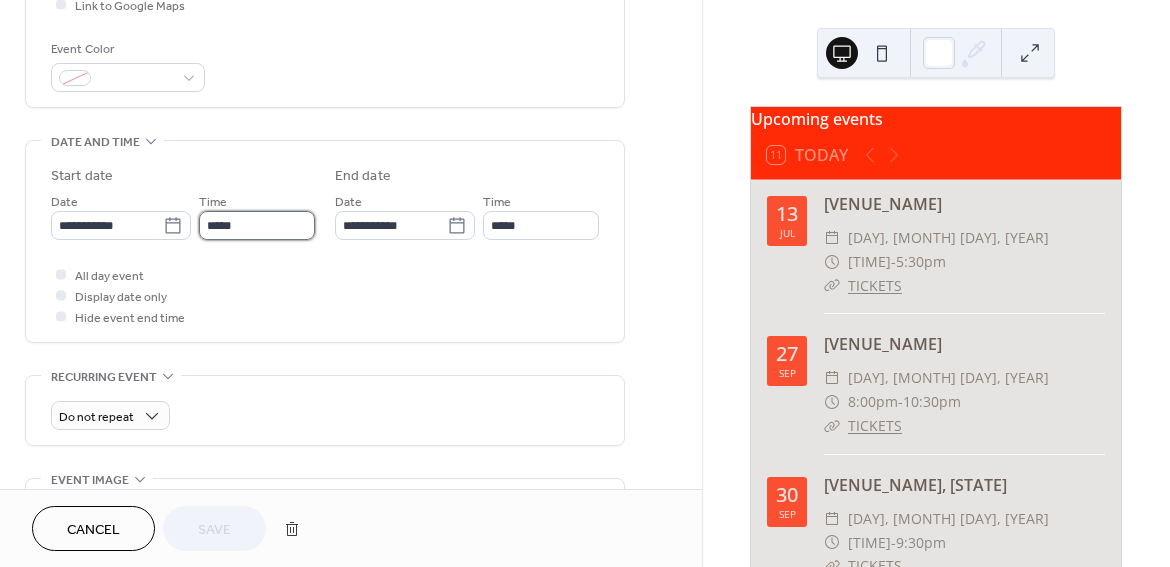 click on "*****" at bounding box center (257, 225) 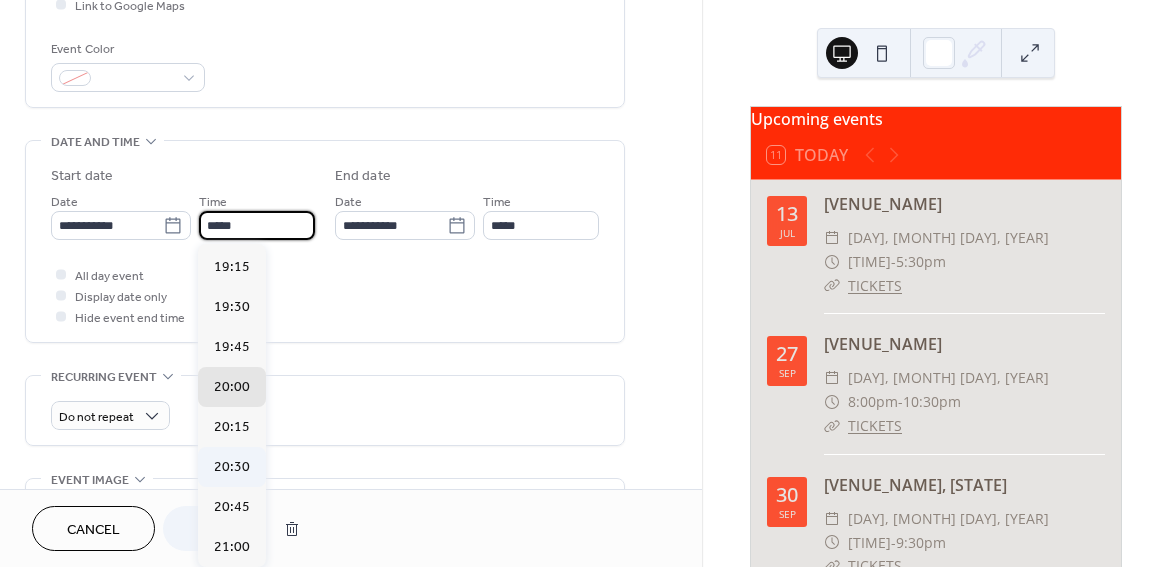scroll, scrollTop: 3074, scrollLeft: 0, axis: vertical 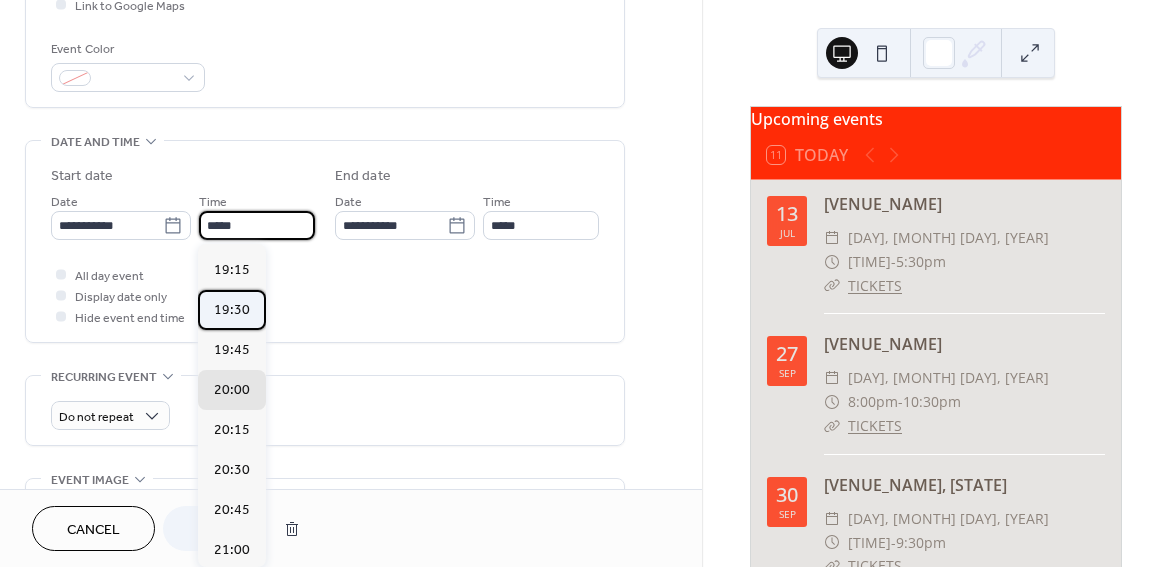 click on "19:30" at bounding box center [232, 310] 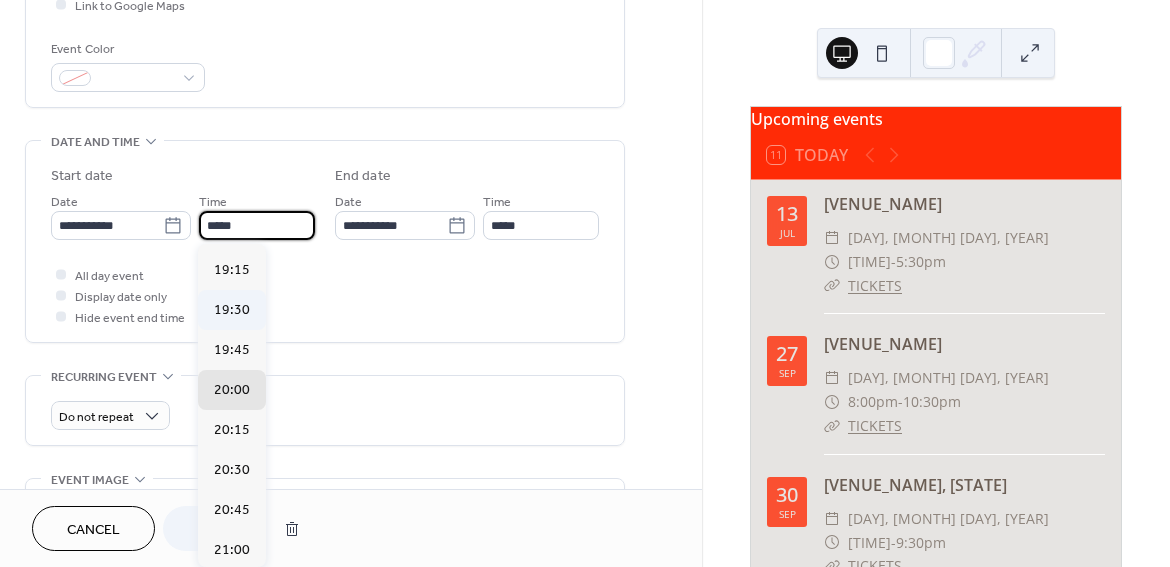 type on "*****" 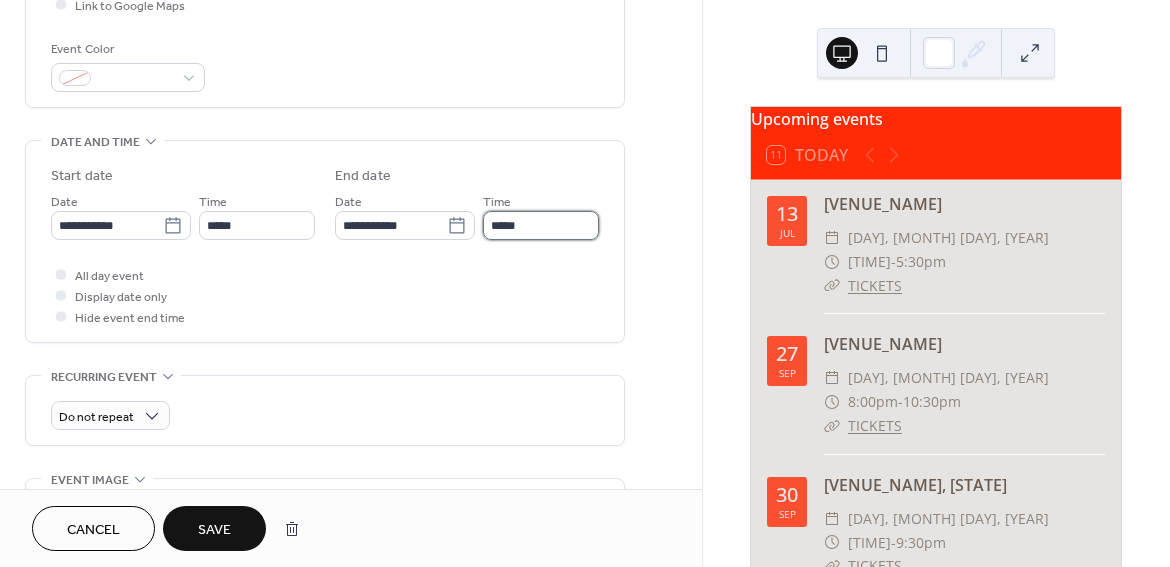 click on "*****" at bounding box center (541, 225) 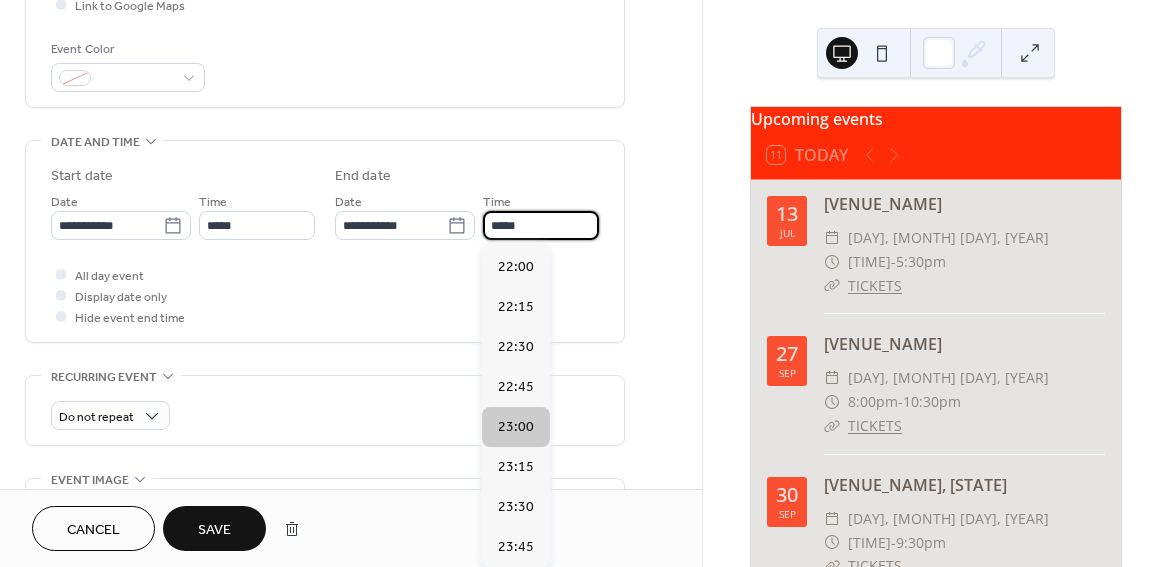 scroll, scrollTop: 323, scrollLeft: 0, axis: vertical 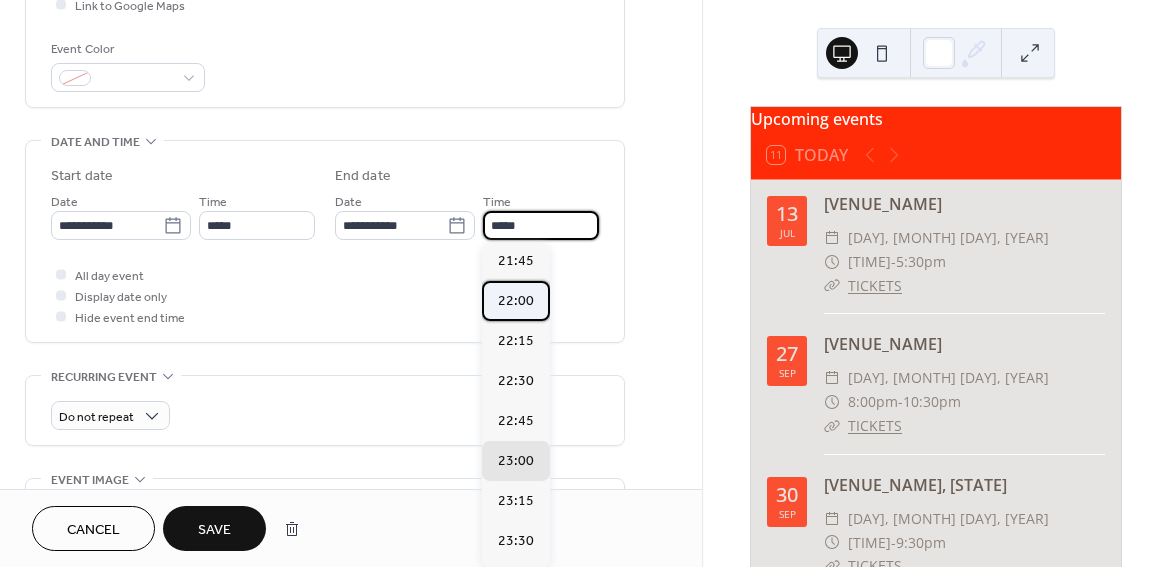 click on "22:00" at bounding box center (516, 301) 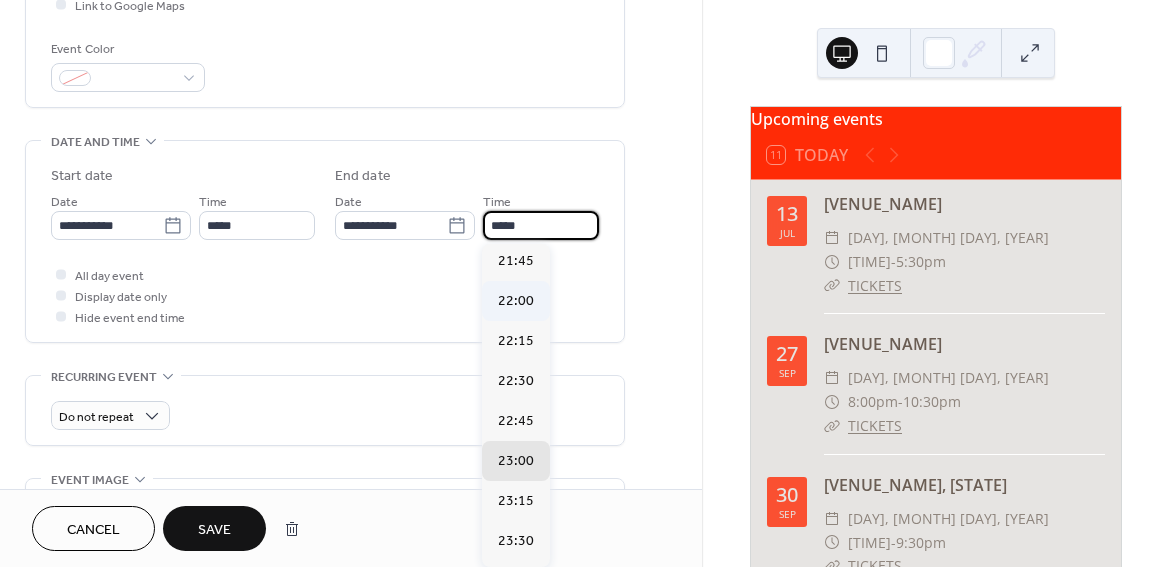 type on "*****" 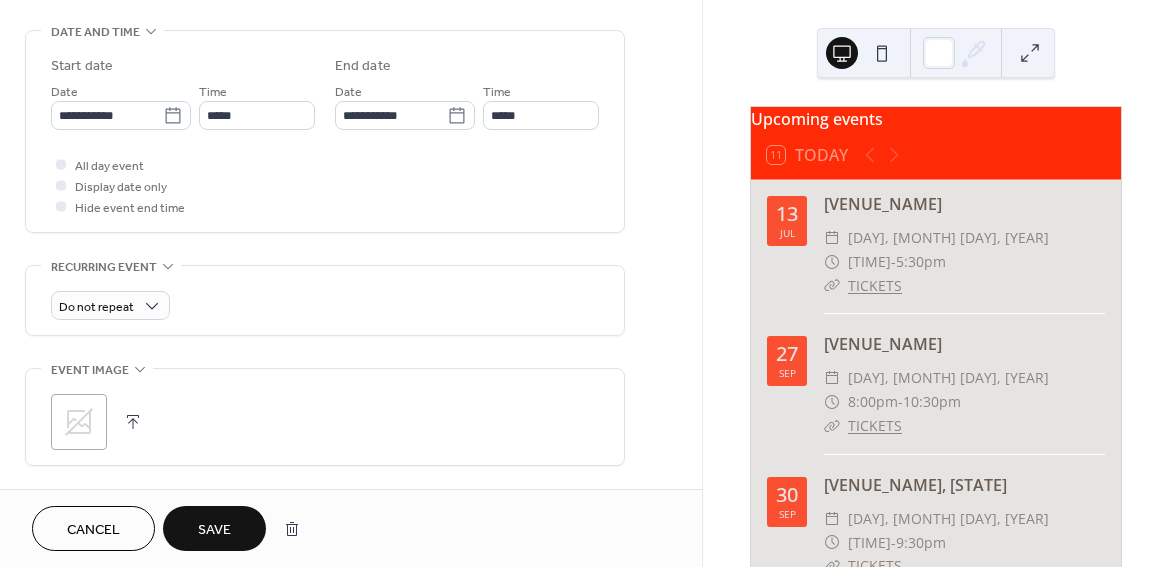 scroll, scrollTop: 655, scrollLeft: 0, axis: vertical 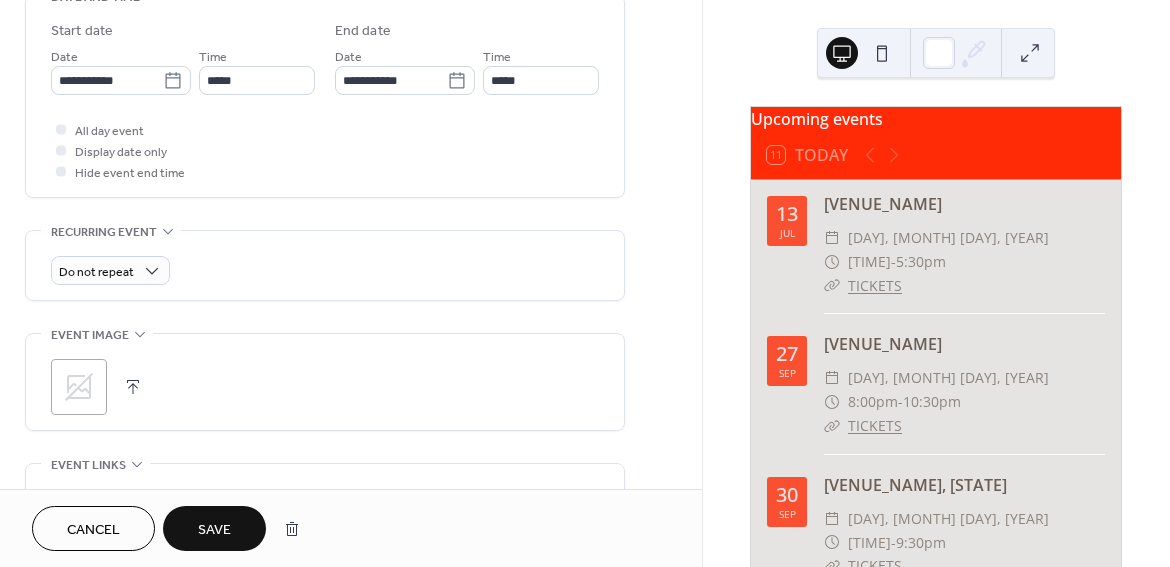 click on "Save" at bounding box center [214, 528] 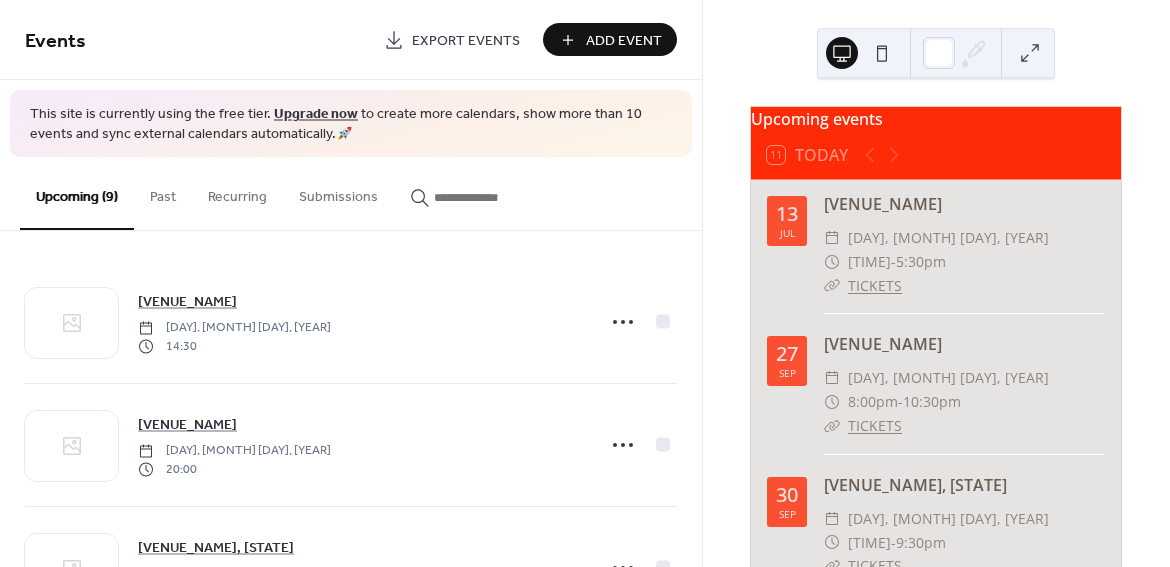 click on "Add Event" at bounding box center [624, 41] 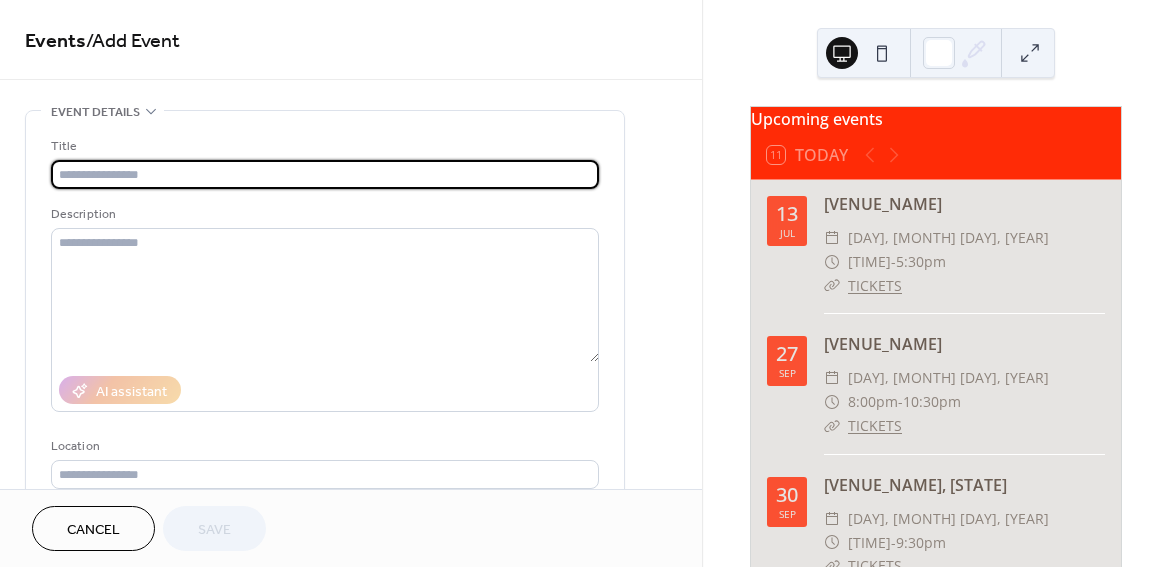 paste on "**********" 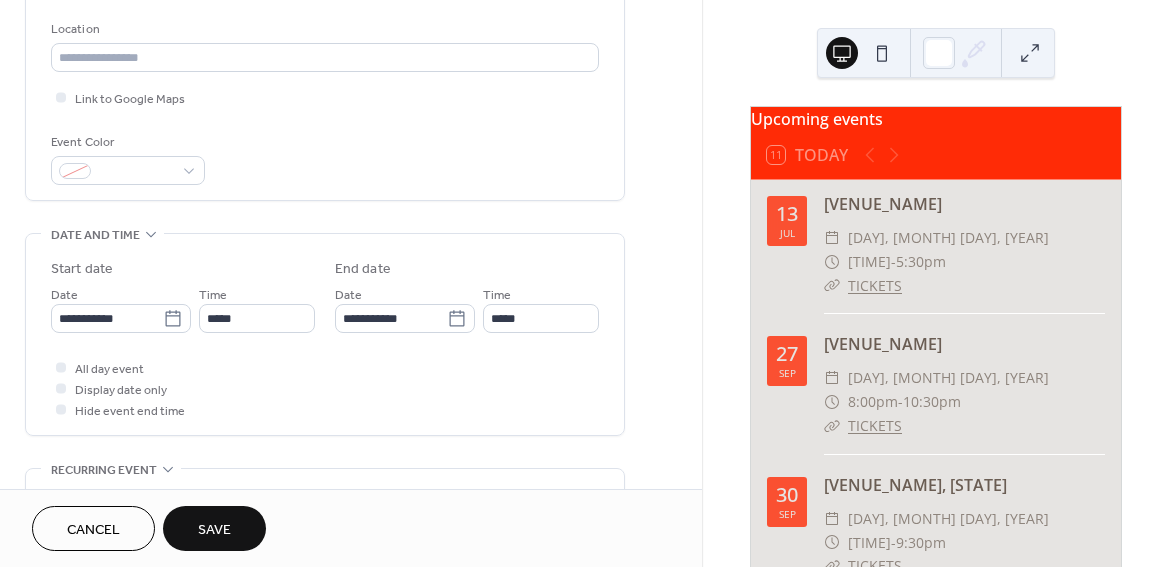 scroll, scrollTop: 456, scrollLeft: 0, axis: vertical 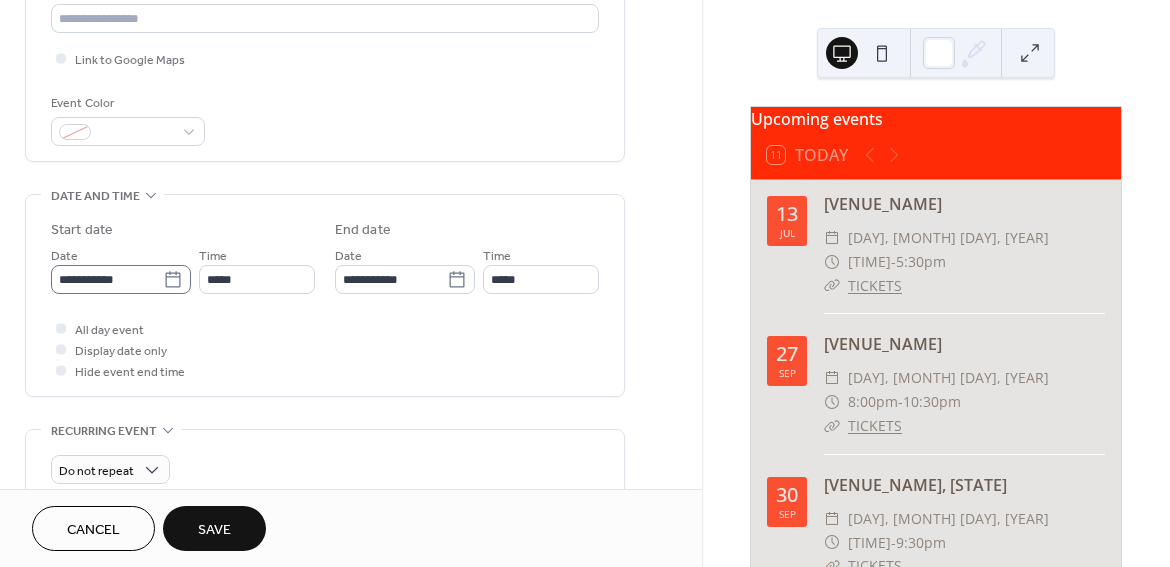 type on "**********" 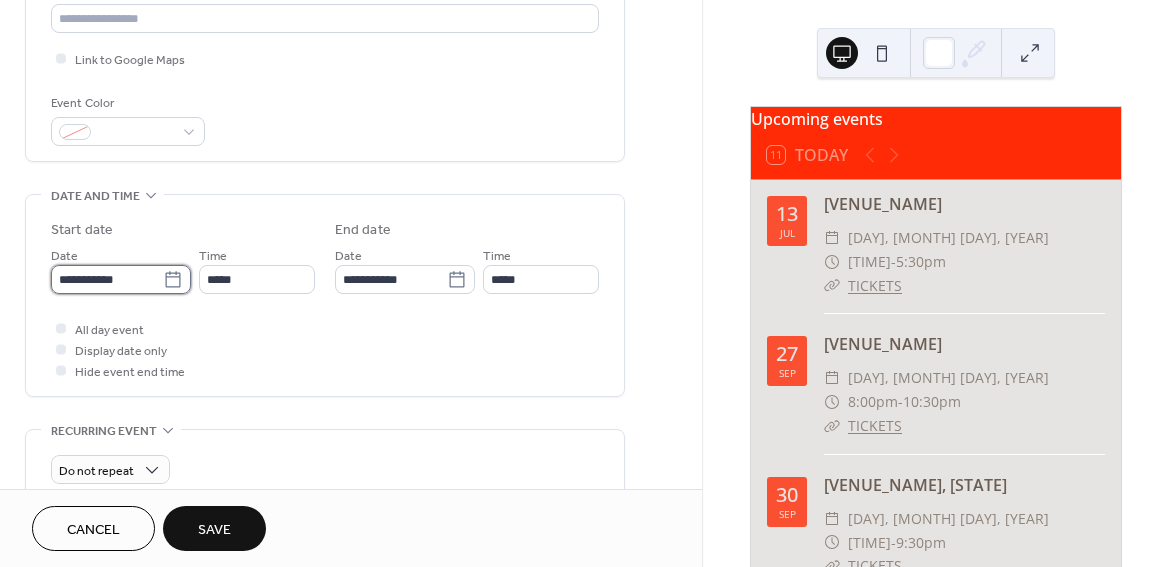click on "**********" at bounding box center [107, 279] 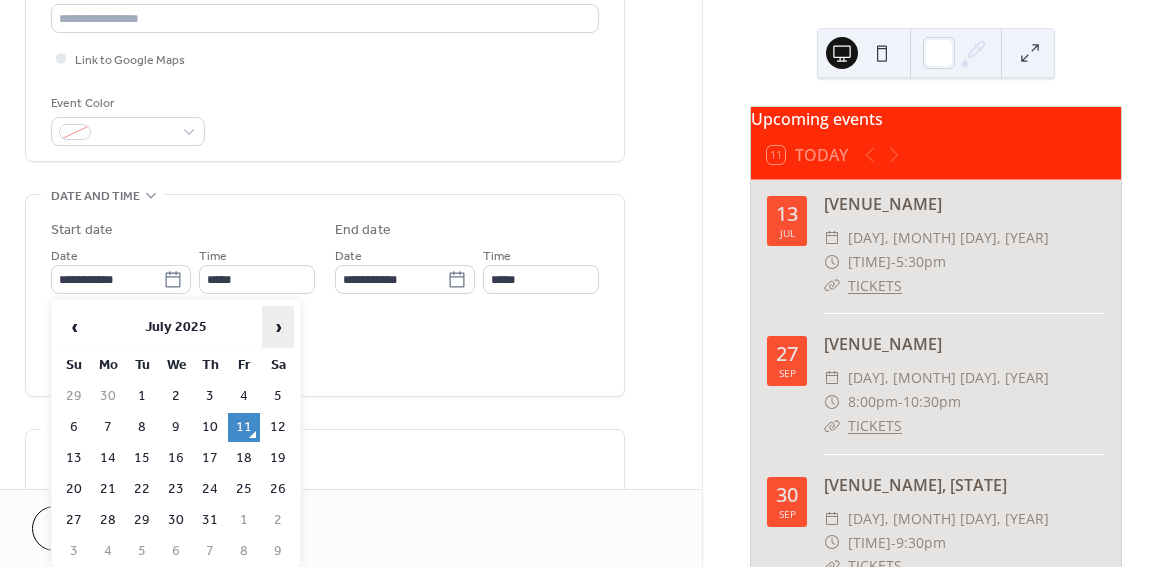 click on "›" at bounding box center (278, 327) 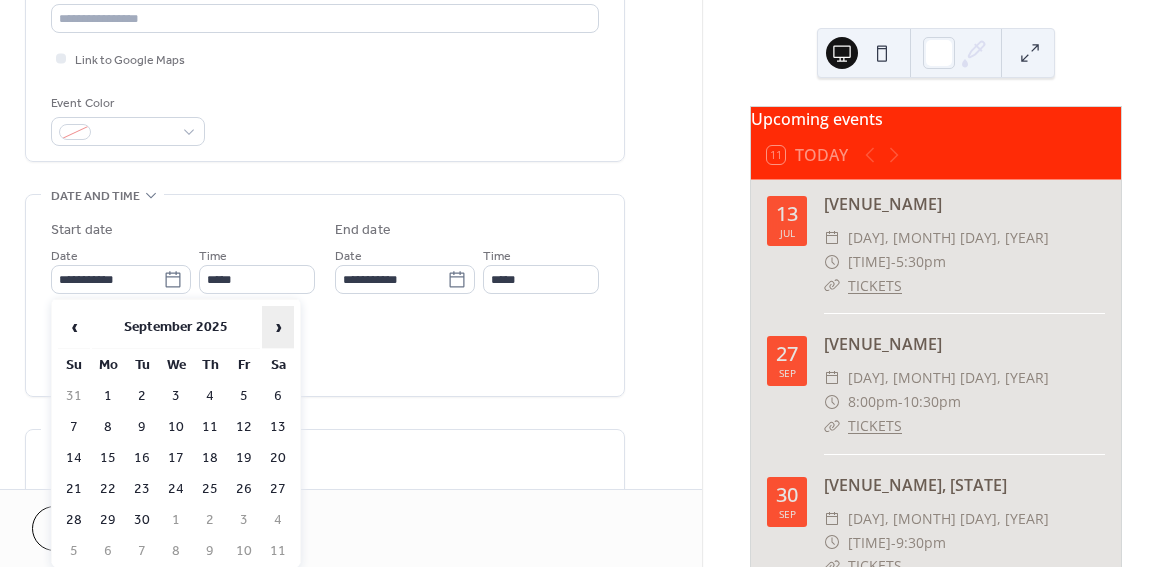 click on "›" at bounding box center (278, 327) 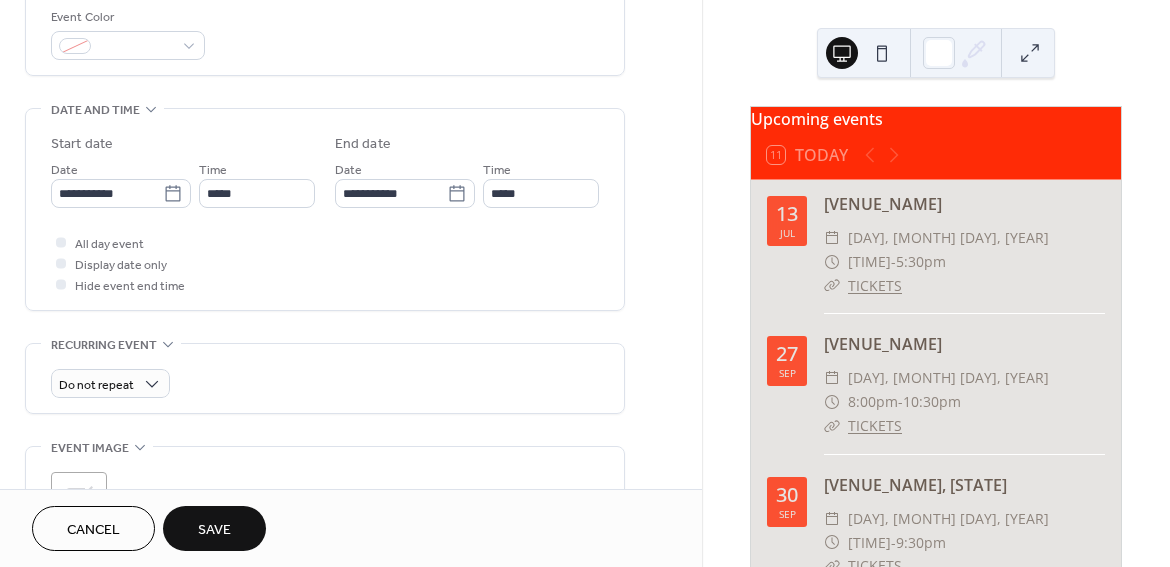 scroll, scrollTop: 575, scrollLeft: 0, axis: vertical 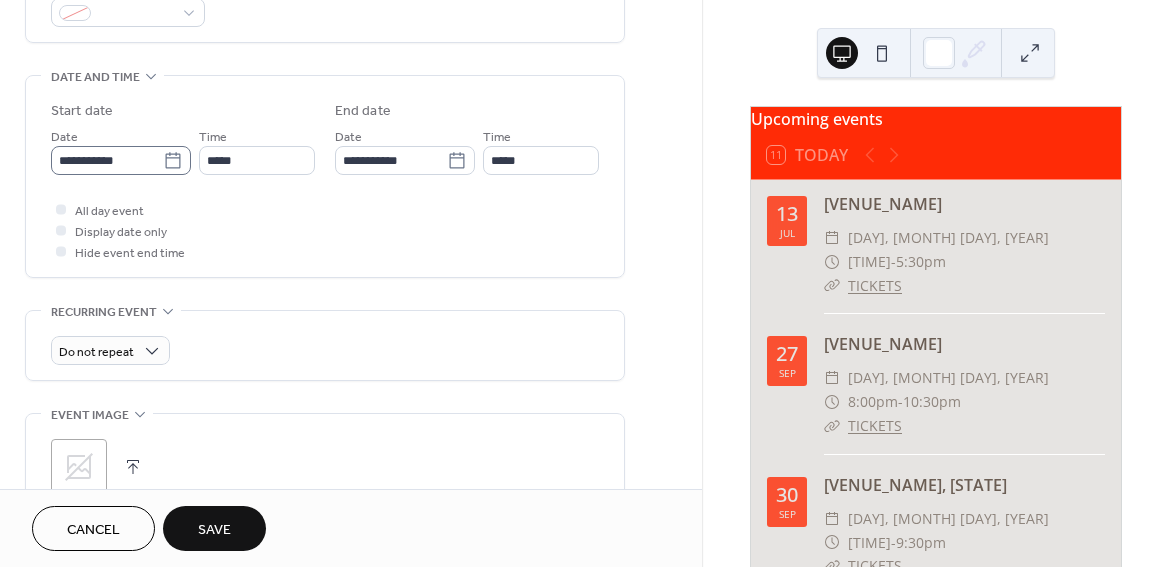 click 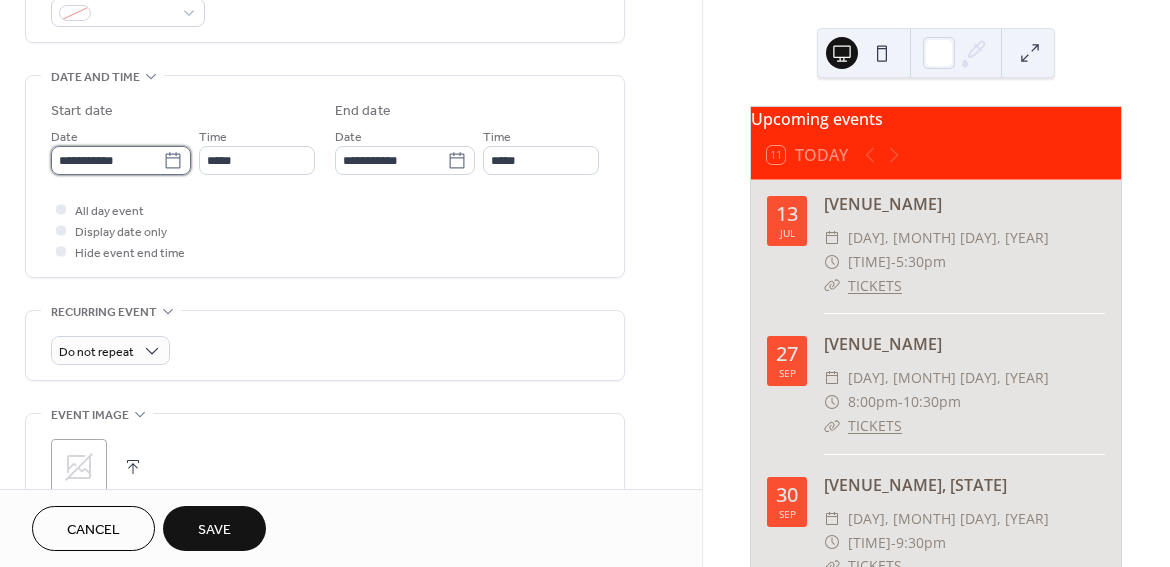 click on "**********" at bounding box center (107, 160) 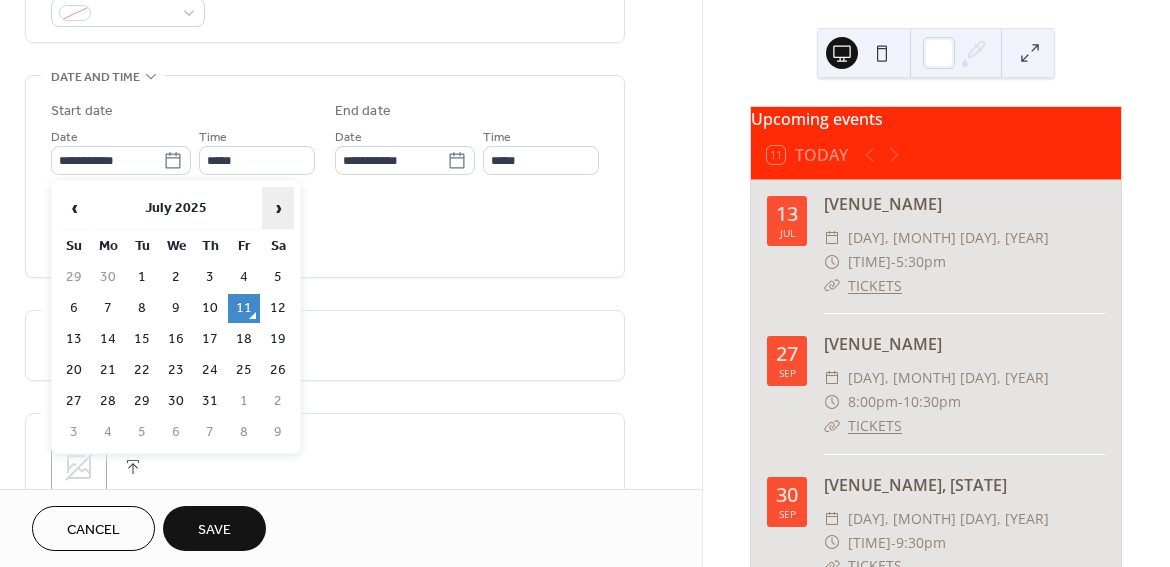 click on "›" at bounding box center (278, 208) 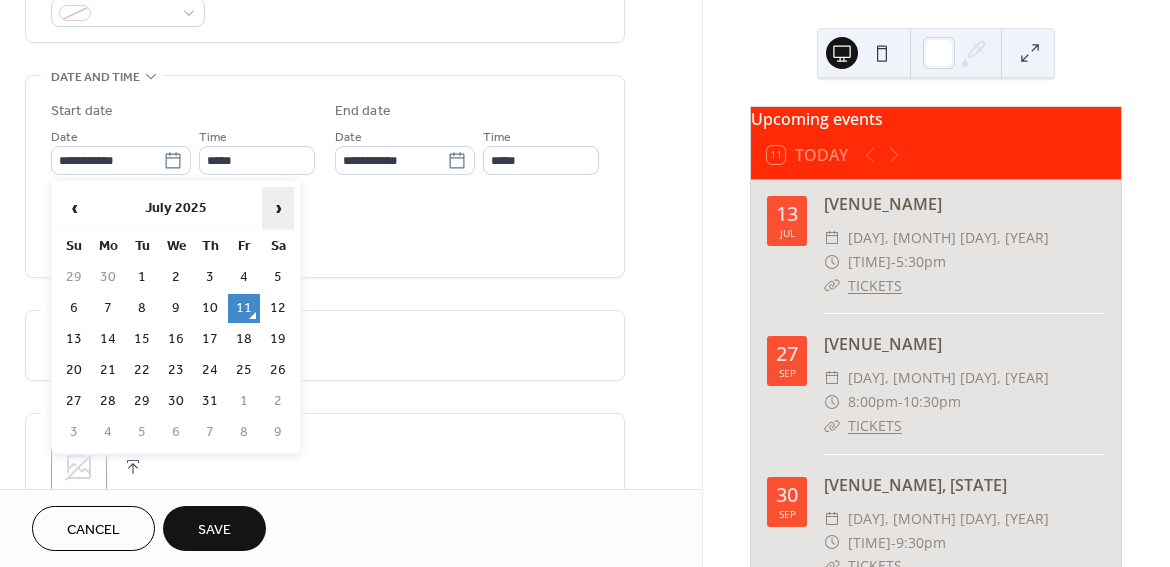 click on "›" at bounding box center (278, 208) 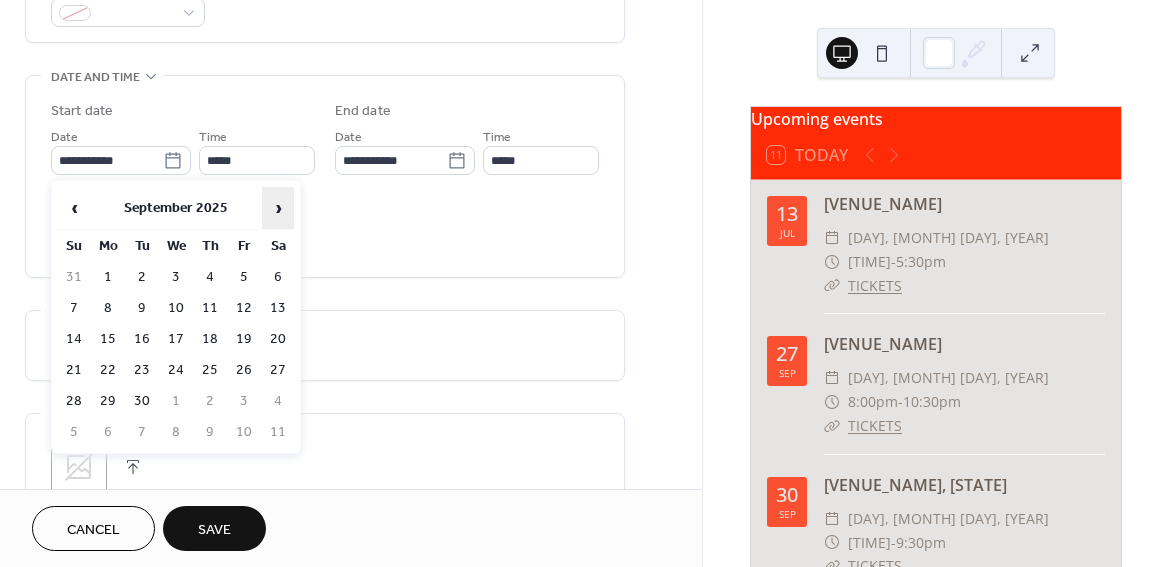 click on "›" at bounding box center (278, 208) 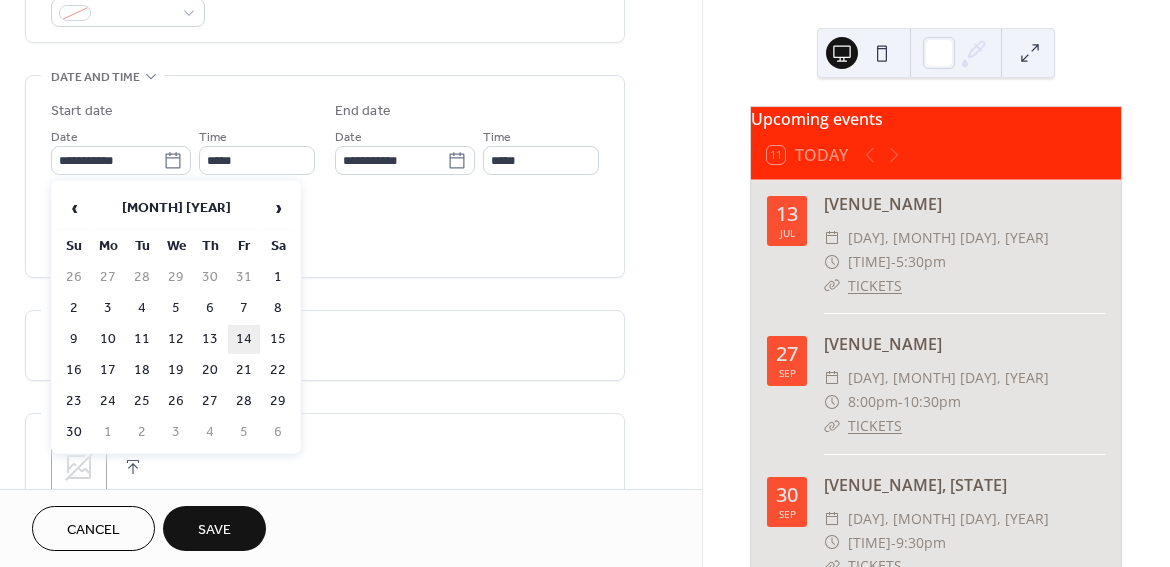 click on "14" at bounding box center (244, 339) 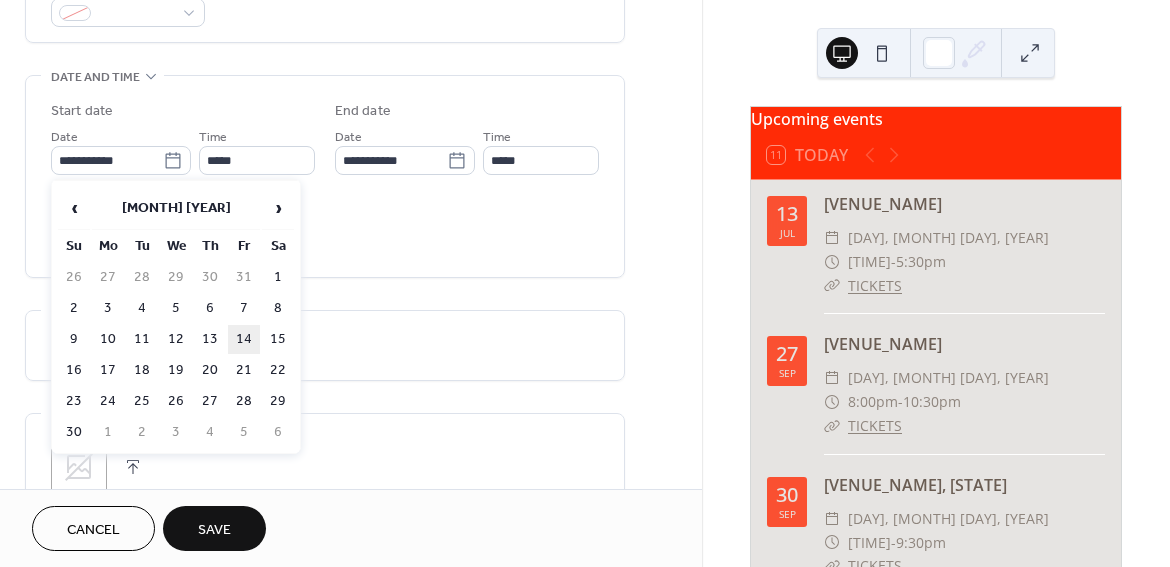 type on "**********" 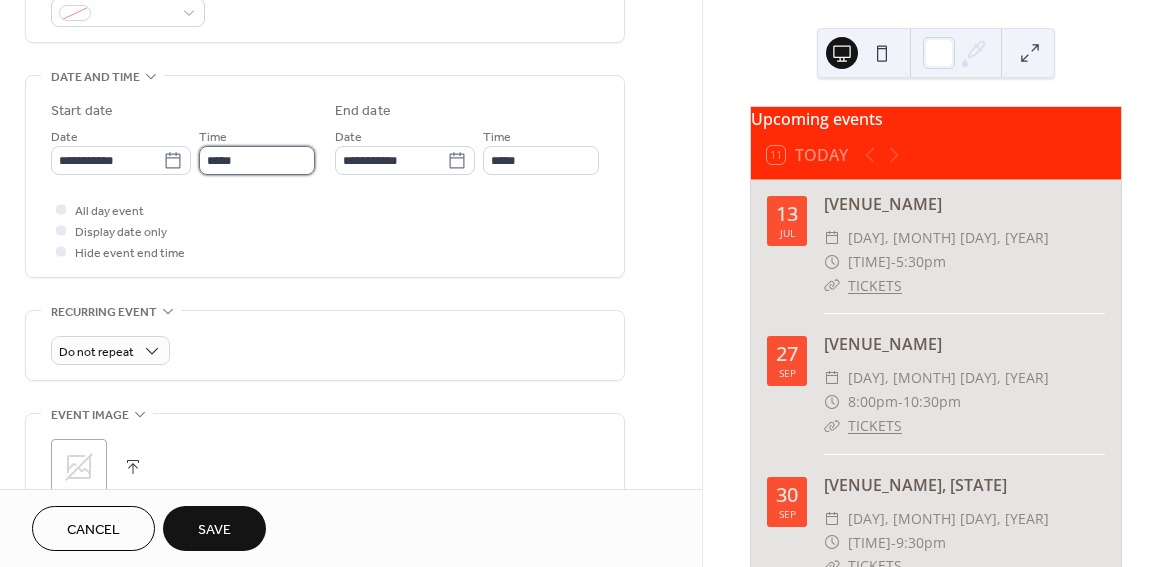 click on "*****" at bounding box center (257, 160) 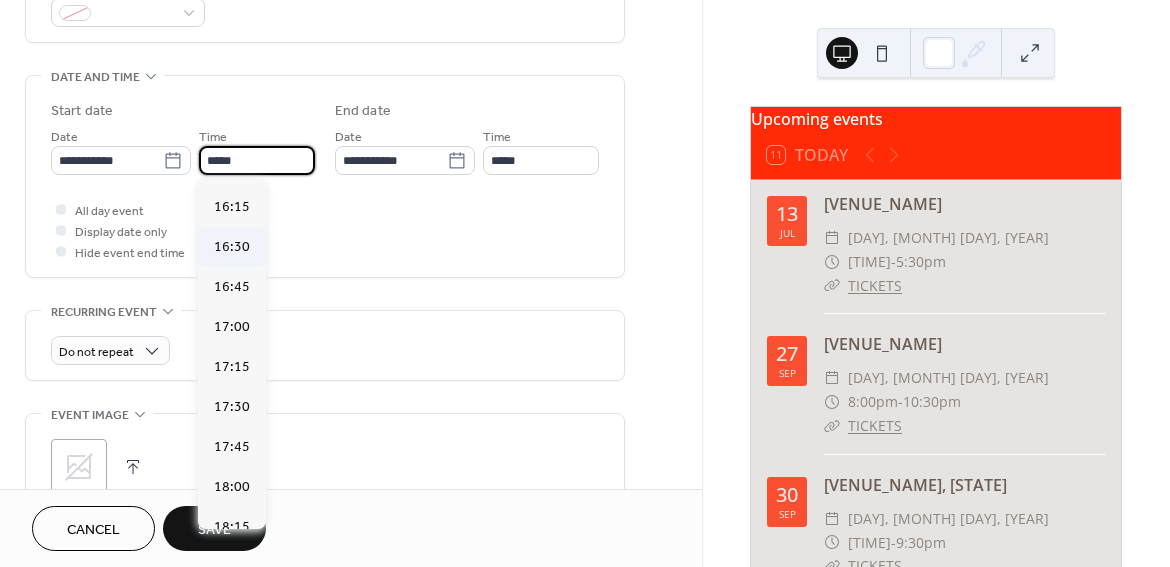 scroll, scrollTop: 2706, scrollLeft: 0, axis: vertical 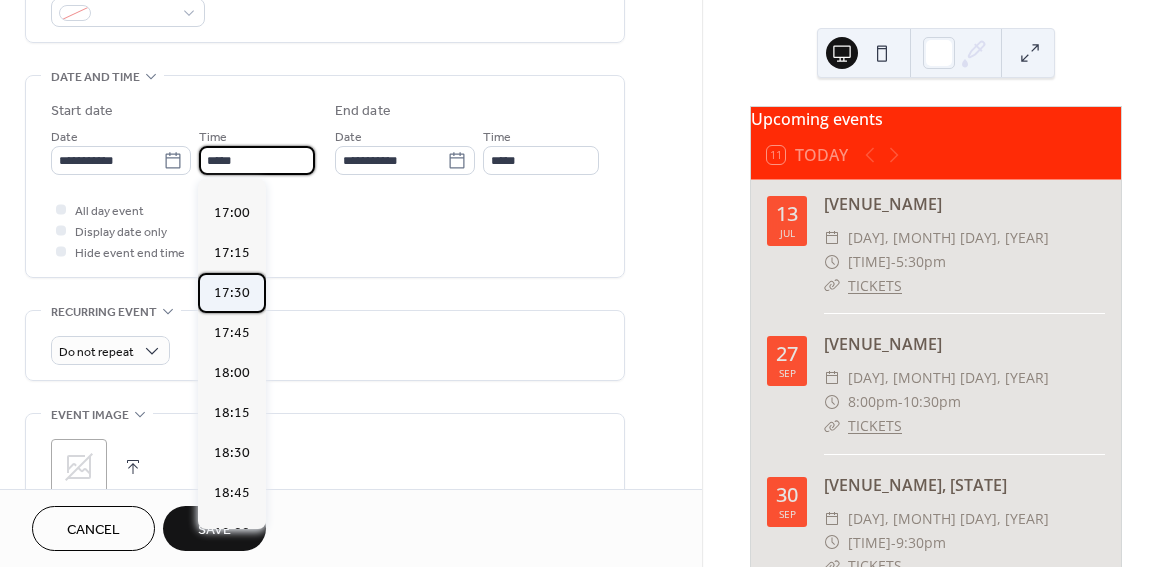 click on "17:30" at bounding box center [232, 293] 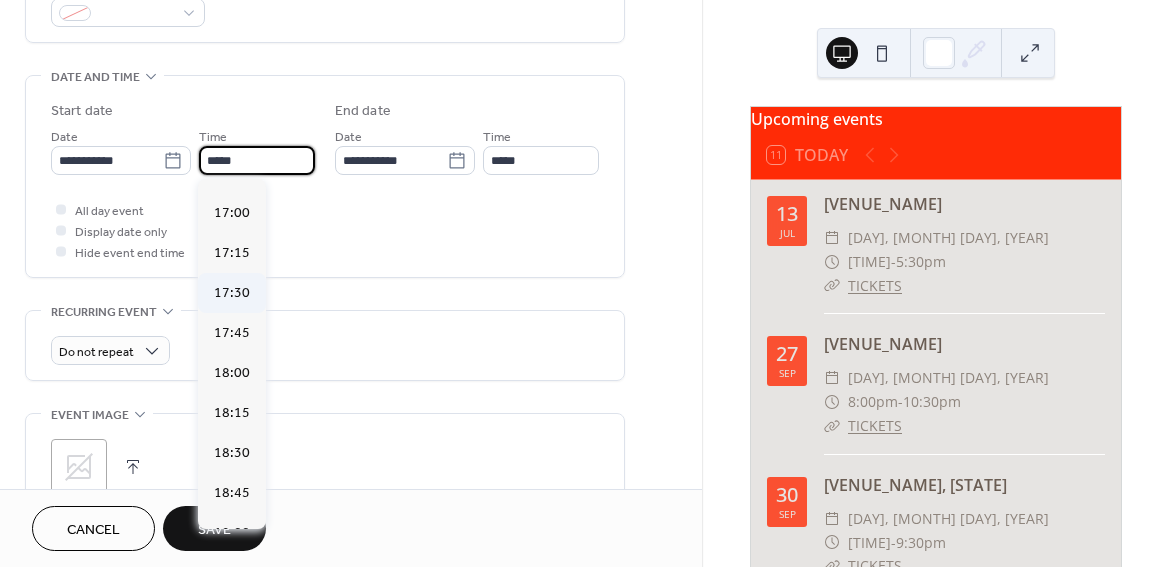 type on "*****" 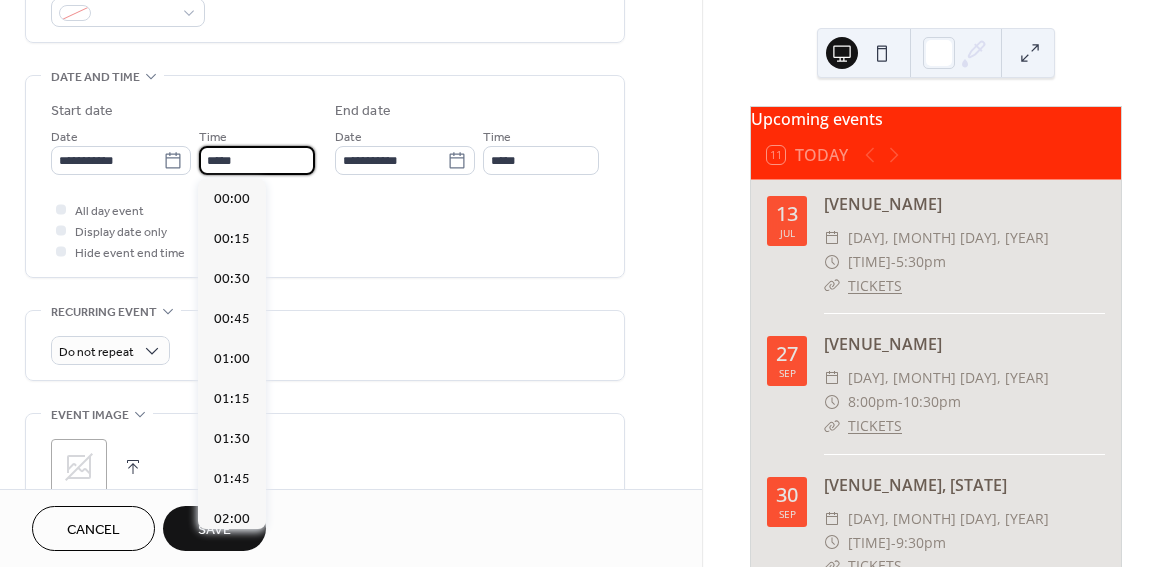 click on "*****" at bounding box center [257, 160] 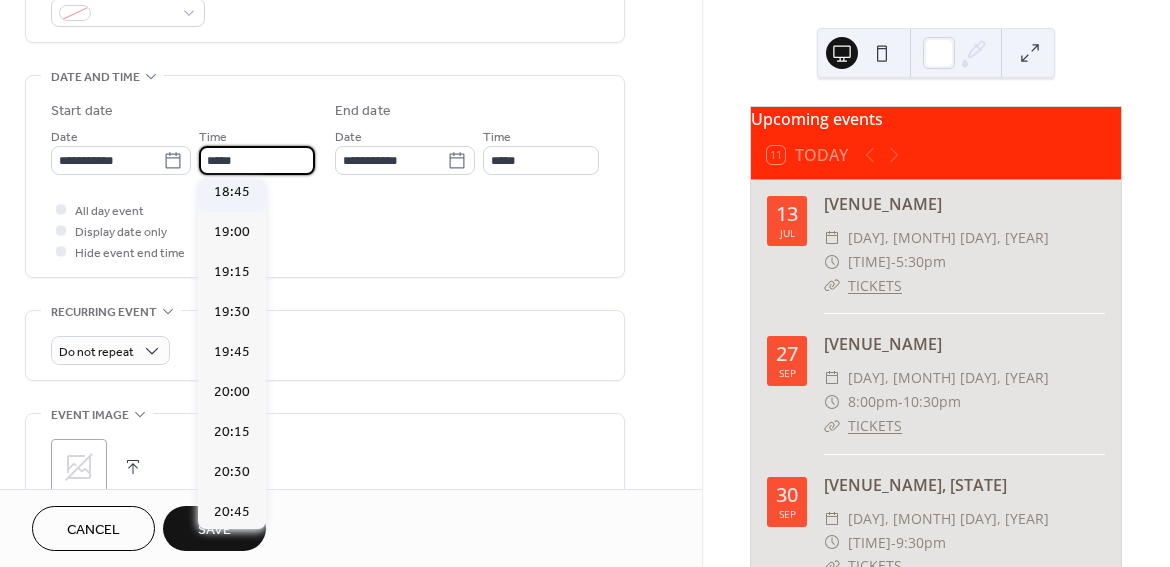 scroll, scrollTop: 3046, scrollLeft: 0, axis: vertical 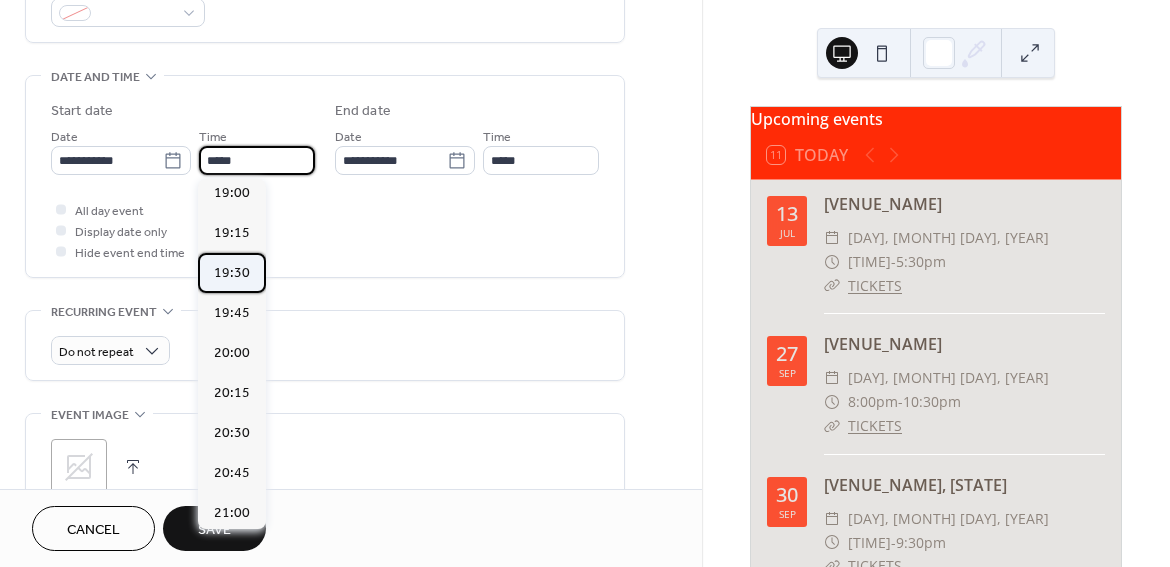 click on "19:30" at bounding box center (232, 273) 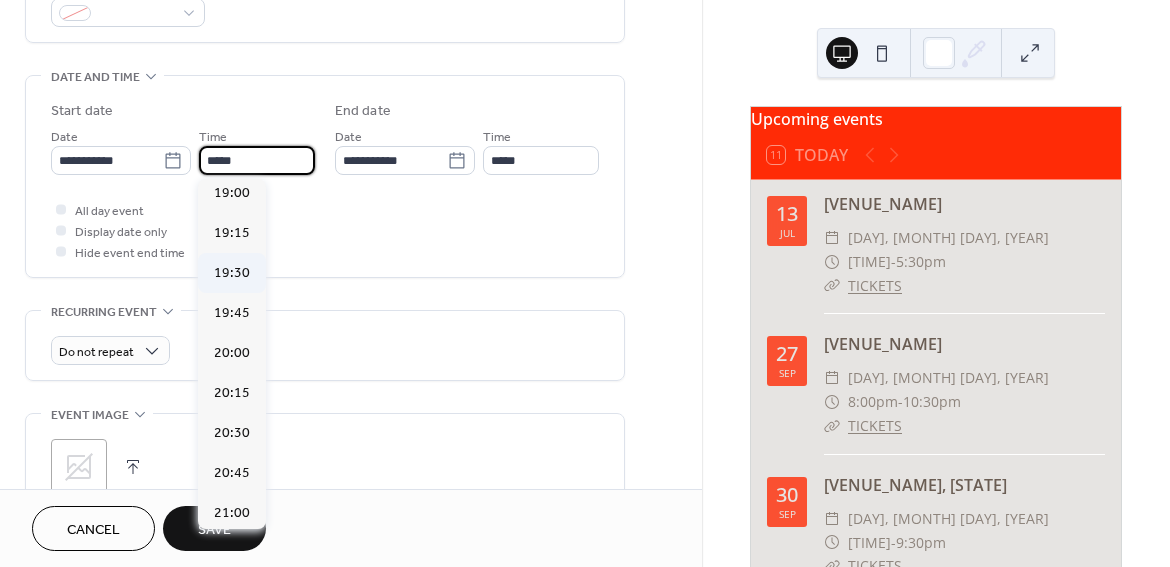 type on "*****" 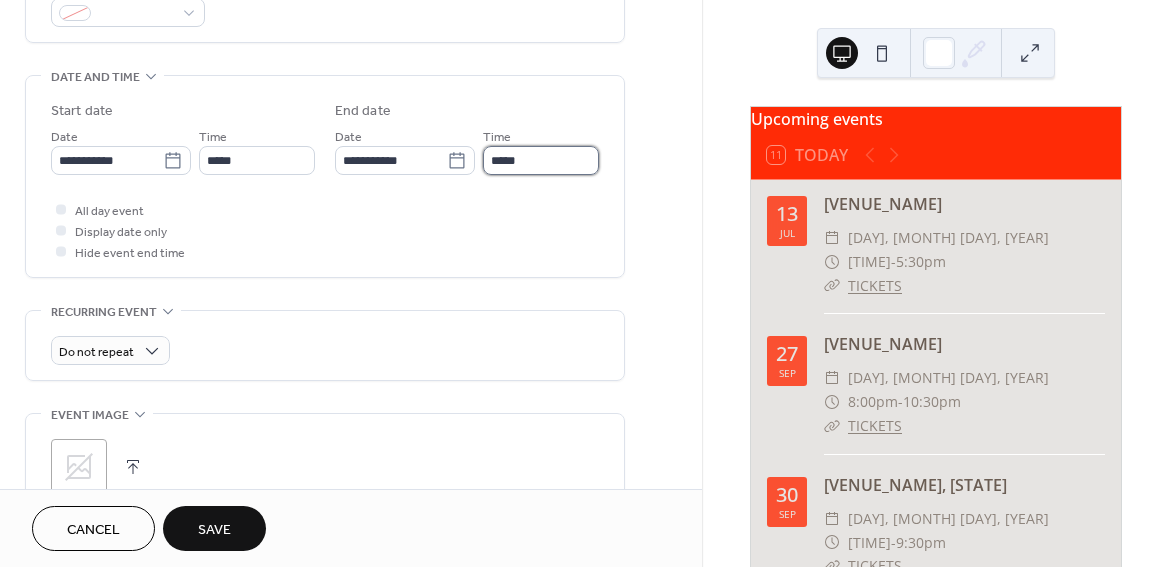 click on "*****" at bounding box center [541, 160] 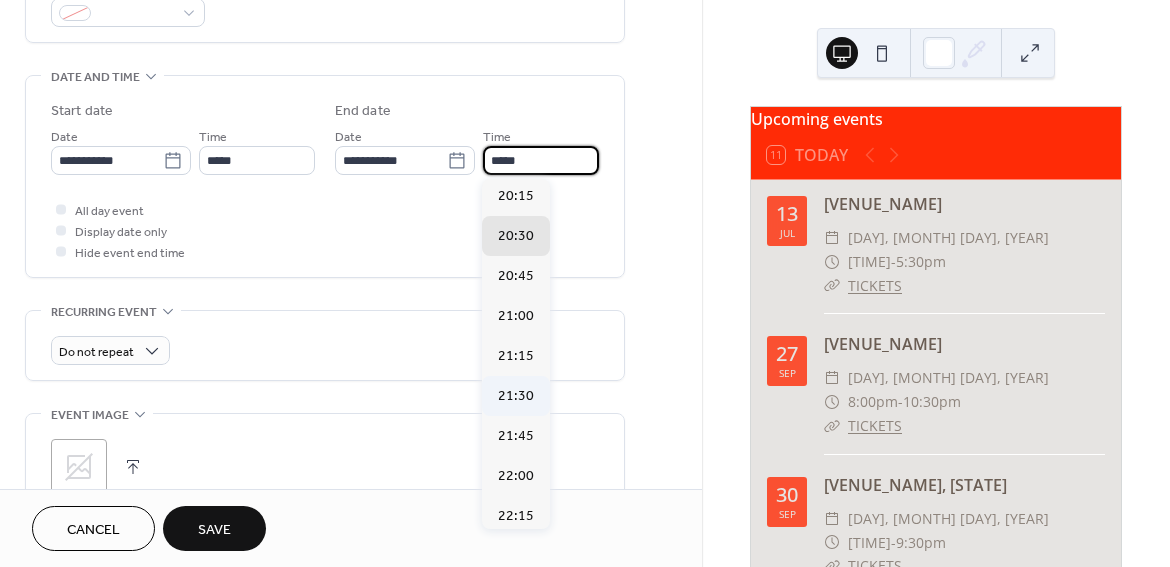 scroll, scrollTop: 137, scrollLeft: 0, axis: vertical 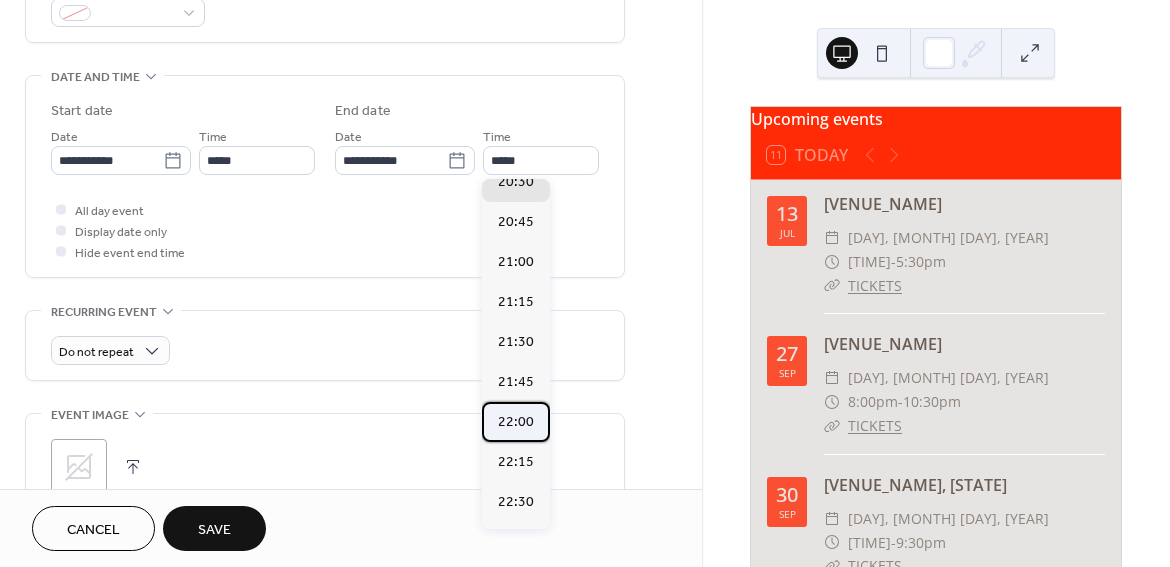 click on "22:00" at bounding box center (516, 422) 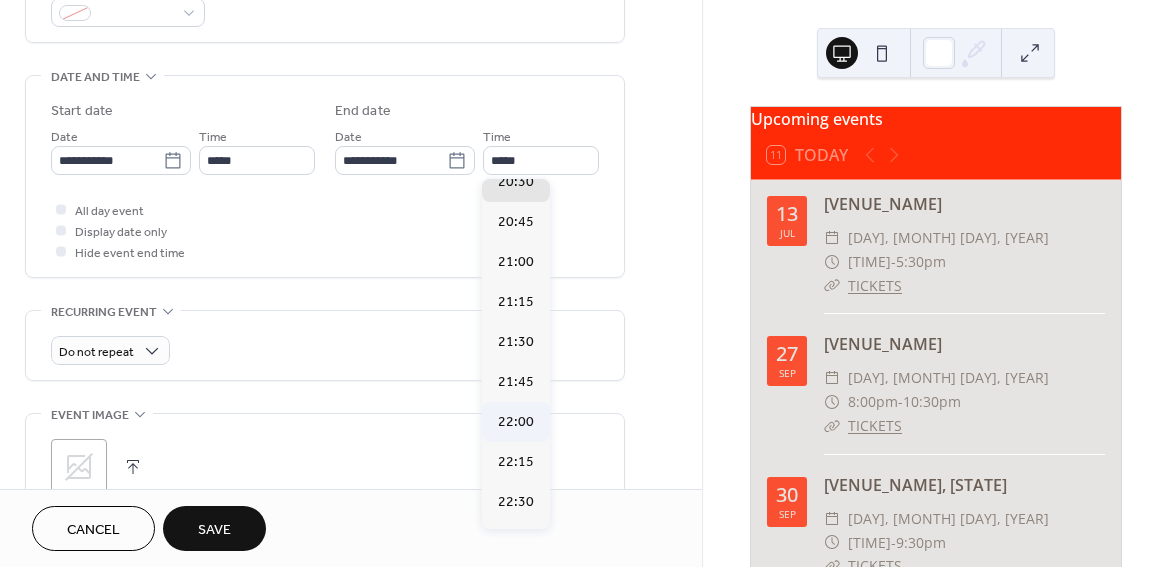 type on "*****" 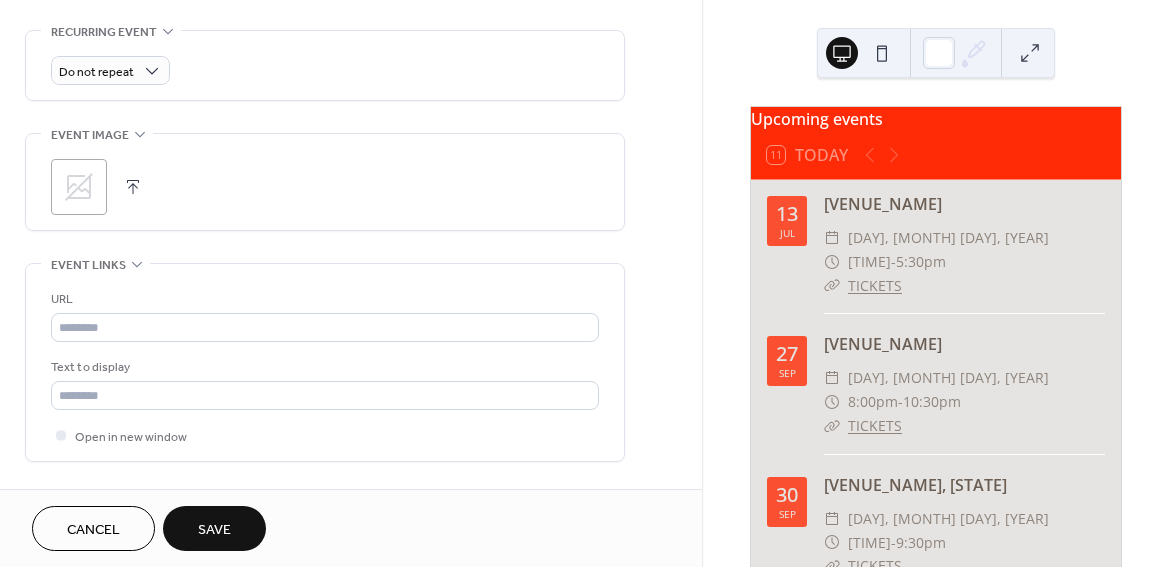 scroll, scrollTop: 996, scrollLeft: 0, axis: vertical 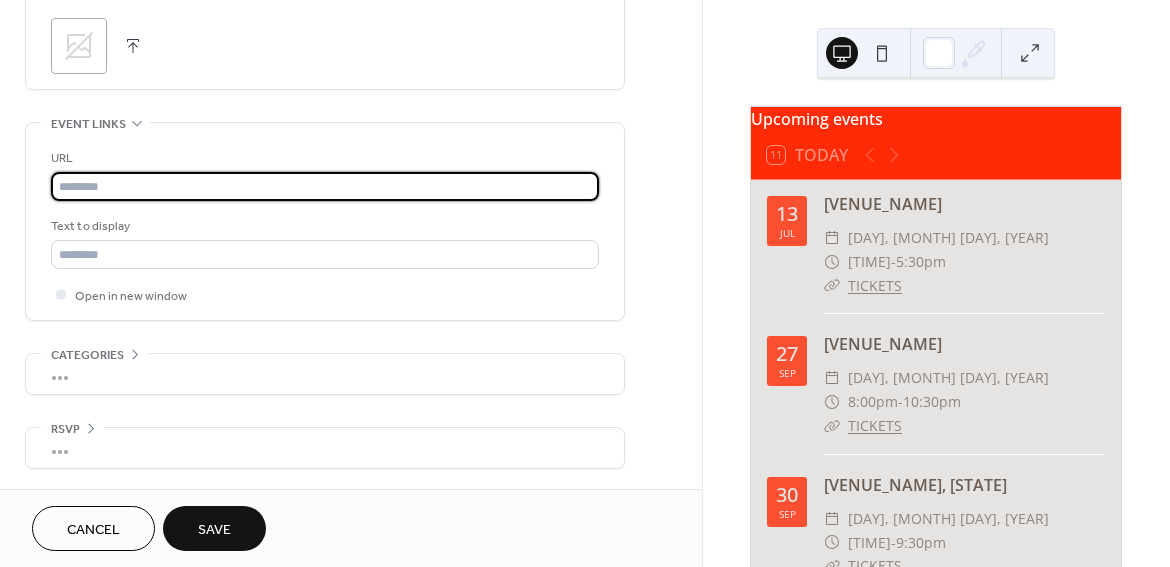 click at bounding box center [325, 186] 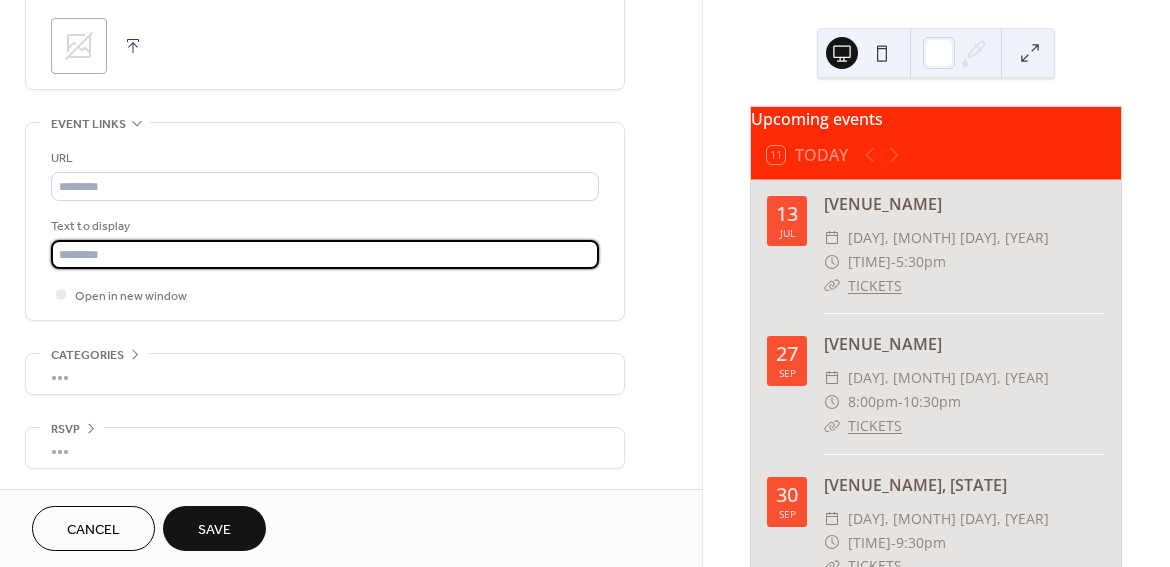 click at bounding box center (325, 254) 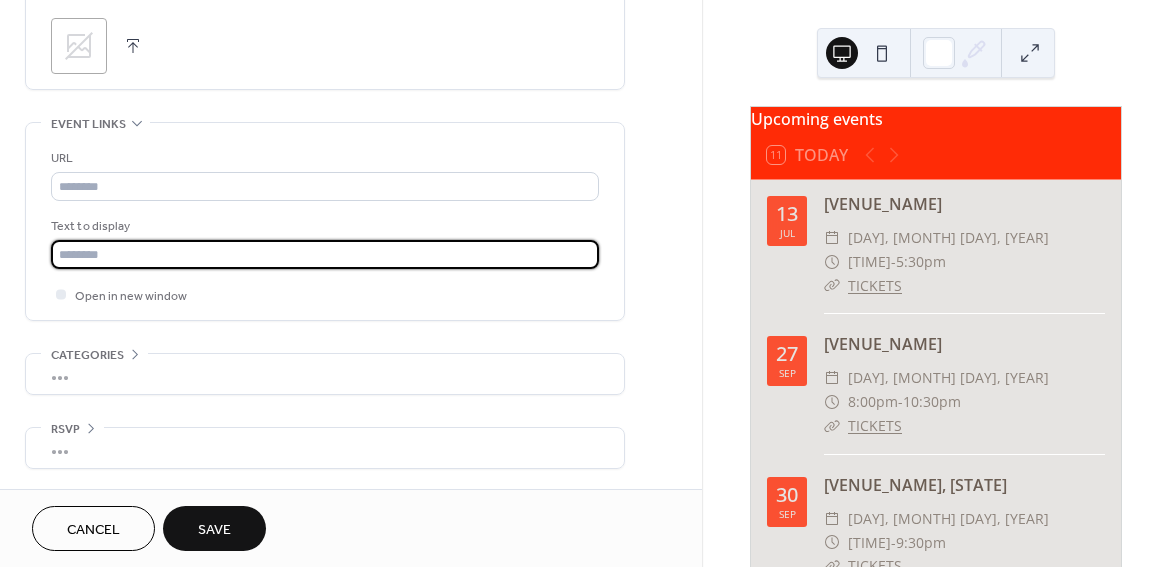 type on "**********" 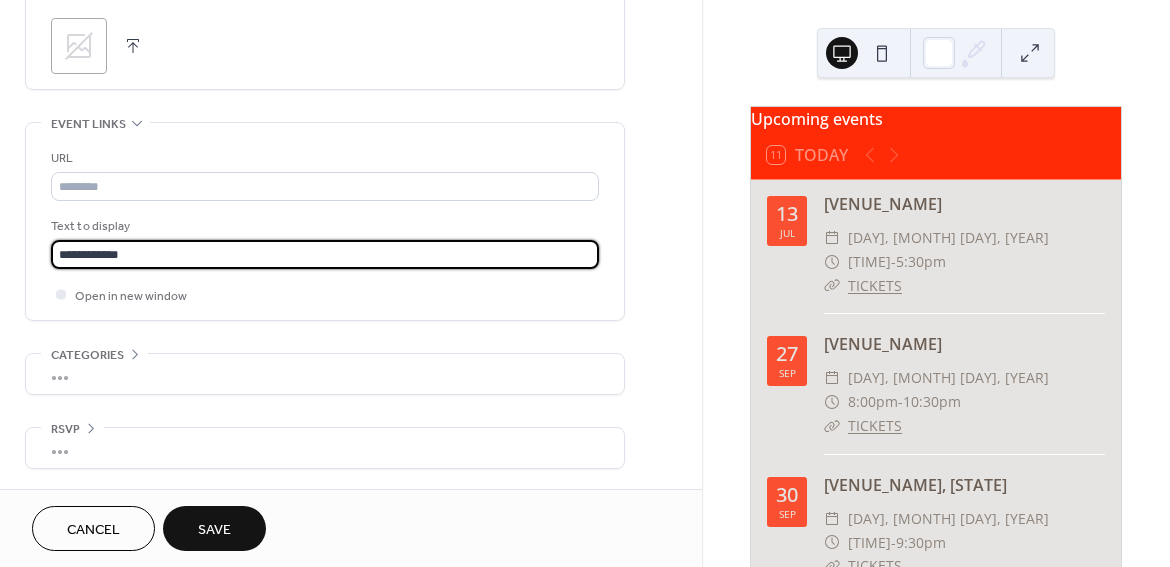 click on "Save" at bounding box center [214, 530] 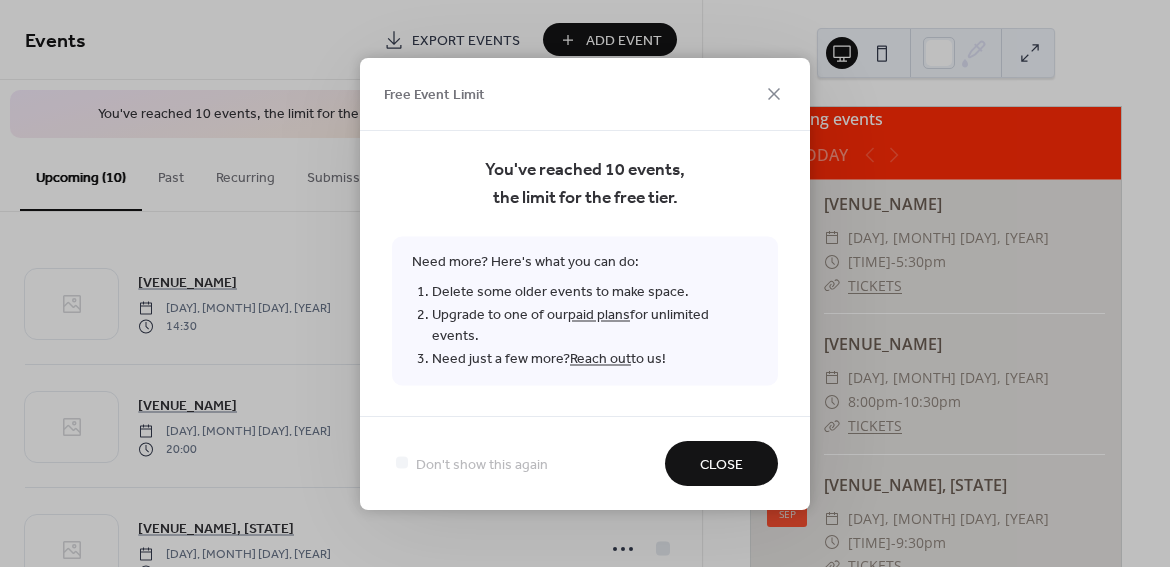click on "Close" at bounding box center (721, 464) 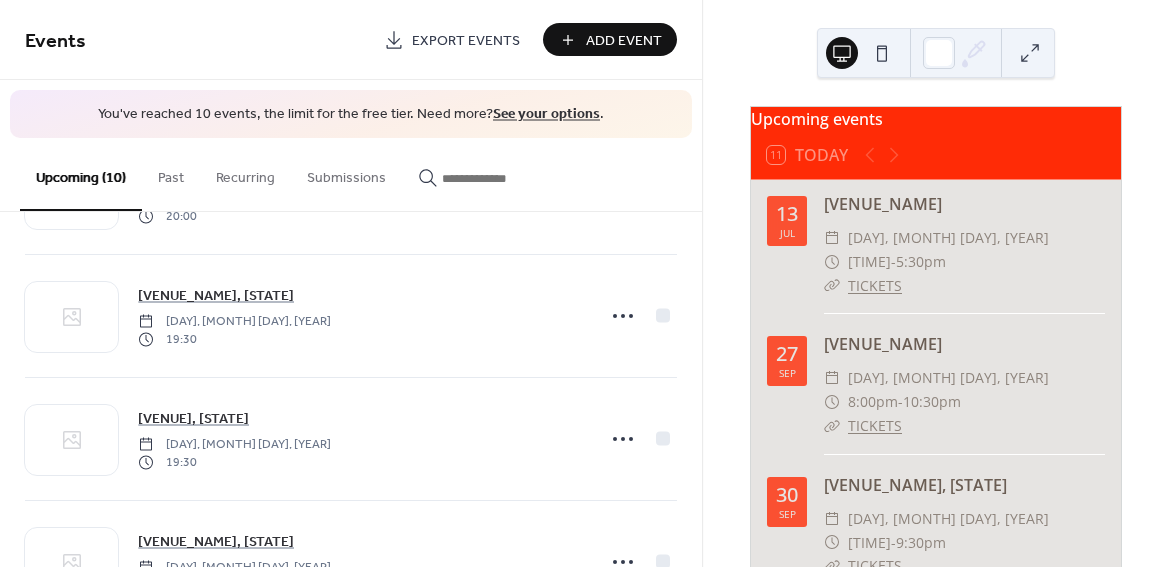 scroll, scrollTop: 0, scrollLeft: 0, axis: both 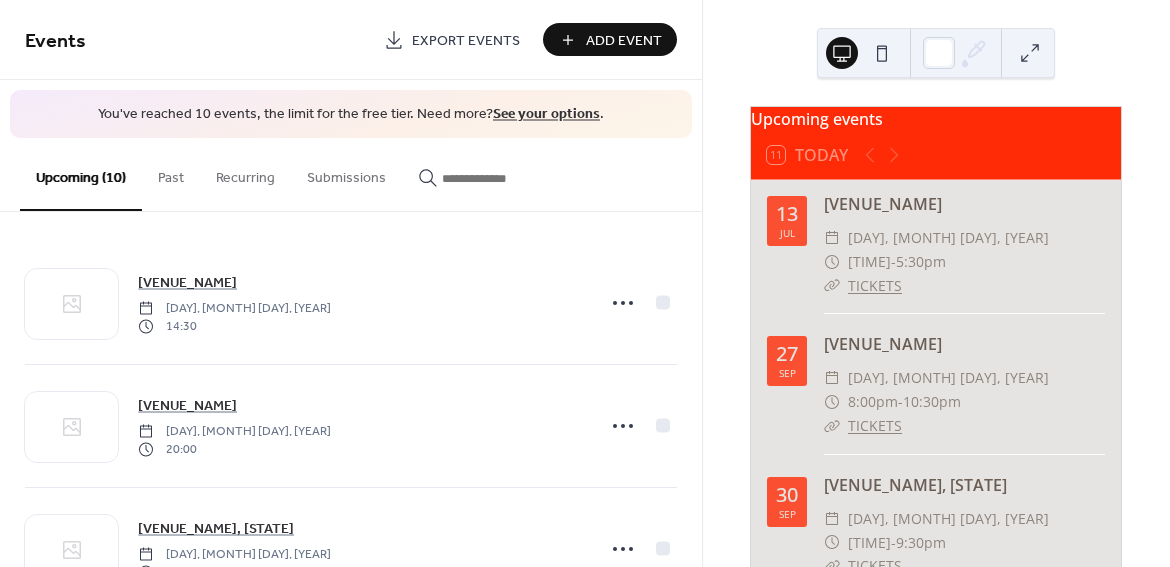click on "Upcoming events" at bounding box center [936, 119] 